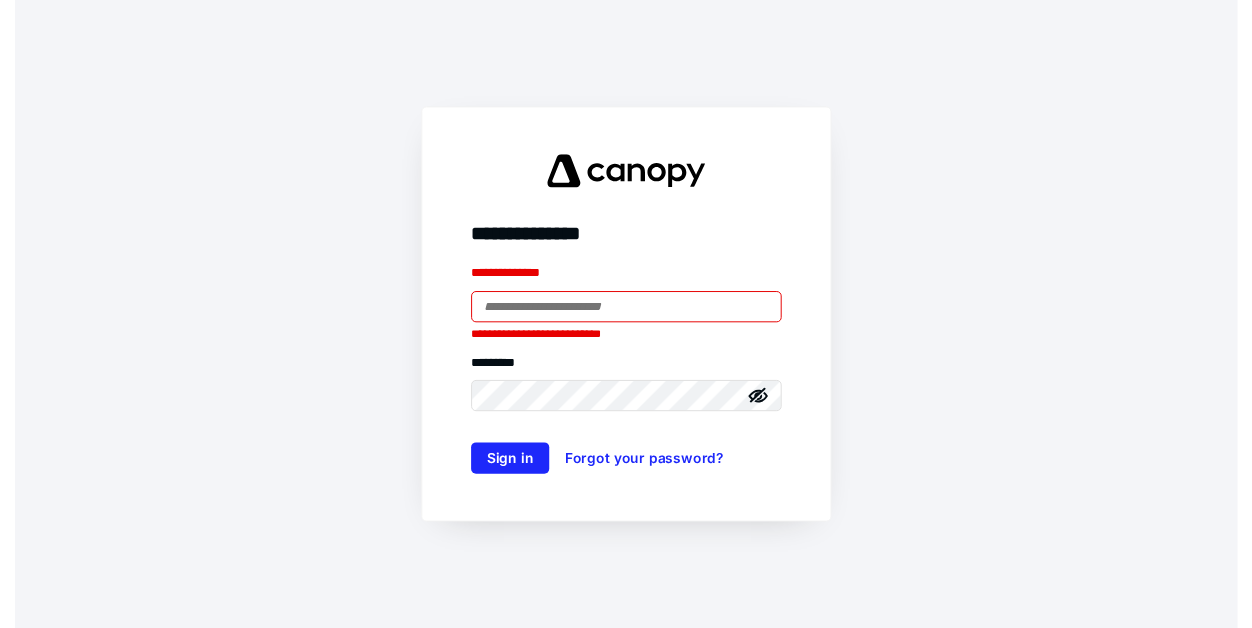 scroll, scrollTop: 0, scrollLeft: 0, axis: both 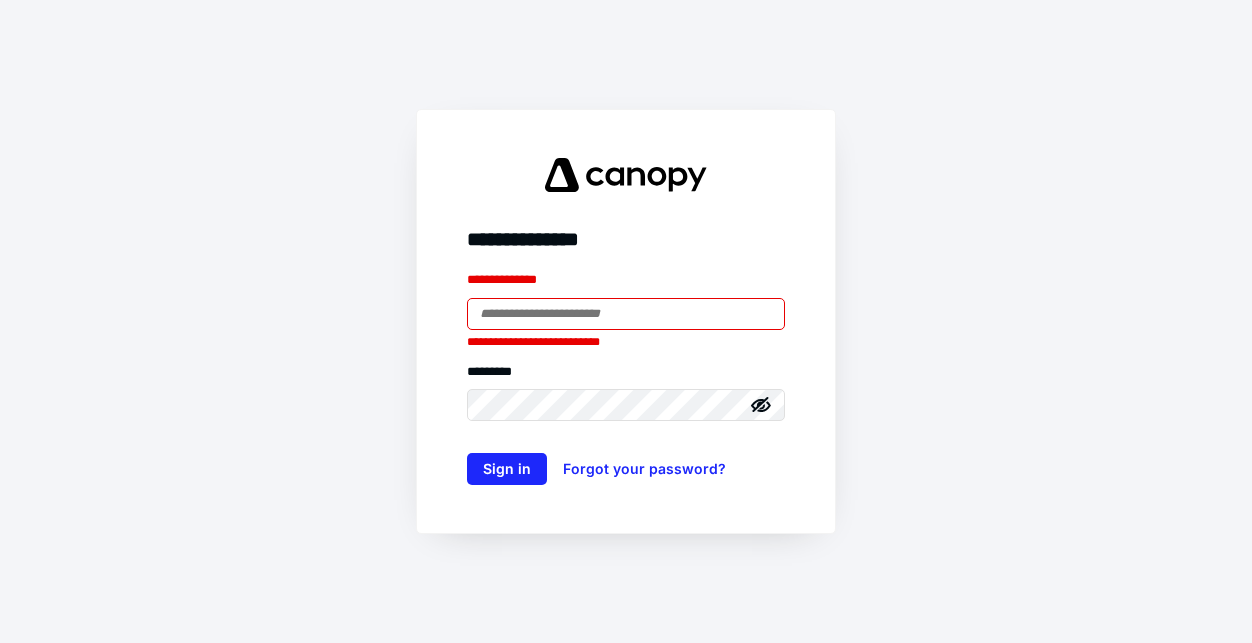 type on "**********" 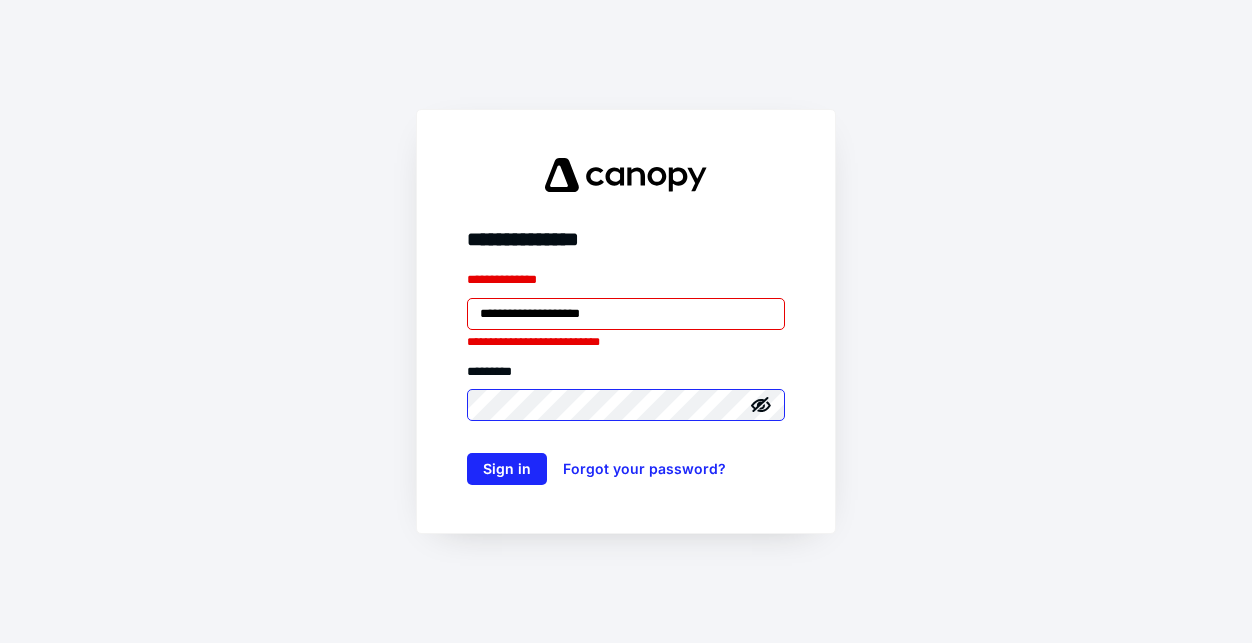click on "Sign in" at bounding box center (507, 469) 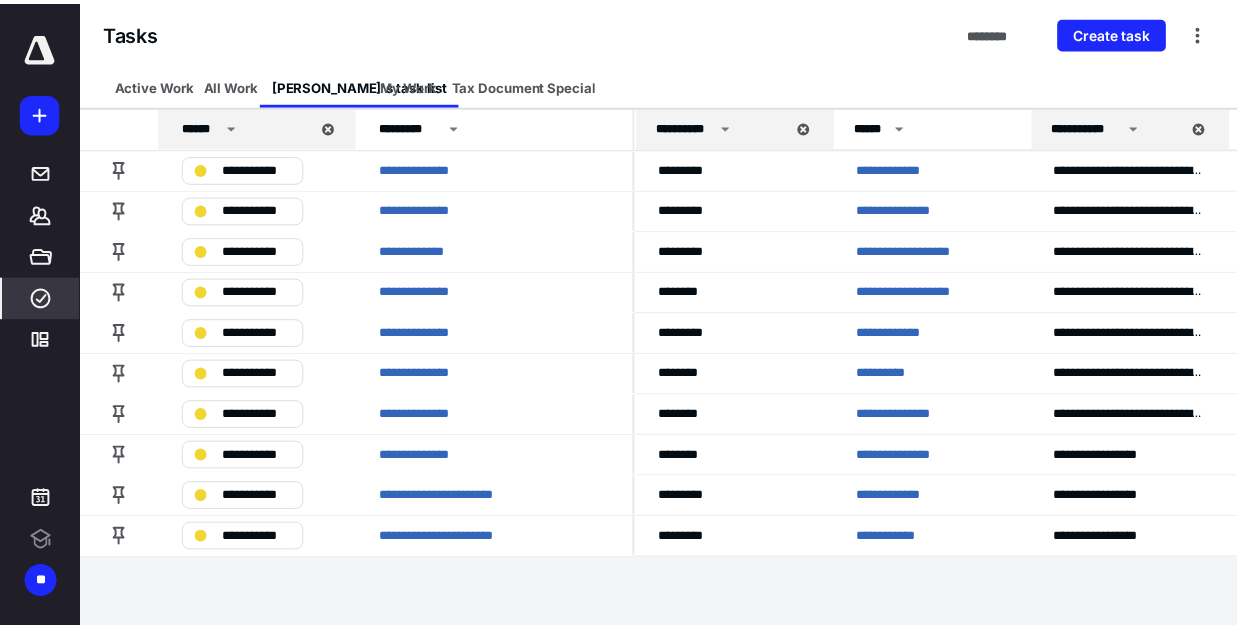 scroll, scrollTop: 0, scrollLeft: 0, axis: both 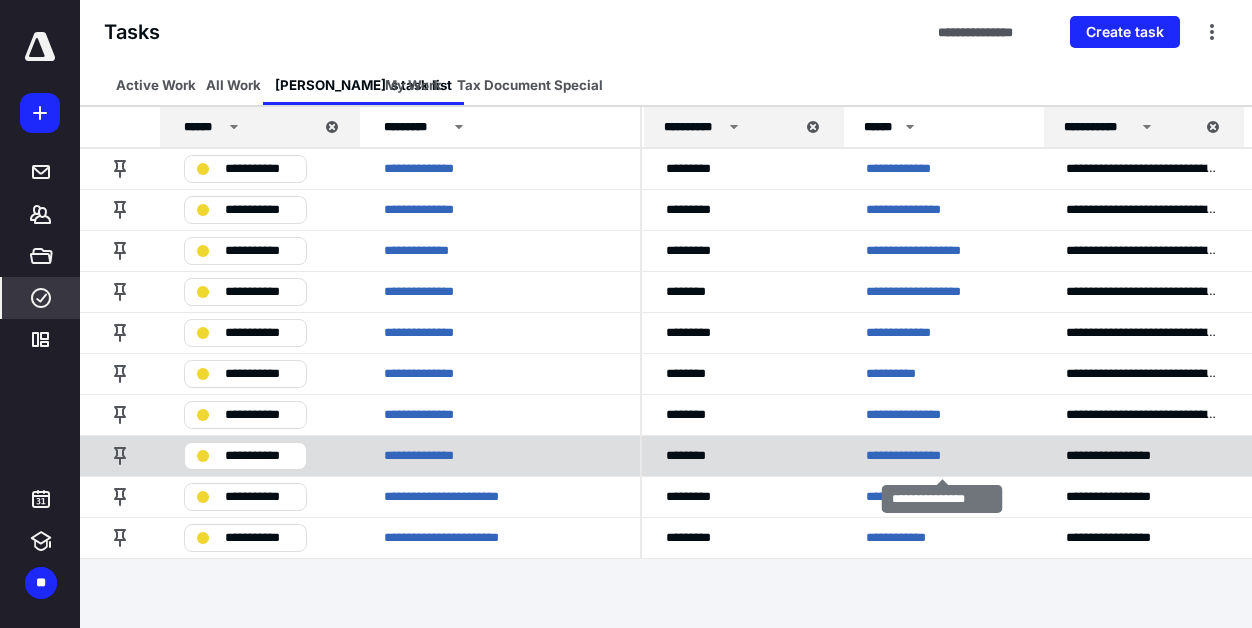 click on "**********" at bounding box center [920, 455] 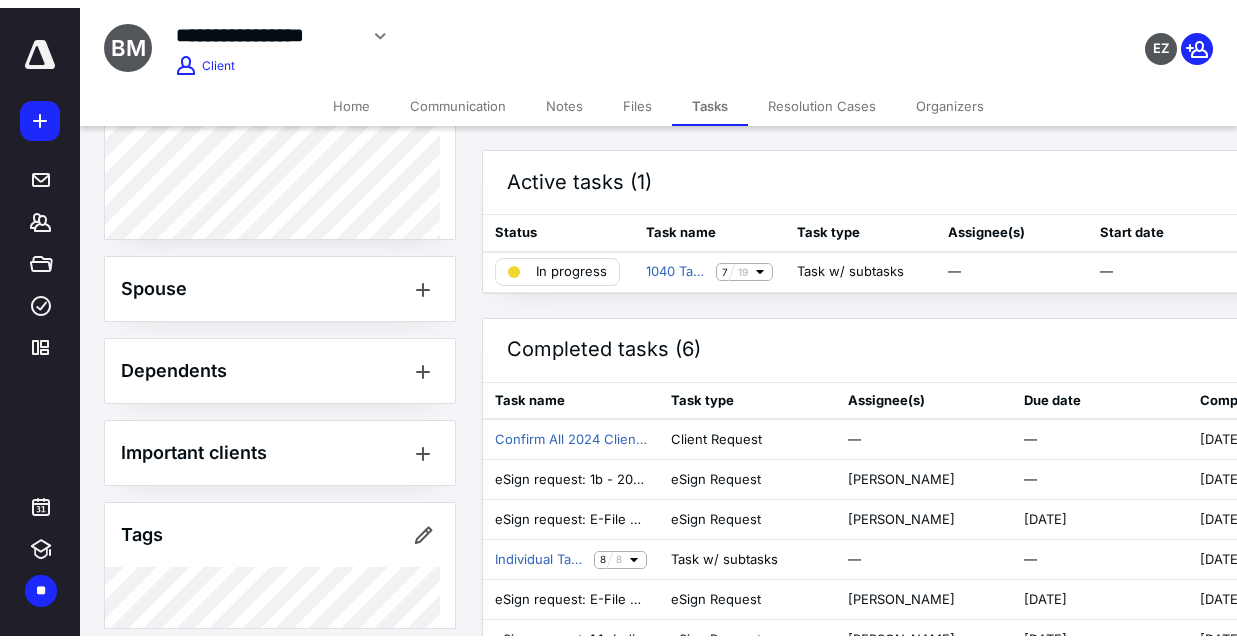 scroll, scrollTop: 0, scrollLeft: 0, axis: both 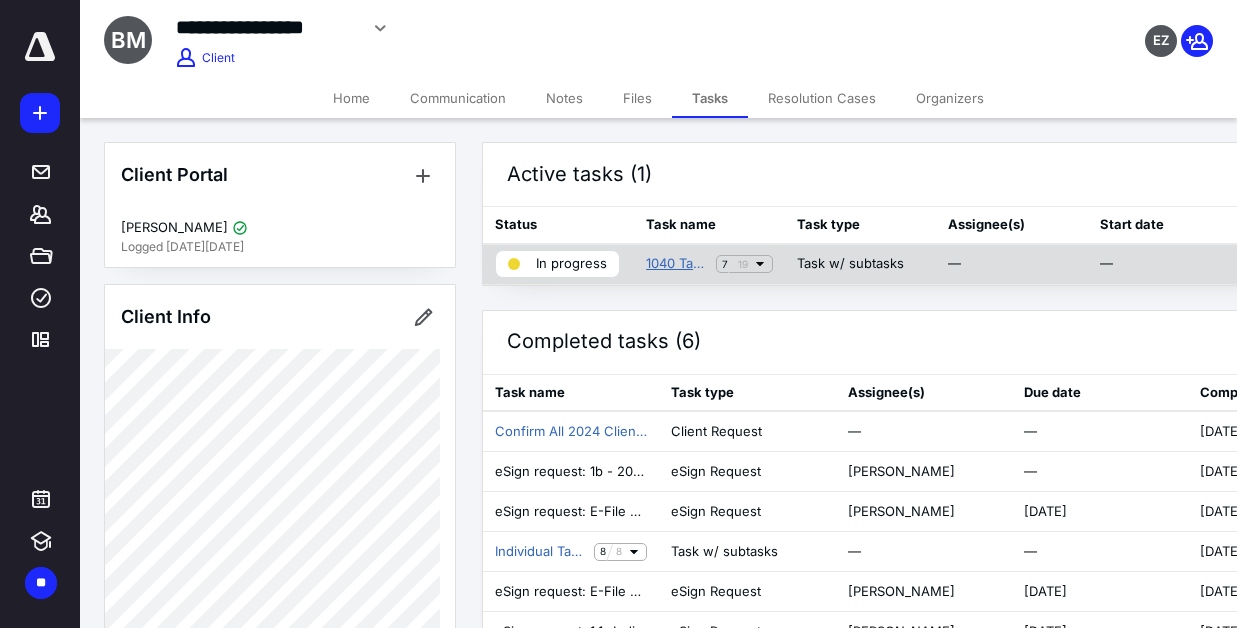click on "1040 Tax Return Task List" at bounding box center (677, 264) 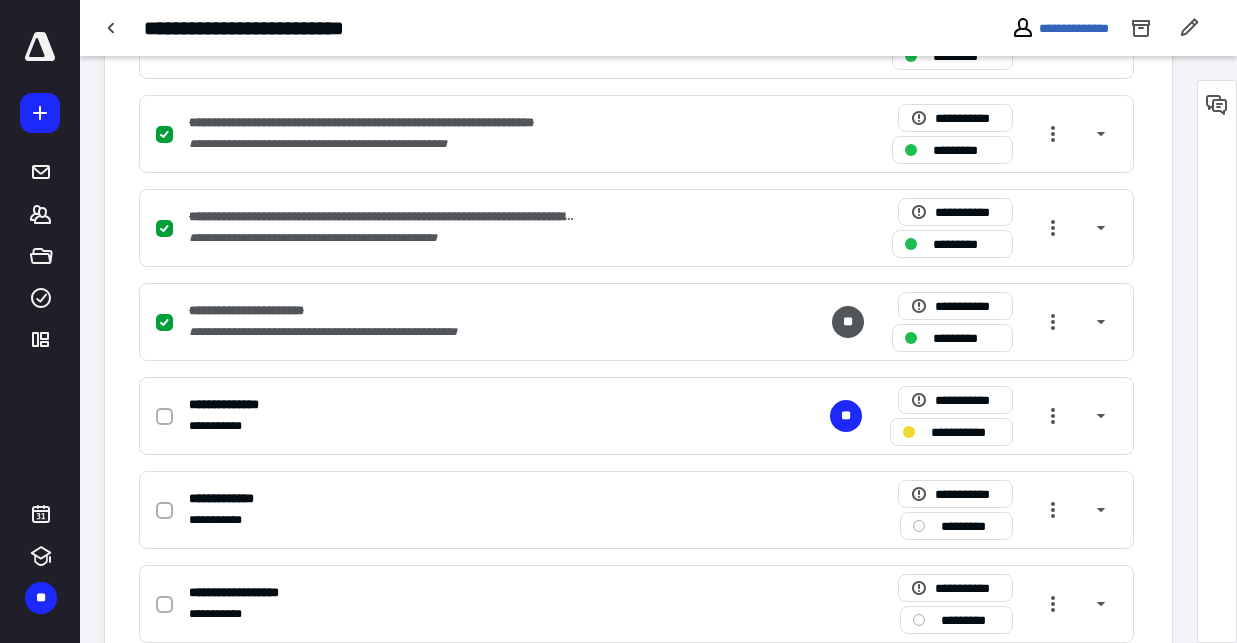 scroll, scrollTop: 863, scrollLeft: 0, axis: vertical 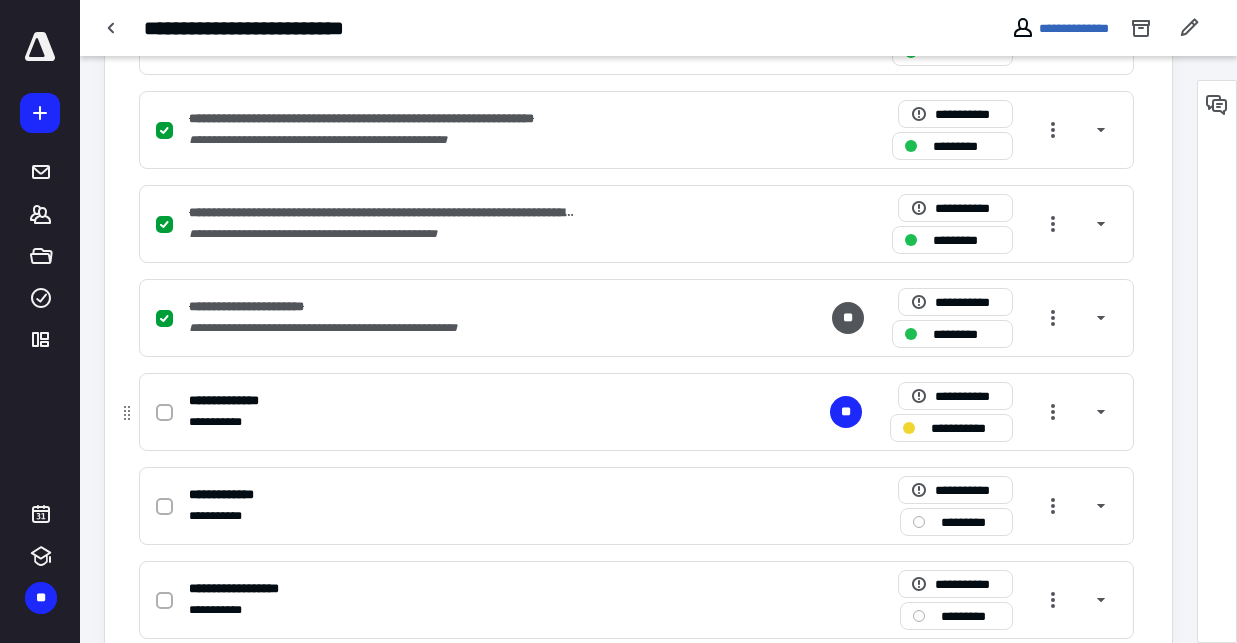 click on "**********" at bounding box center (374, 400) 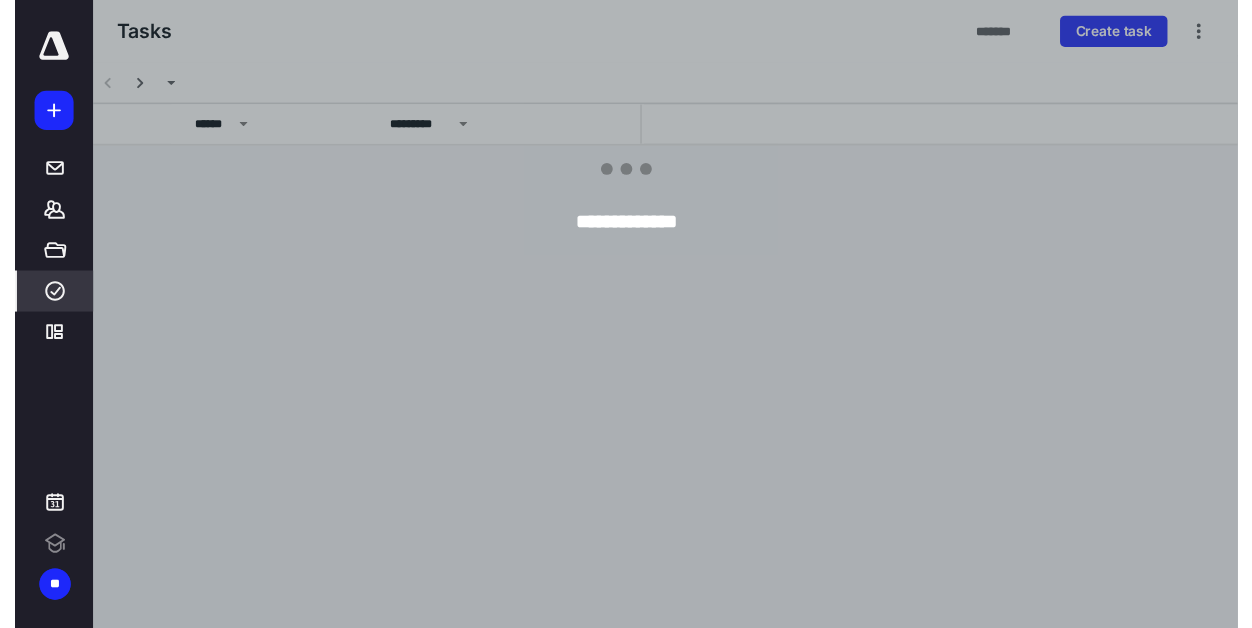 scroll, scrollTop: 0, scrollLeft: 0, axis: both 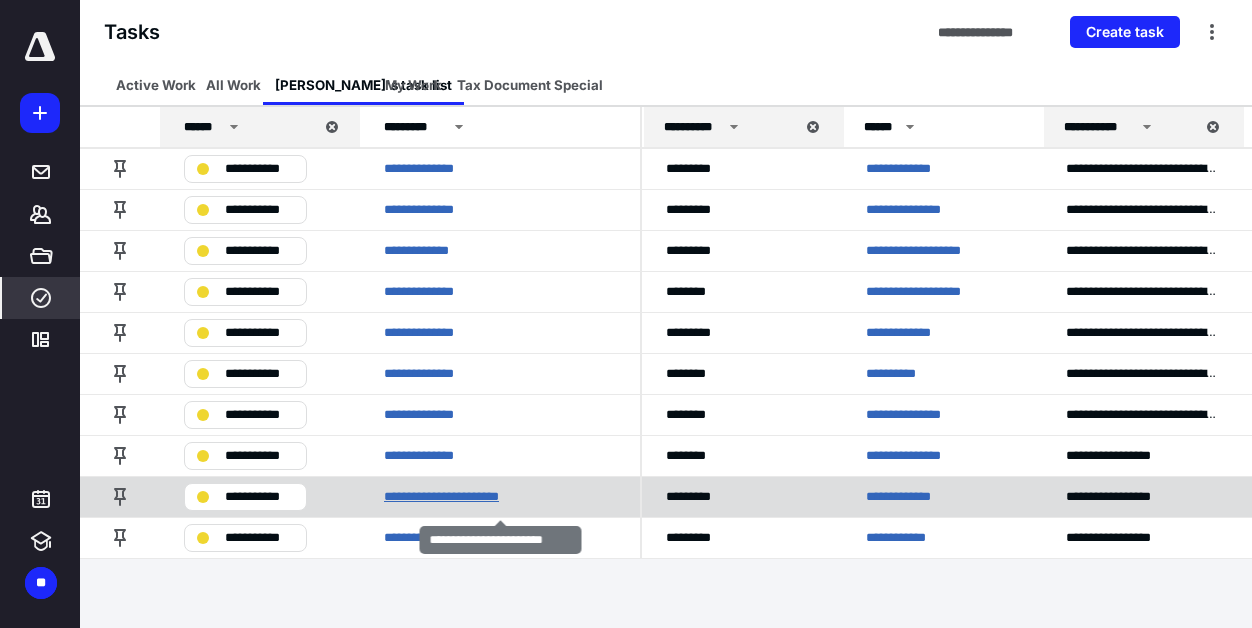 click on "**********" at bounding box center (460, 496) 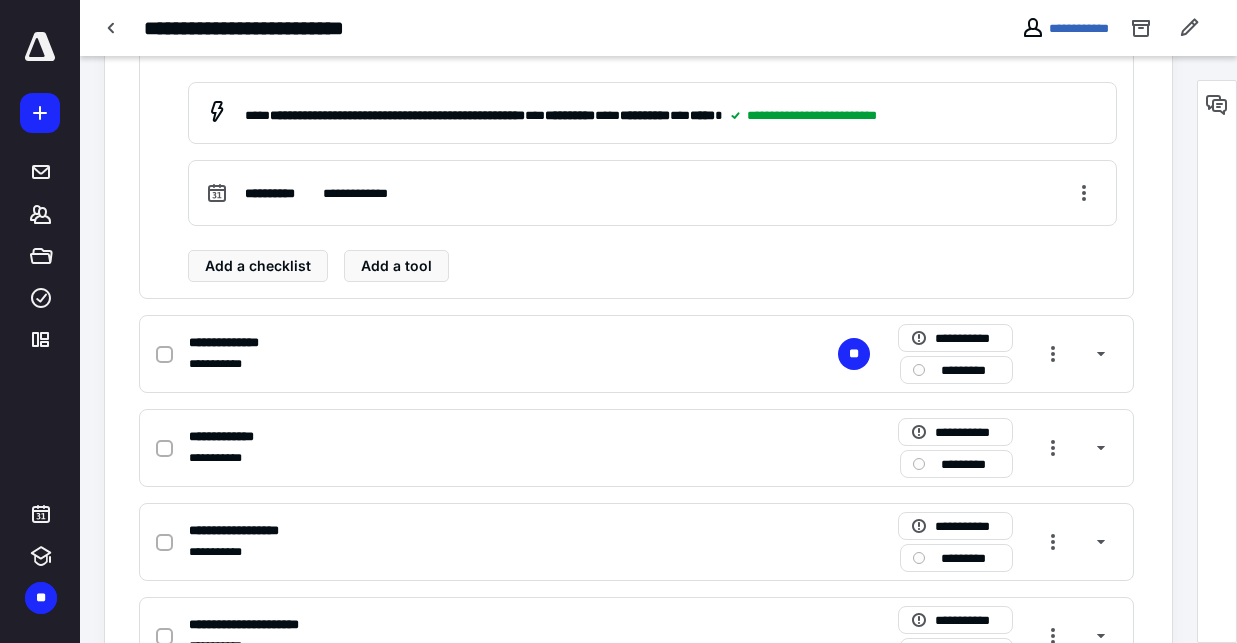 scroll, scrollTop: 0, scrollLeft: 0, axis: both 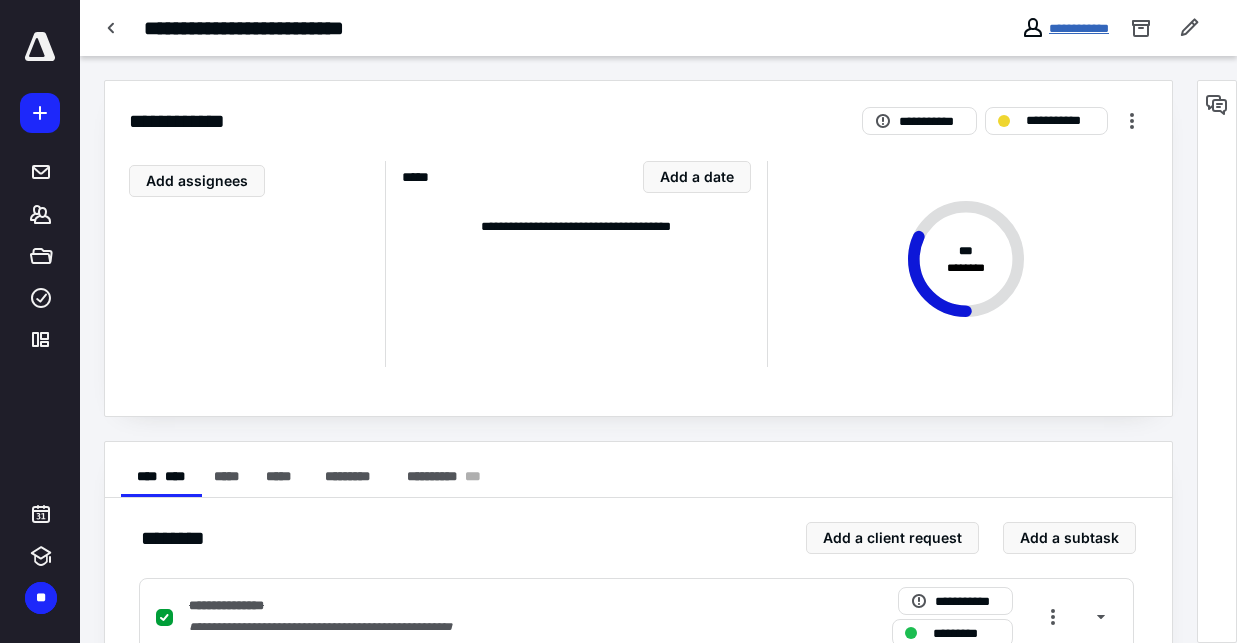 click on "**********" at bounding box center [1079, 28] 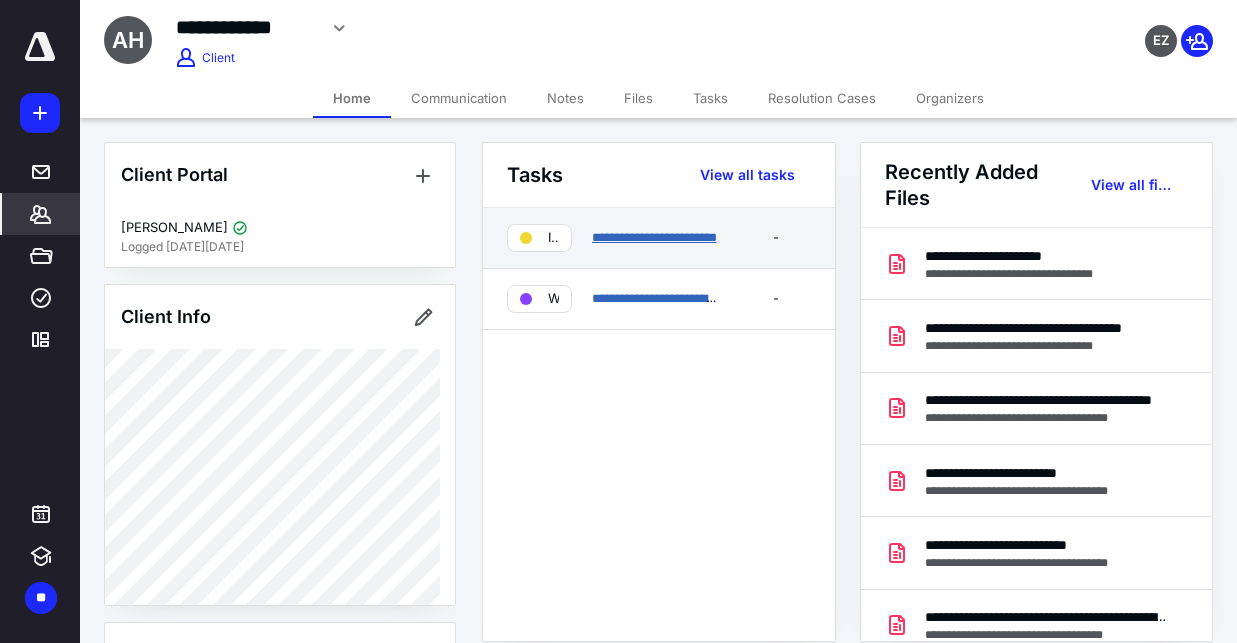 click on "**********" at bounding box center (654, 237) 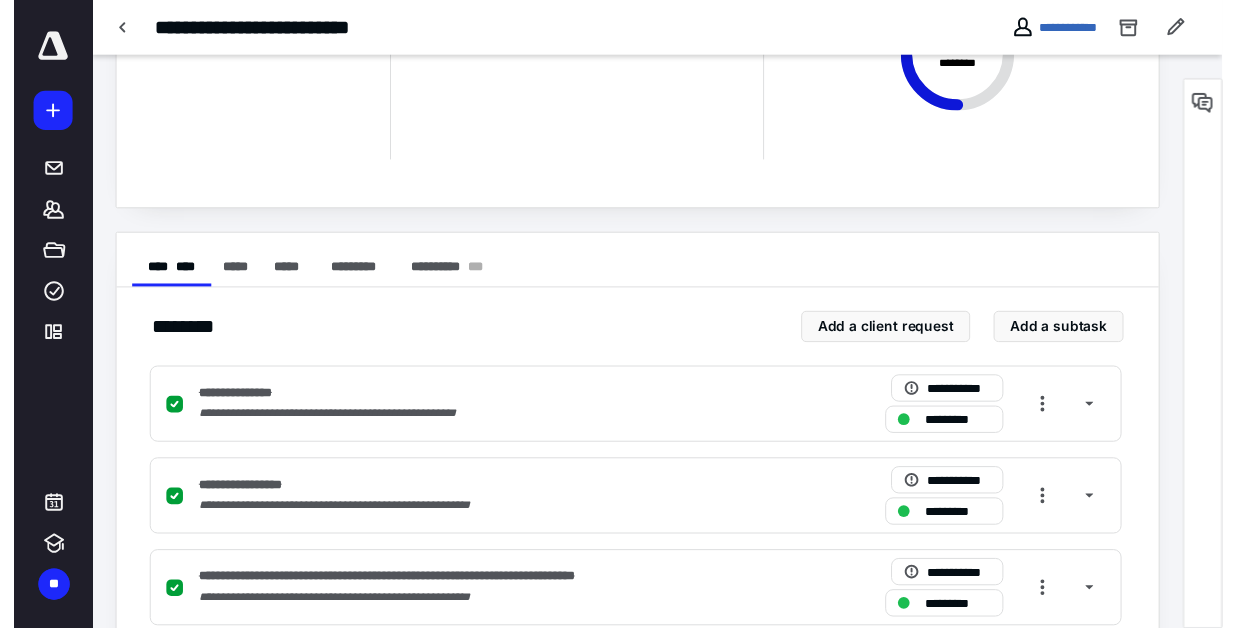 scroll, scrollTop: 0, scrollLeft: 0, axis: both 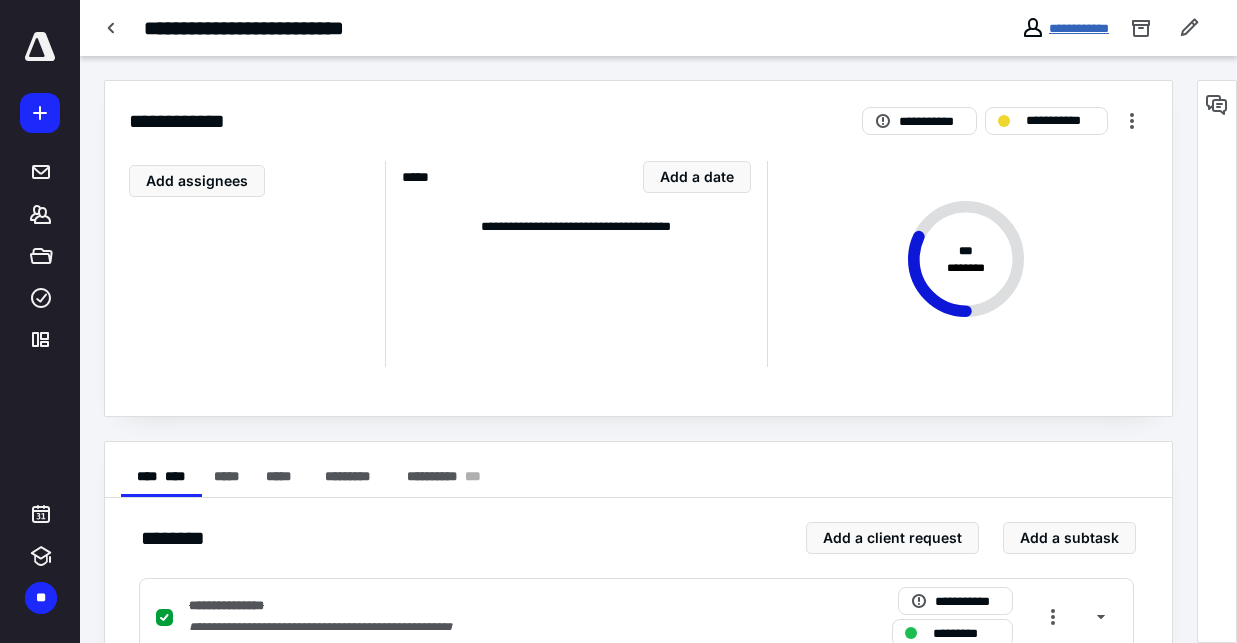 click on "**********" at bounding box center (1079, 28) 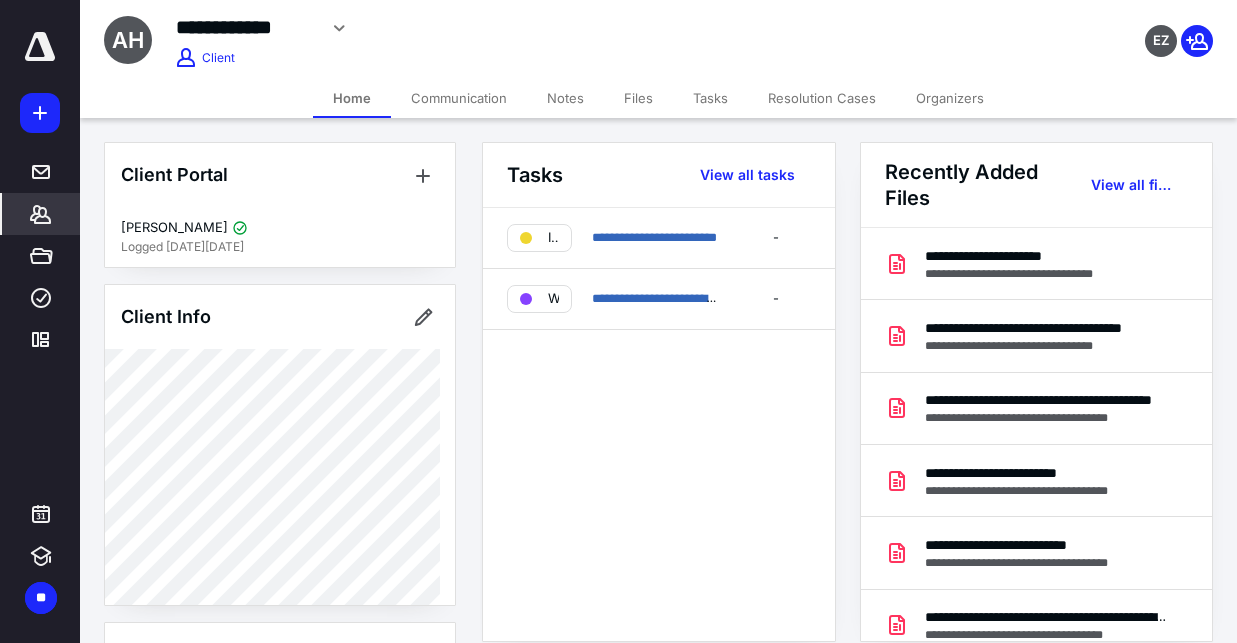 click on "Files" at bounding box center (638, 98) 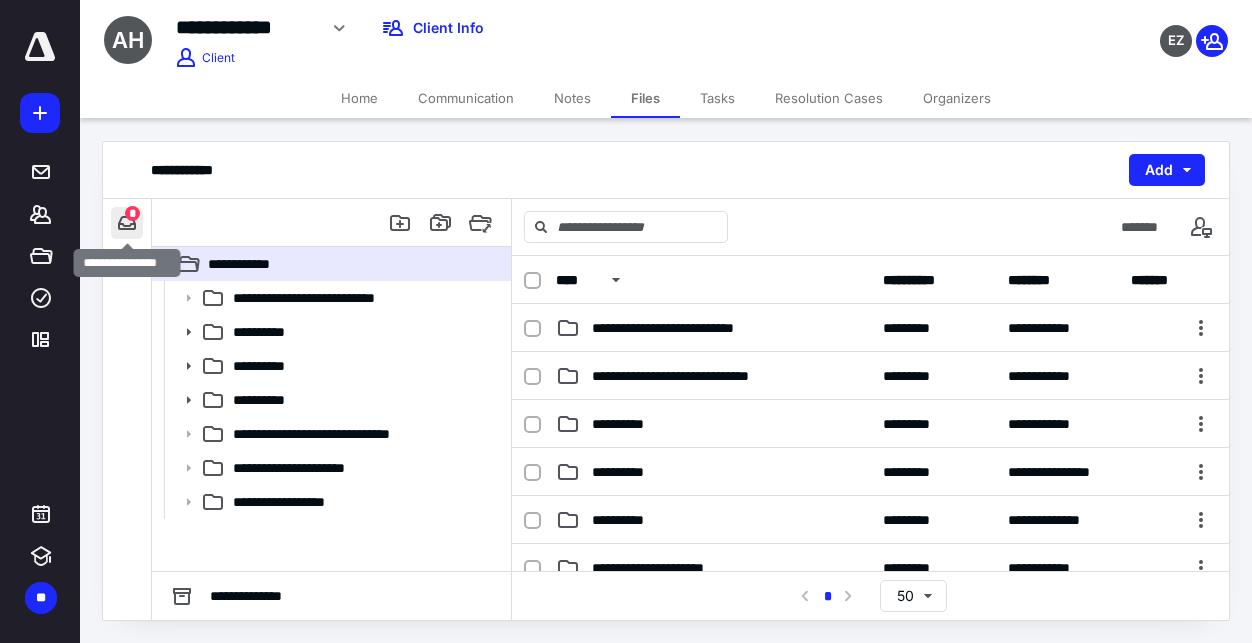 click at bounding box center [127, 223] 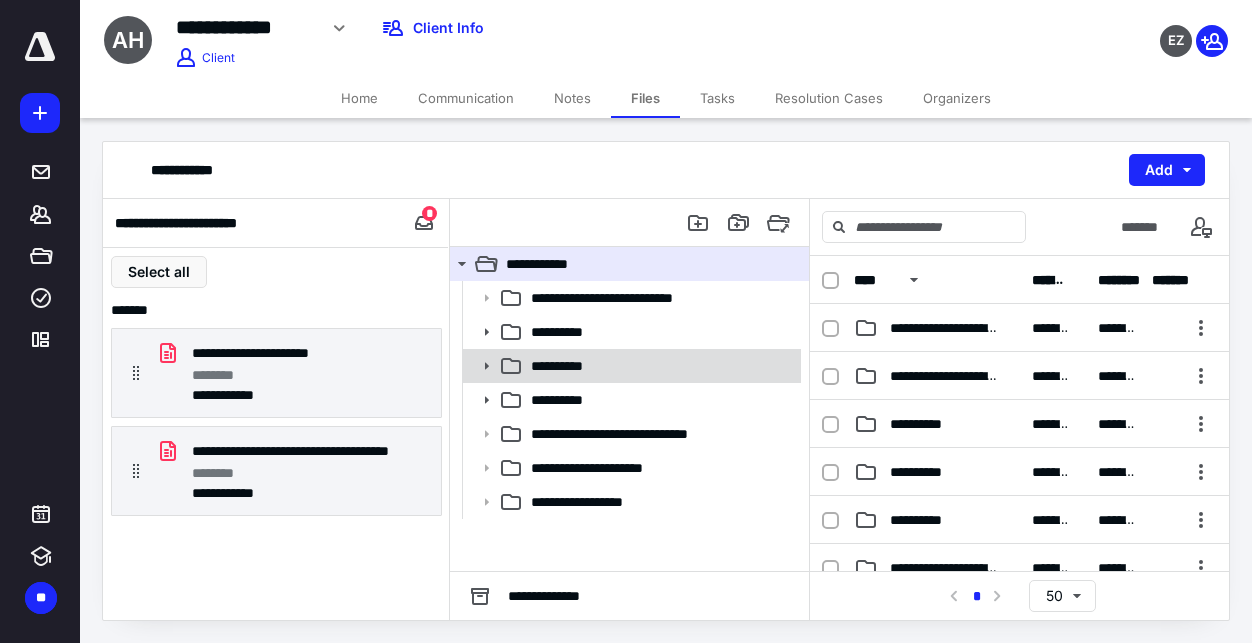 click 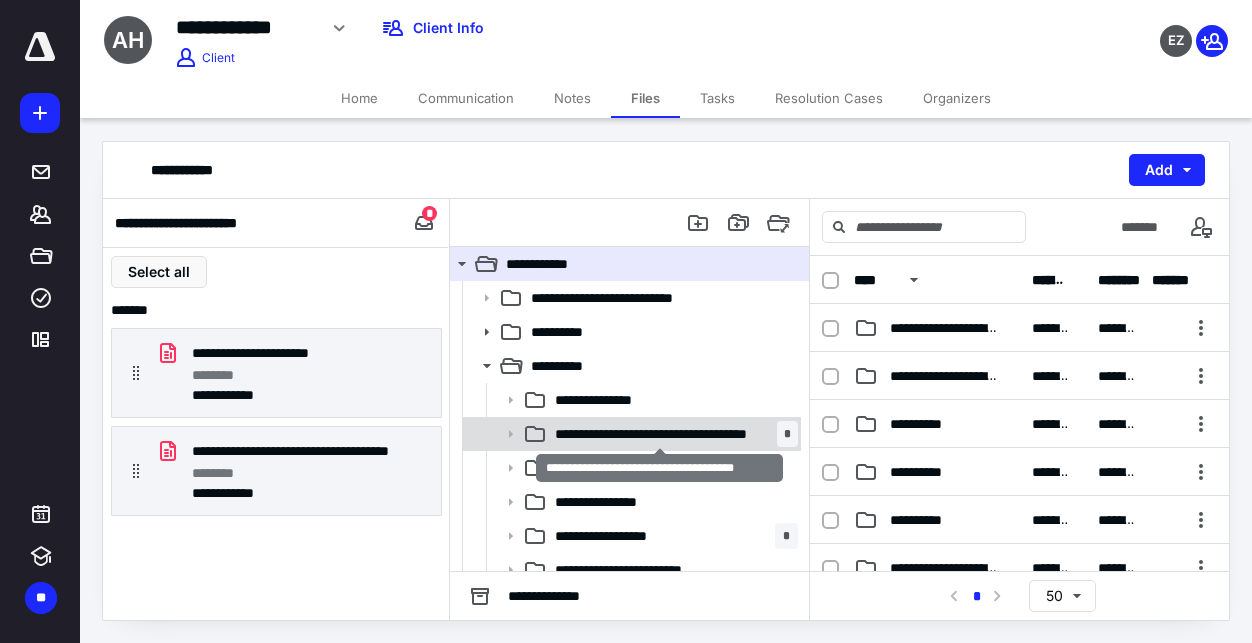 click on "**********" at bounding box center (660, 434) 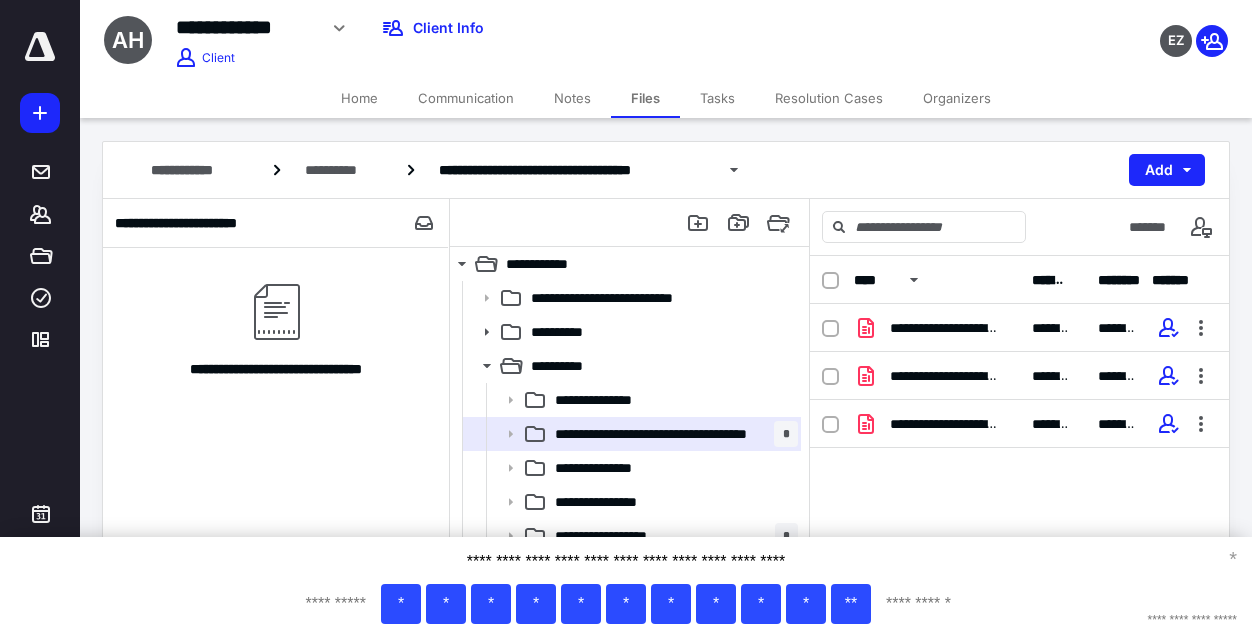 click on "*" at bounding box center (1222, 559) 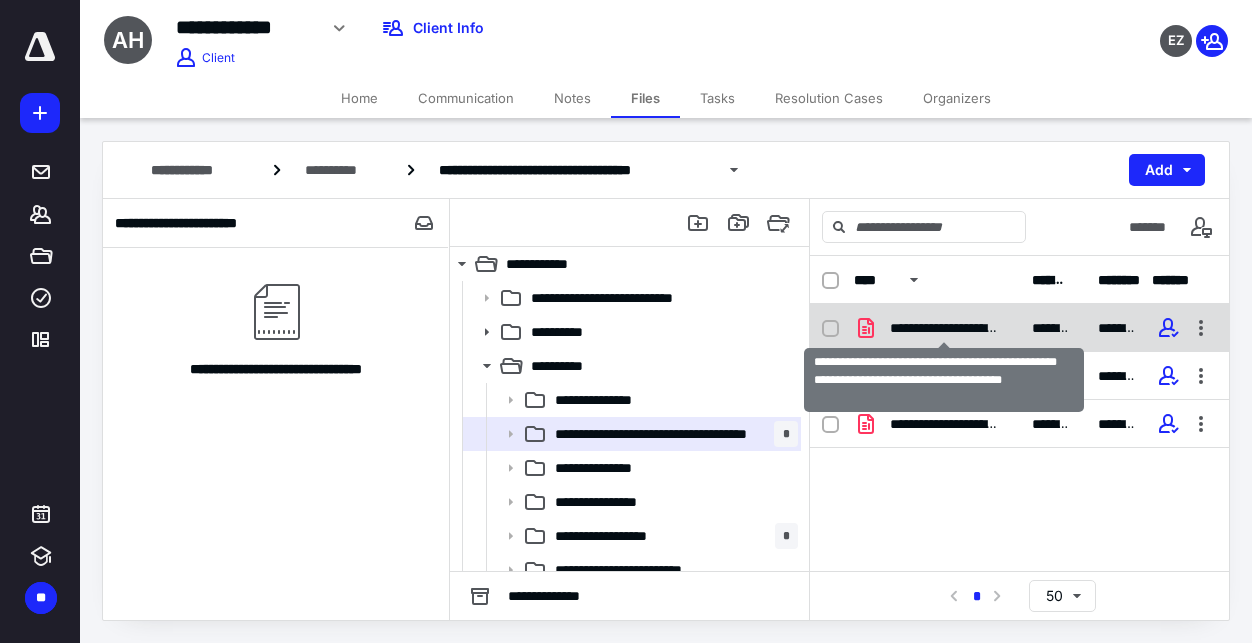 click on "**********" at bounding box center [944, 328] 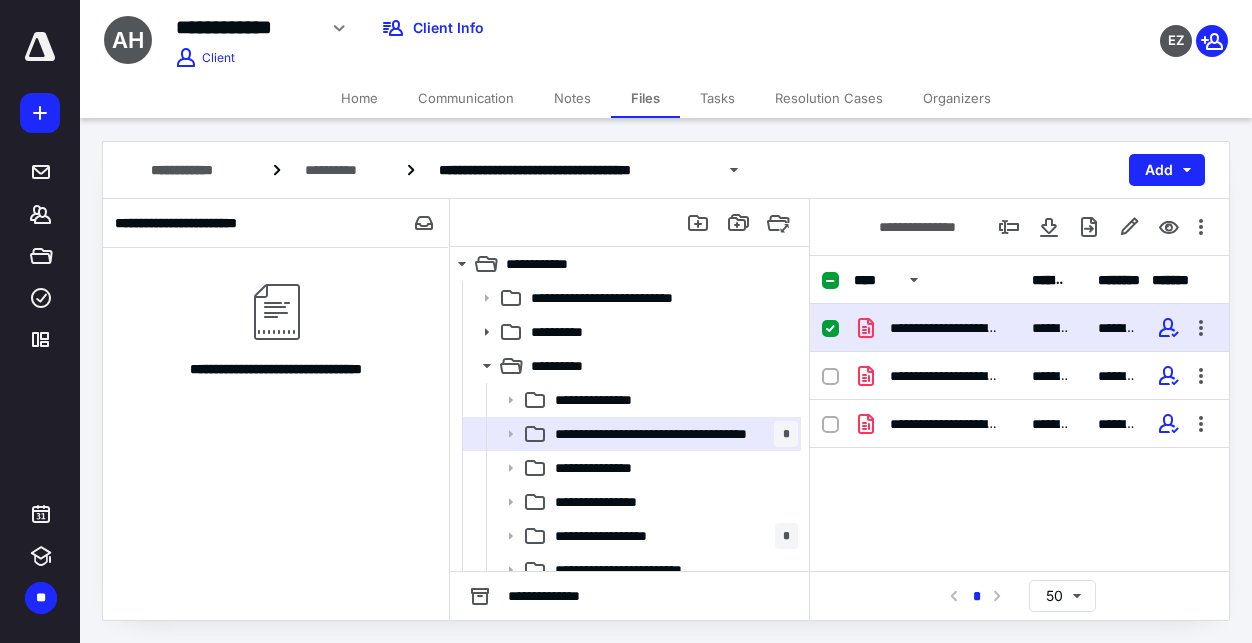 click on "Organizers" at bounding box center (957, 98) 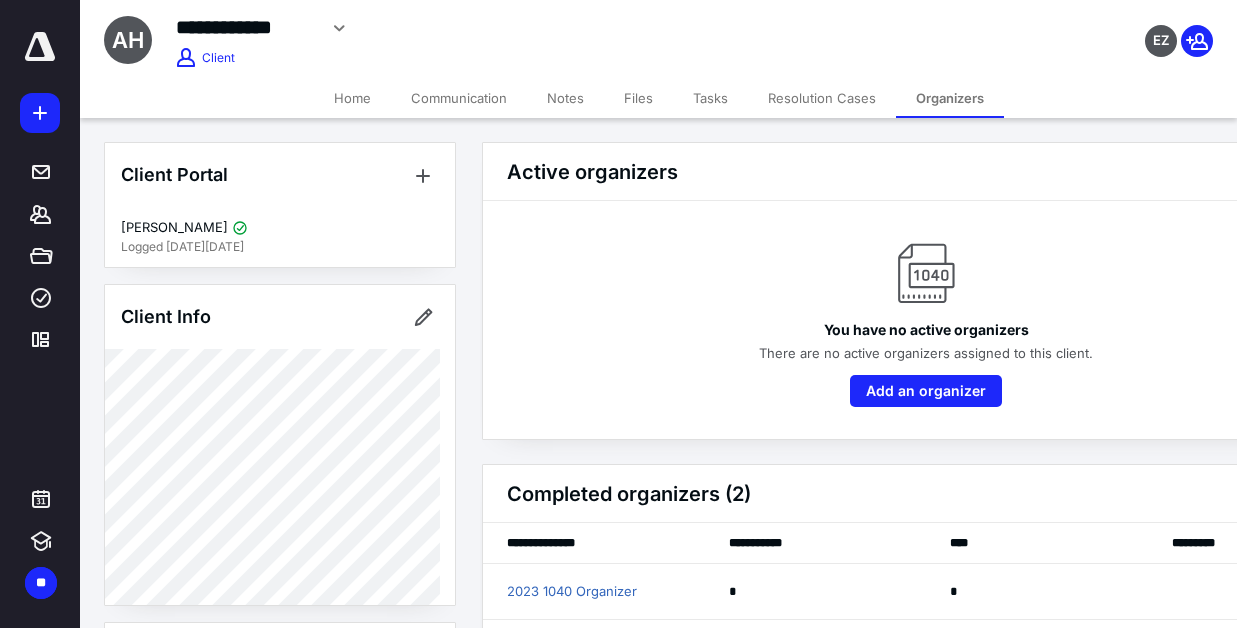 scroll, scrollTop: 72, scrollLeft: 0, axis: vertical 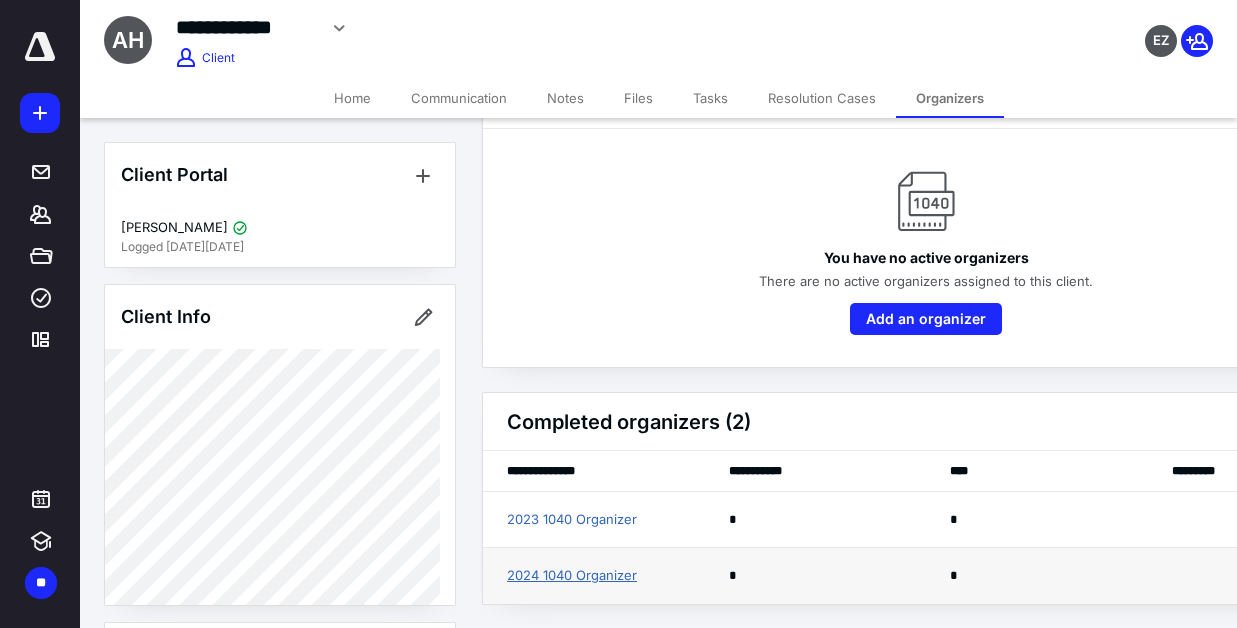 click on "2024 1040 Organizer" at bounding box center (572, 576) 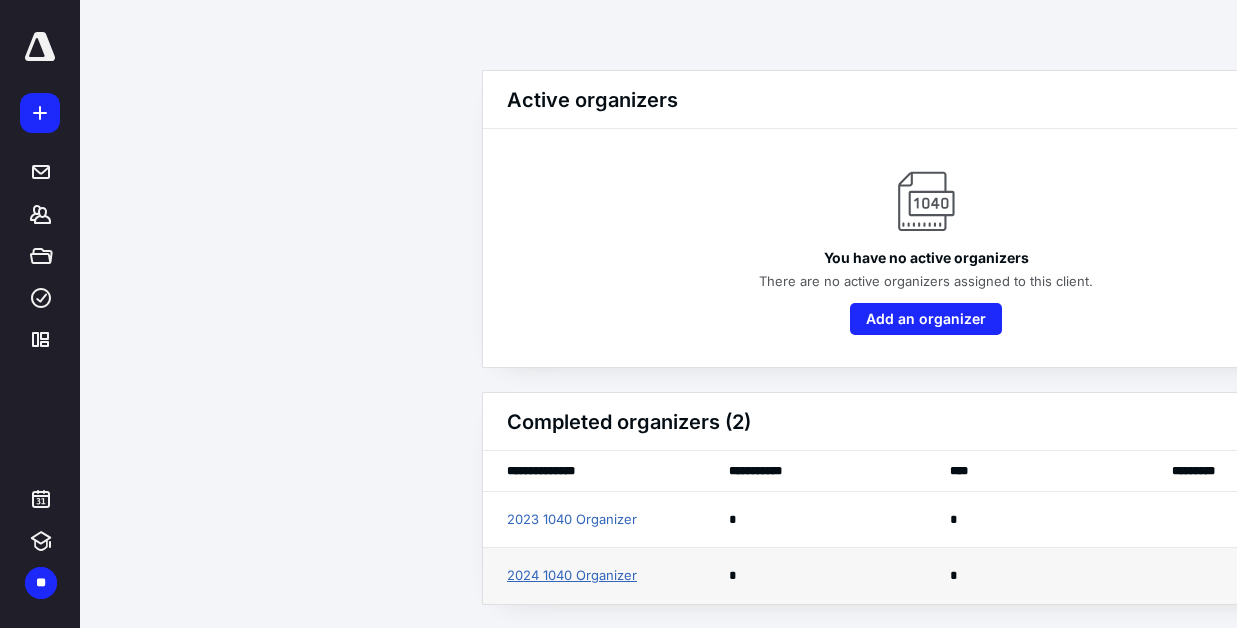 scroll, scrollTop: 0, scrollLeft: 0, axis: both 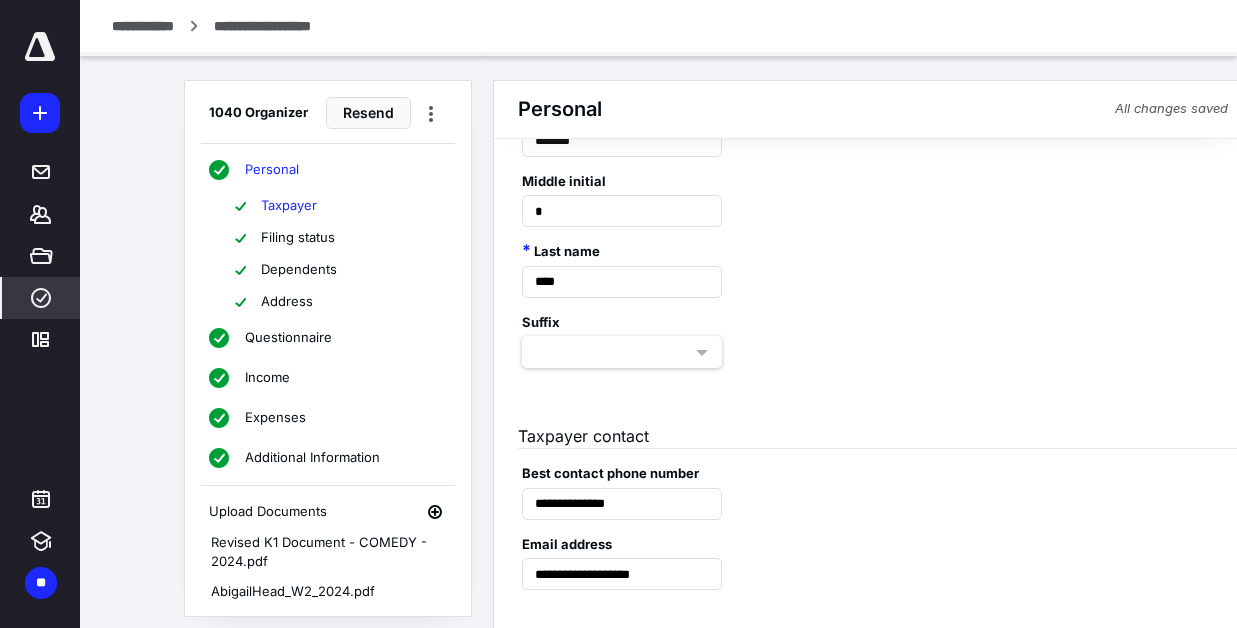 click on "Filing status" at bounding box center (298, 238) 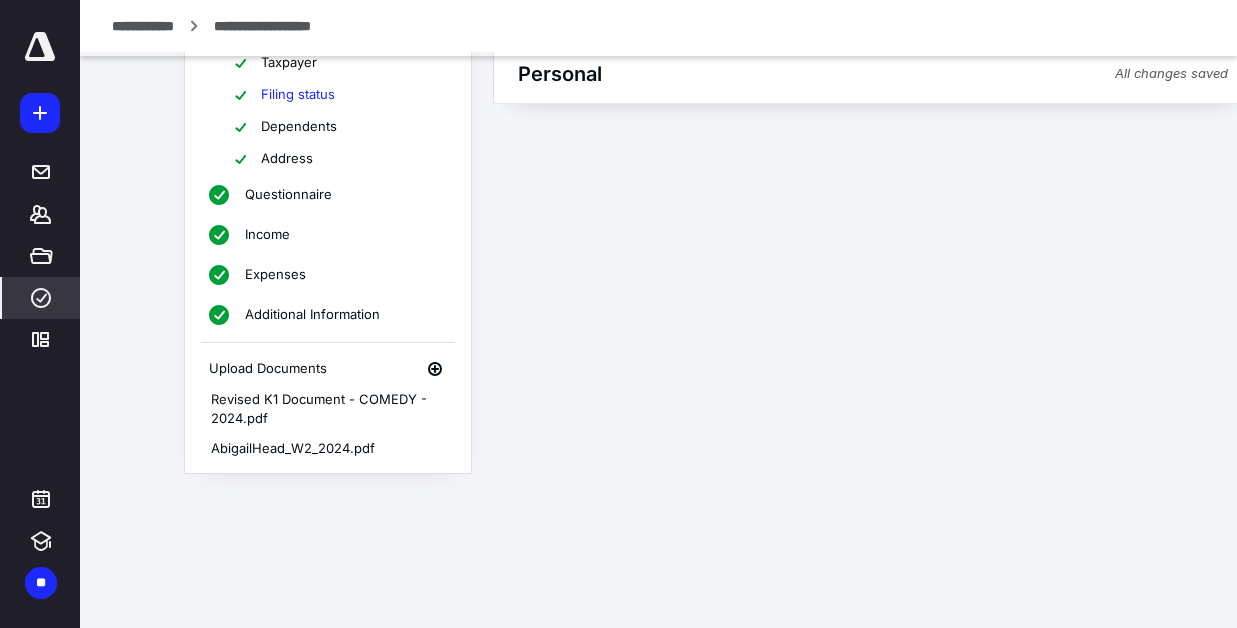 scroll, scrollTop: 13, scrollLeft: 0, axis: vertical 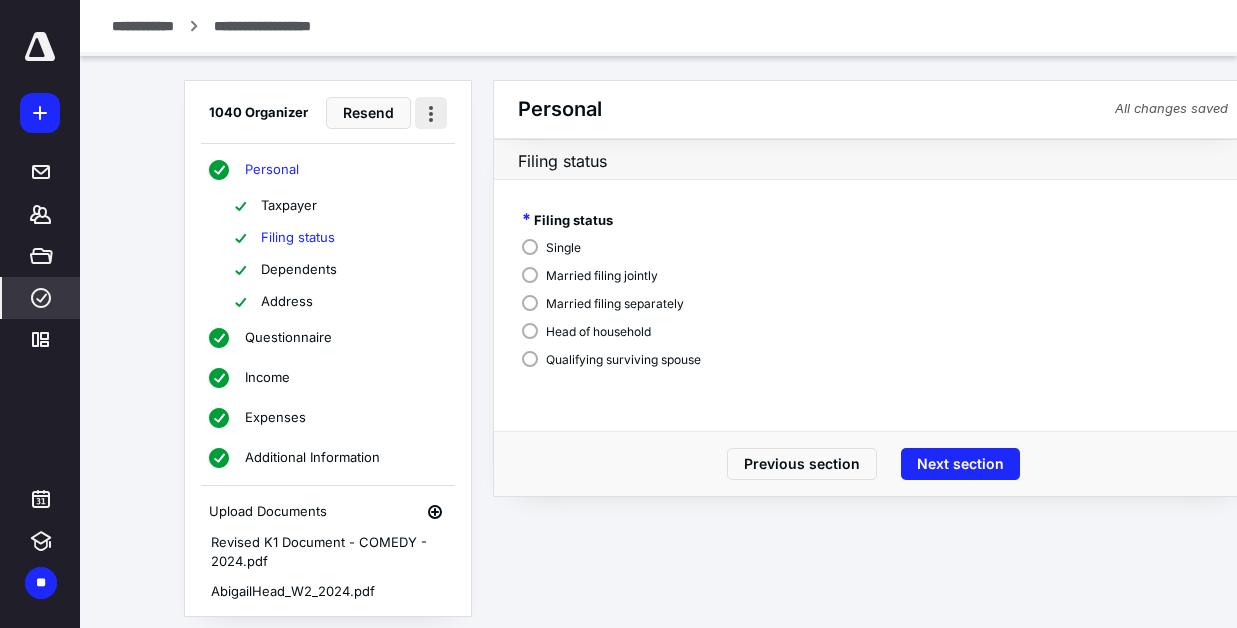 click at bounding box center [431, 113] 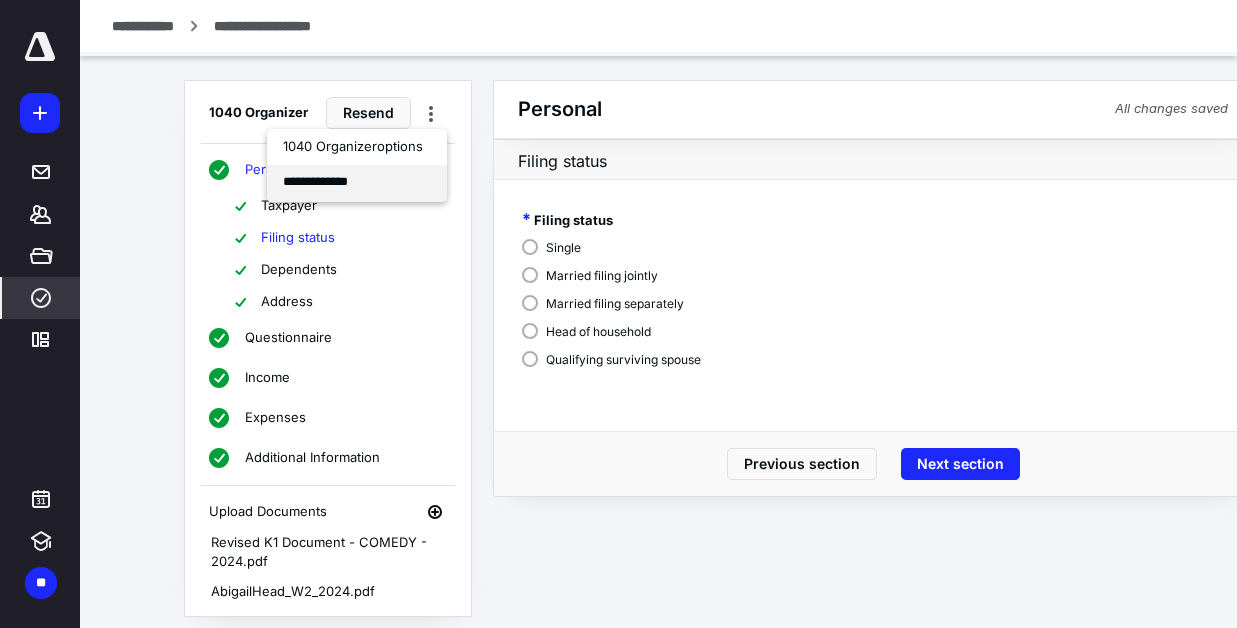 click on "**********" at bounding box center (357, 183) 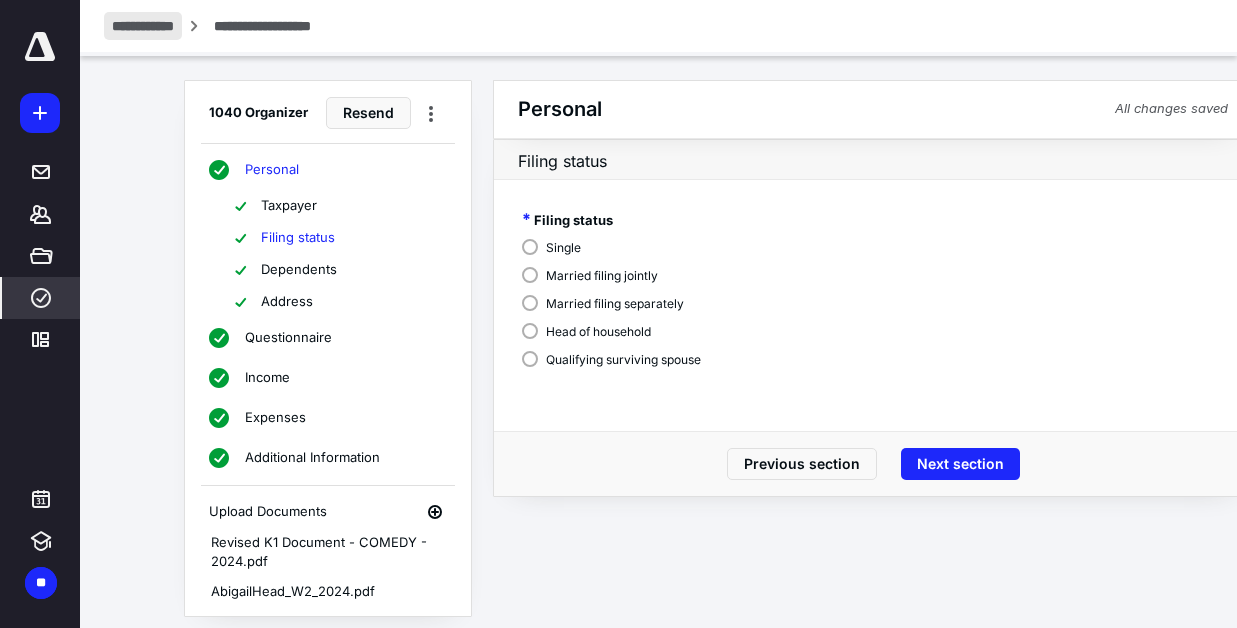 click on "**********" at bounding box center (143, 26) 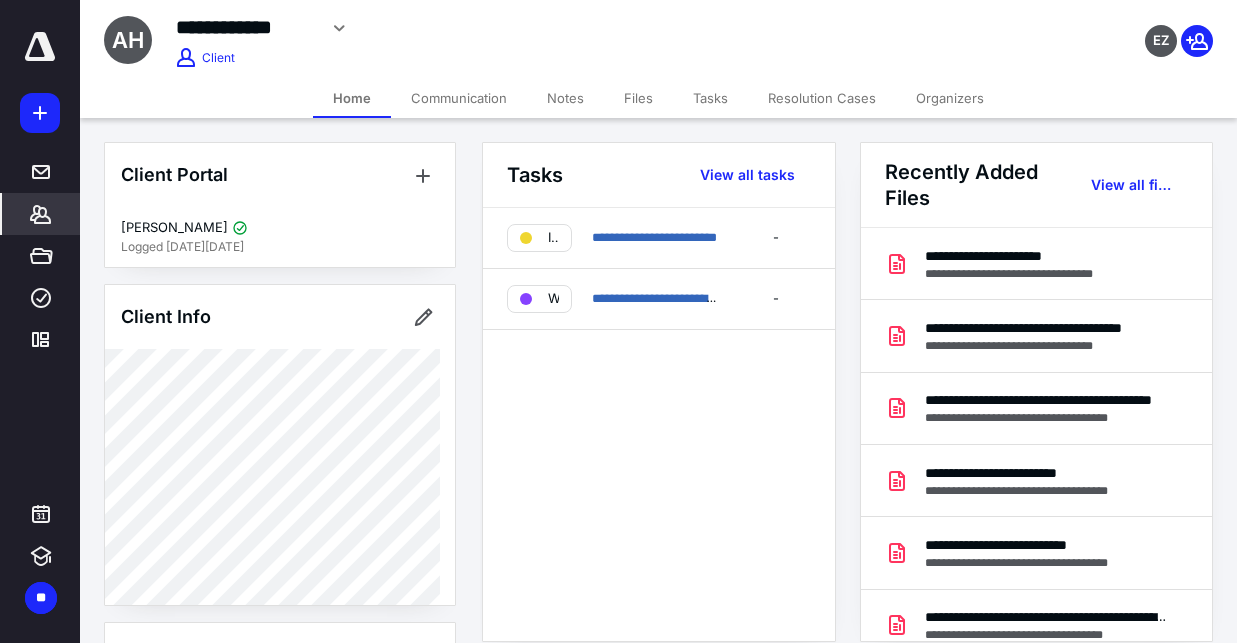 click on "Files" at bounding box center (638, 98) 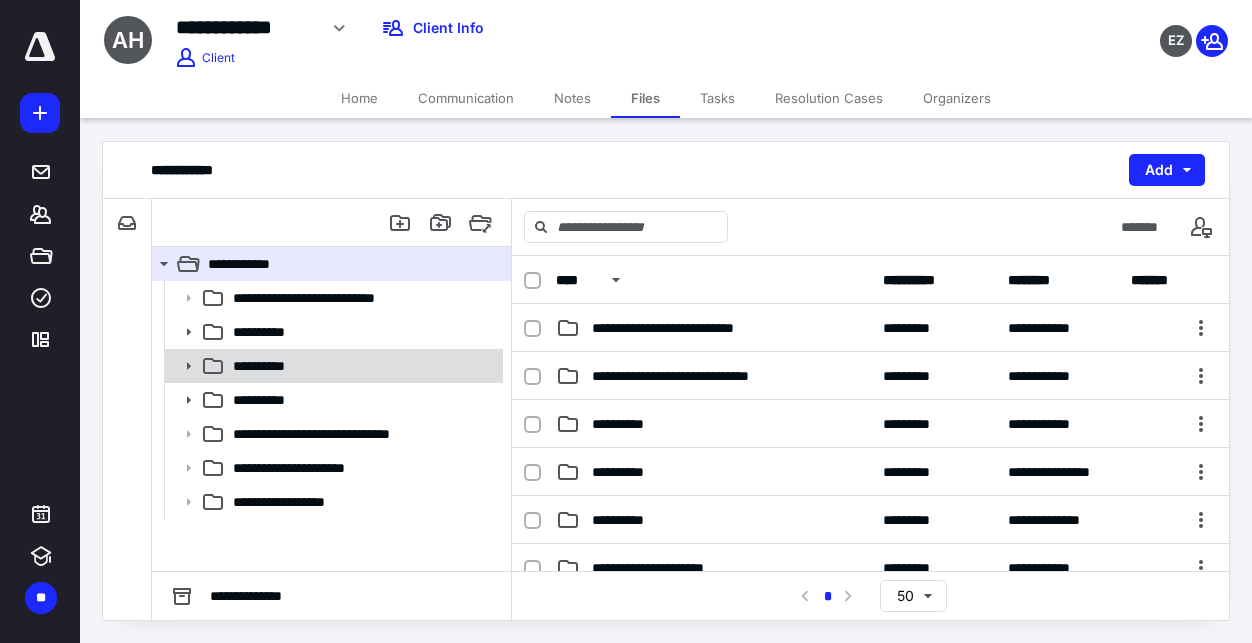 click 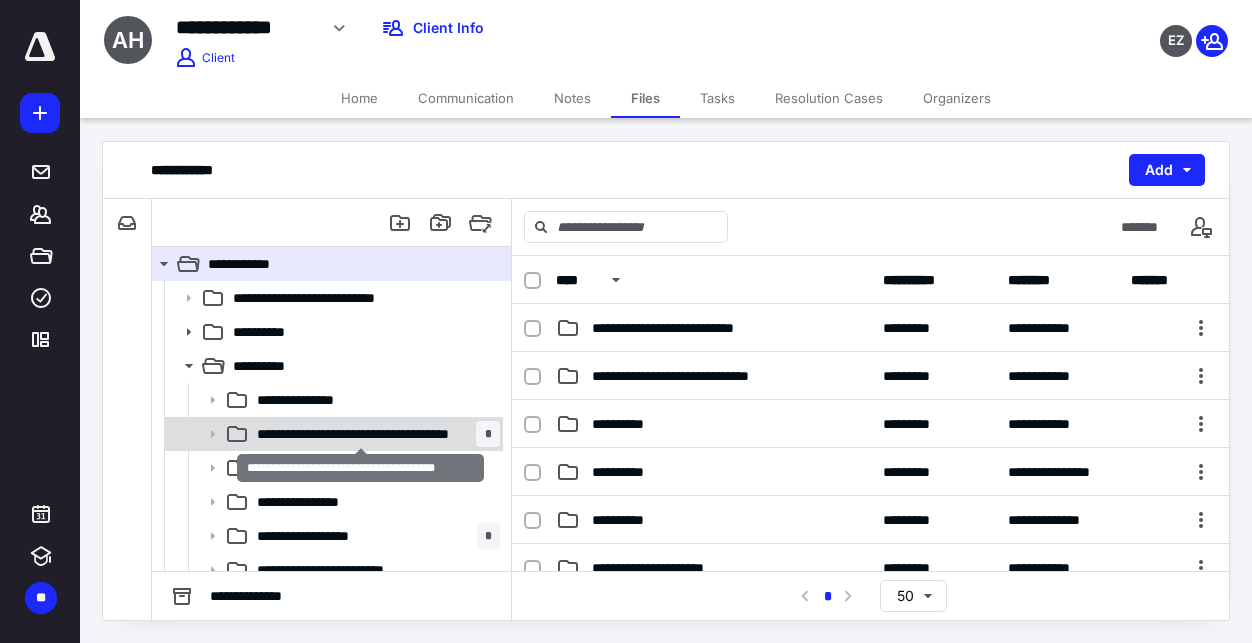click on "**********" at bounding box center [360, 434] 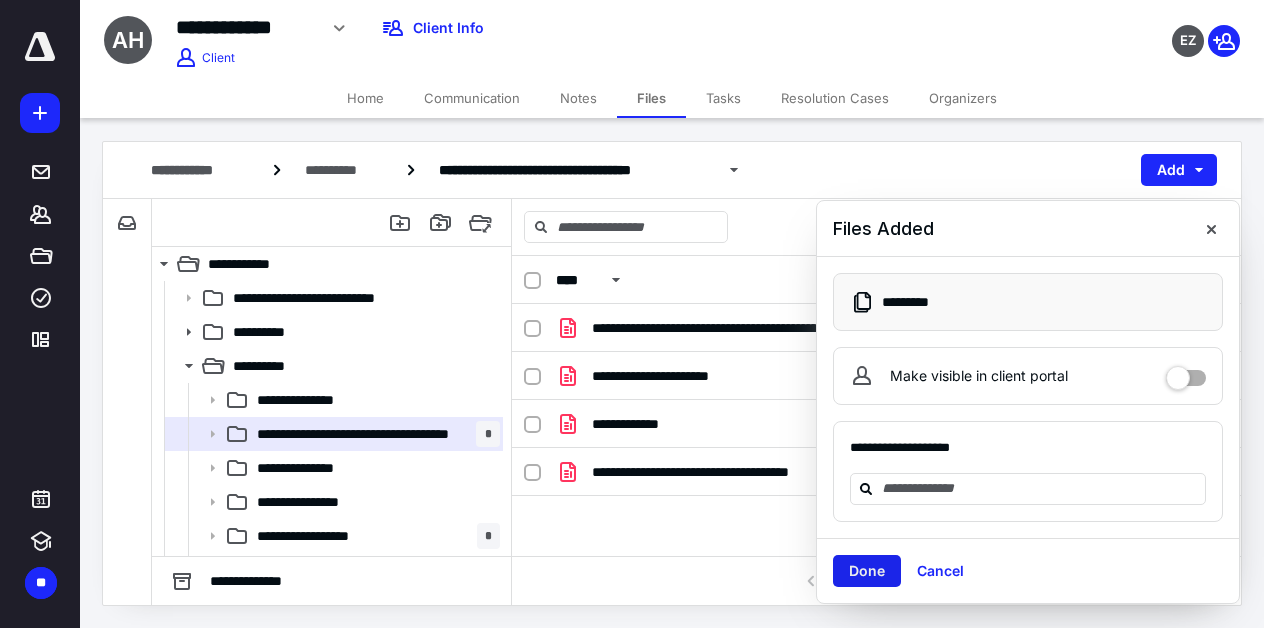 click on "Done" at bounding box center (867, 571) 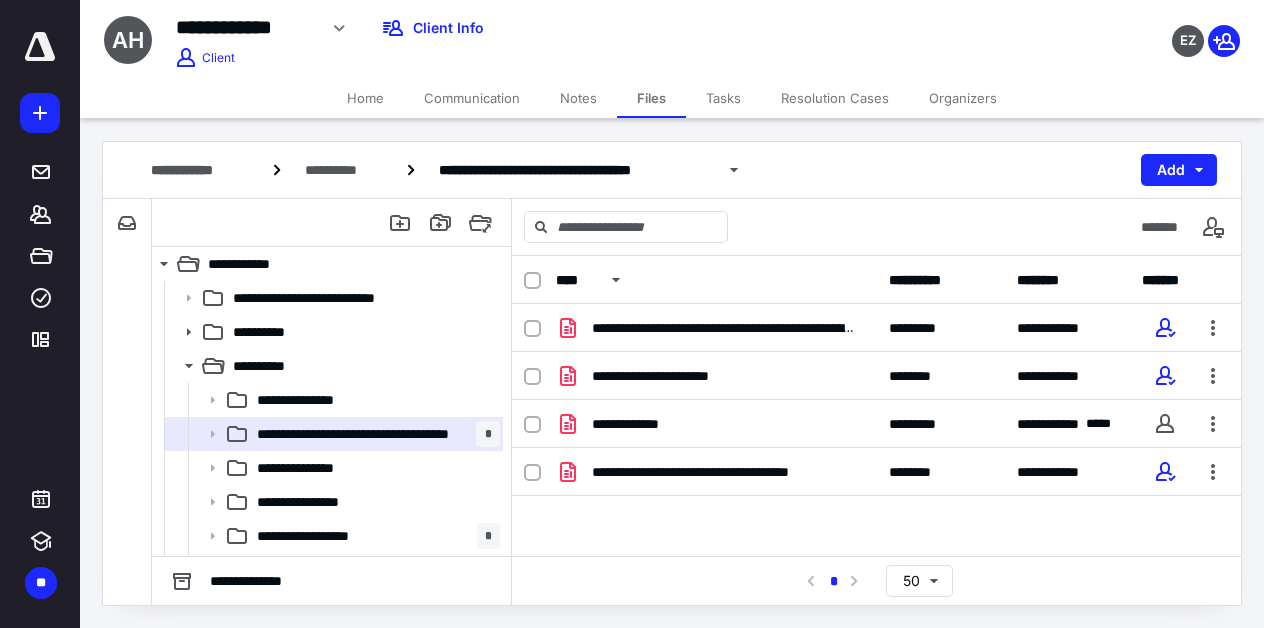 checkbox on "true" 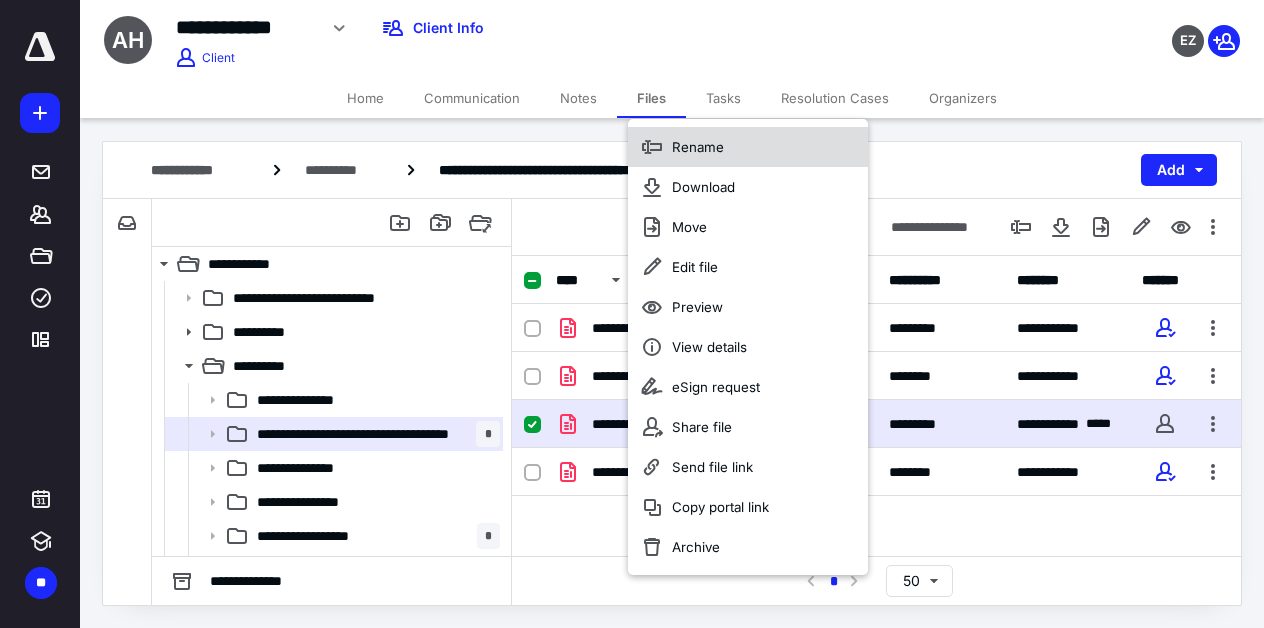 click on "Rename" at bounding box center [748, 147] 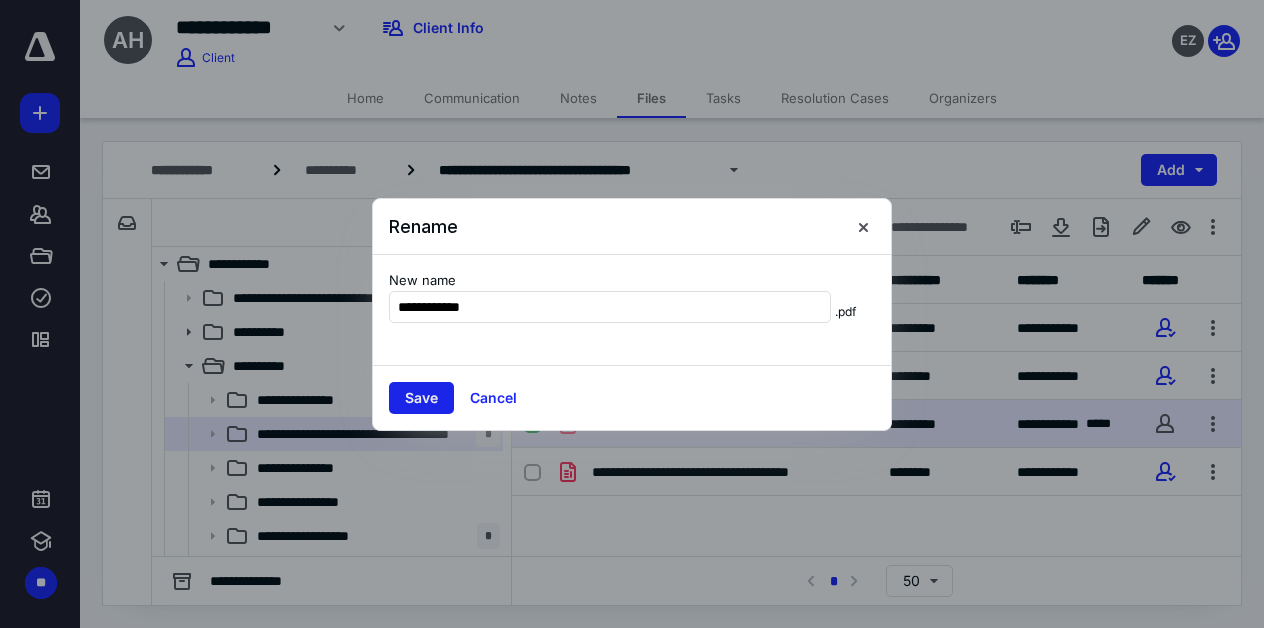 type on "**********" 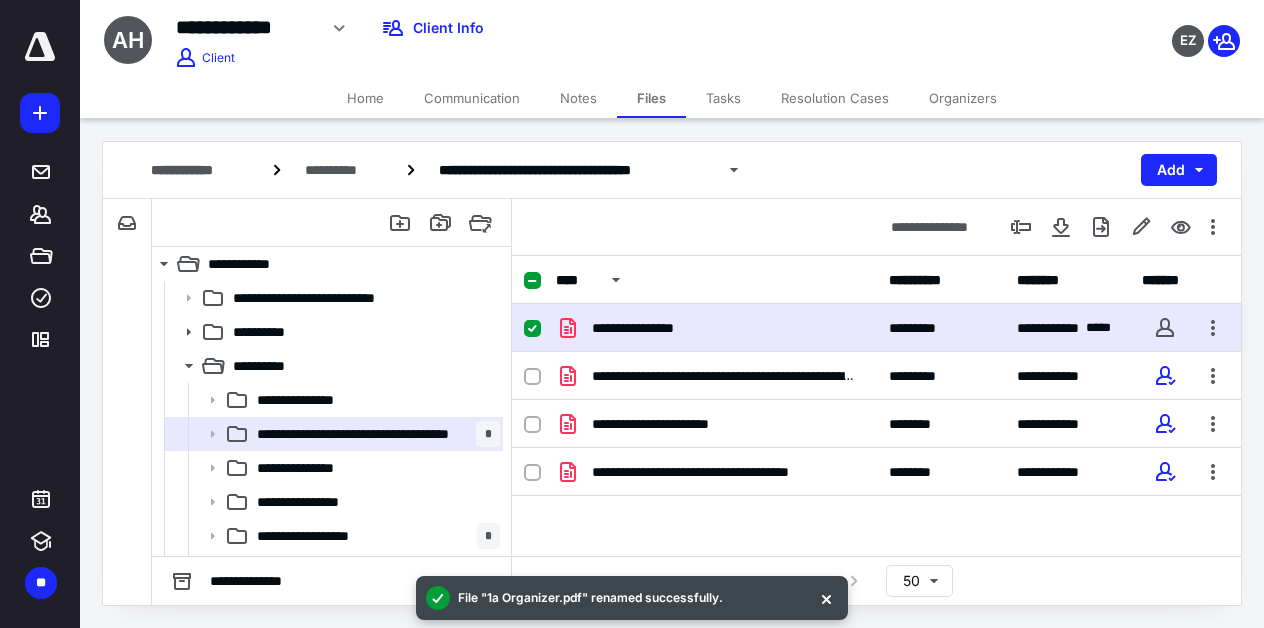 click 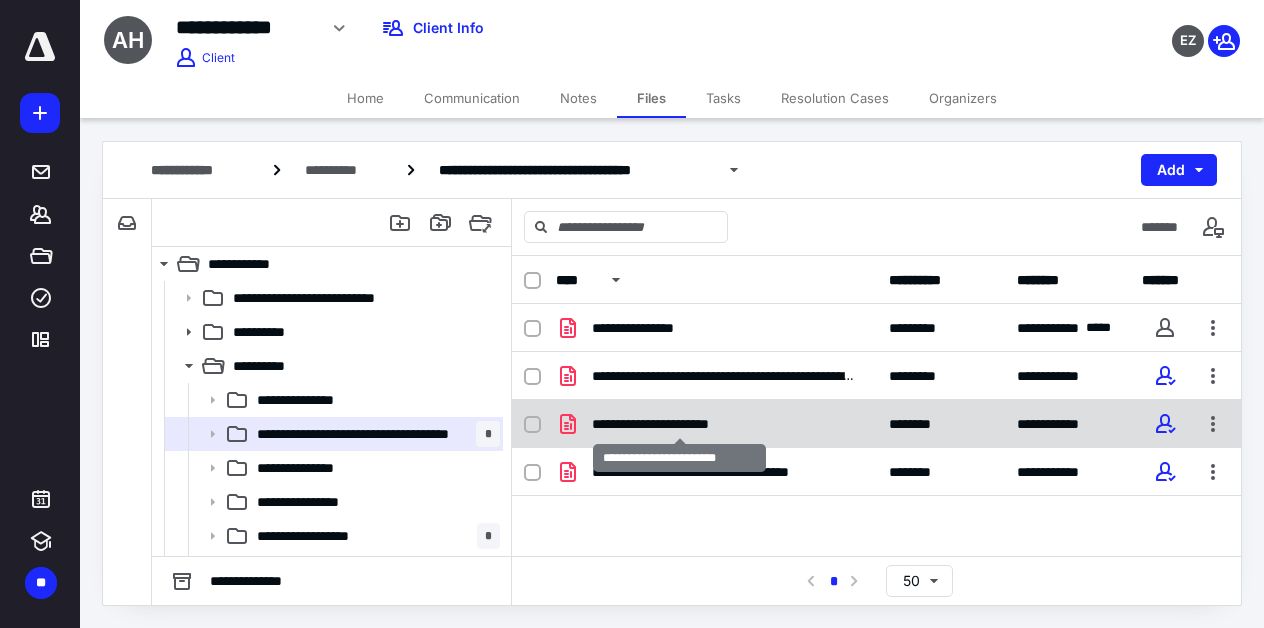 click on "**********" at bounding box center (680, 424) 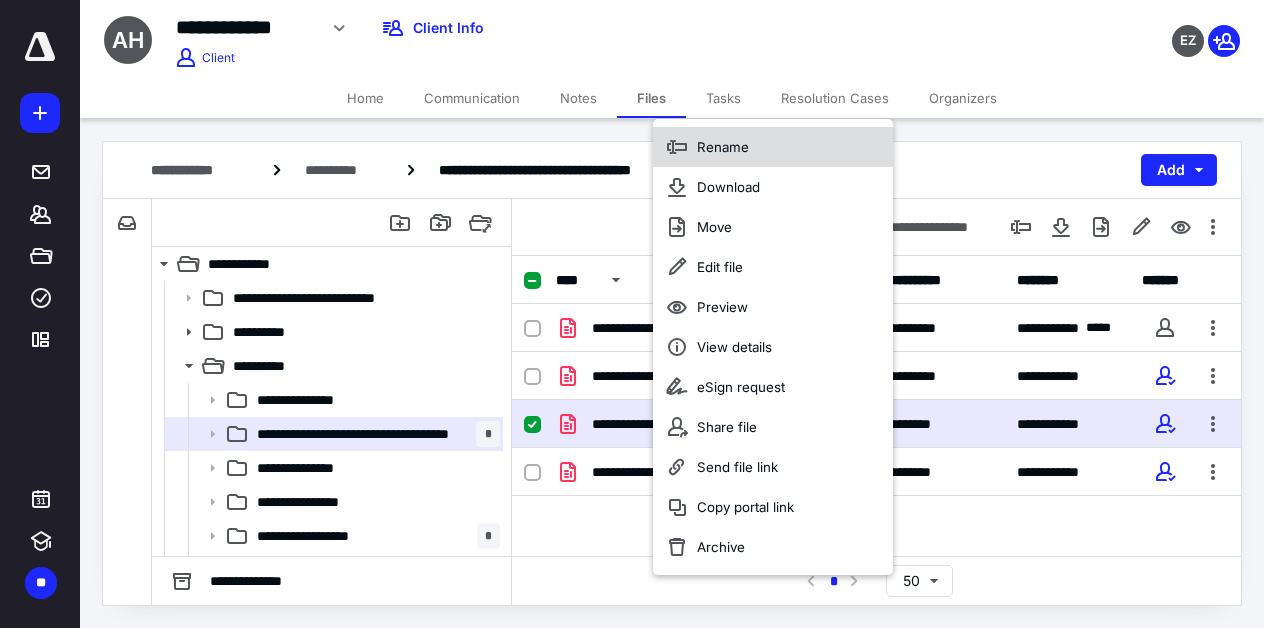 click on "Rename" at bounding box center (773, 147) 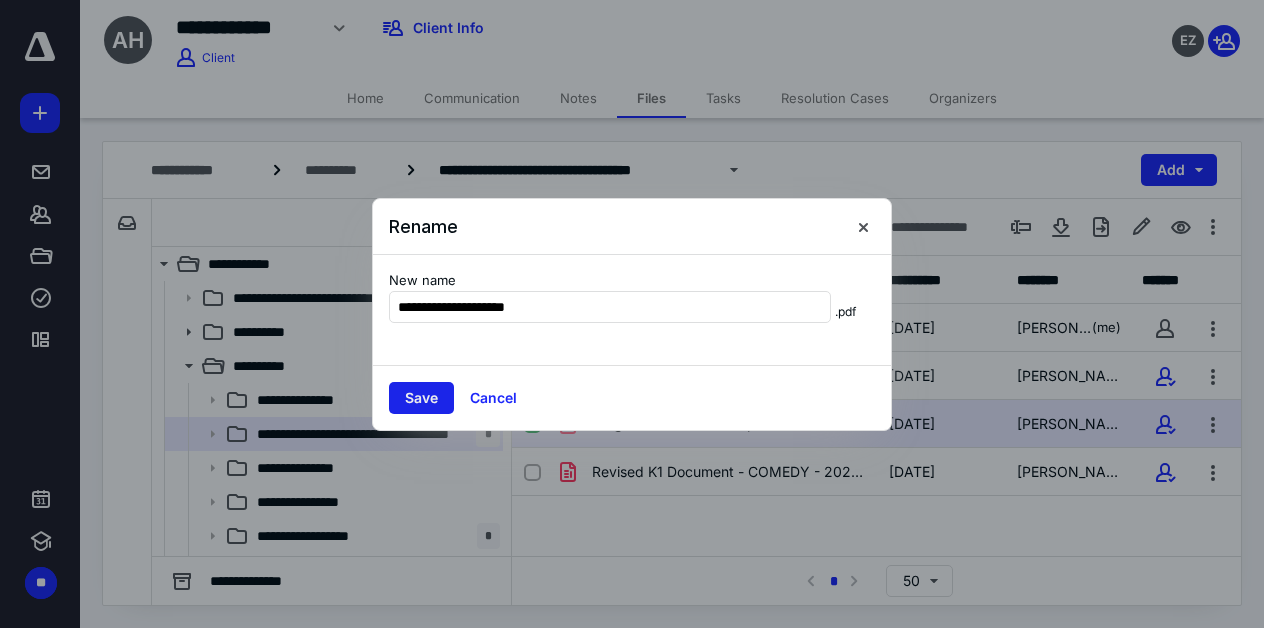 type on "**********" 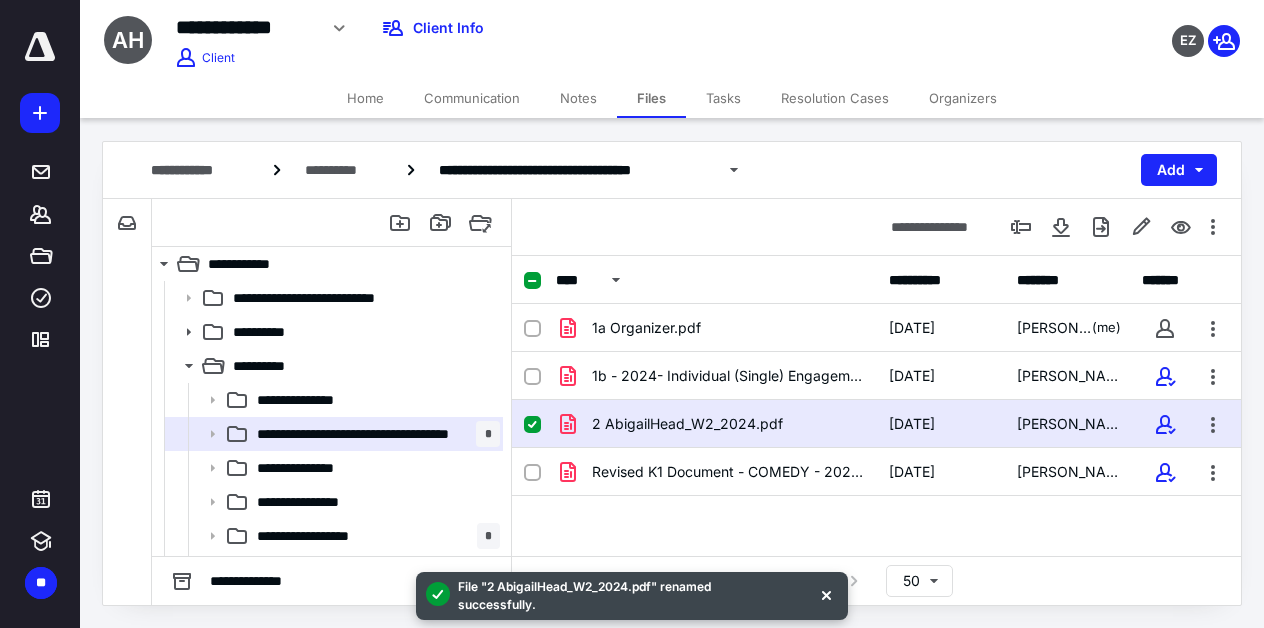 click 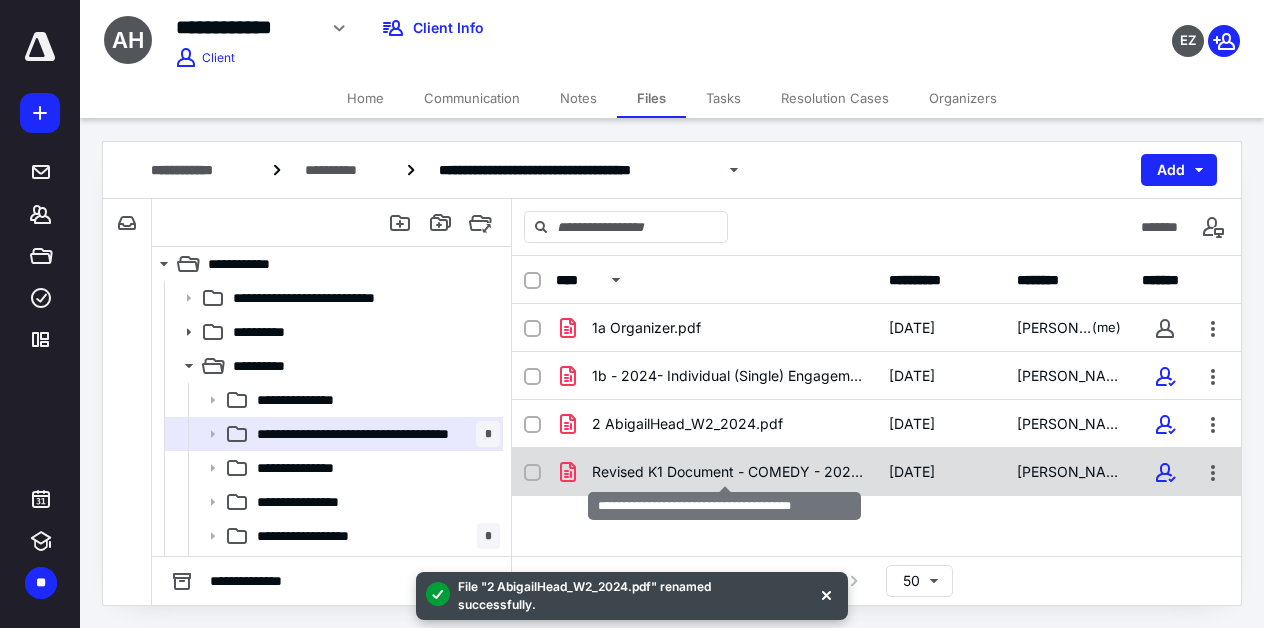 click on "Revised K1 Document - COMEDY - 2024.pdf" at bounding box center (728, 472) 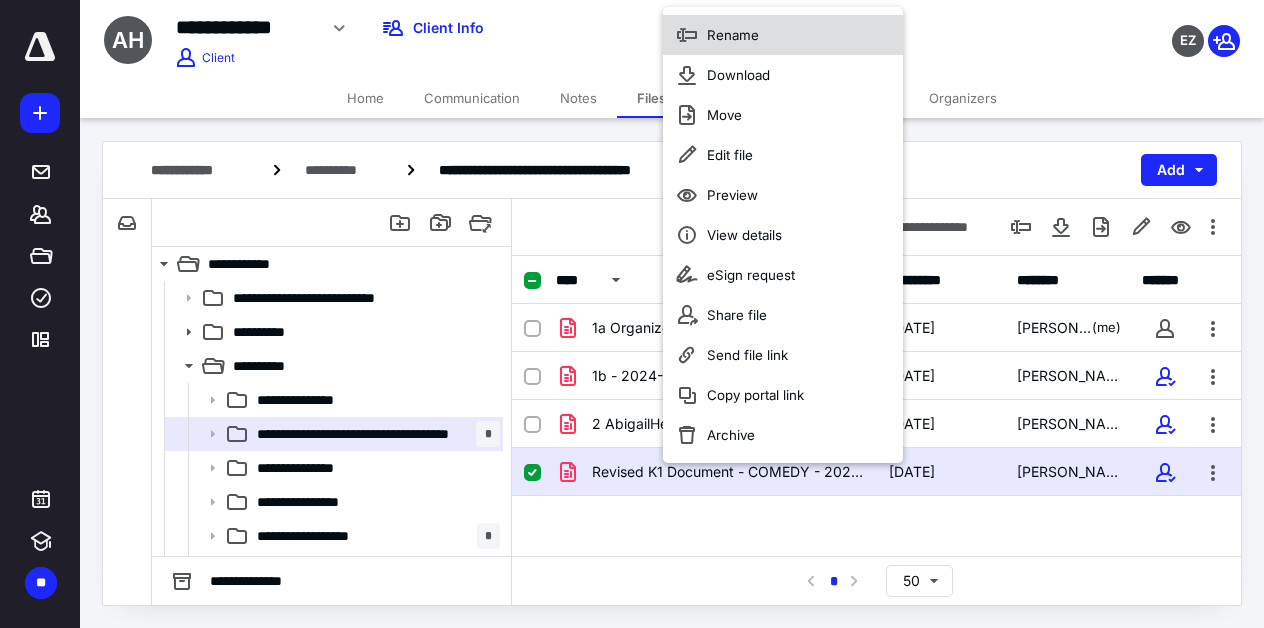 click on "Rename" at bounding box center [733, 35] 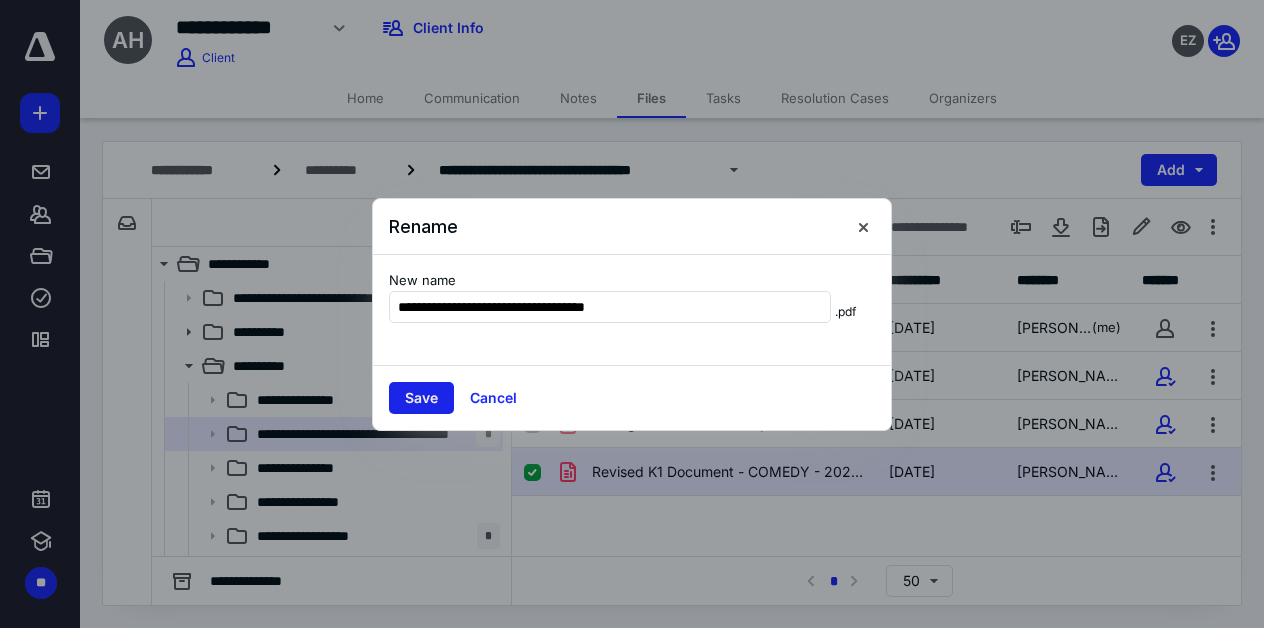 type on "**********" 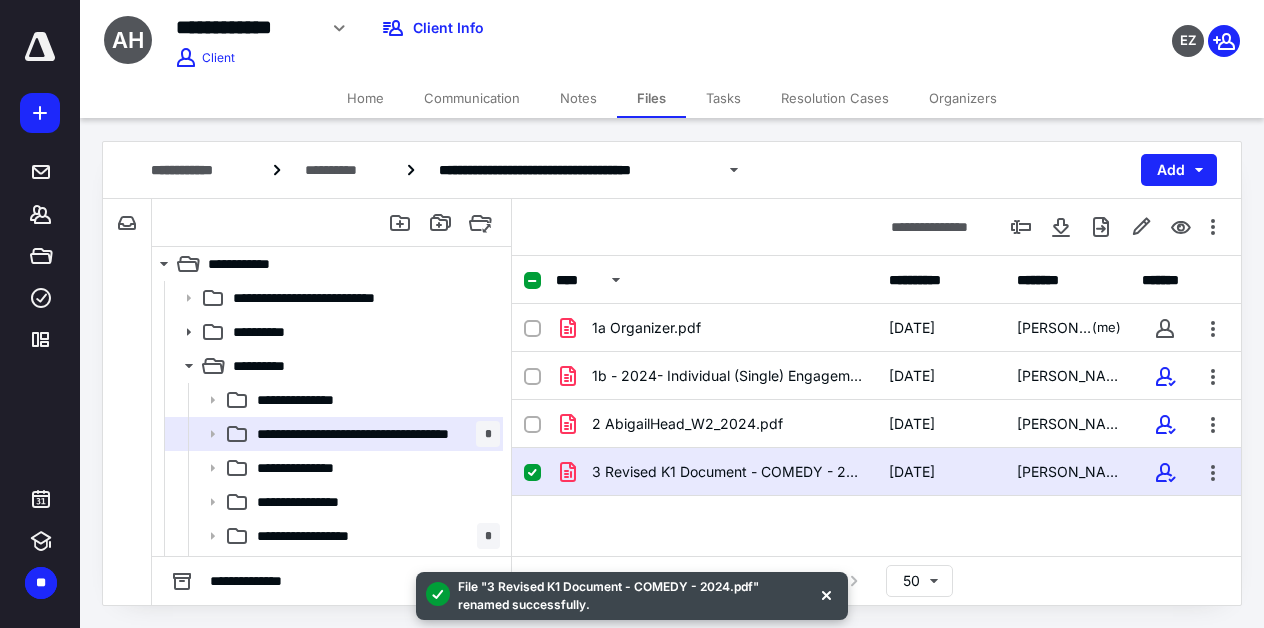 click 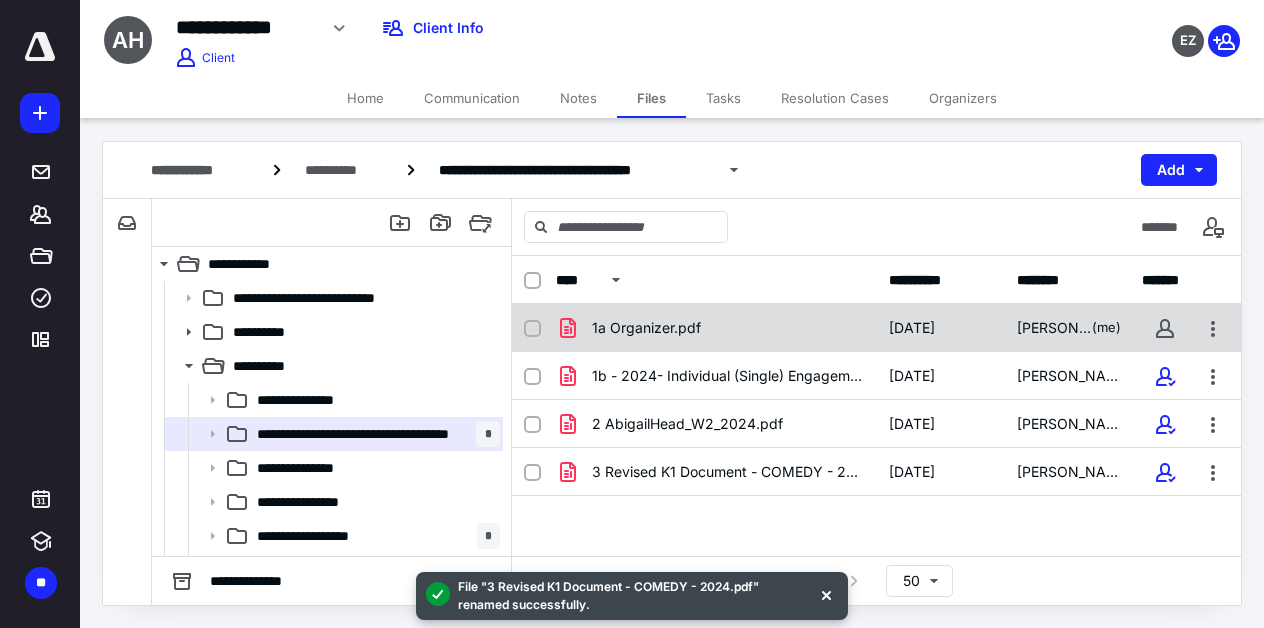 click 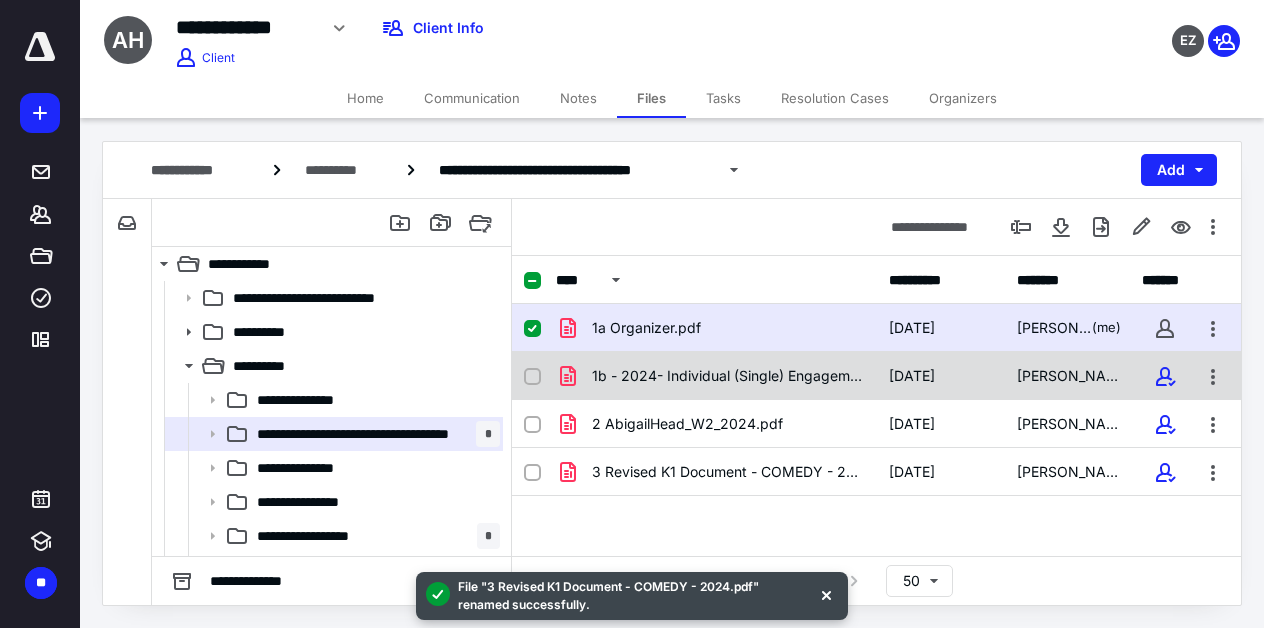 click at bounding box center [532, 376] 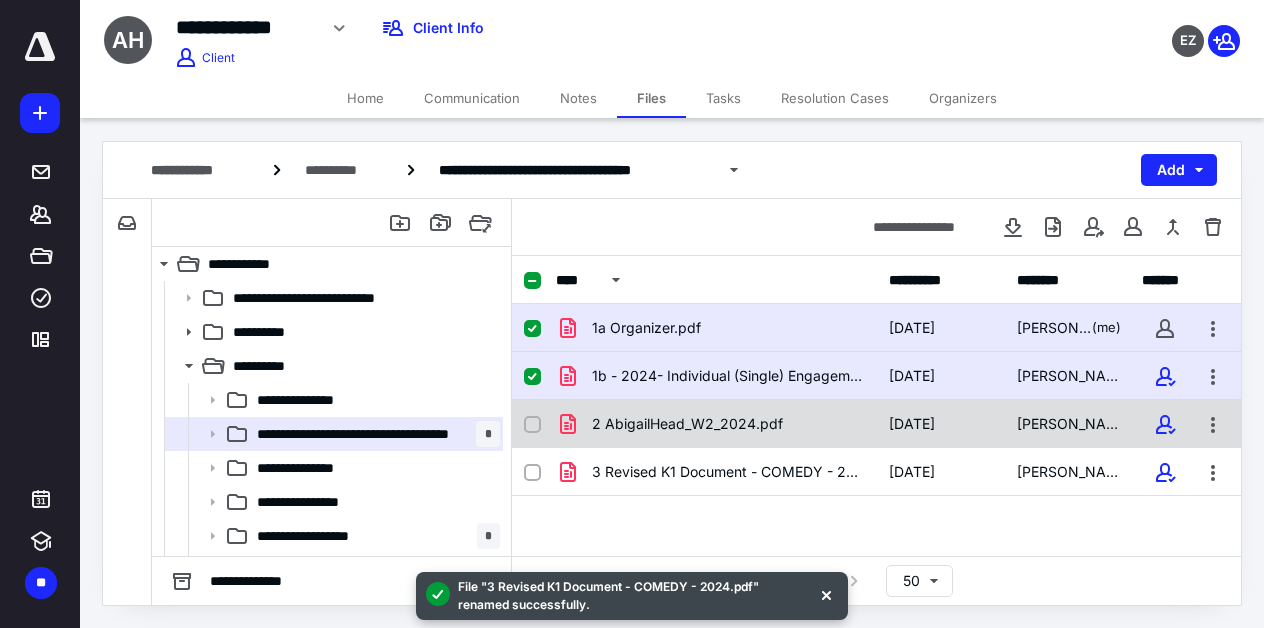 click 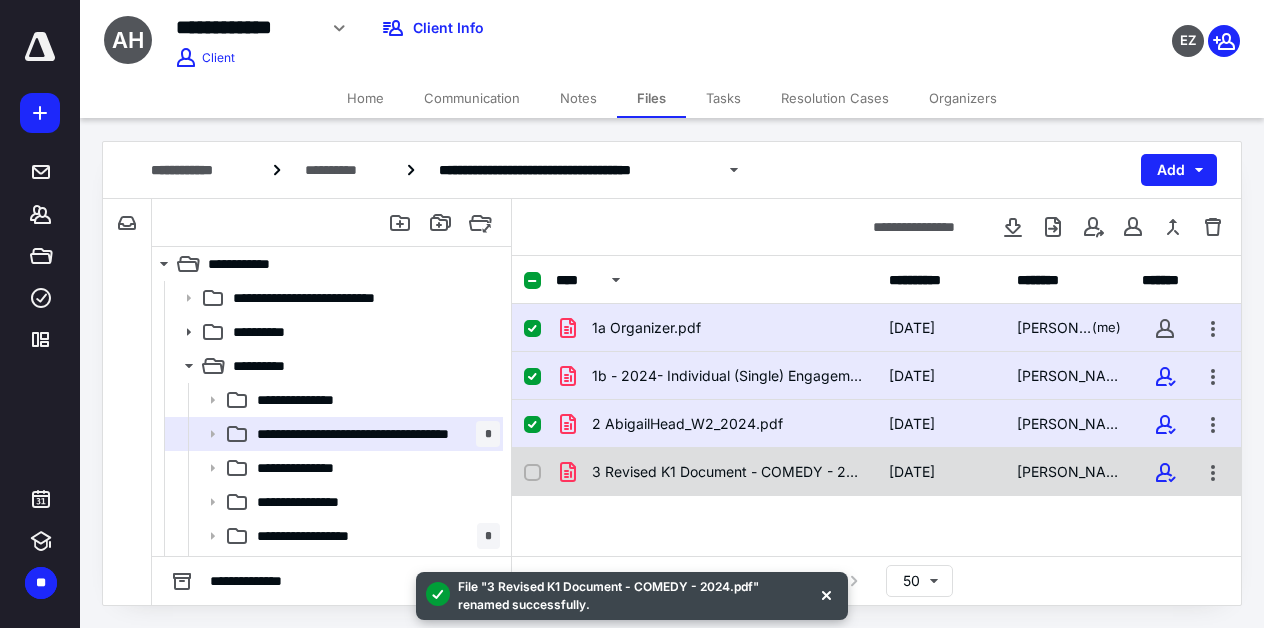 click 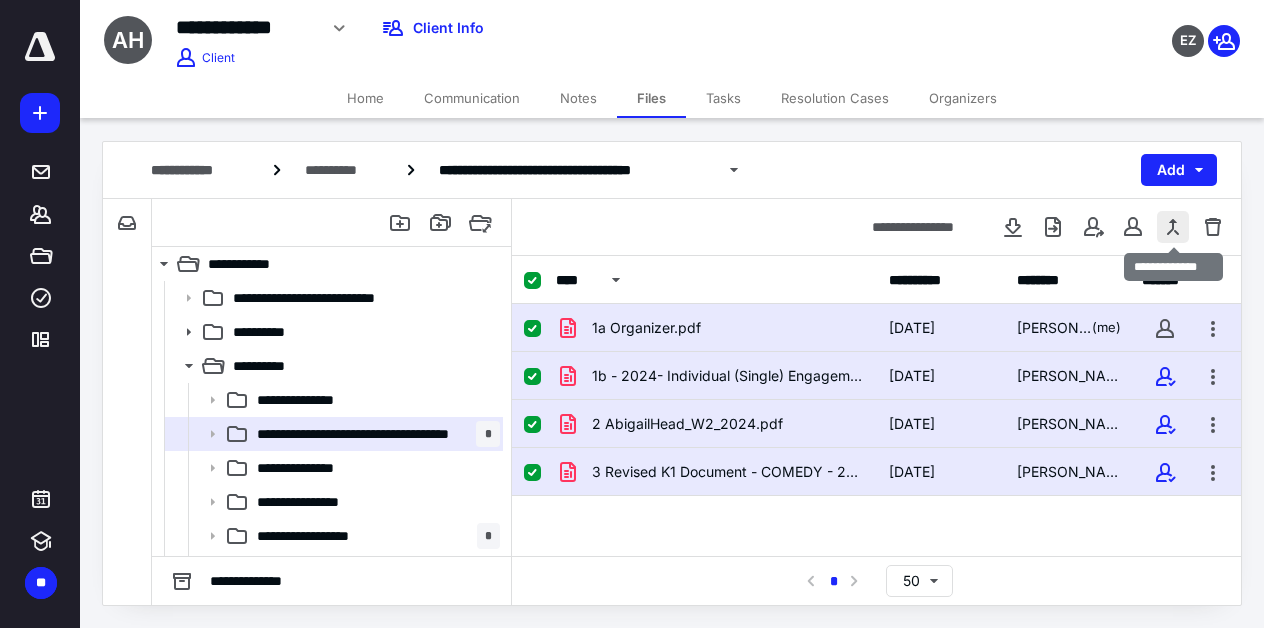 click at bounding box center [1173, 227] 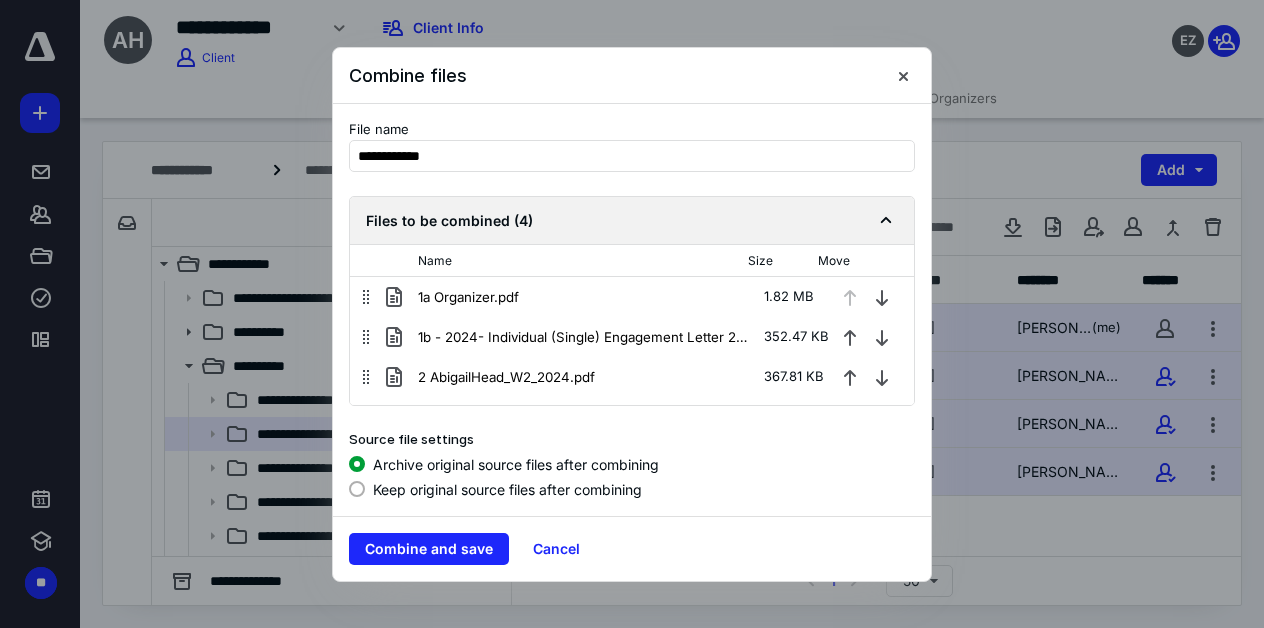 click on "Keep original source files after combining" at bounding box center [507, 489] 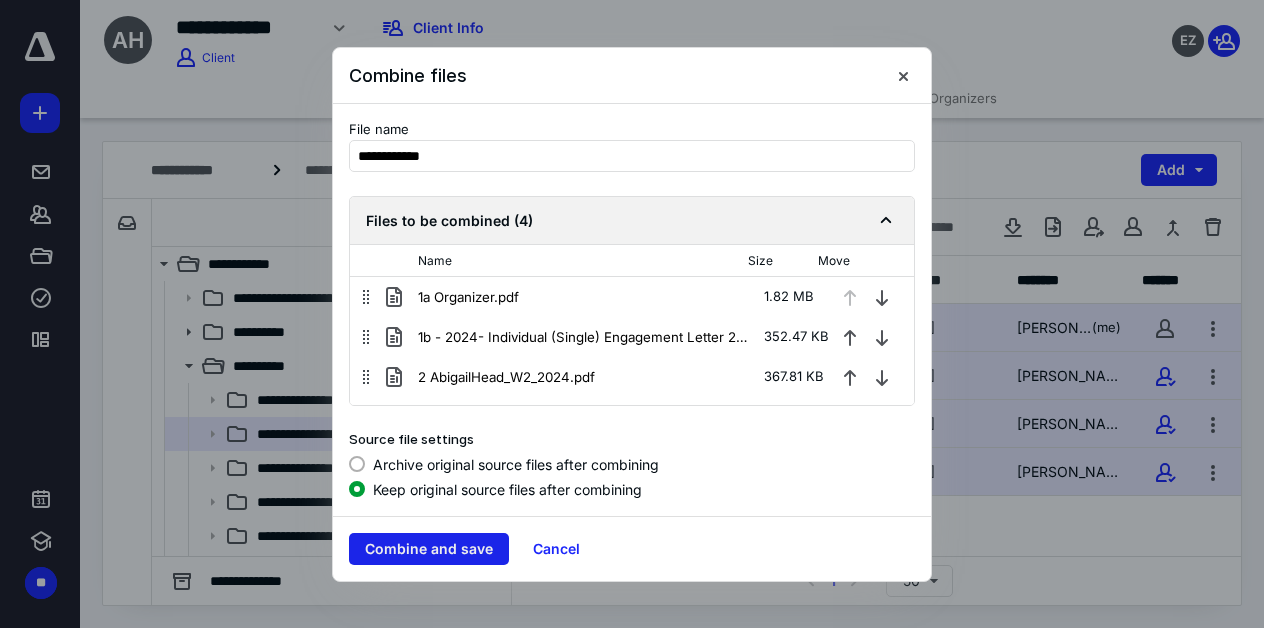 click on "Combine and save" at bounding box center [429, 549] 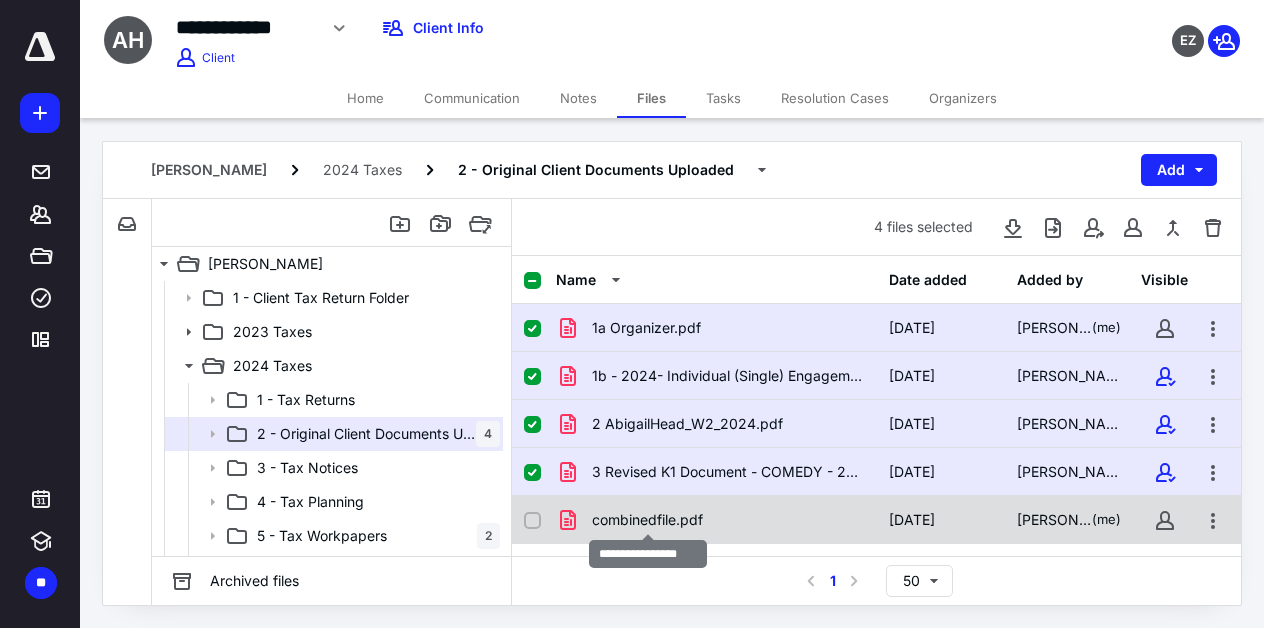 click on "combinedfile.pdf" at bounding box center [647, 520] 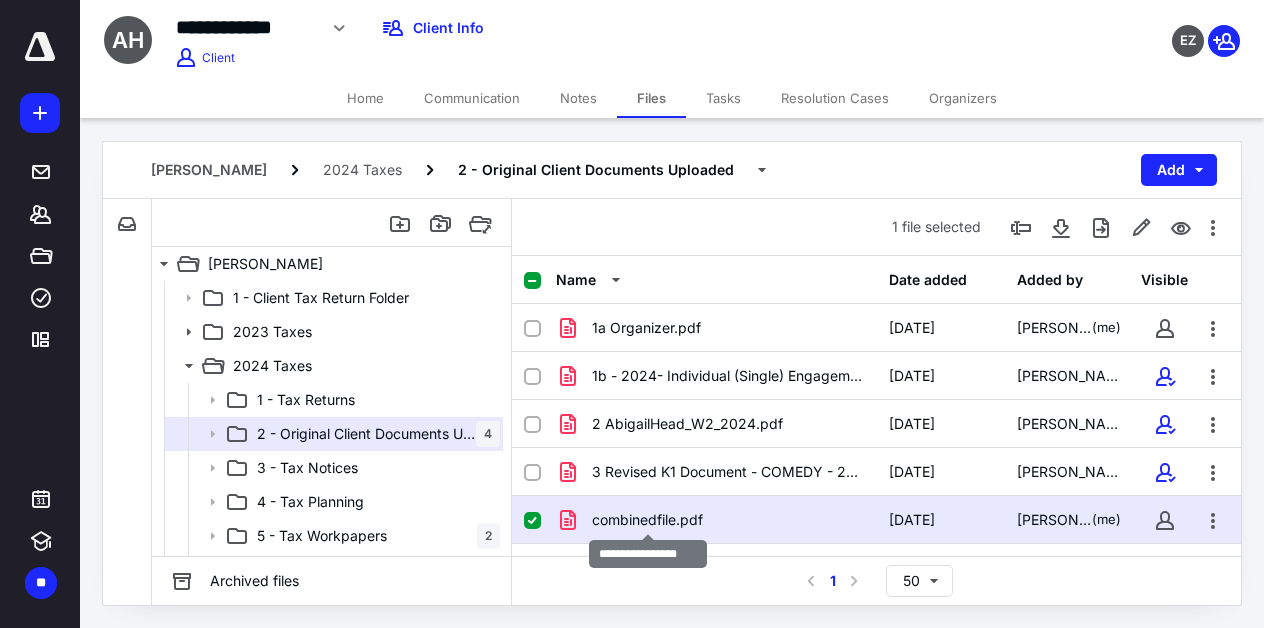 click on "combinedfile.pdf" at bounding box center (647, 520) 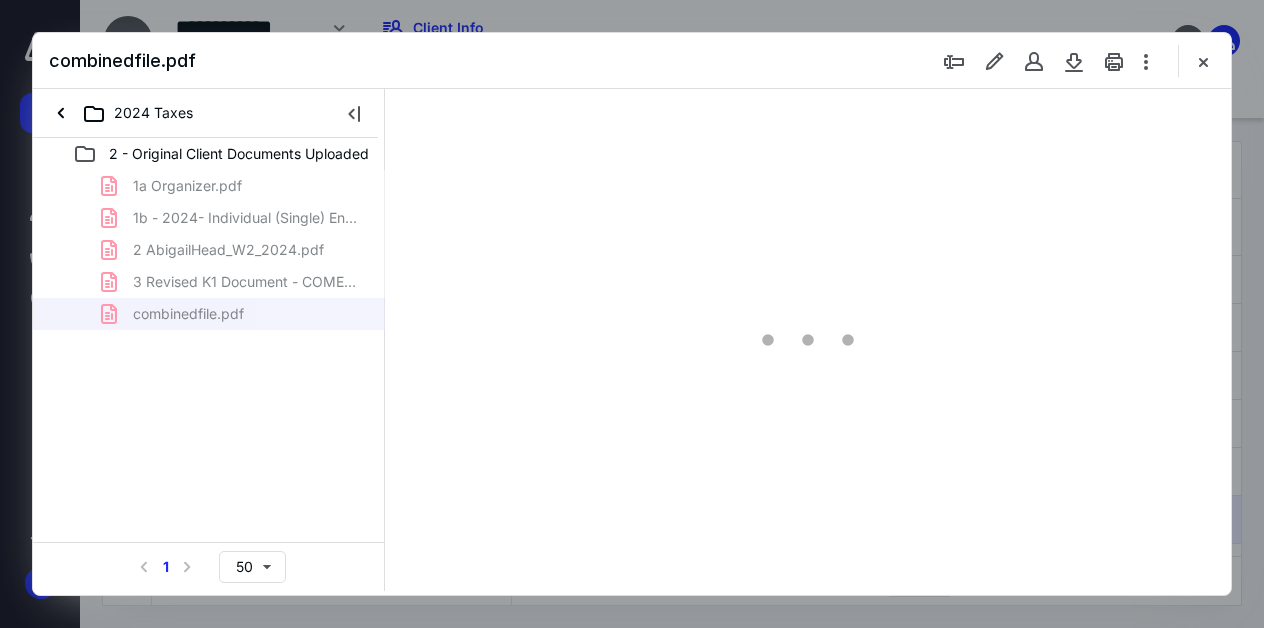 scroll, scrollTop: 0, scrollLeft: 0, axis: both 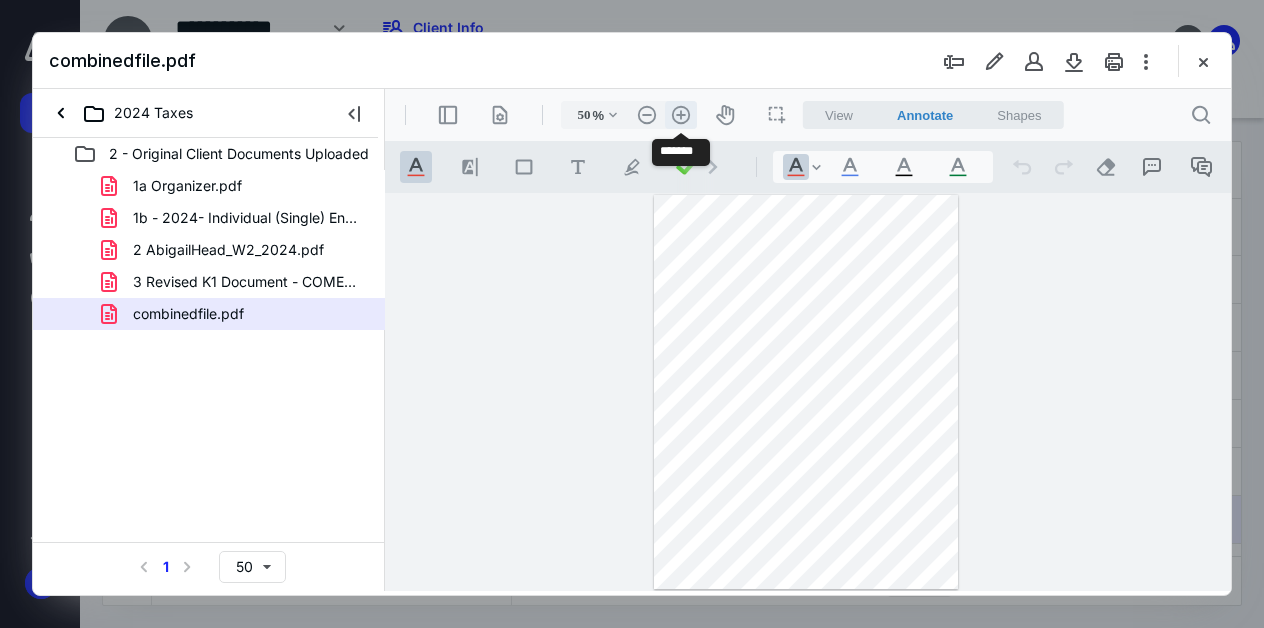 click on ".cls-1{fill:#abb0c4;} icon - header - zoom - in - line" at bounding box center (681, 115) 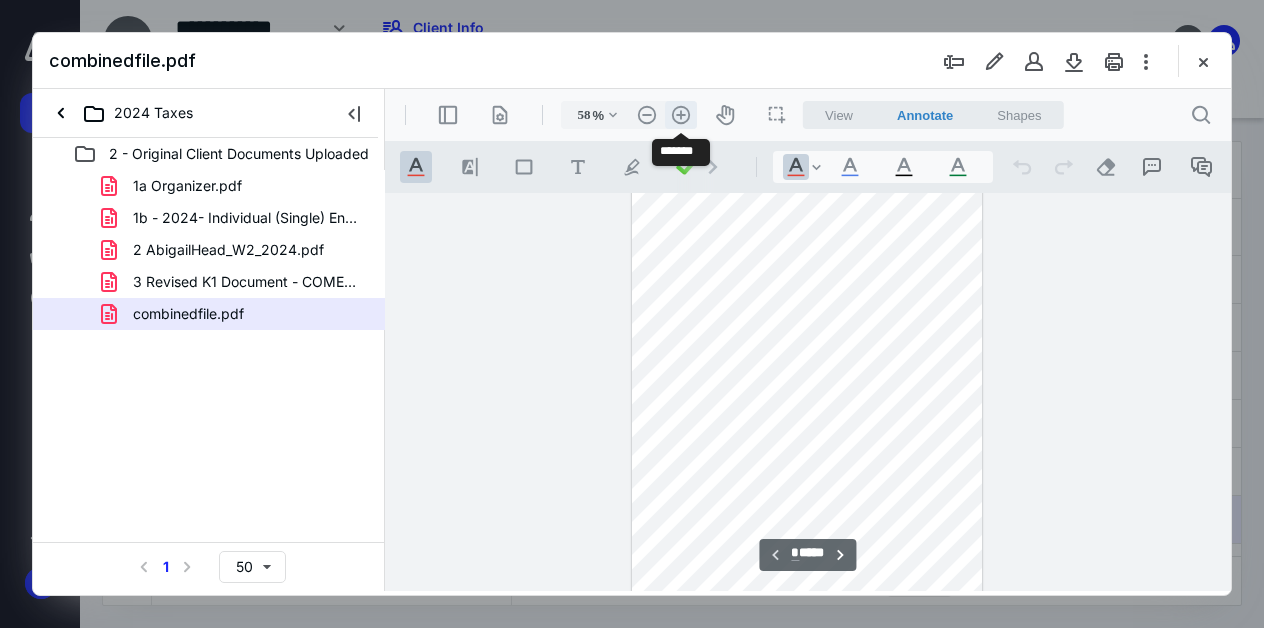 click on ".cls-1{fill:#abb0c4;} icon - header - zoom - in - line" at bounding box center (681, 115) 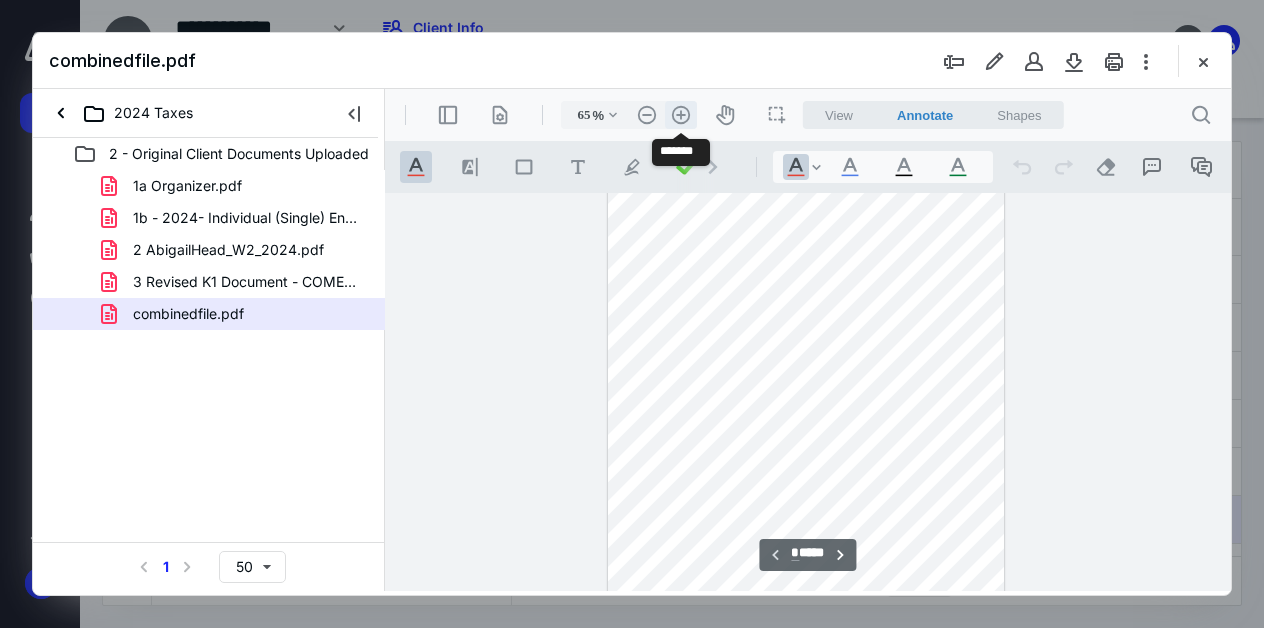 click on ".cls-1{fill:#abb0c4;} icon - header - zoom - in - line" at bounding box center (681, 115) 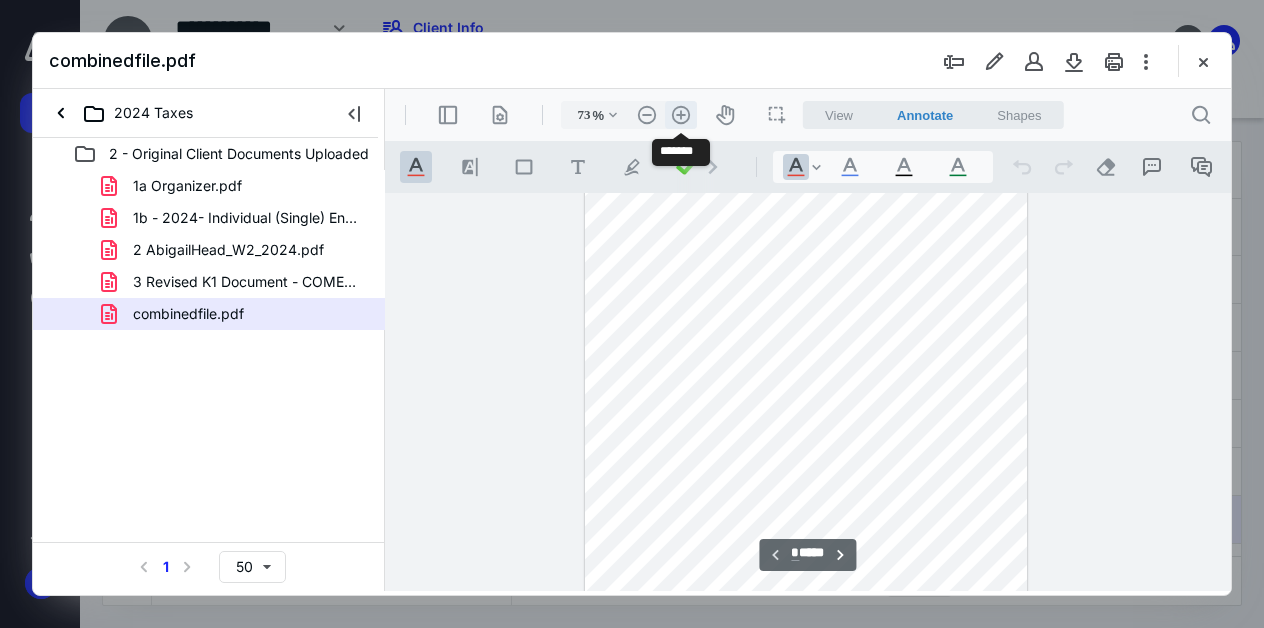 click on ".cls-1{fill:#abb0c4;} icon - header - zoom - in - line" at bounding box center (681, 115) 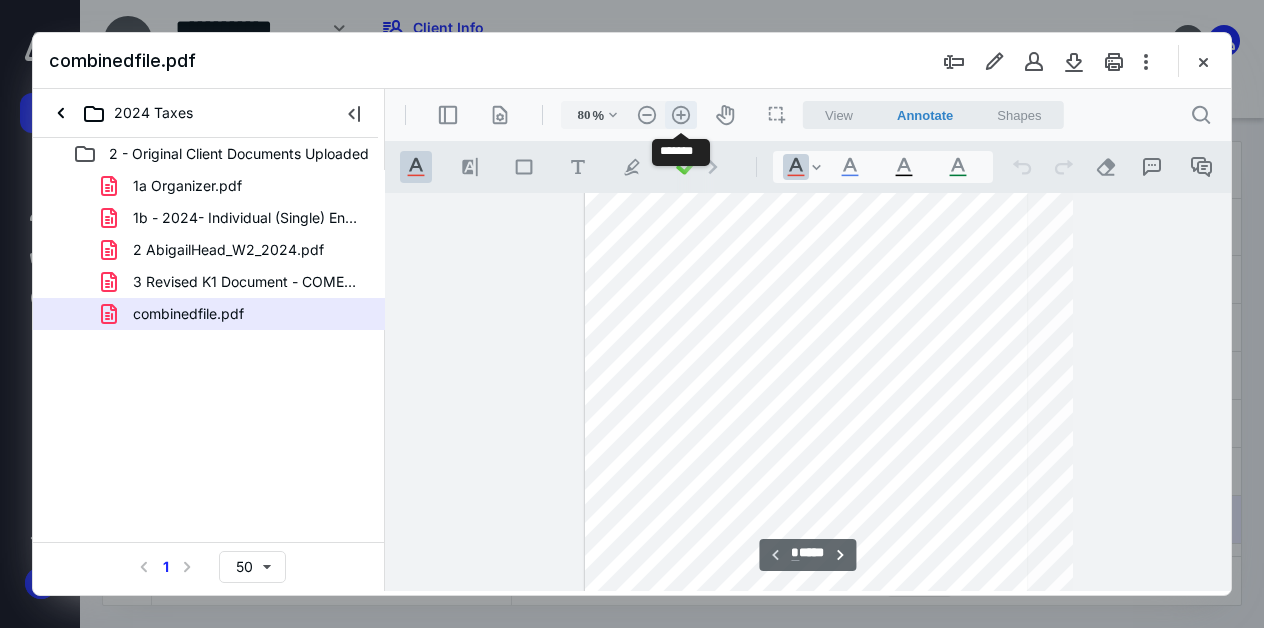 click on ".cls-1{fill:#abb0c4;} icon - header - zoom - in - line" at bounding box center [681, 115] 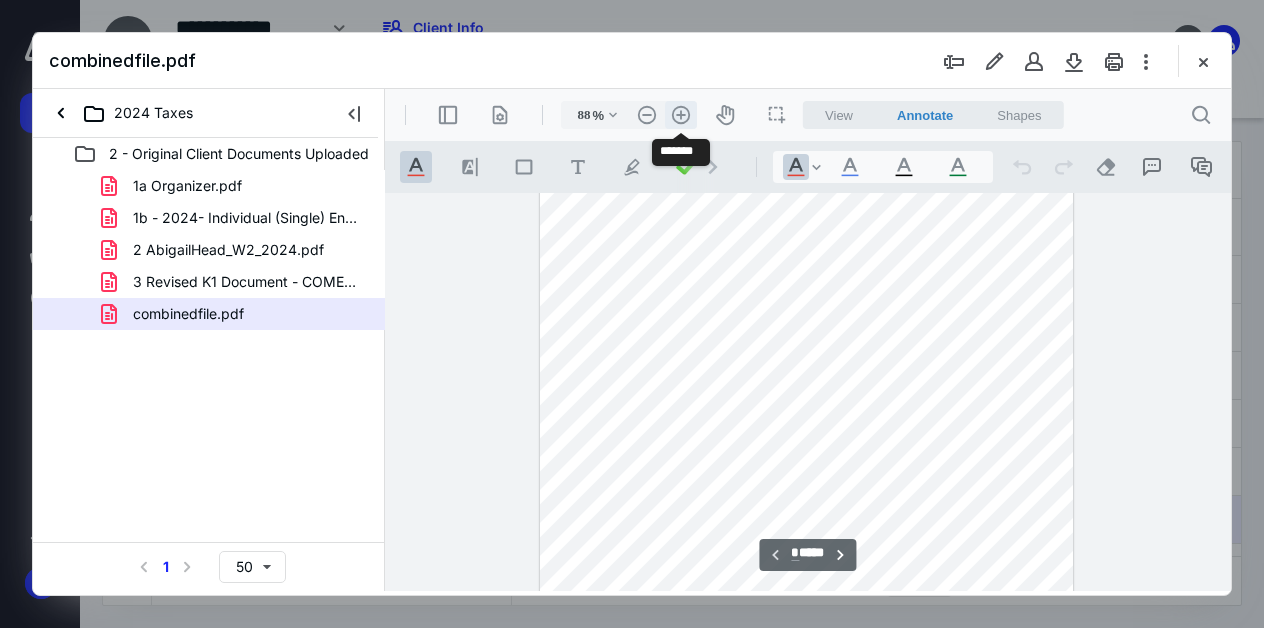 scroll, scrollTop: 110, scrollLeft: 0, axis: vertical 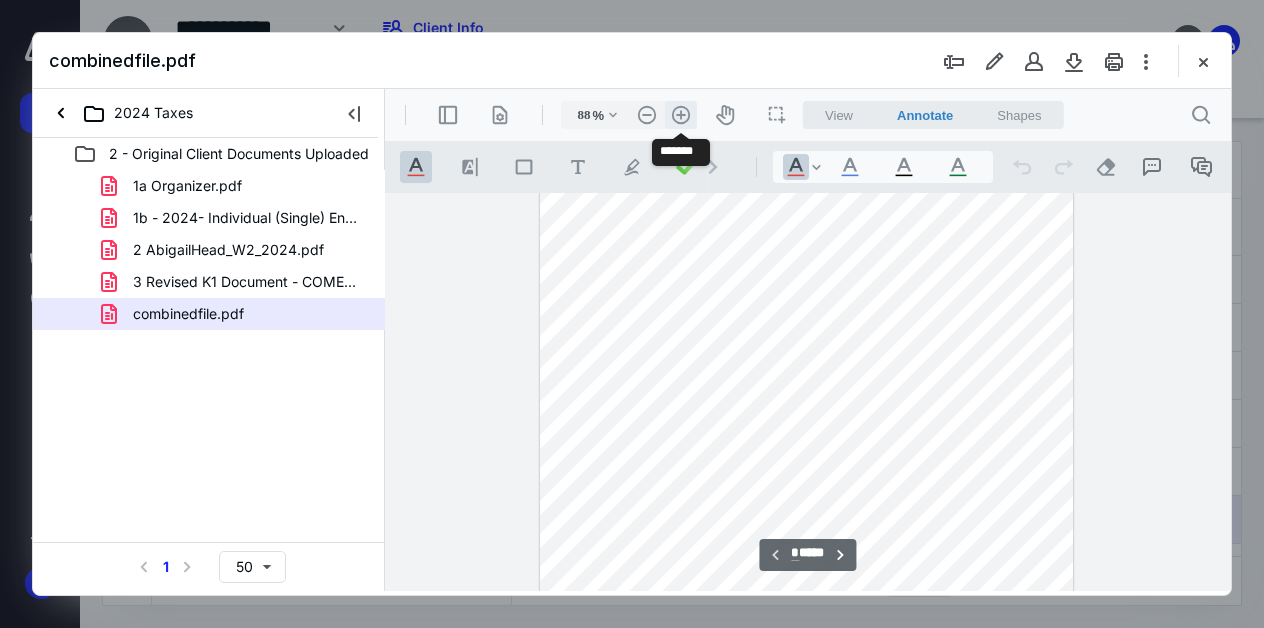click on ".cls-1{fill:#abb0c4;} icon - header - zoom - in - line" at bounding box center (681, 115) 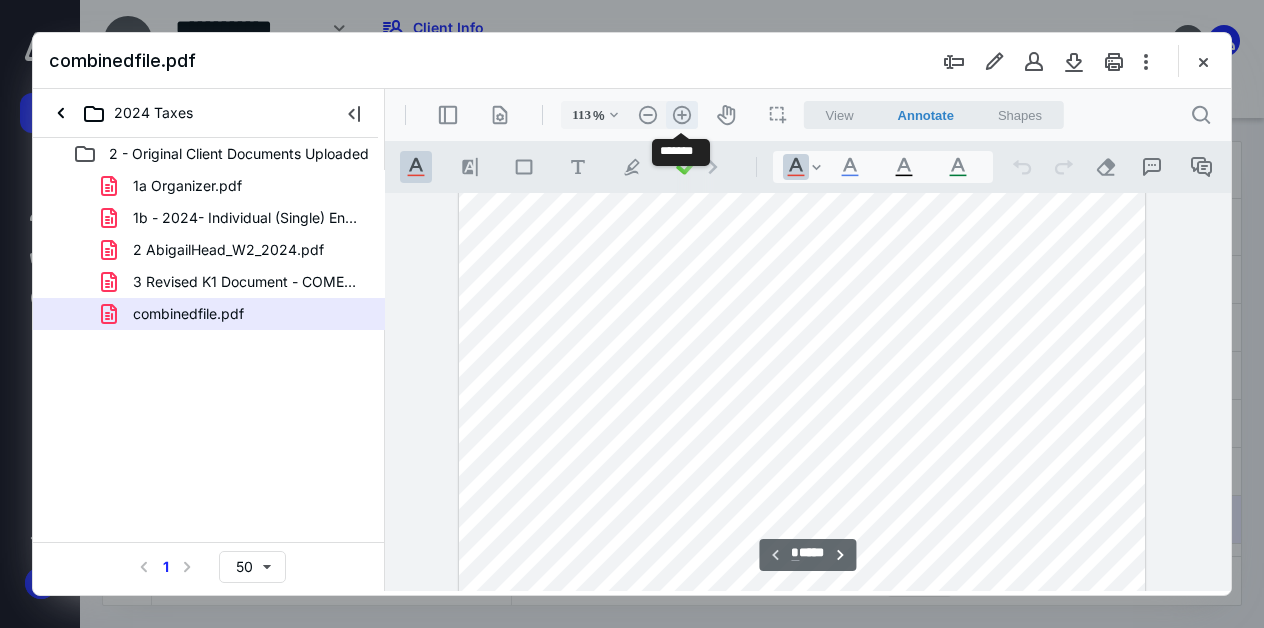 click on ".cls-1{fill:#abb0c4;} icon - header - zoom - in - line" at bounding box center [682, 115] 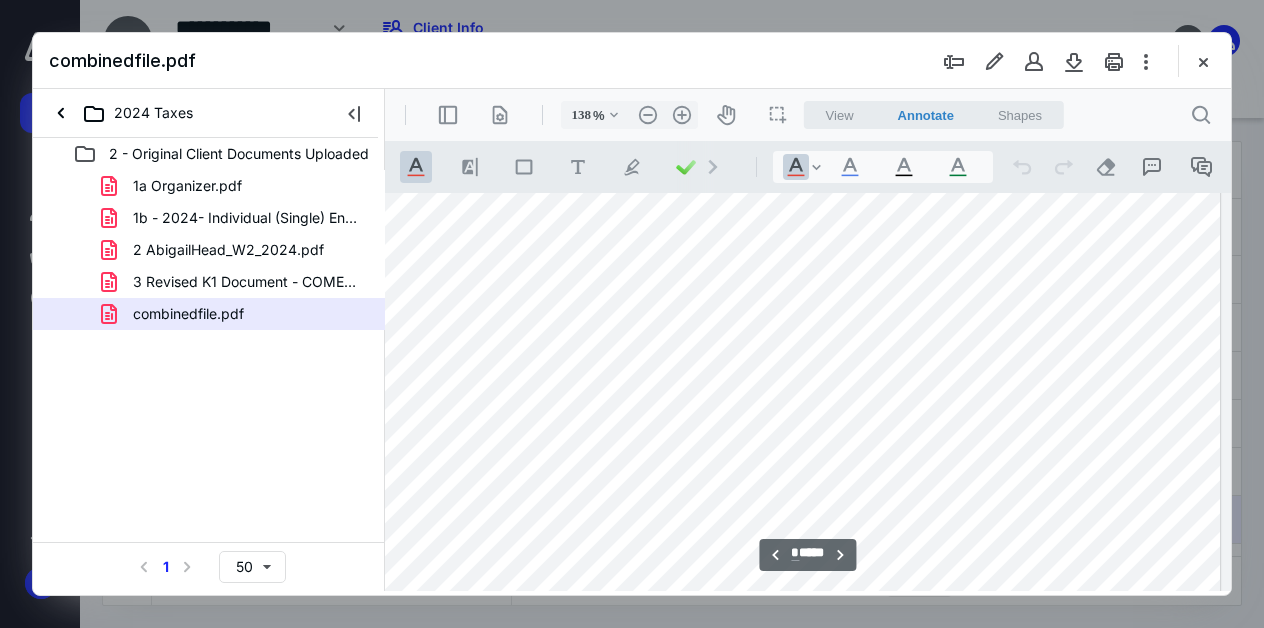 scroll, scrollTop: 0, scrollLeft: 133, axis: horizontal 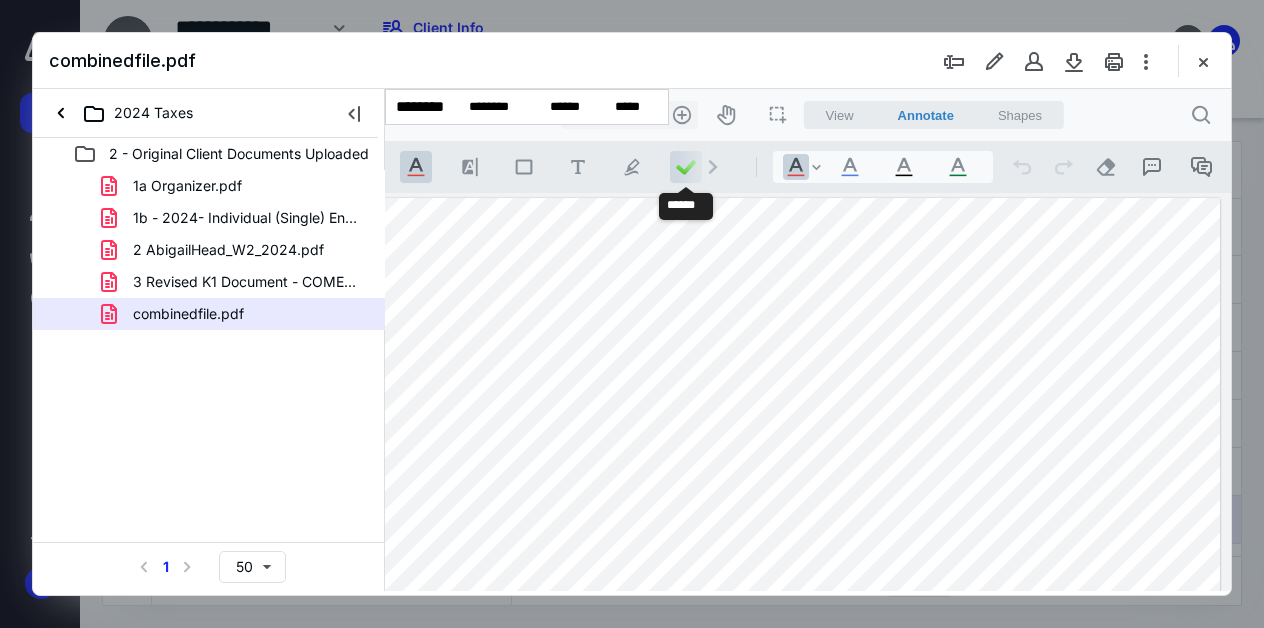click at bounding box center (686, 167) 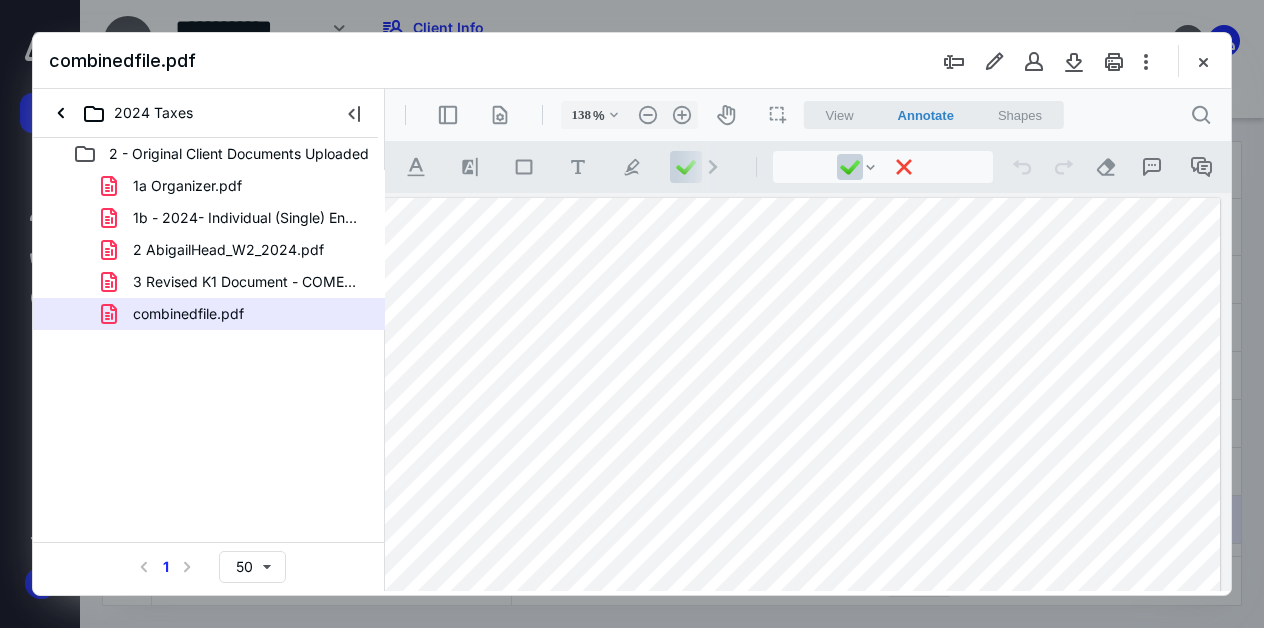 click at bounding box center [801, 741] 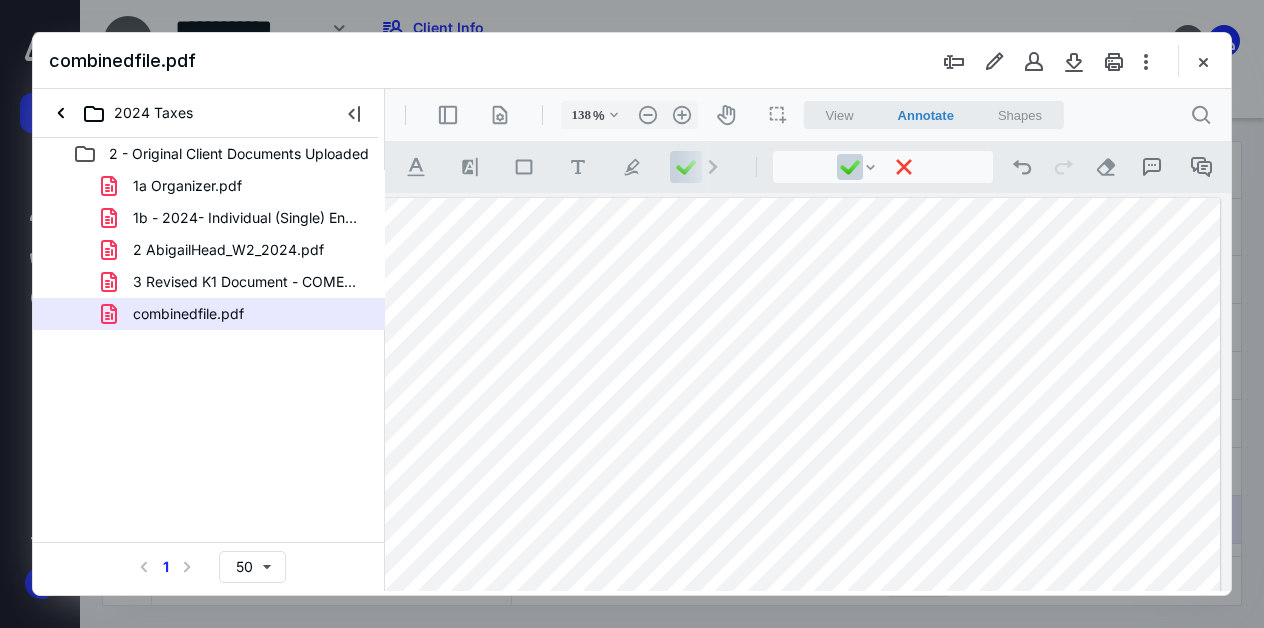 click at bounding box center (801, 741) 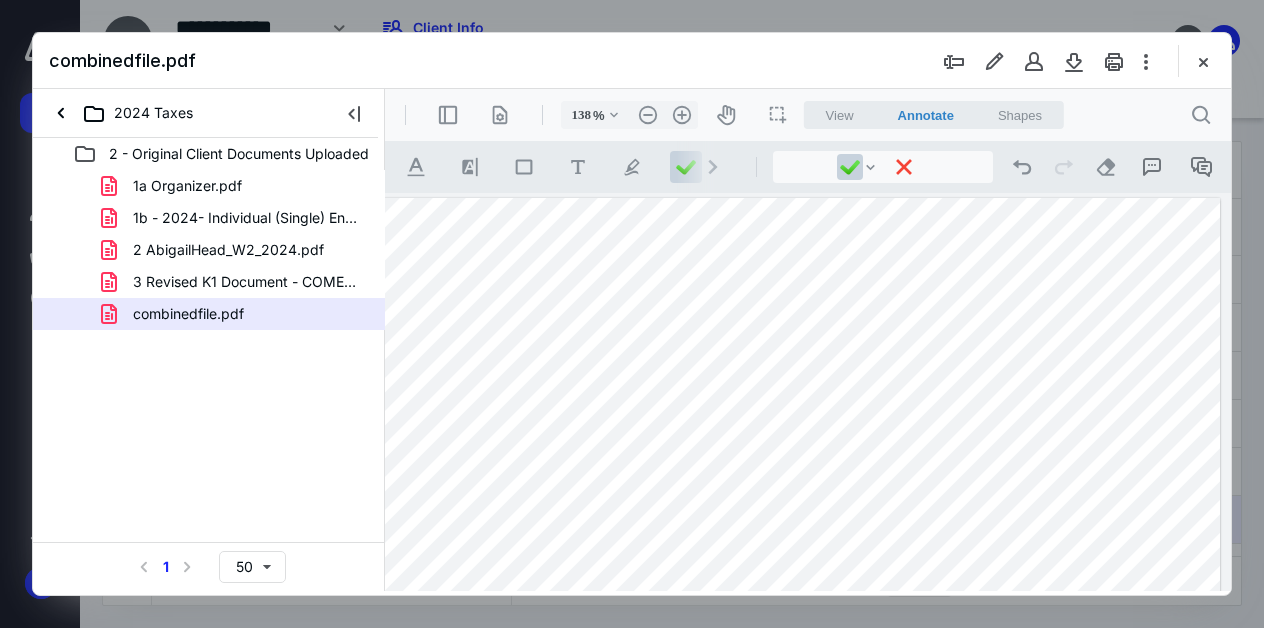 click at bounding box center (801, 741) 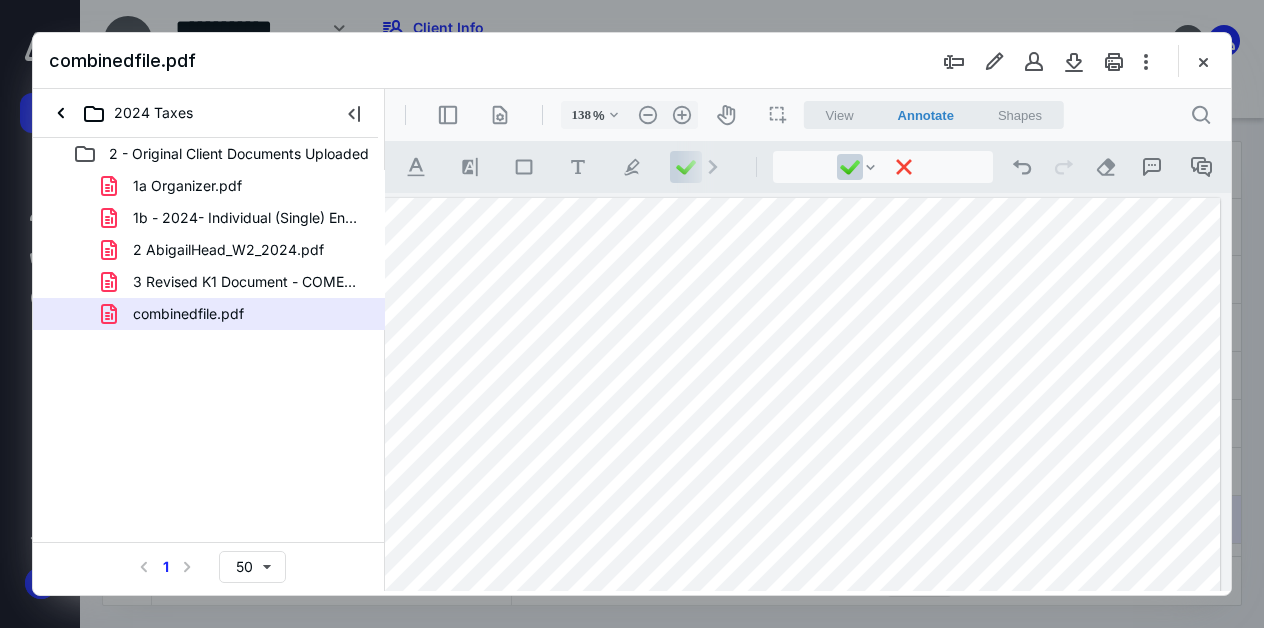 click at bounding box center (801, 741) 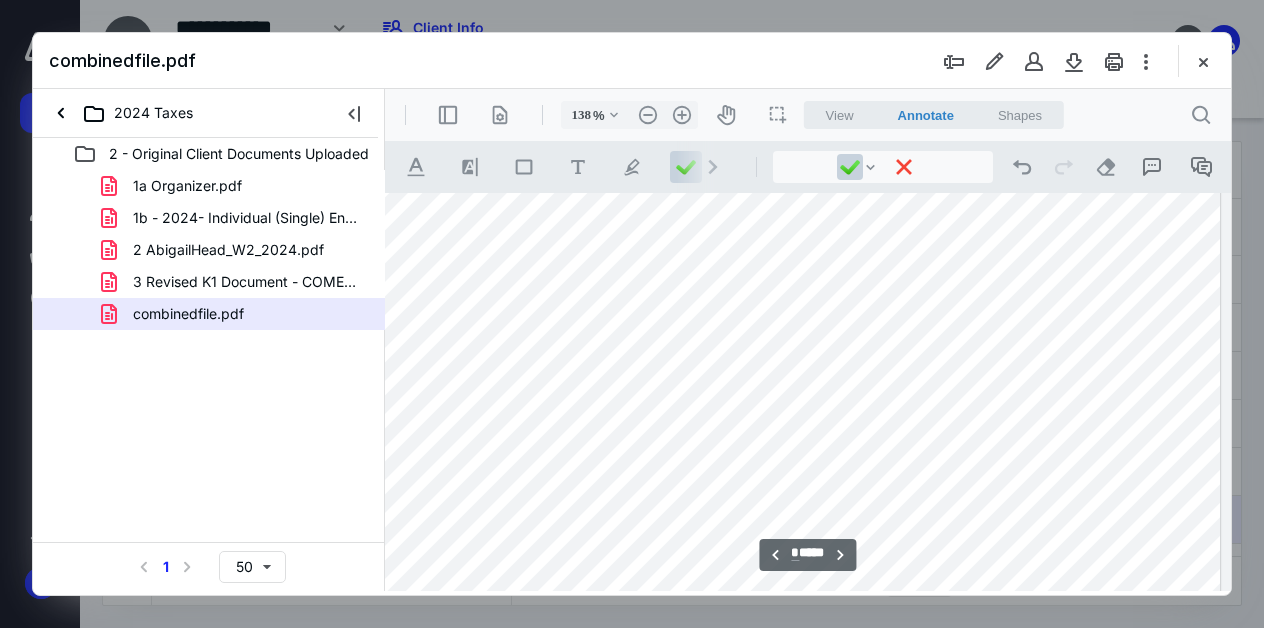 scroll, scrollTop: 2181, scrollLeft: 133, axis: both 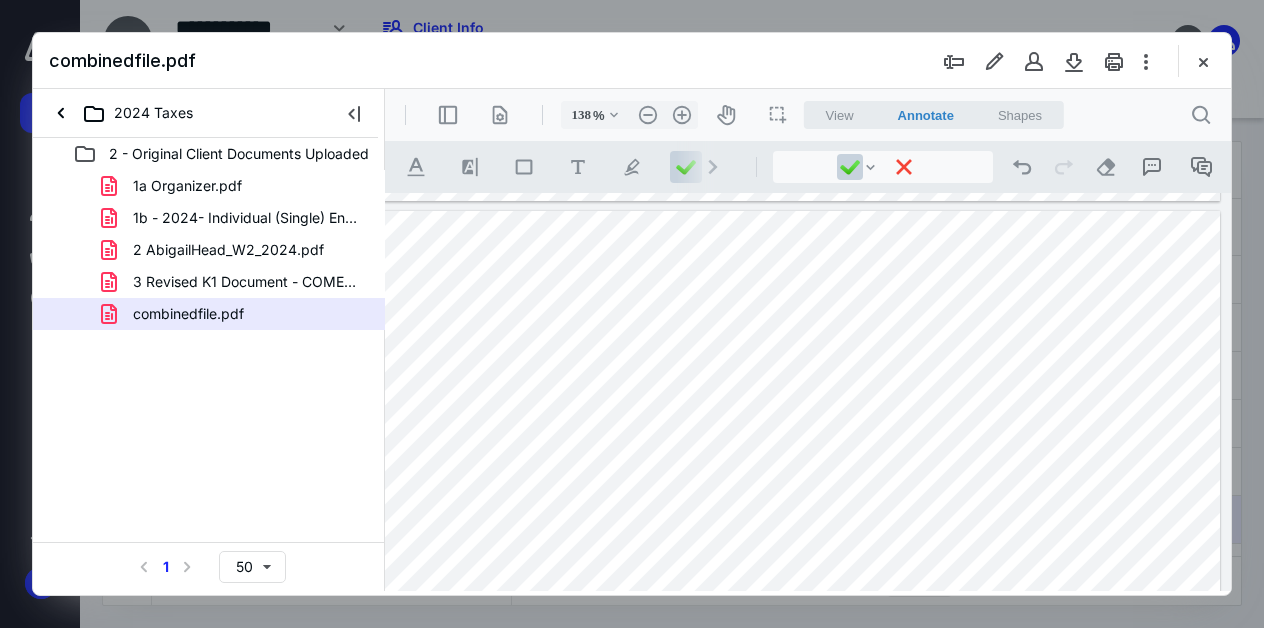 click at bounding box center (801, 754) 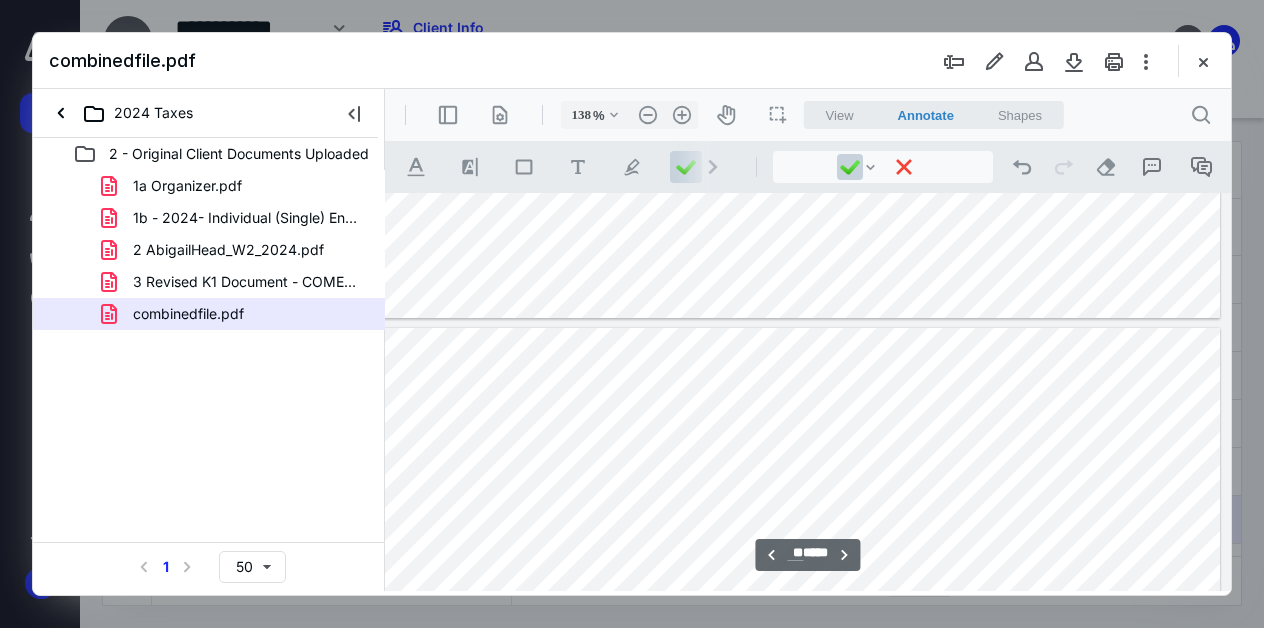 scroll, scrollTop: 15303, scrollLeft: 133, axis: both 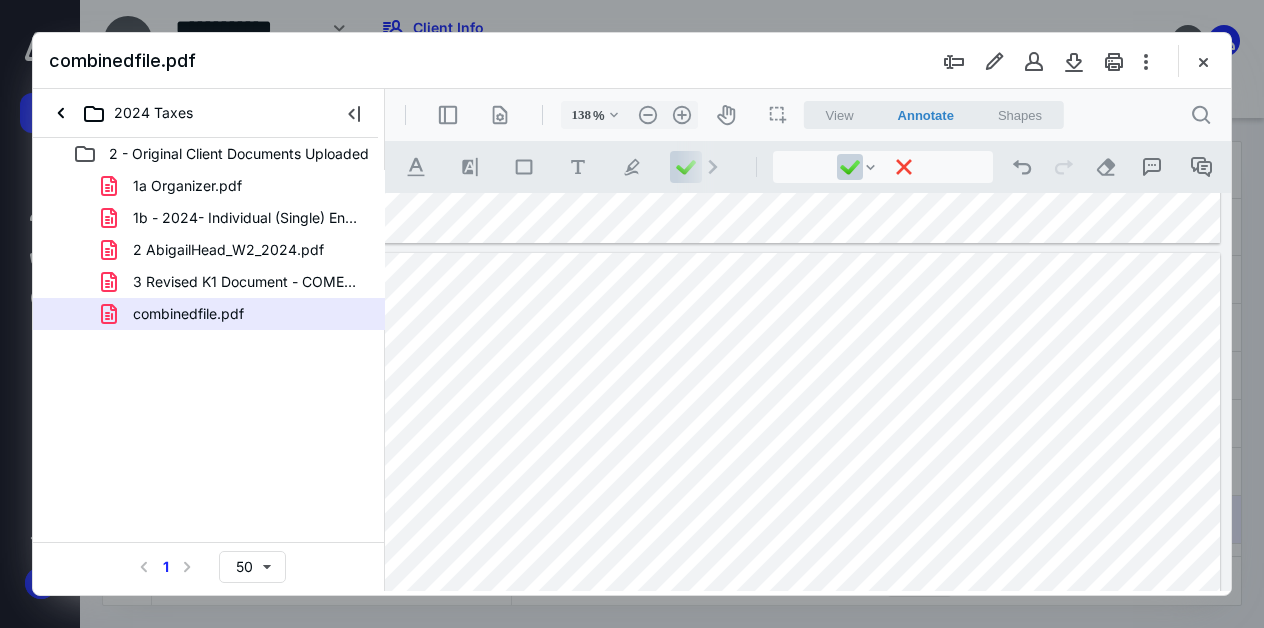 click at bounding box center [801, 796] 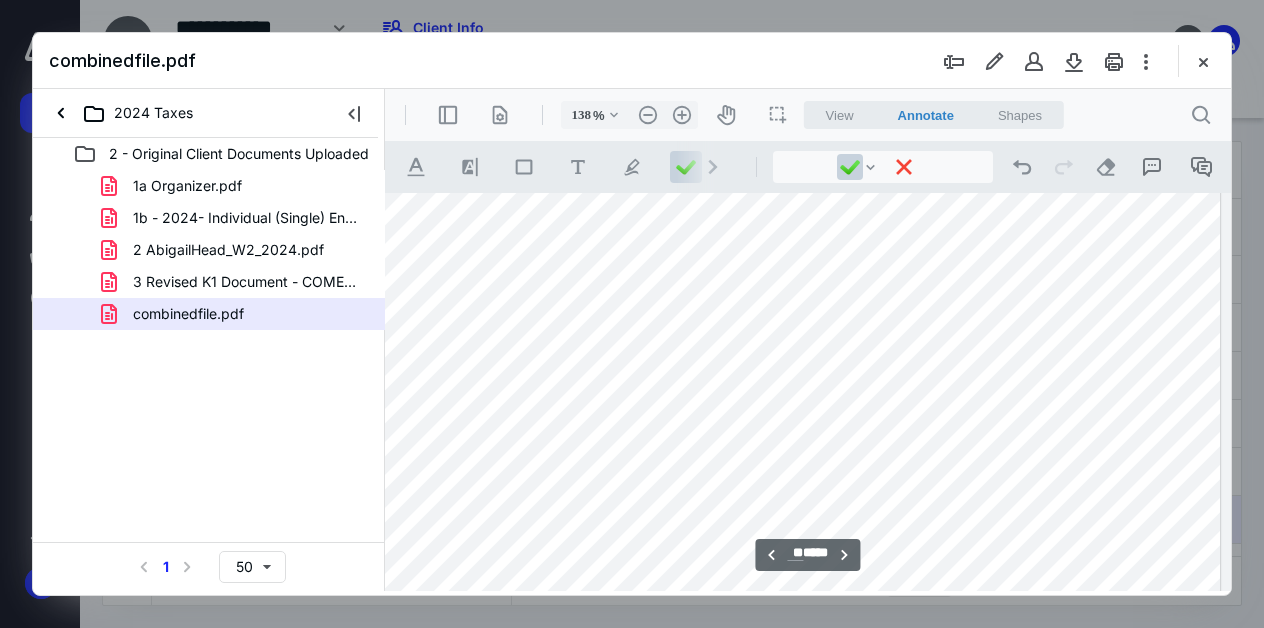 scroll, scrollTop: 15626, scrollLeft: 133, axis: both 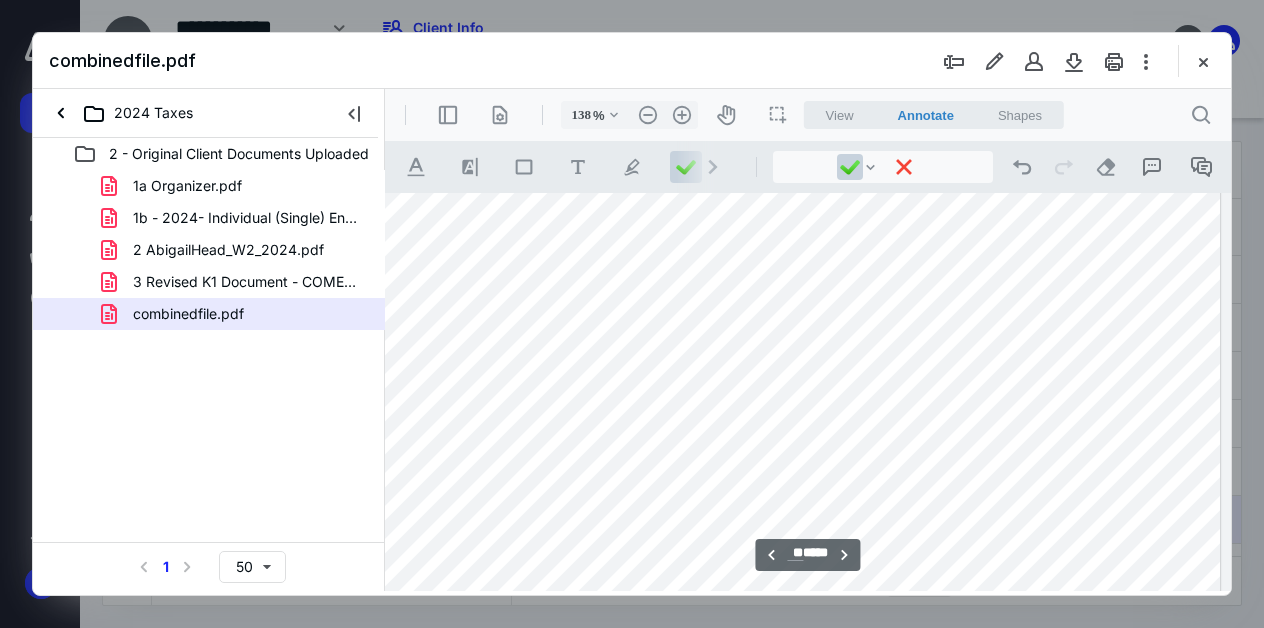 click at bounding box center [801, 473] 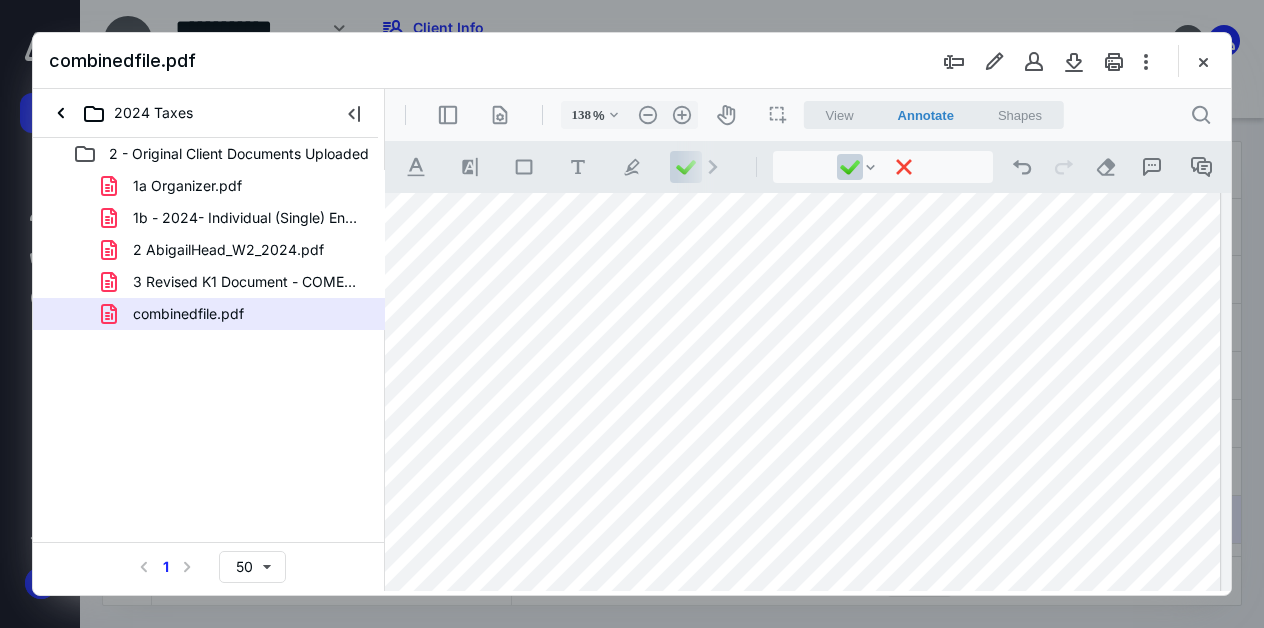 click at bounding box center (801, 473) 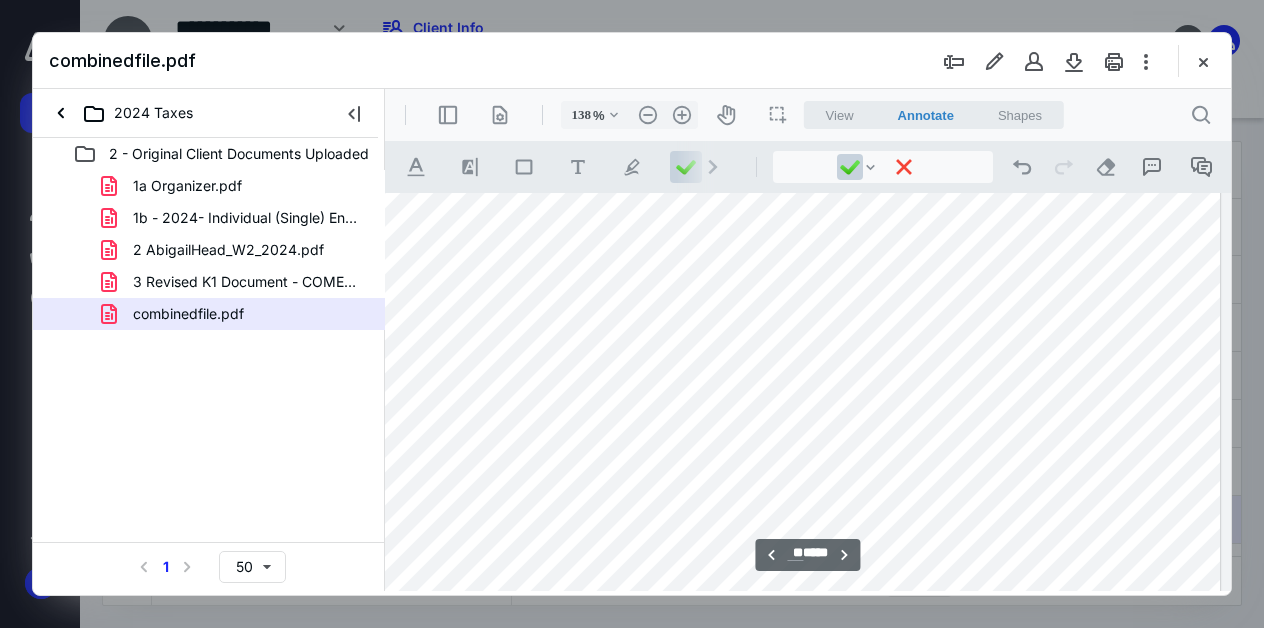 scroll, scrollTop: 15608, scrollLeft: 133, axis: both 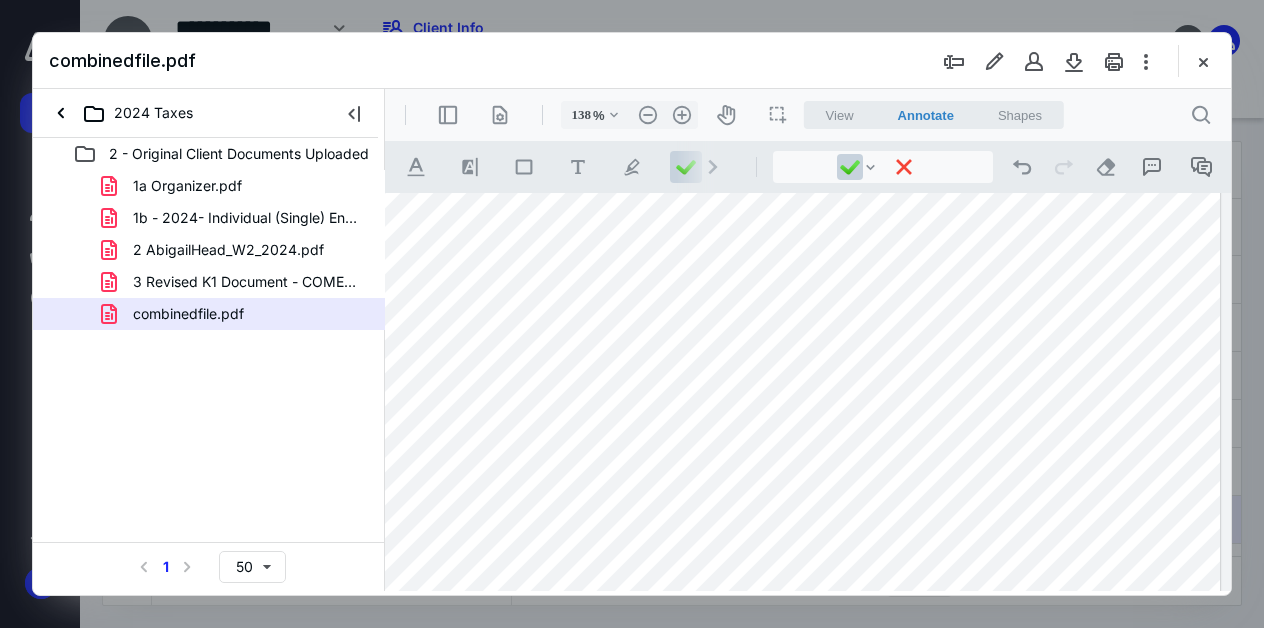 click at bounding box center (801, 491) 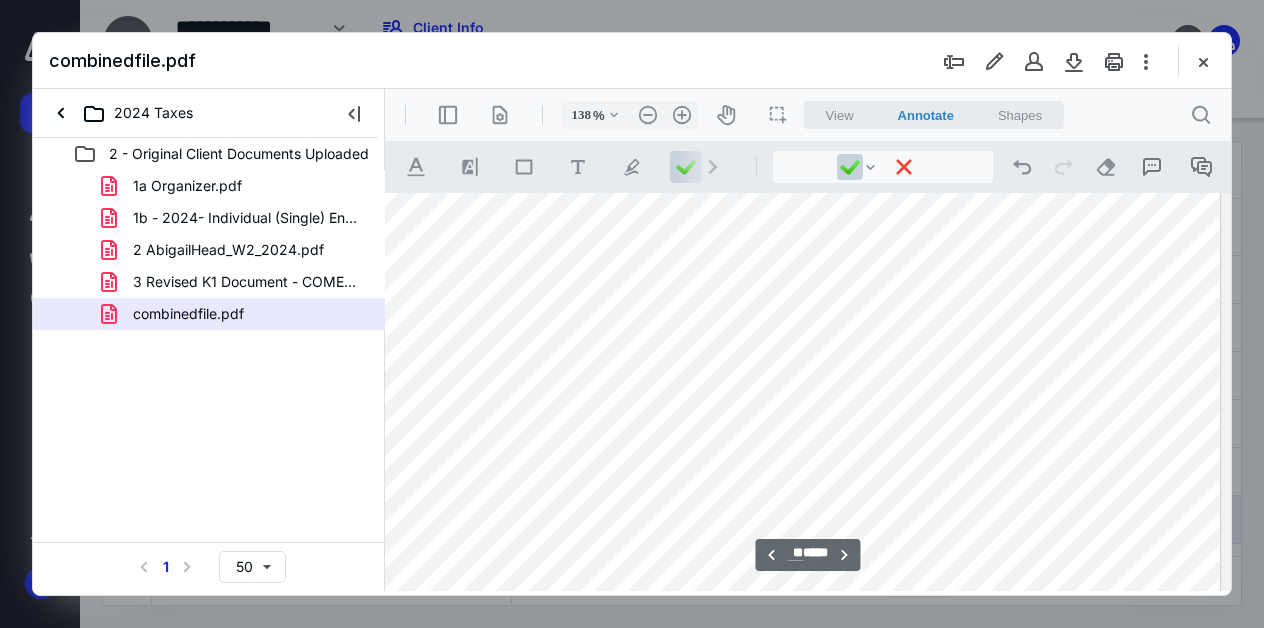 scroll, scrollTop: 25001, scrollLeft: 133, axis: both 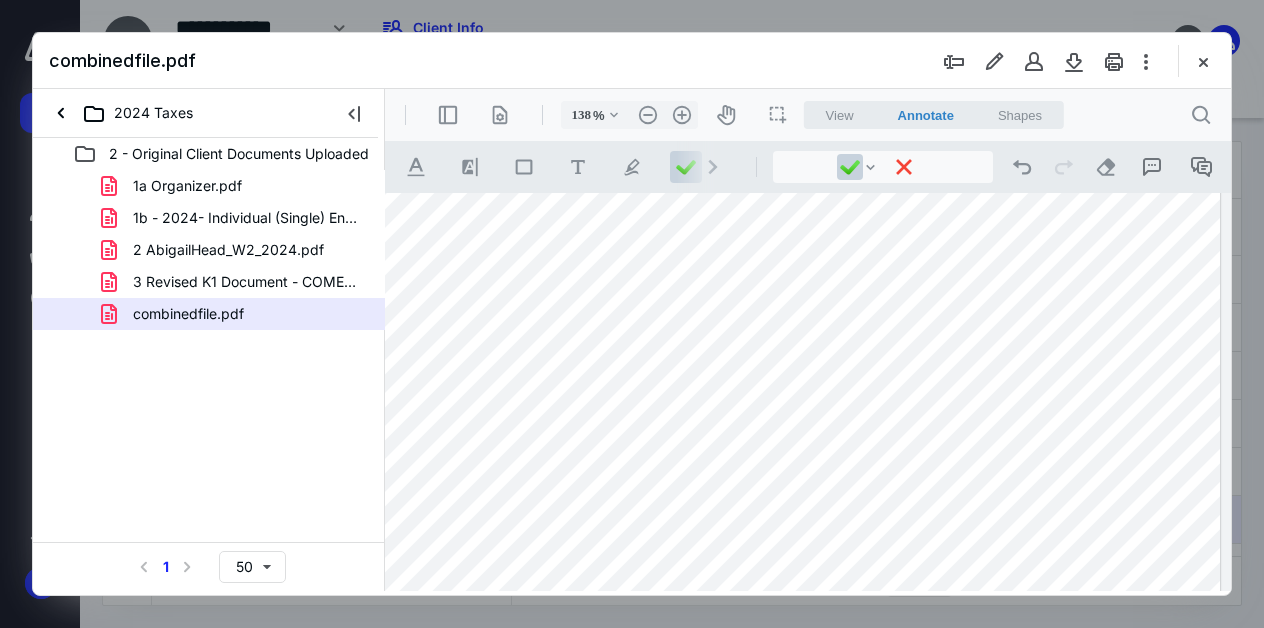 click at bounding box center (801, 723) 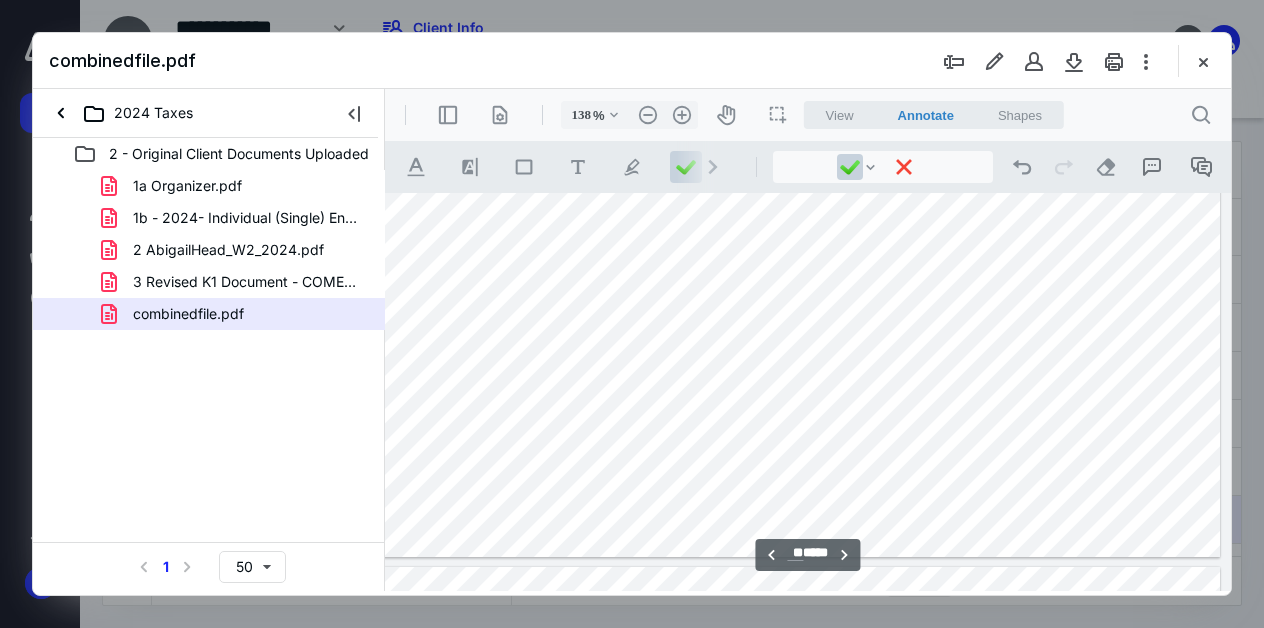 scroll, scrollTop: 25530, scrollLeft: 133, axis: both 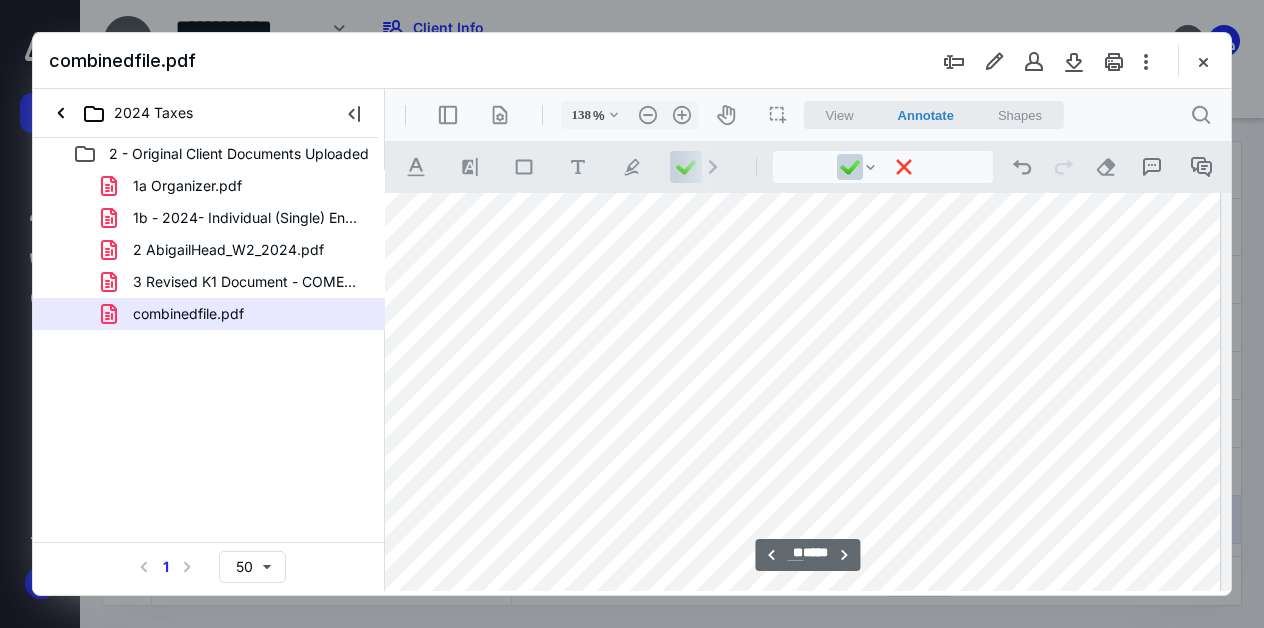 click at bounding box center [801, 194] 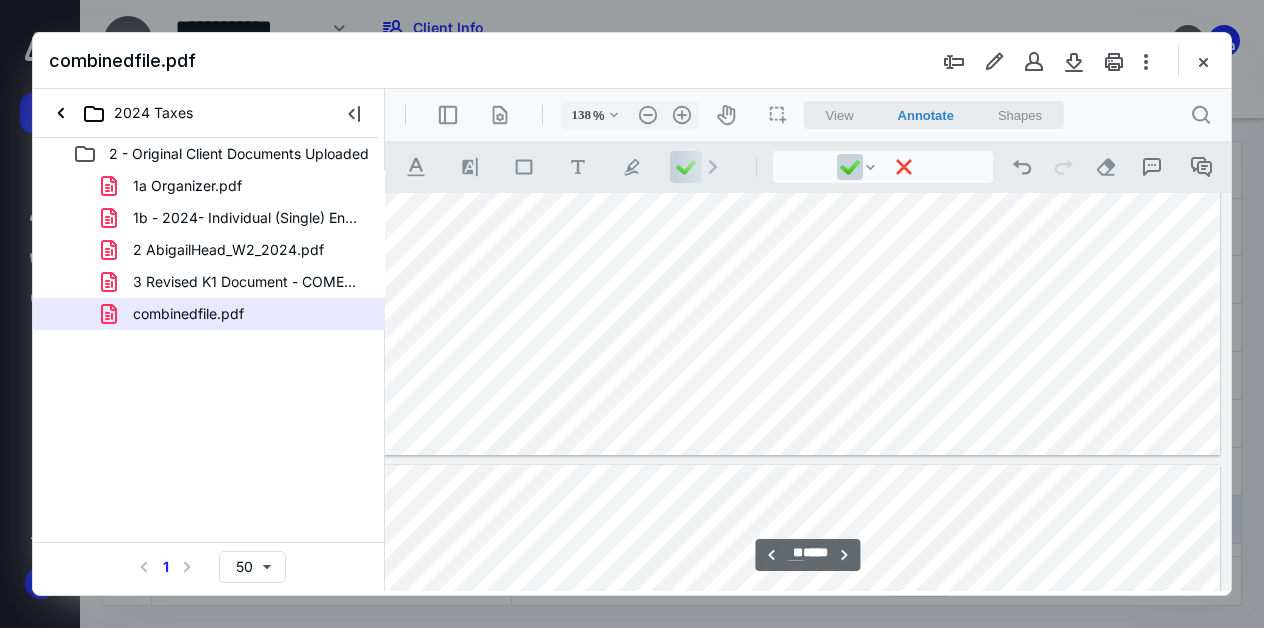 scroll, scrollTop: 24975, scrollLeft: 133, axis: both 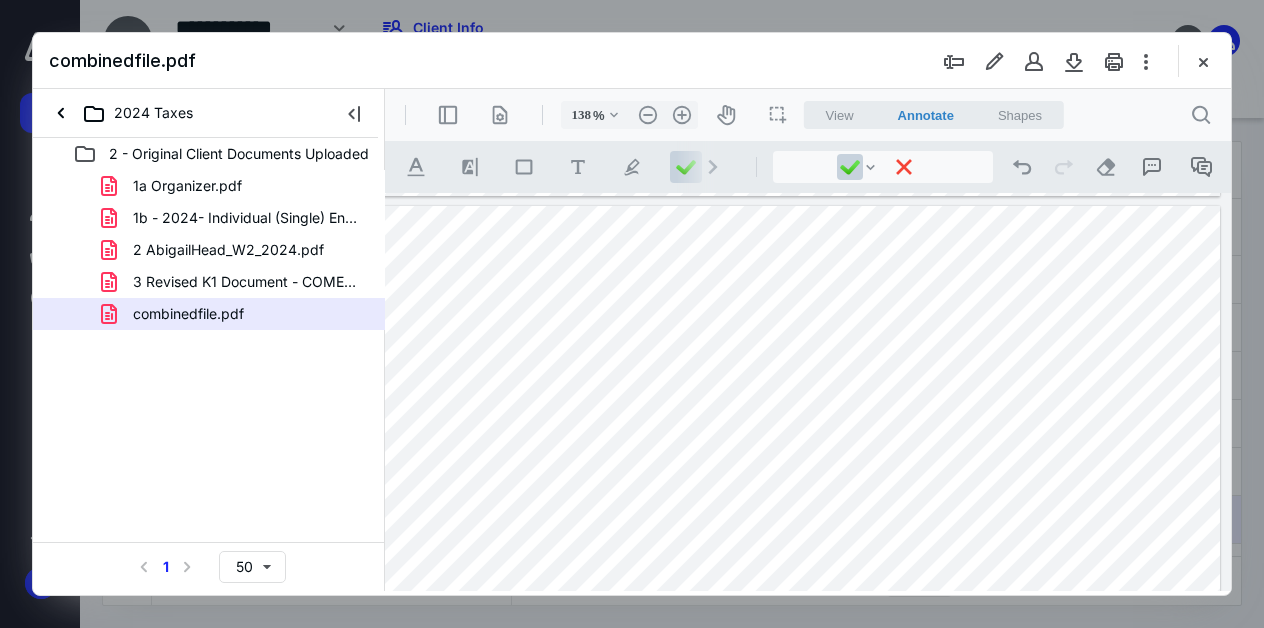 click at bounding box center (801, 749) 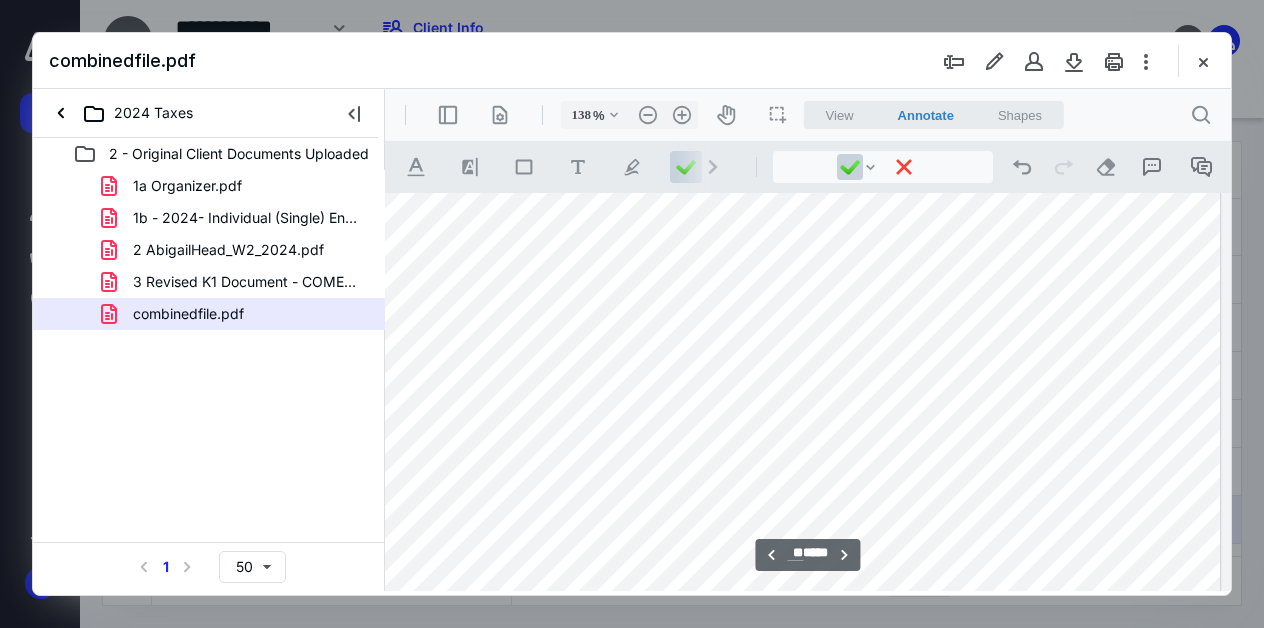 scroll, scrollTop: 25378, scrollLeft: 133, axis: both 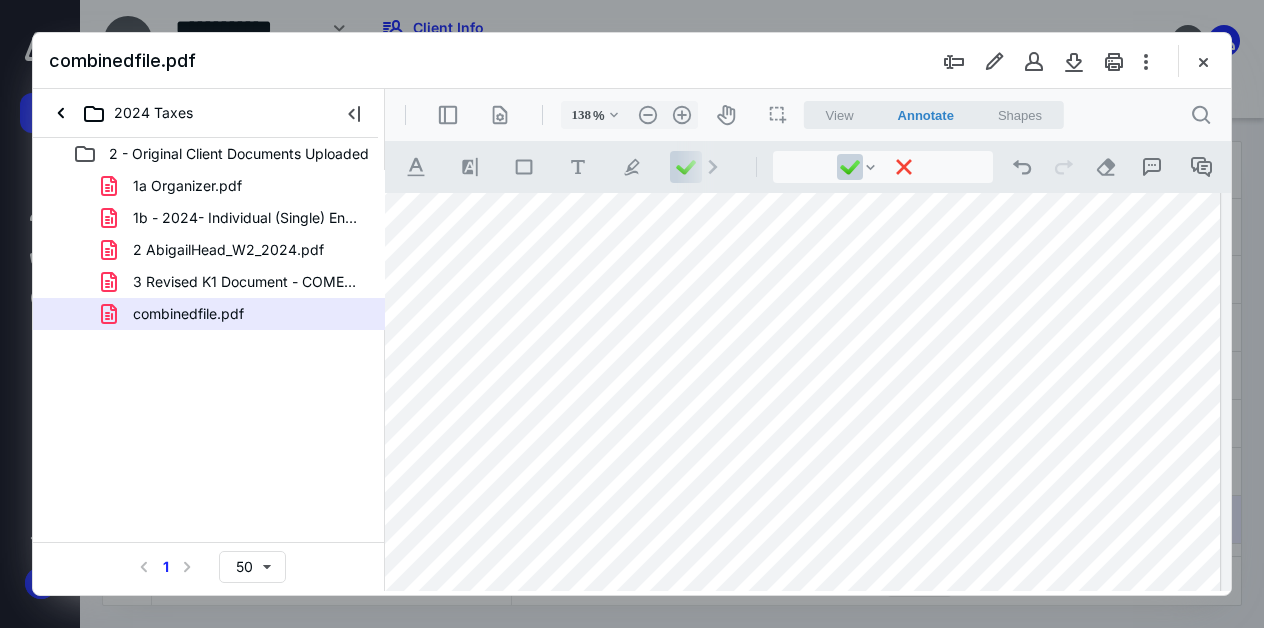 click at bounding box center [801, 346] 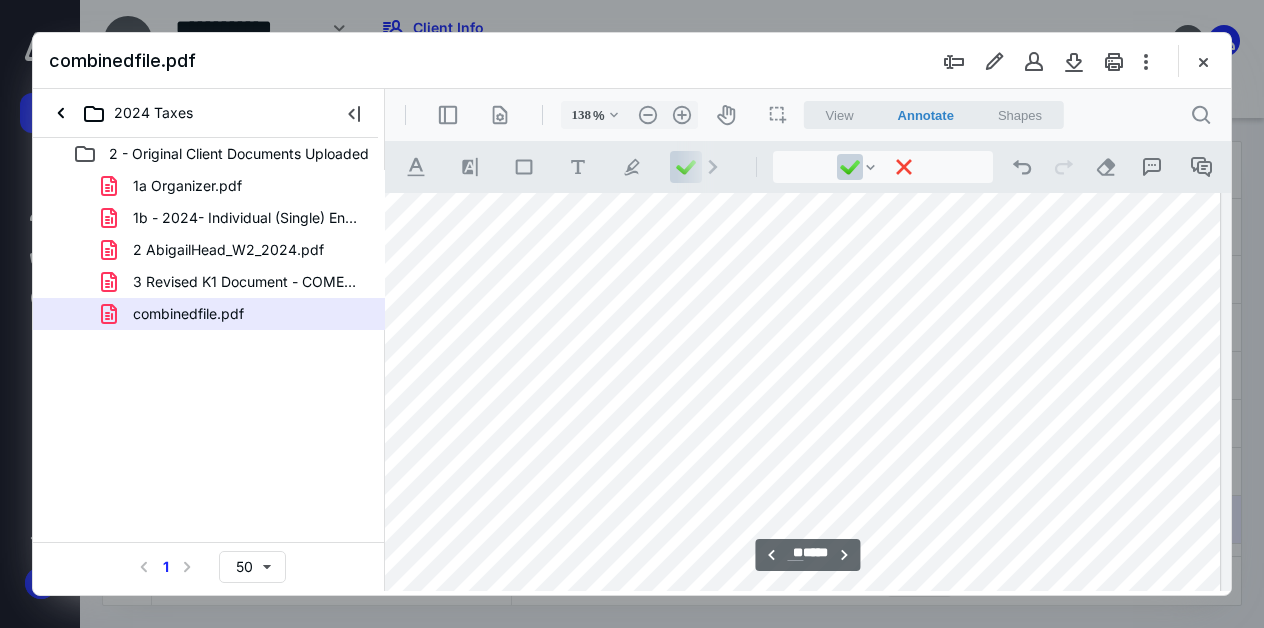 scroll, scrollTop: 26157, scrollLeft: 133, axis: both 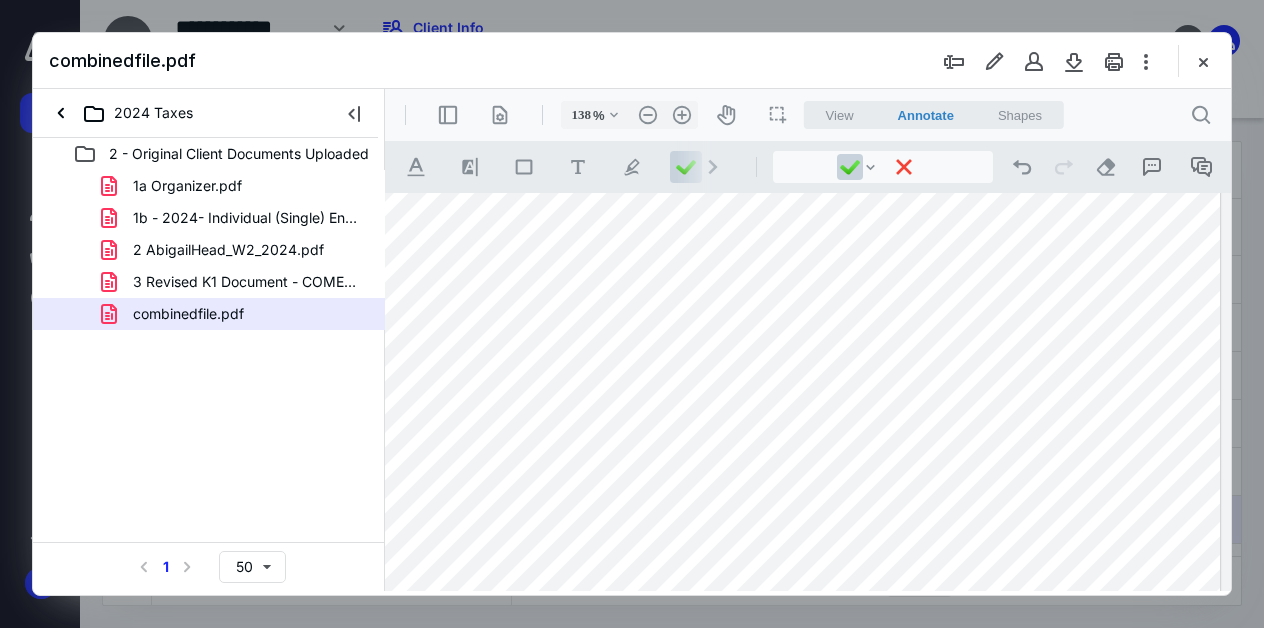 click at bounding box center [801, 664] 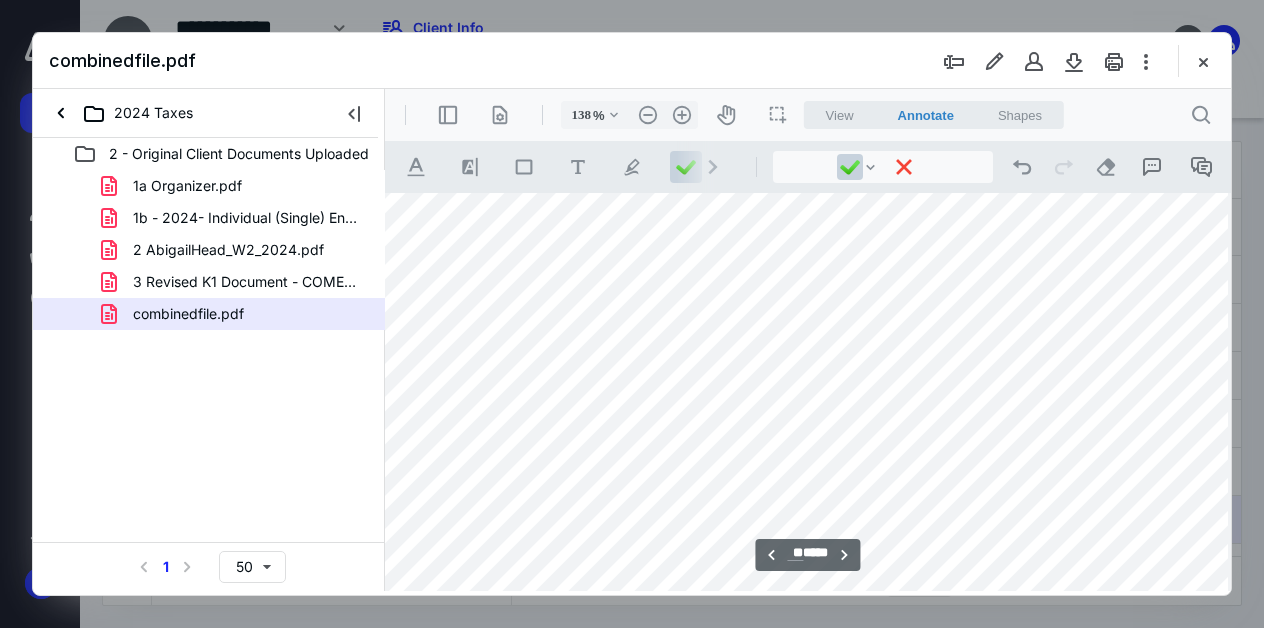 scroll, scrollTop: 28542, scrollLeft: 133, axis: both 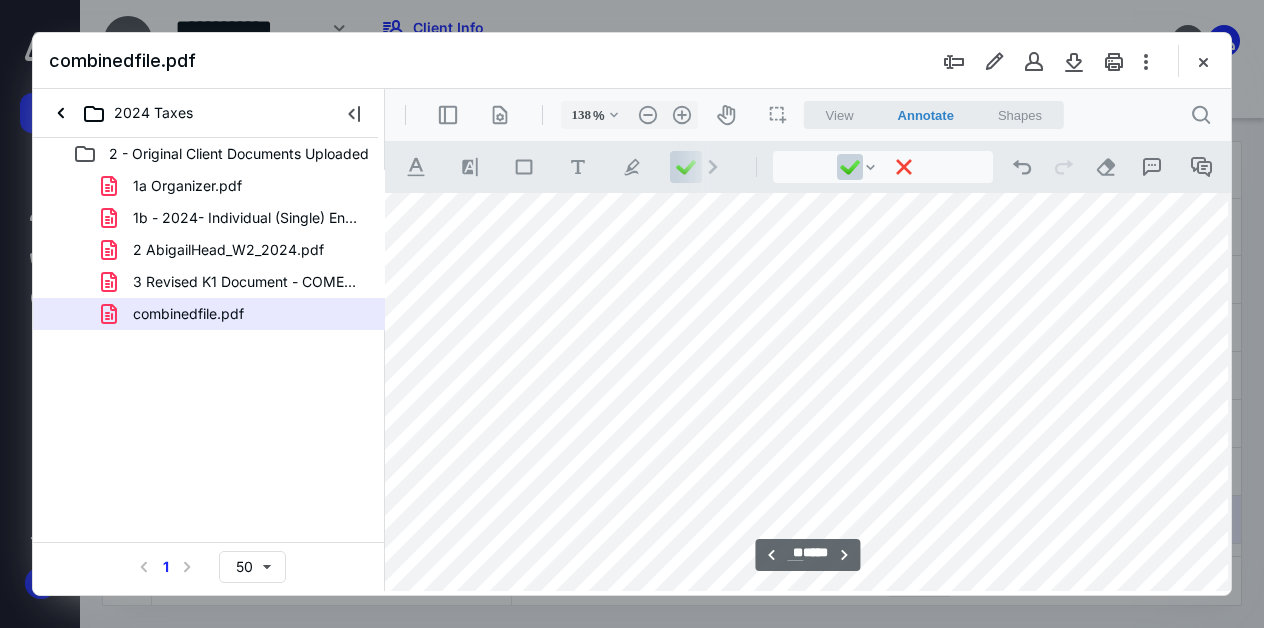 click at bounding box center [901, 350] 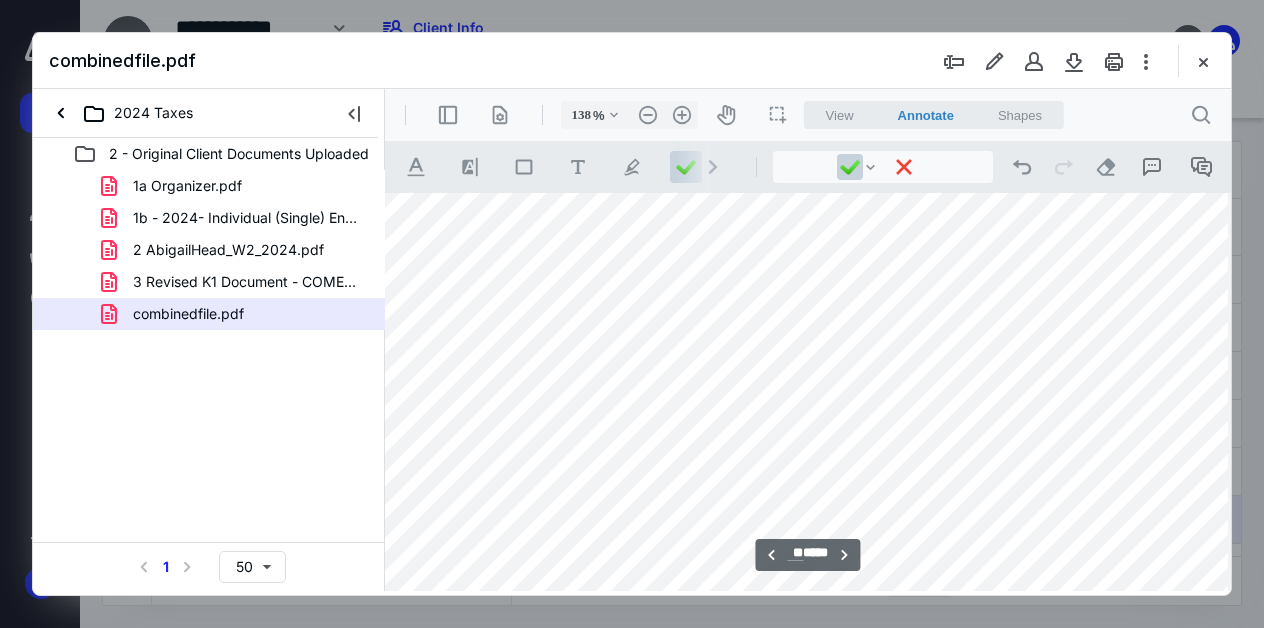 scroll, scrollTop: 28798, scrollLeft: 32, axis: both 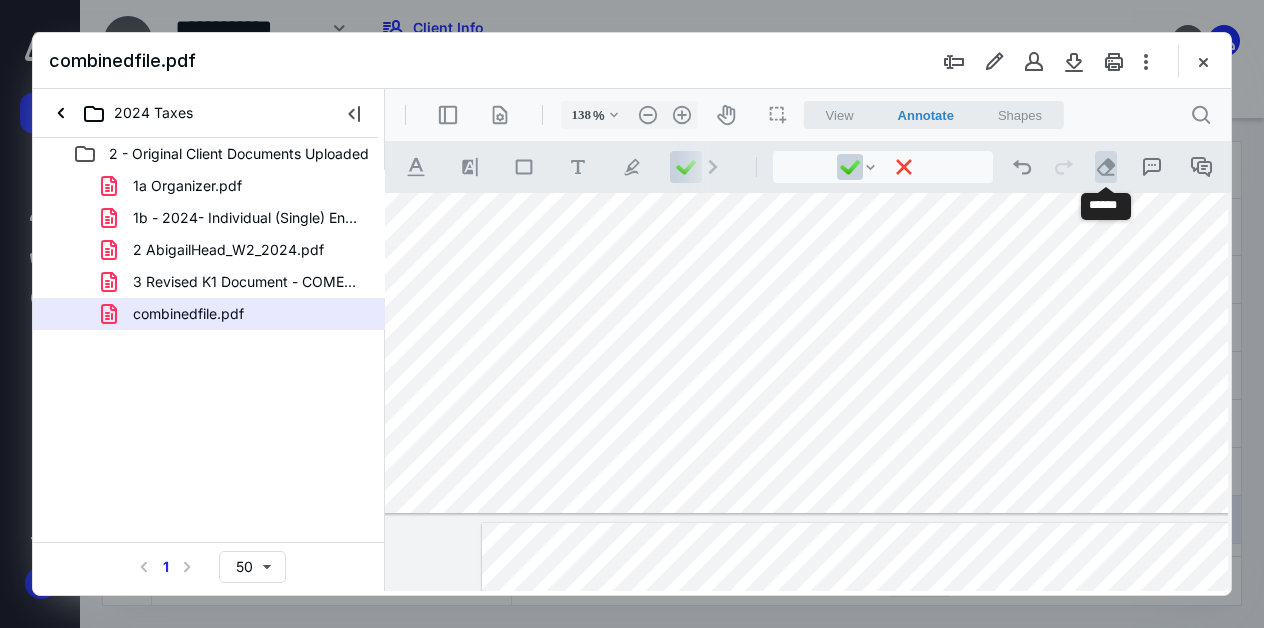 click on ".cls-1{fill:#abb0c4;} icon - operation - eraser" at bounding box center (1106, 167) 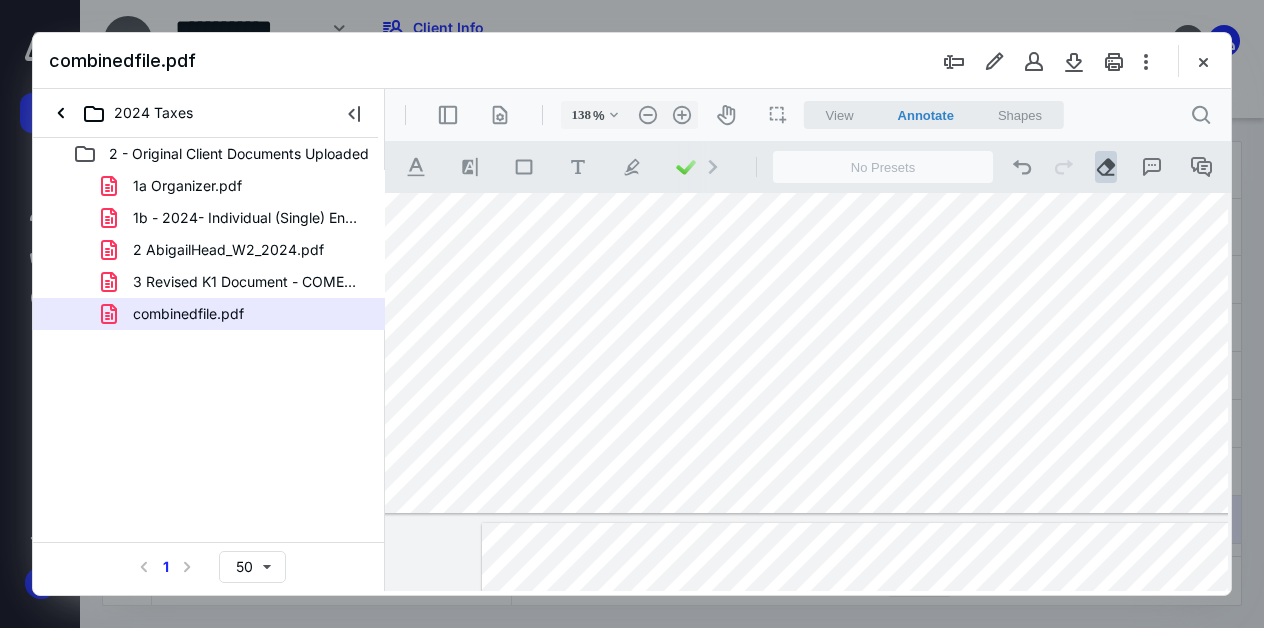 click at bounding box center (901, 94) 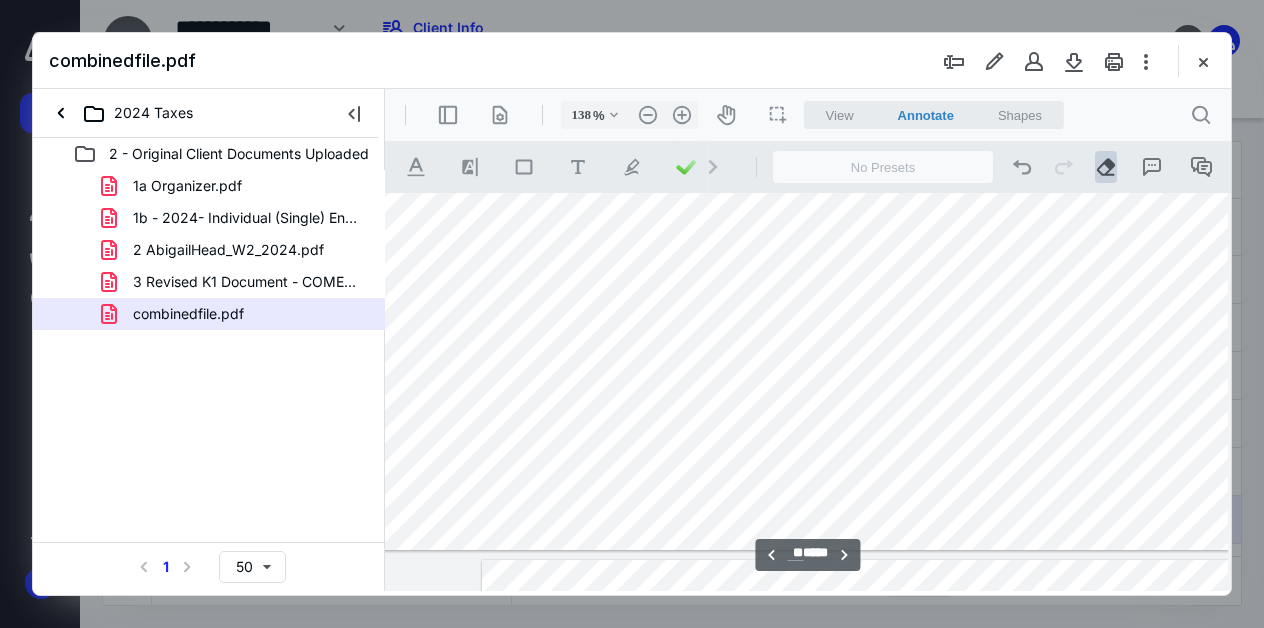 scroll, scrollTop: 28756, scrollLeft: 32, axis: both 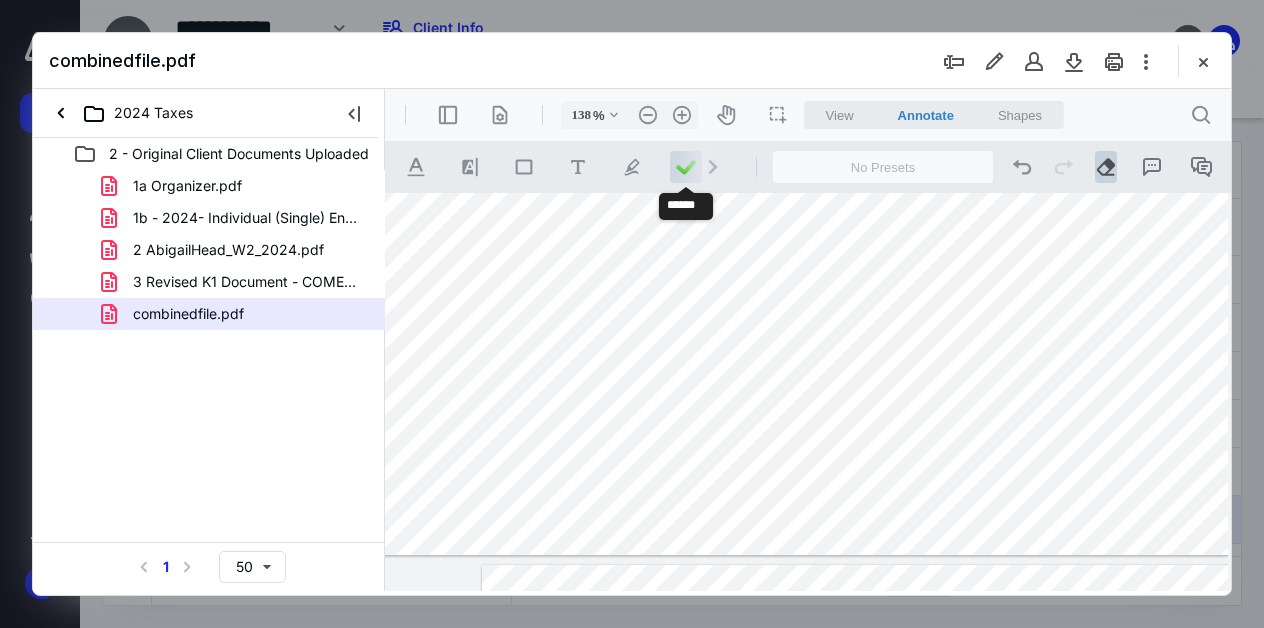 click at bounding box center (686, 167) 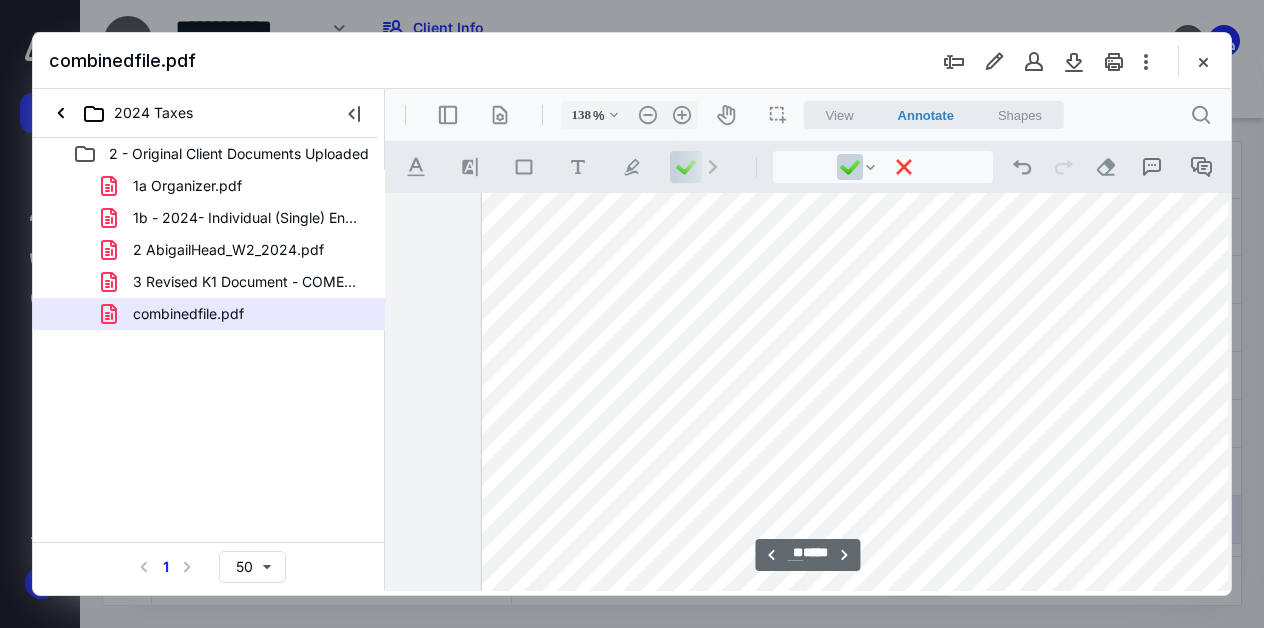 scroll, scrollTop: 29379, scrollLeft: 32, axis: both 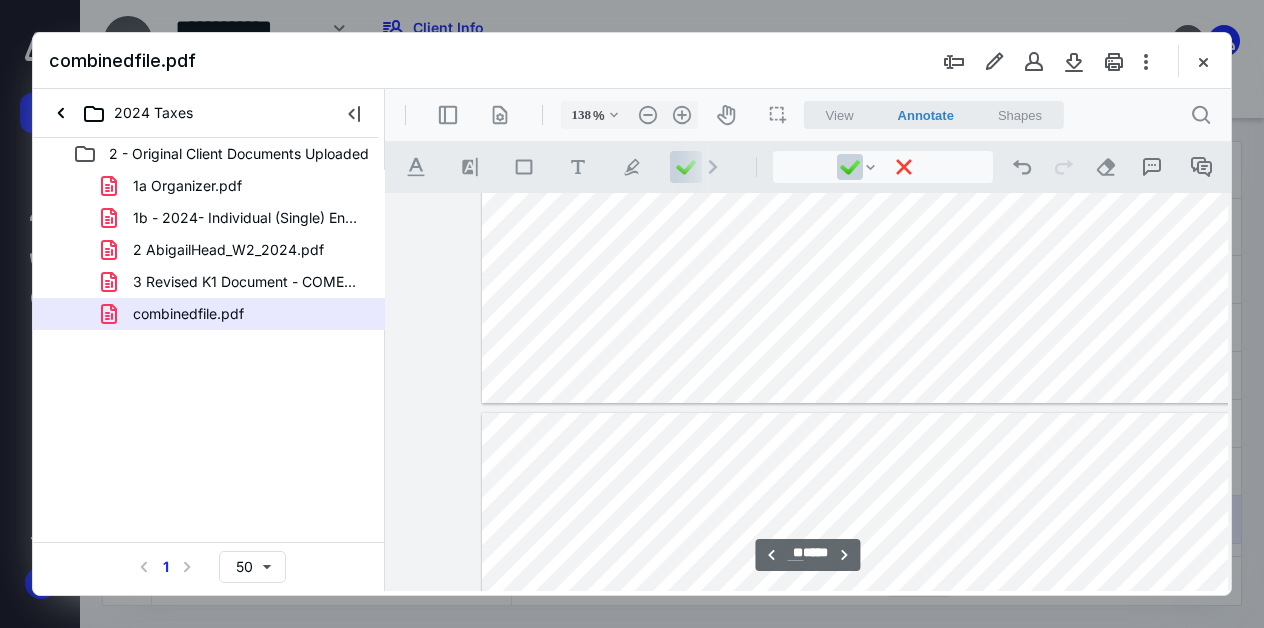 type on "**" 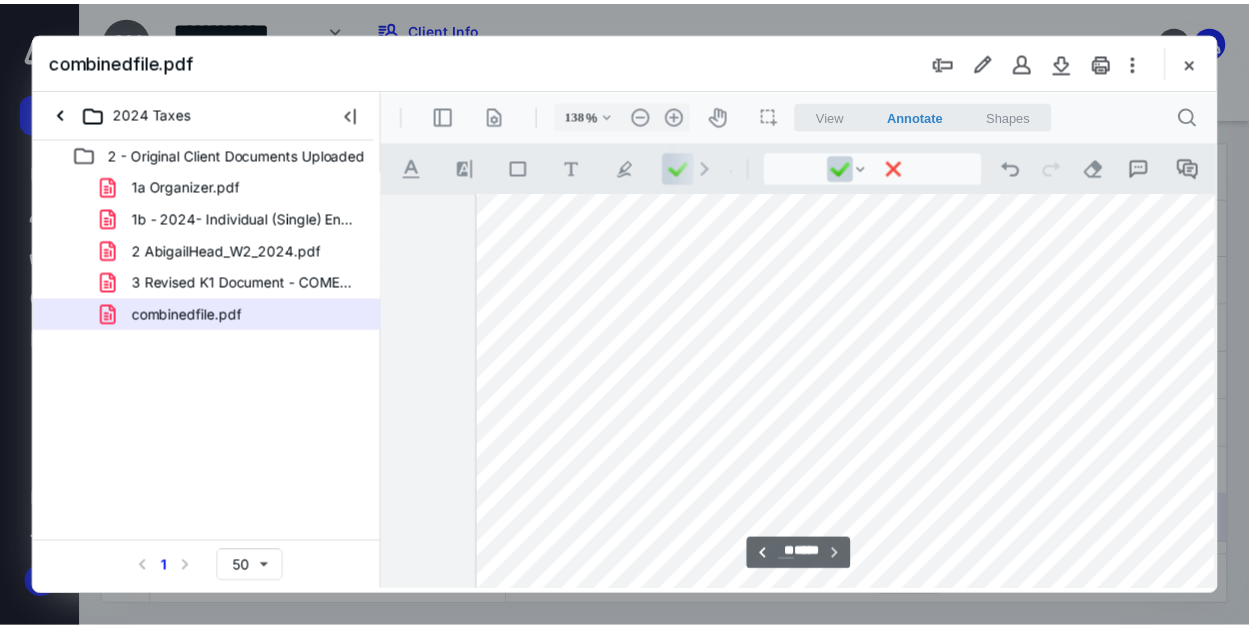scroll, scrollTop: 32872, scrollLeft: 32, axis: both 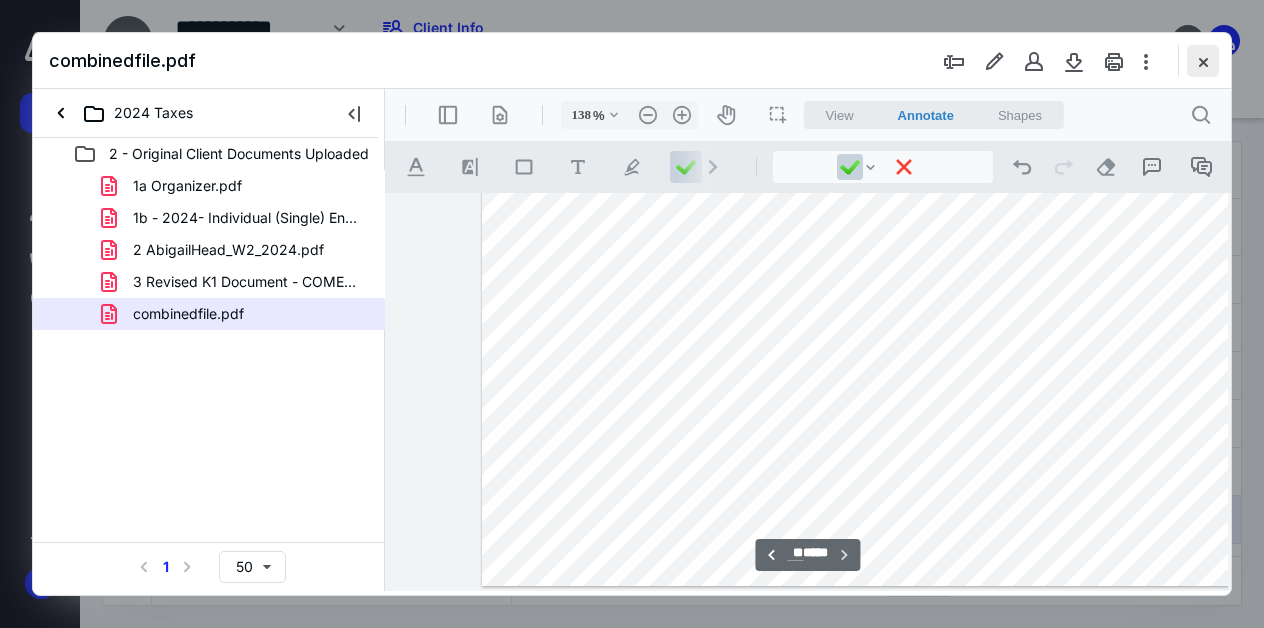 click at bounding box center [1203, 61] 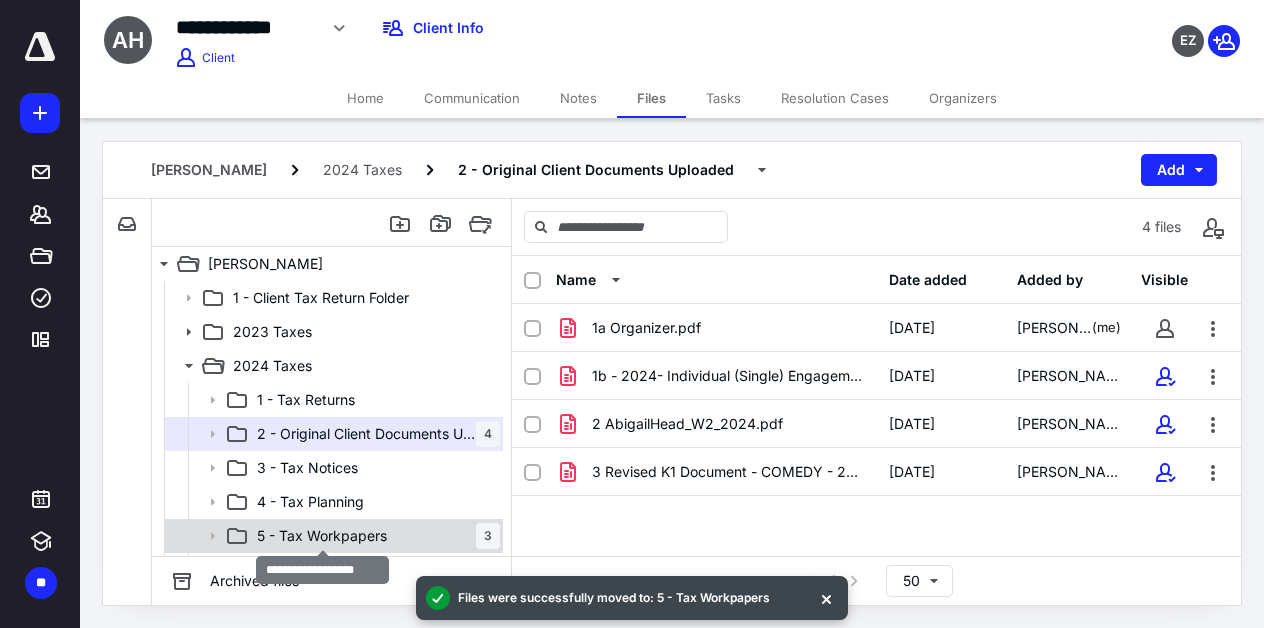 click on "5 - Tax Workpapers" at bounding box center (322, 536) 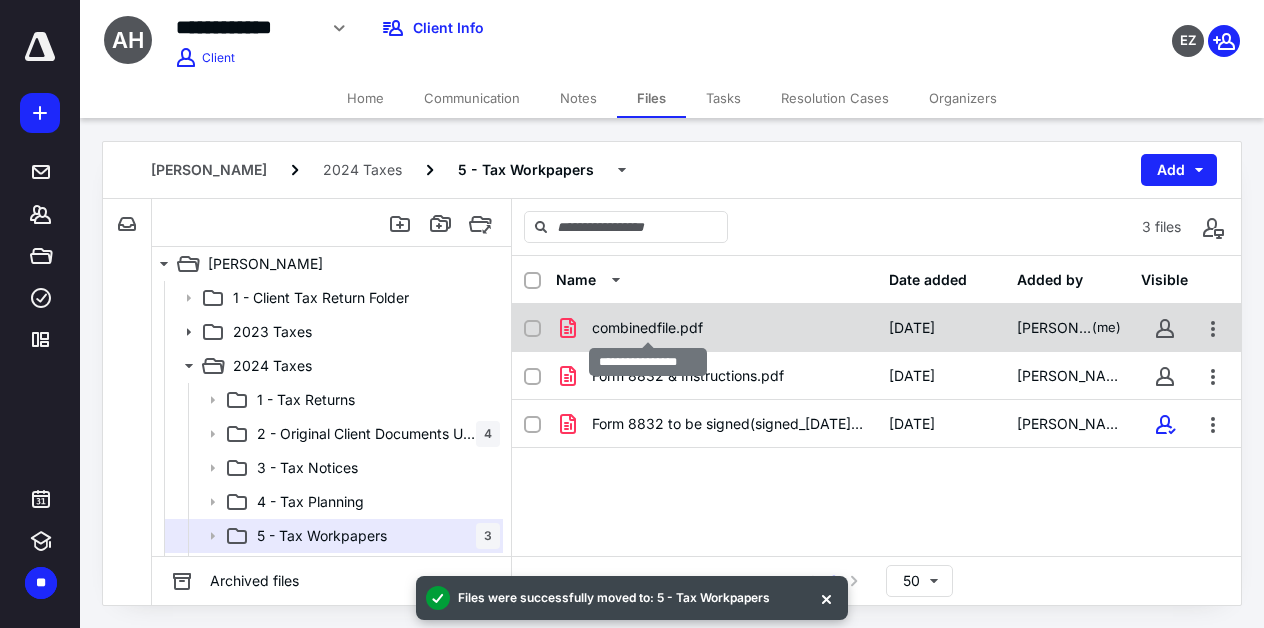 checkbox on "true" 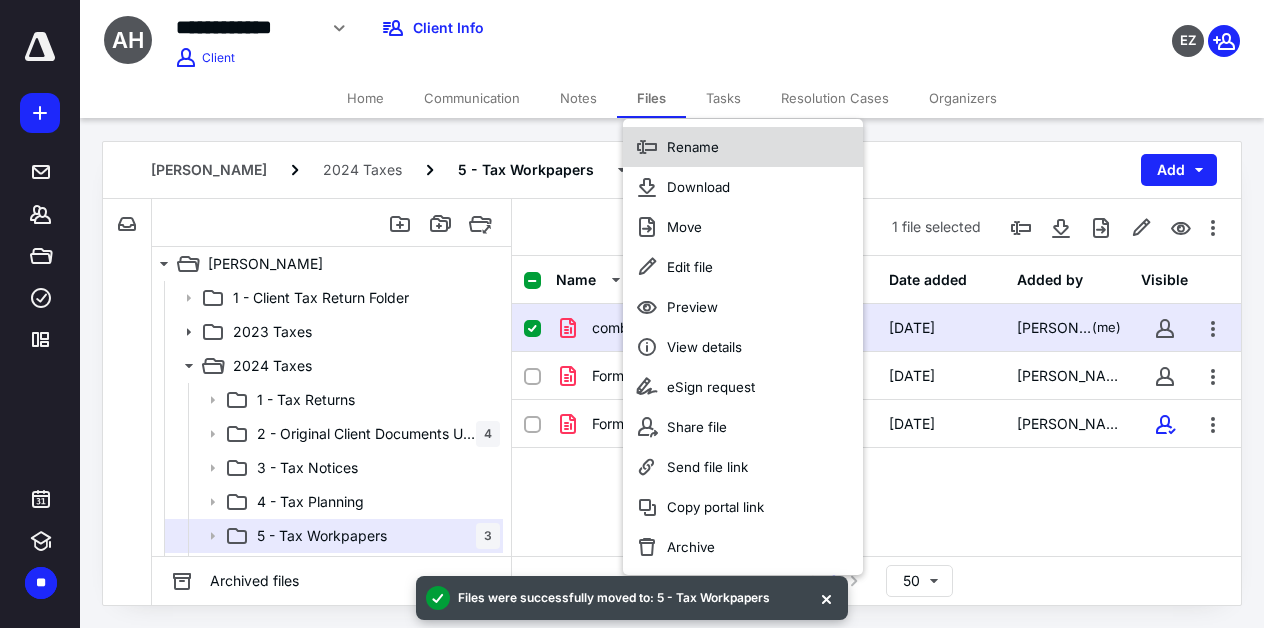 click on "Rename" at bounding box center [743, 147] 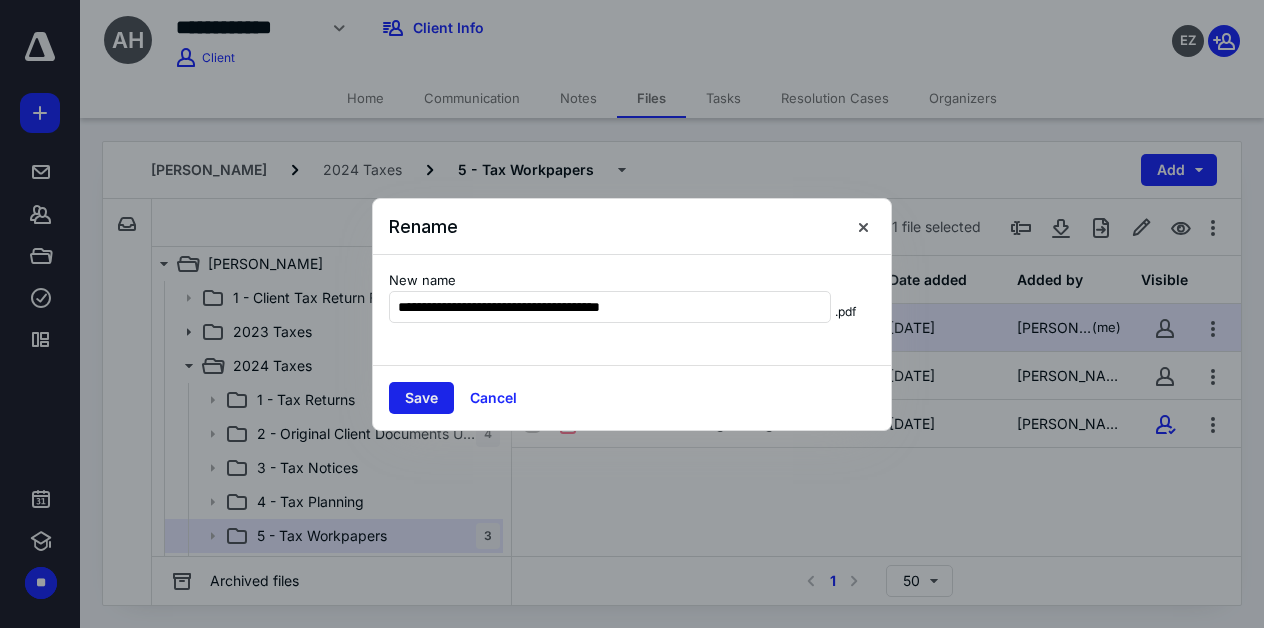type on "**********" 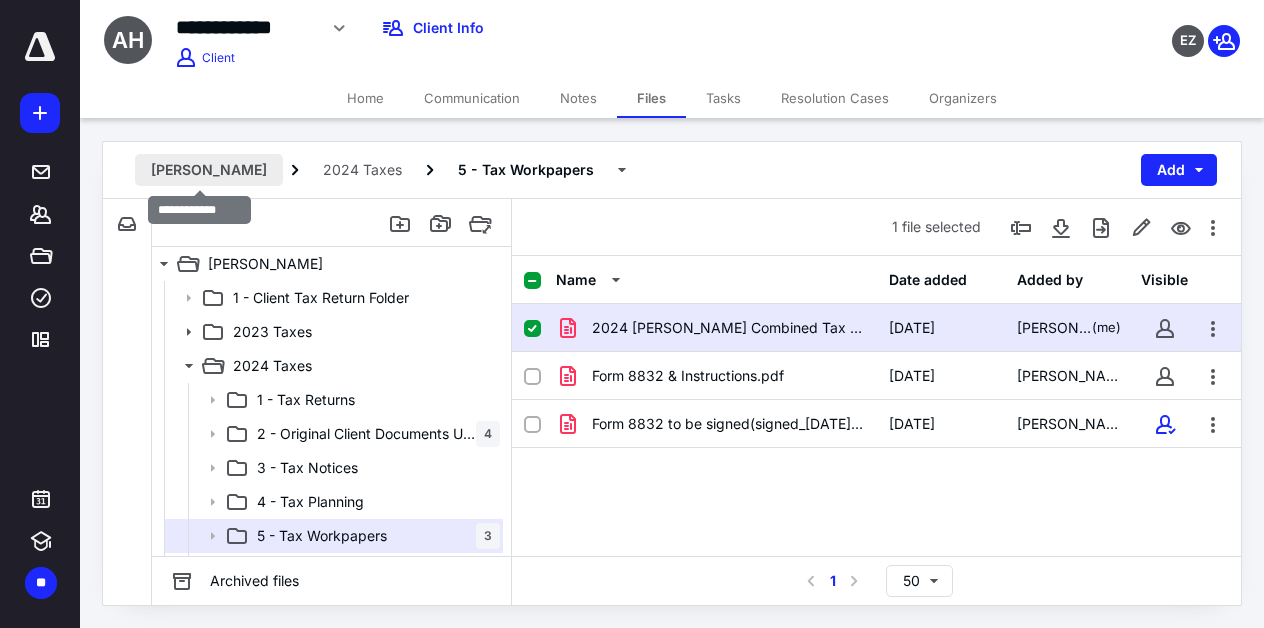 click on "[PERSON_NAME]" at bounding box center [209, 170] 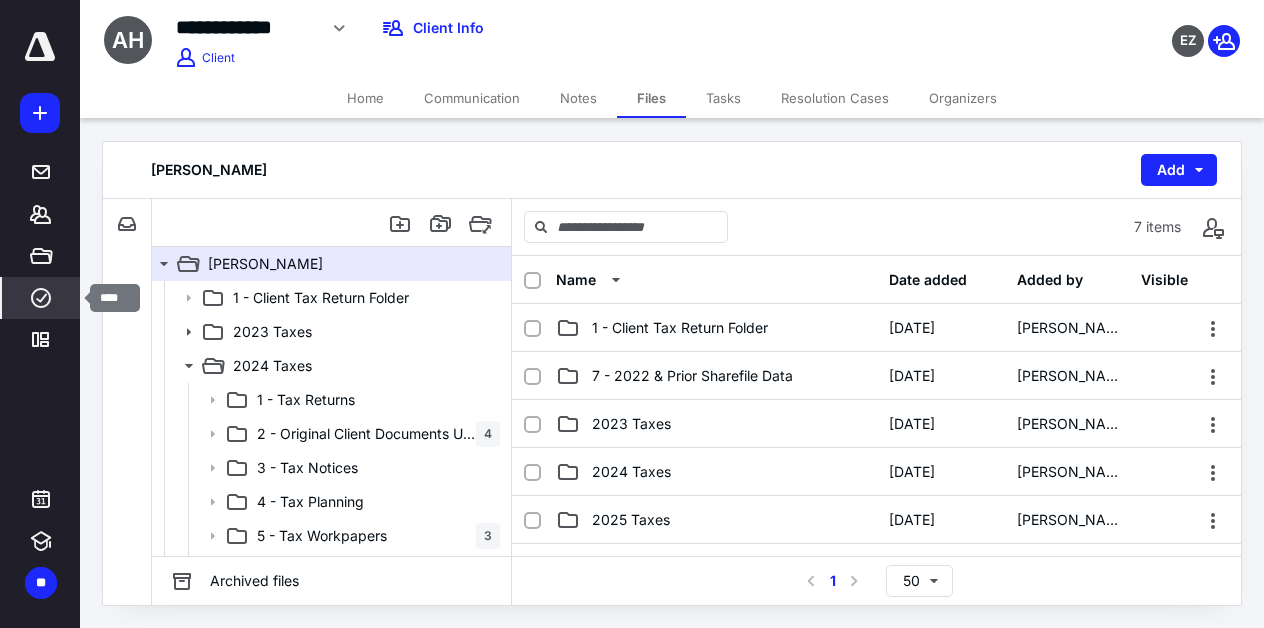 click 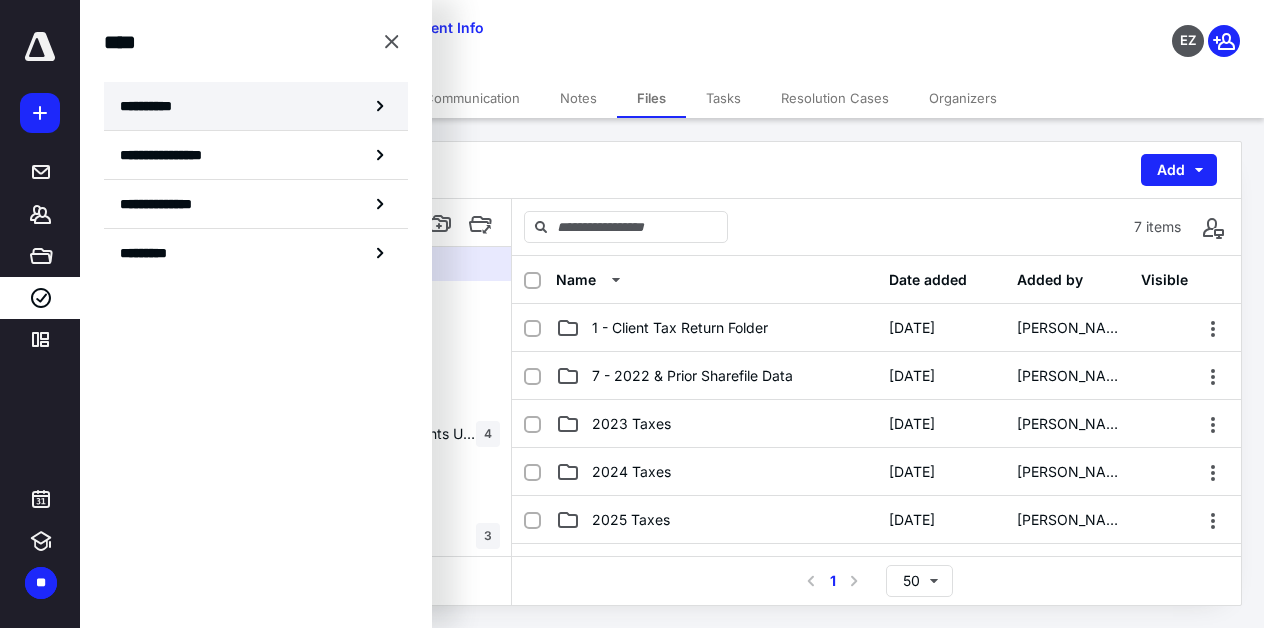 click on "**********" at bounding box center (256, 106) 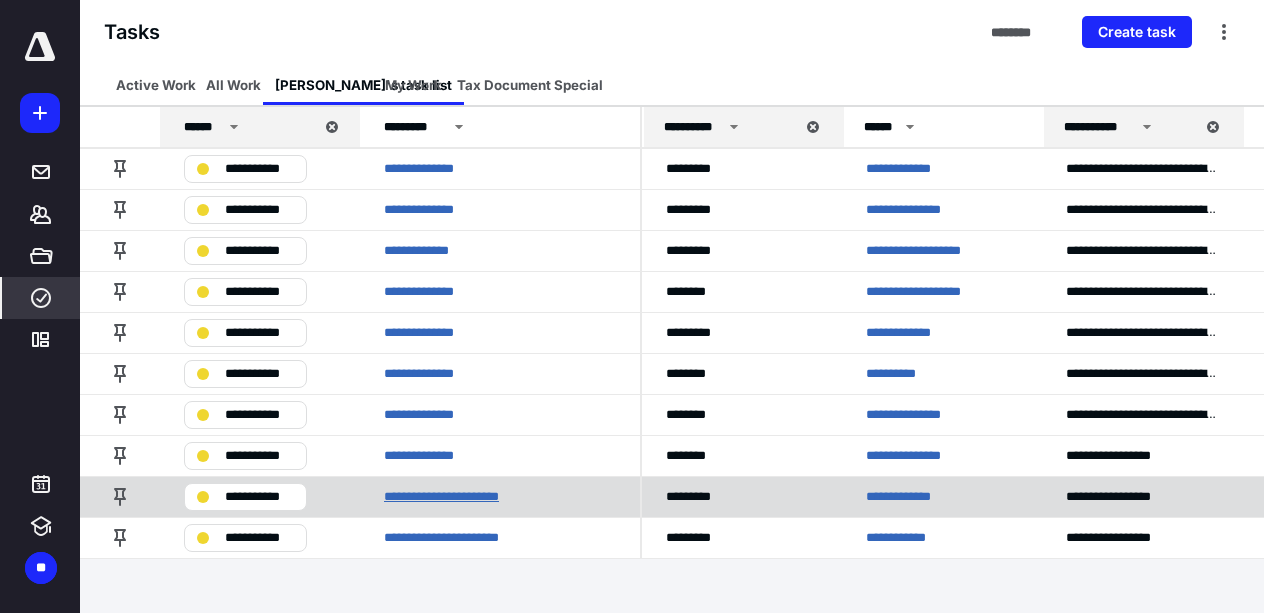 click on "**********" at bounding box center [460, 496] 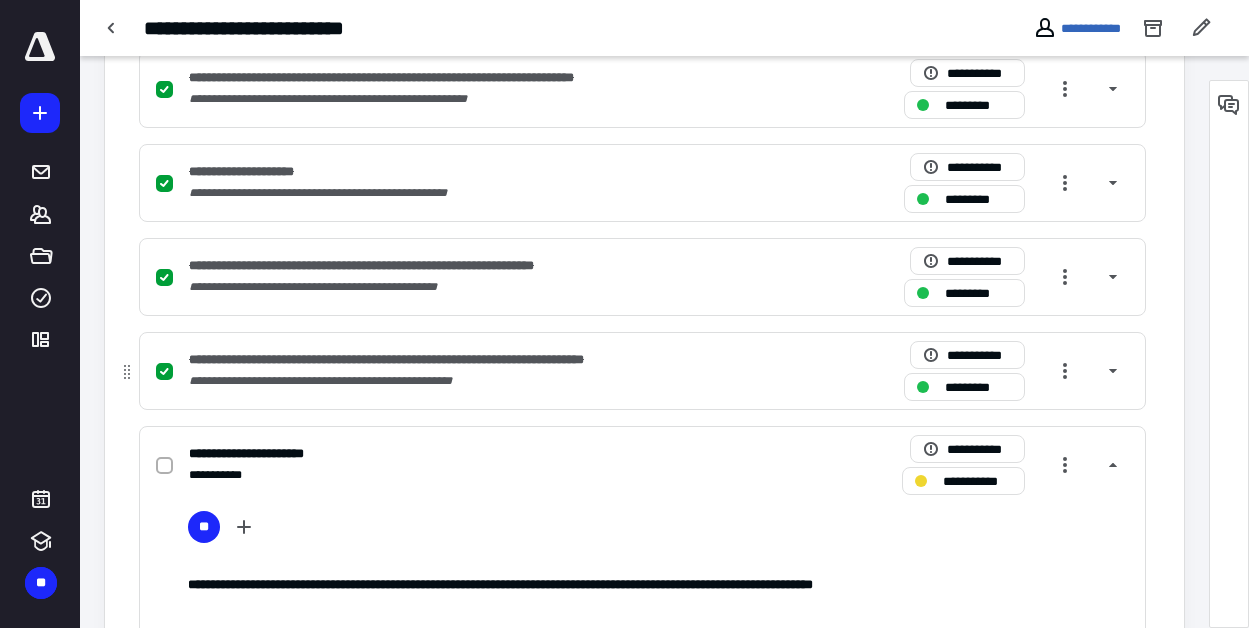 scroll, scrollTop: 752, scrollLeft: 0, axis: vertical 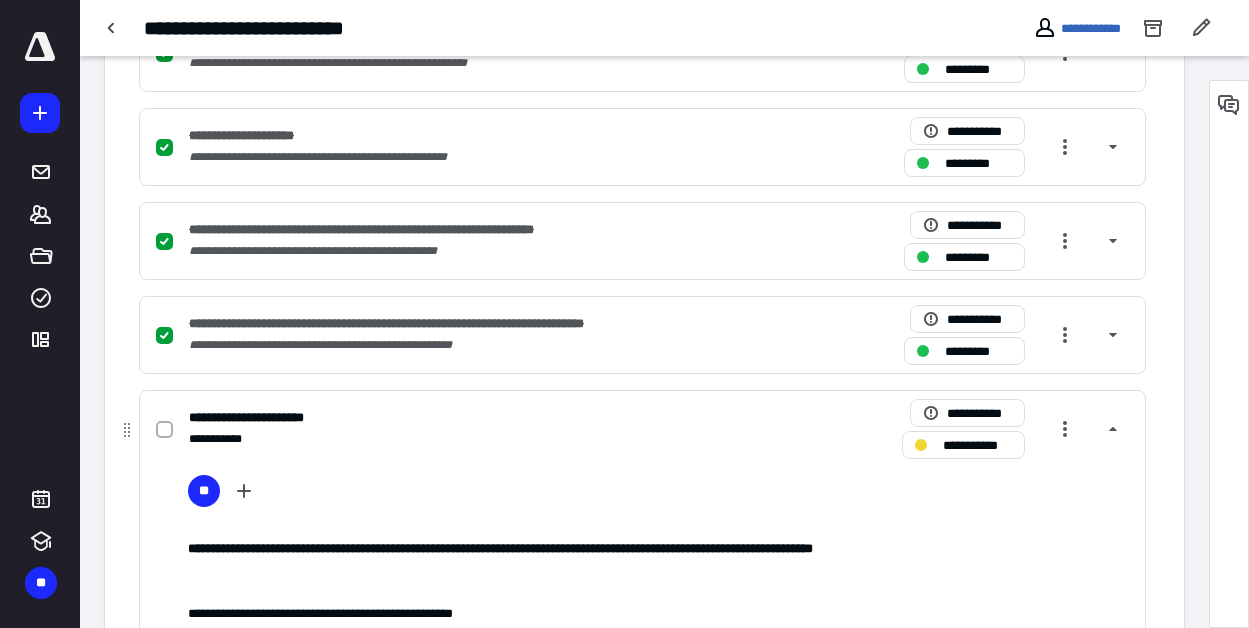 click on "**********" at bounding box center (977, 445) 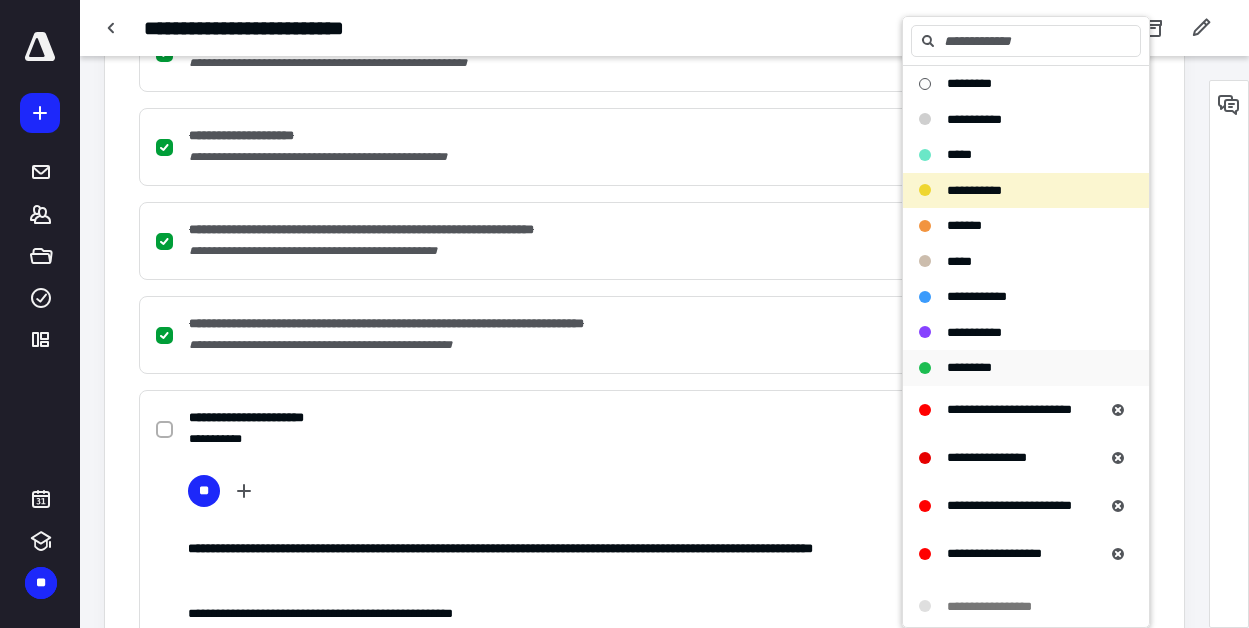 click on "*********" at bounding box center [1026, 368] 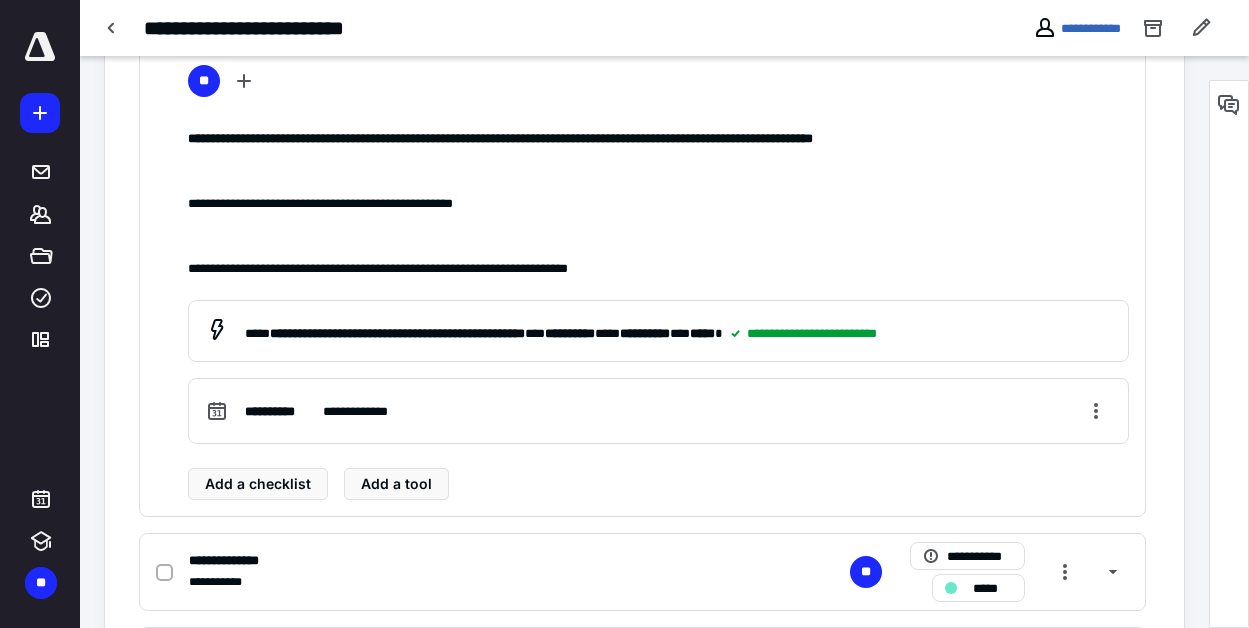 scroll, scrollTop: 1238, scrollLeft: 0, axis: vertical 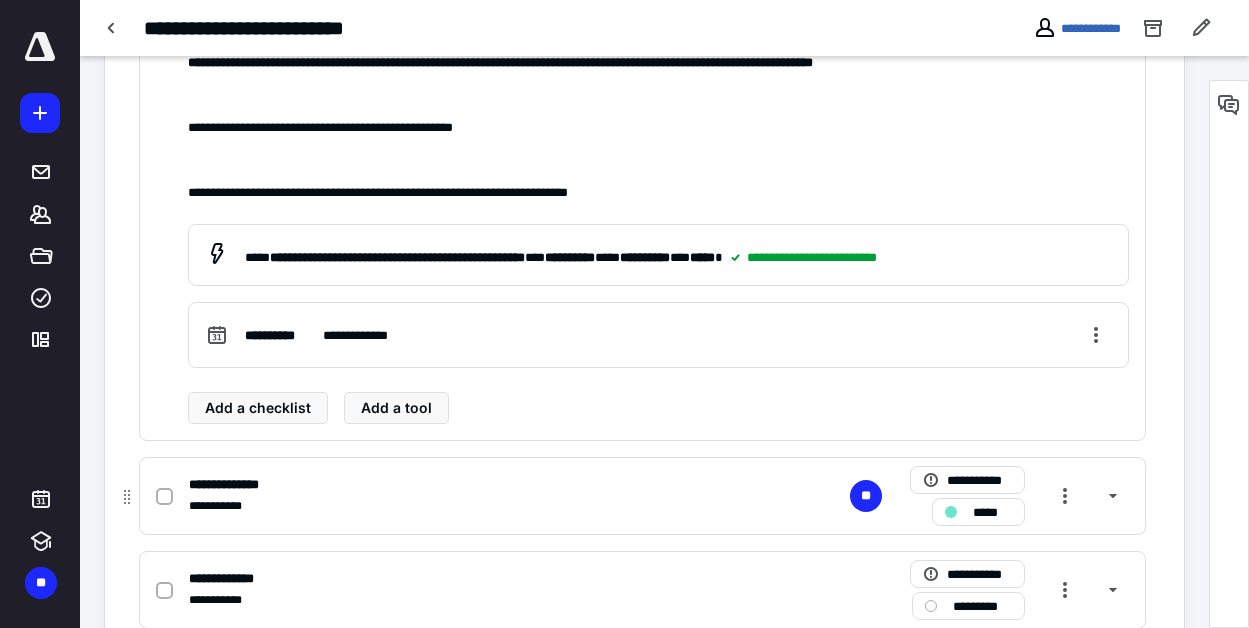 click on "**********" at bounding box center [380, 506] 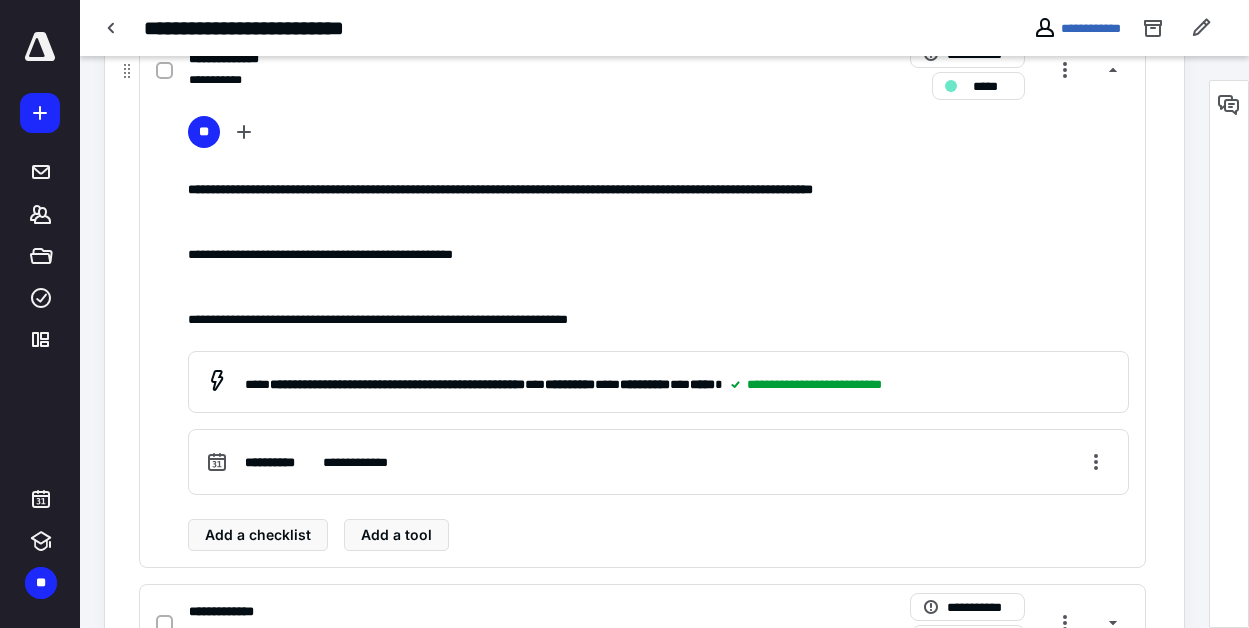 scroll, scrollTop: 1051, scrollLeft: 0, axis: vertical 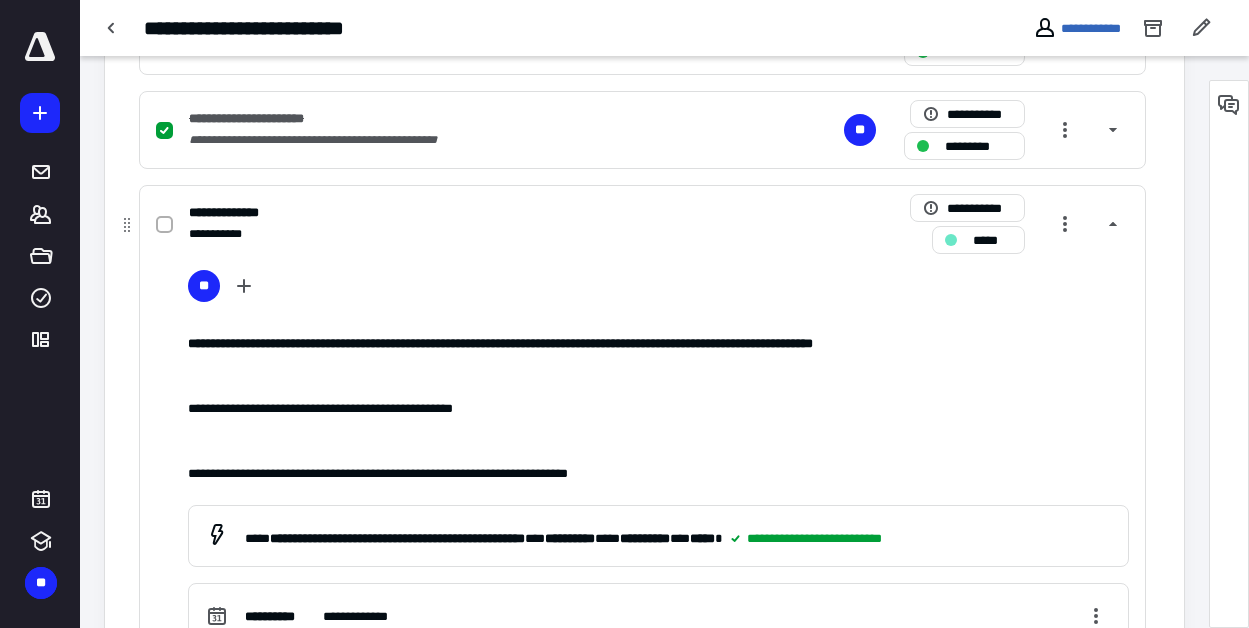 click on "*****" at bounding box center (992, 240) 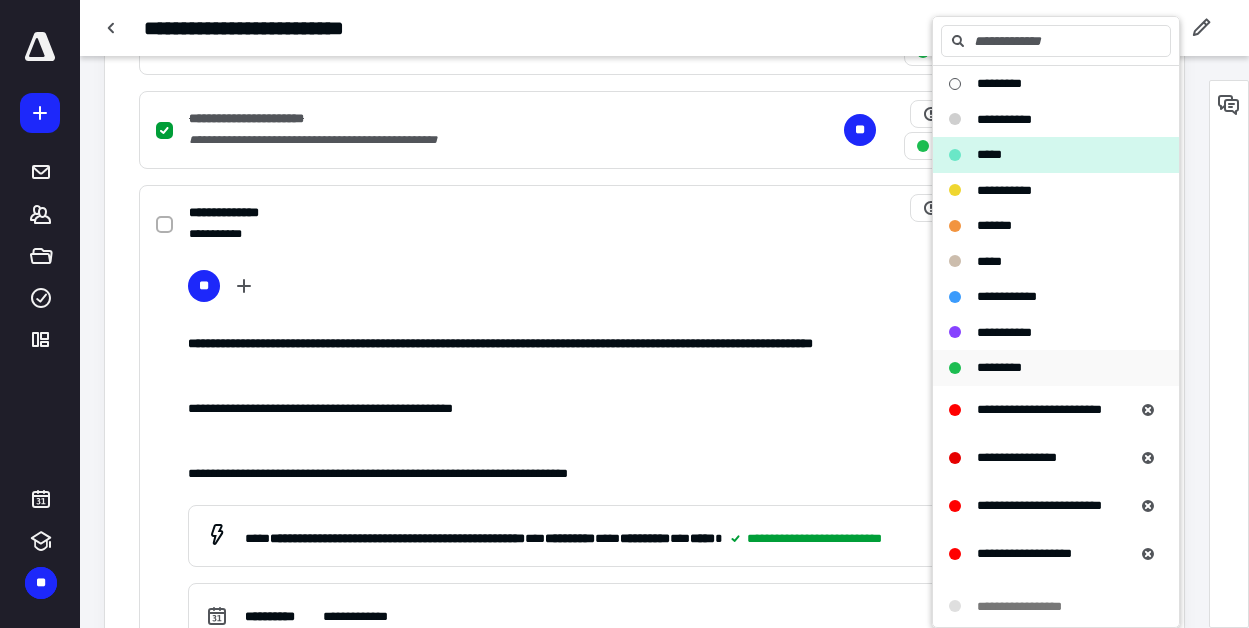 click on "*********" at bounding box center (999, 367) 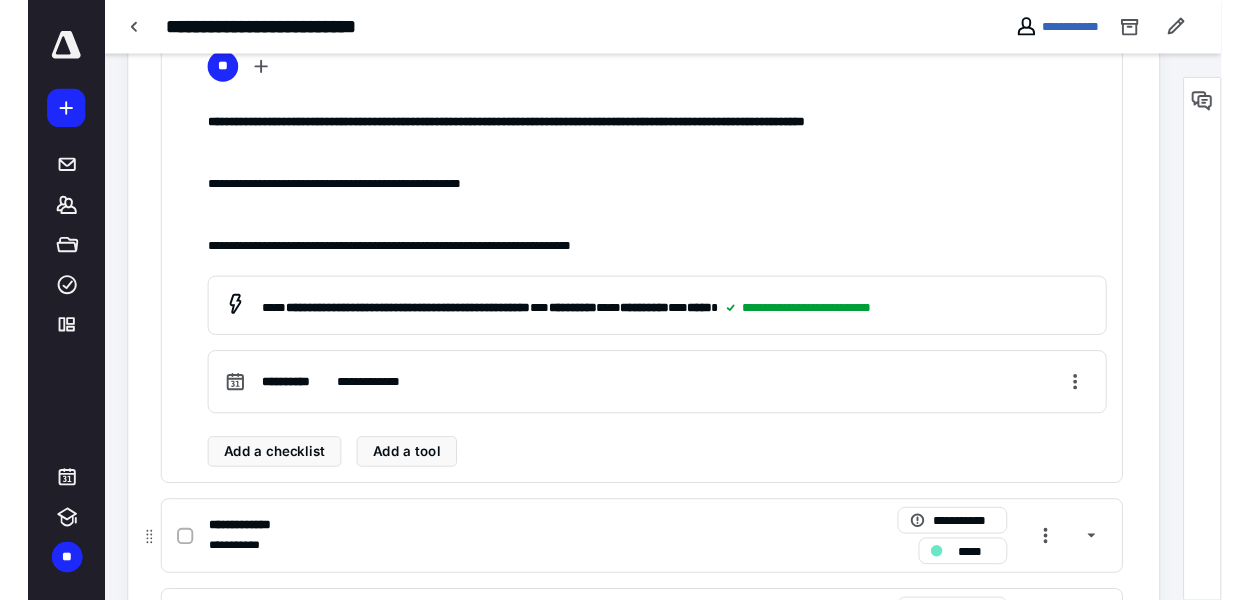 scroll, scrollTop: 1264, scrollLeft: 0, axis: vertical 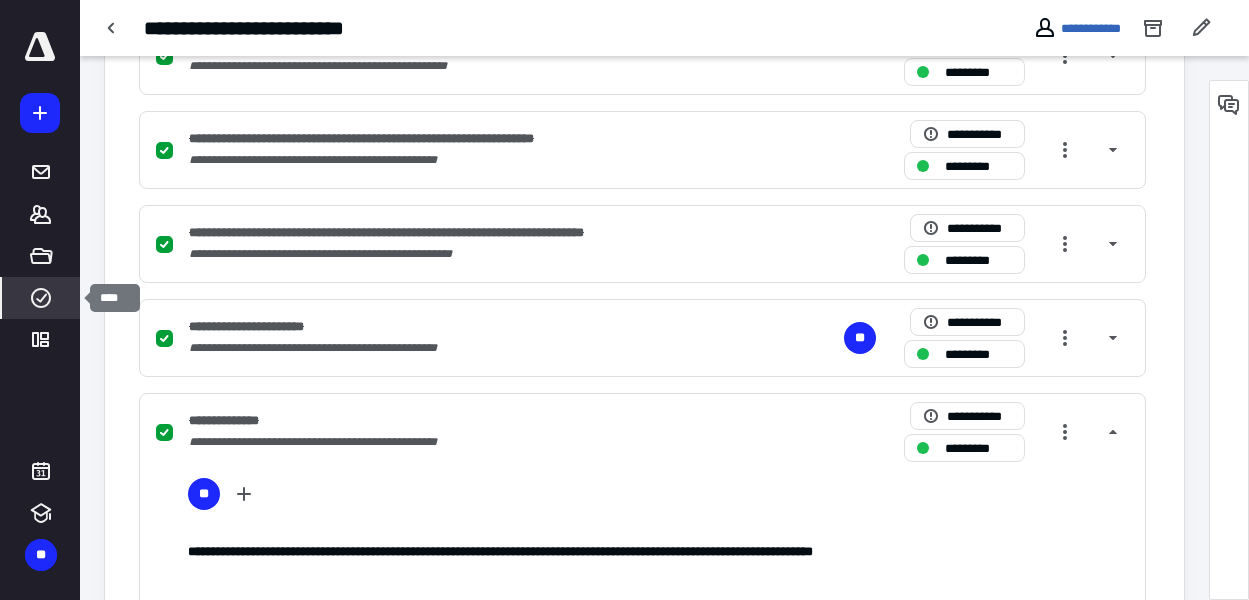 click 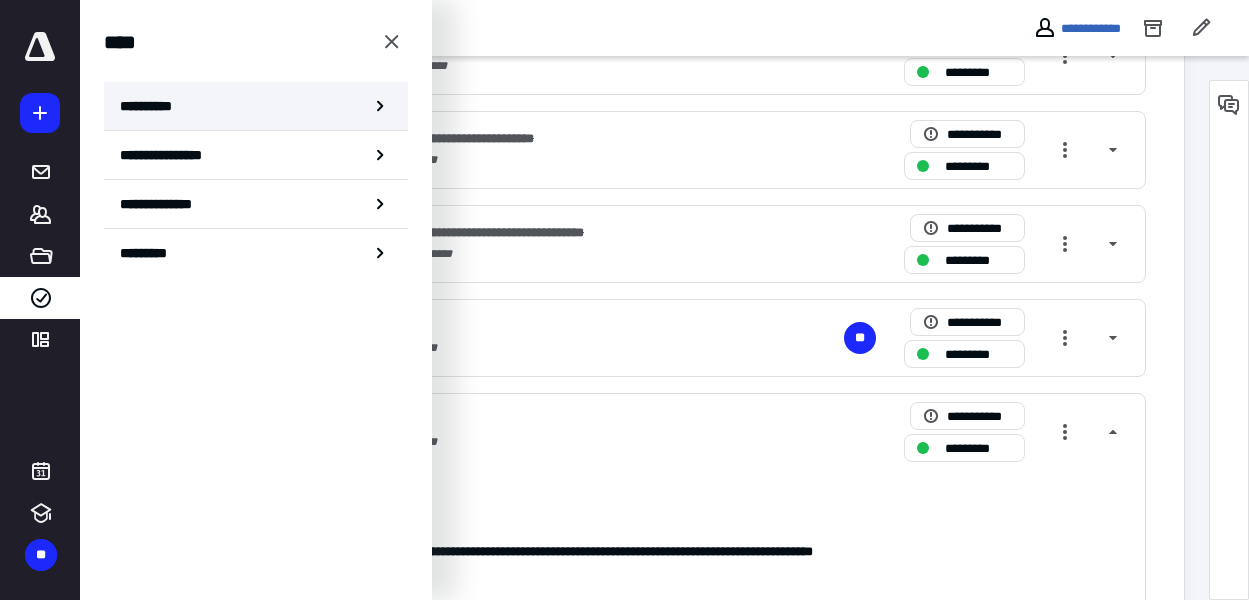 click on "**********" at bounding box center [153, 106] 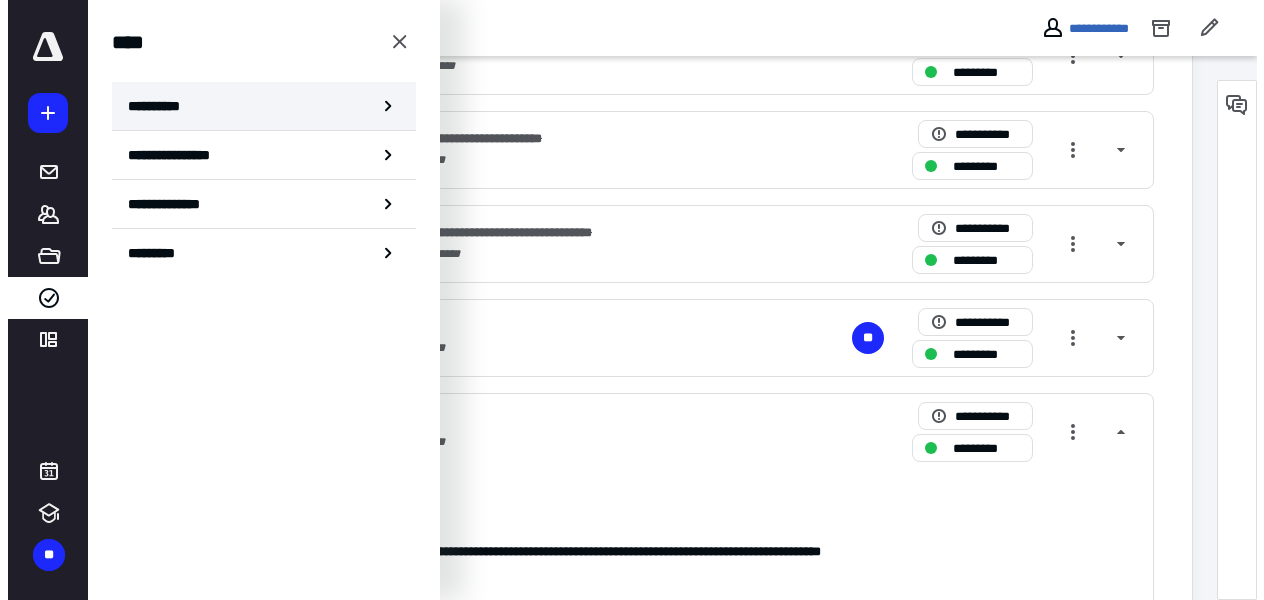 scroll, scrollTop: 0, scrollLeft: 0, axis: both 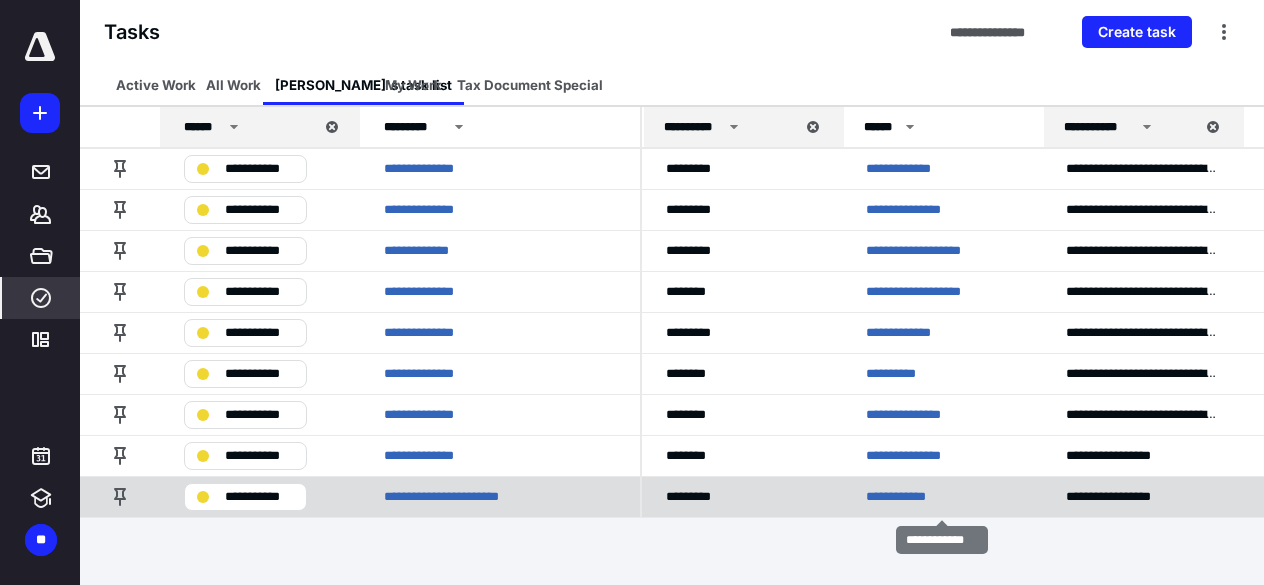 click on "**********" at bounding box center [904, 496] 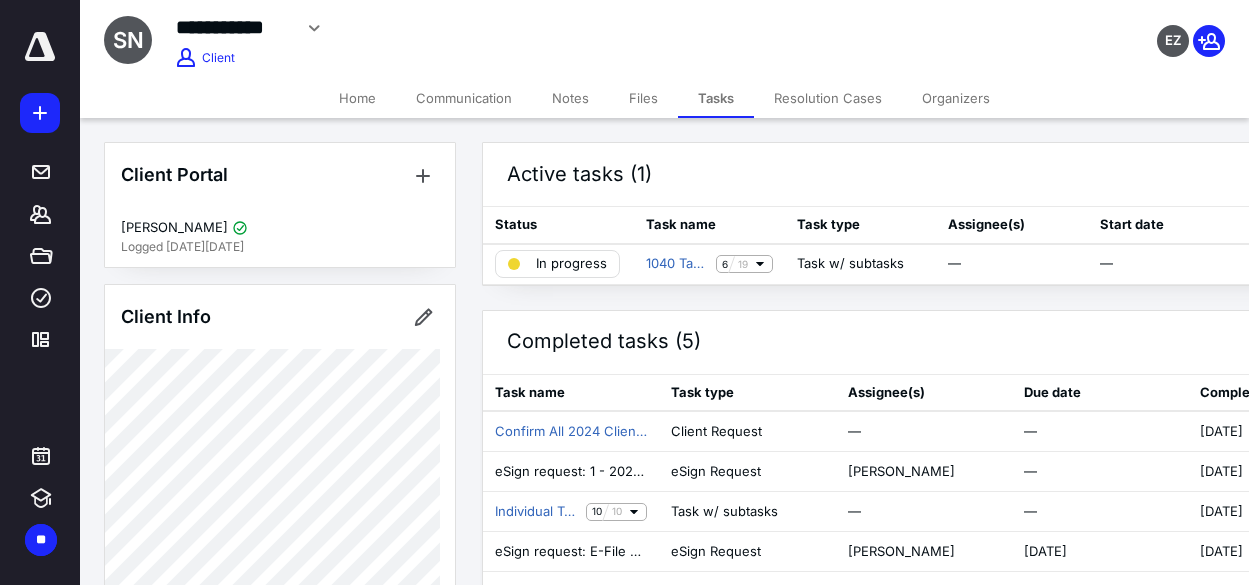 click on "Files" at bounding box center [643, 98] 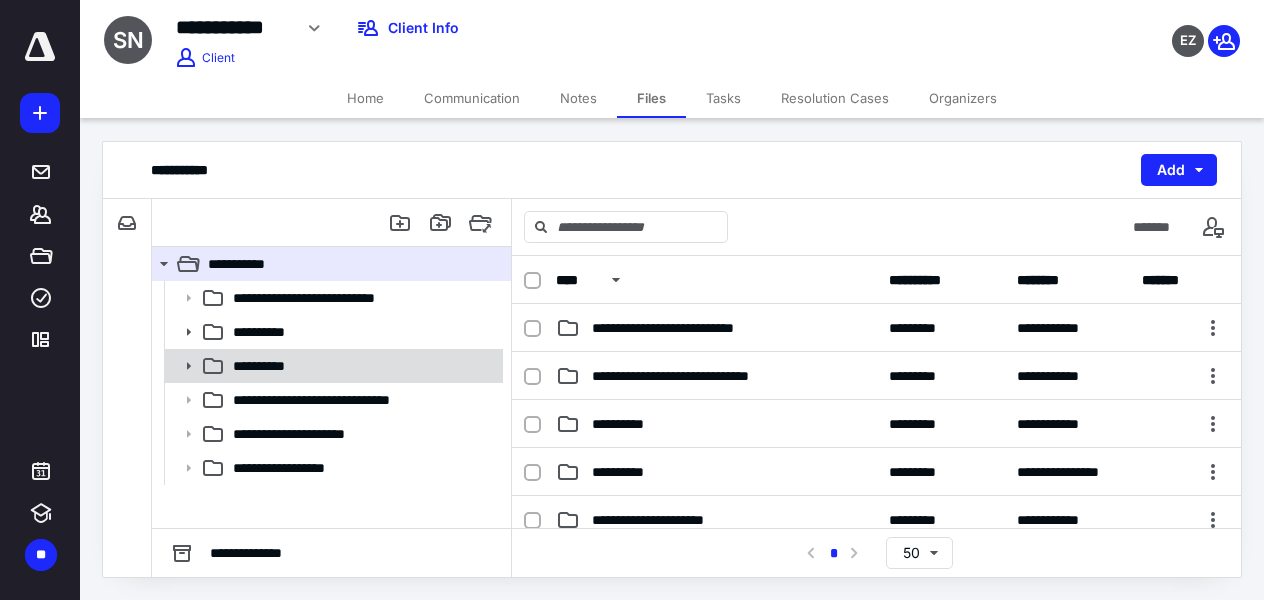 click 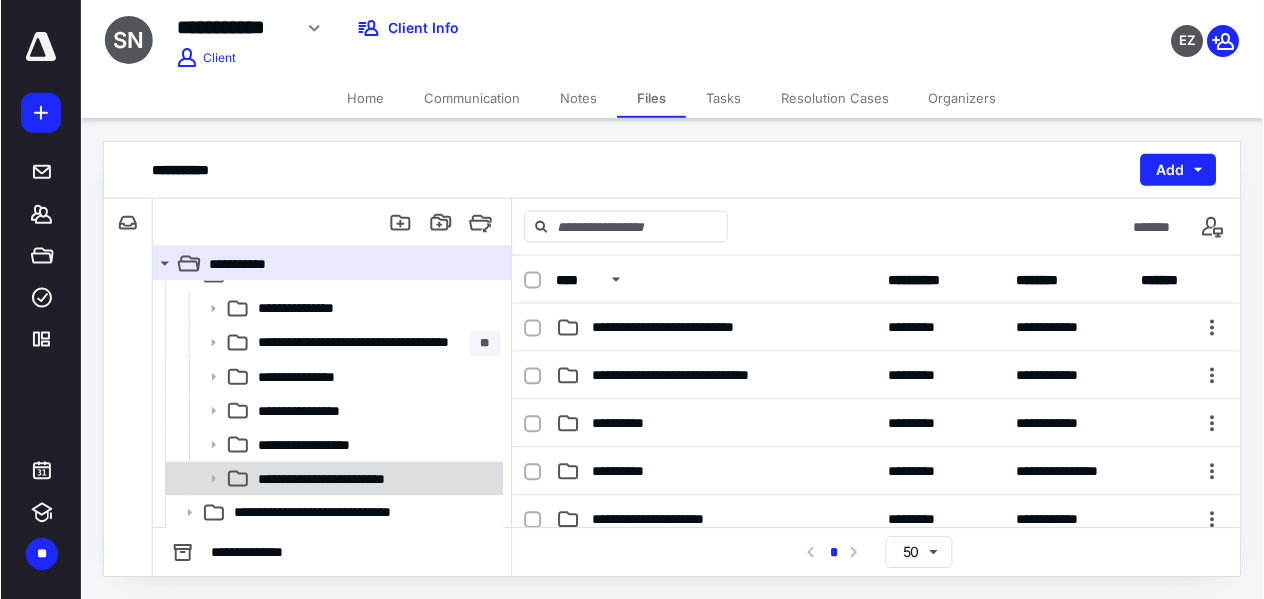 scroll, scrollTop: 87, scrollLeft: 0, axis: vertical 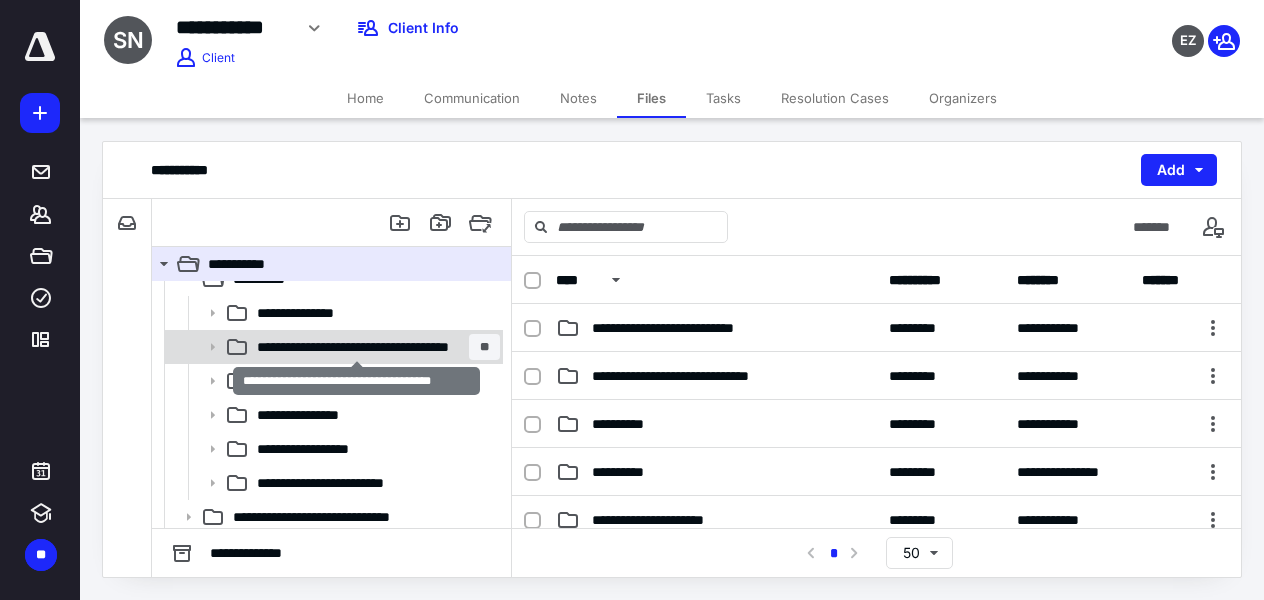 click on "**********" at bounding box center [357, 347] 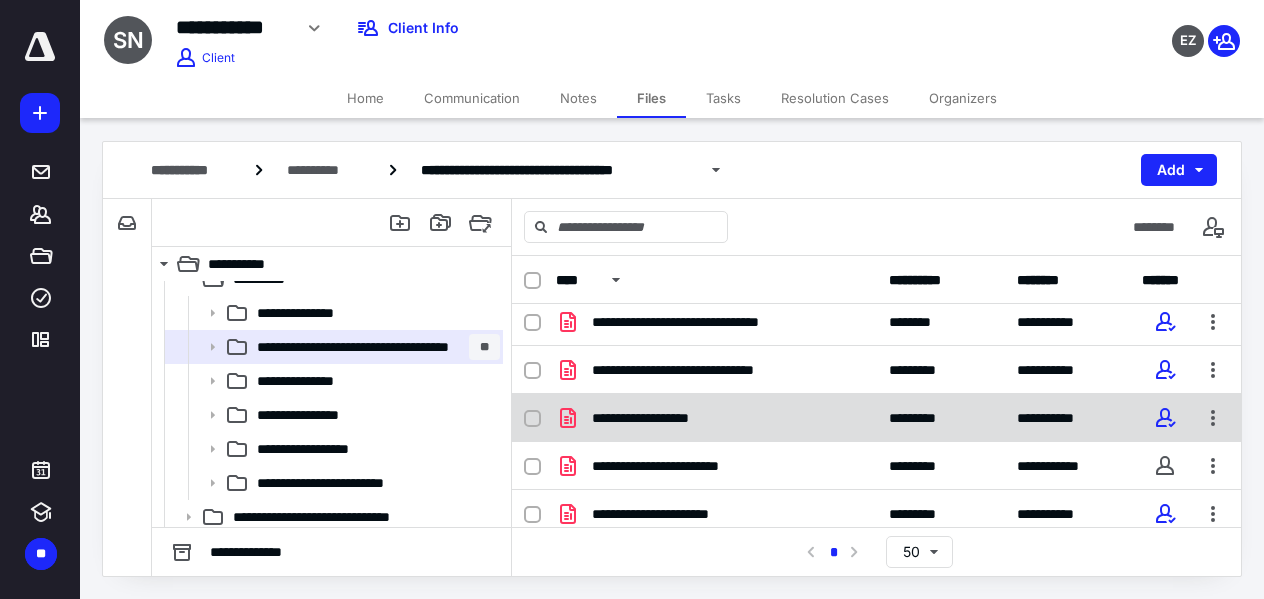 scroll, scrollTop: 1457, scrollLeft: 0, axis: vertical 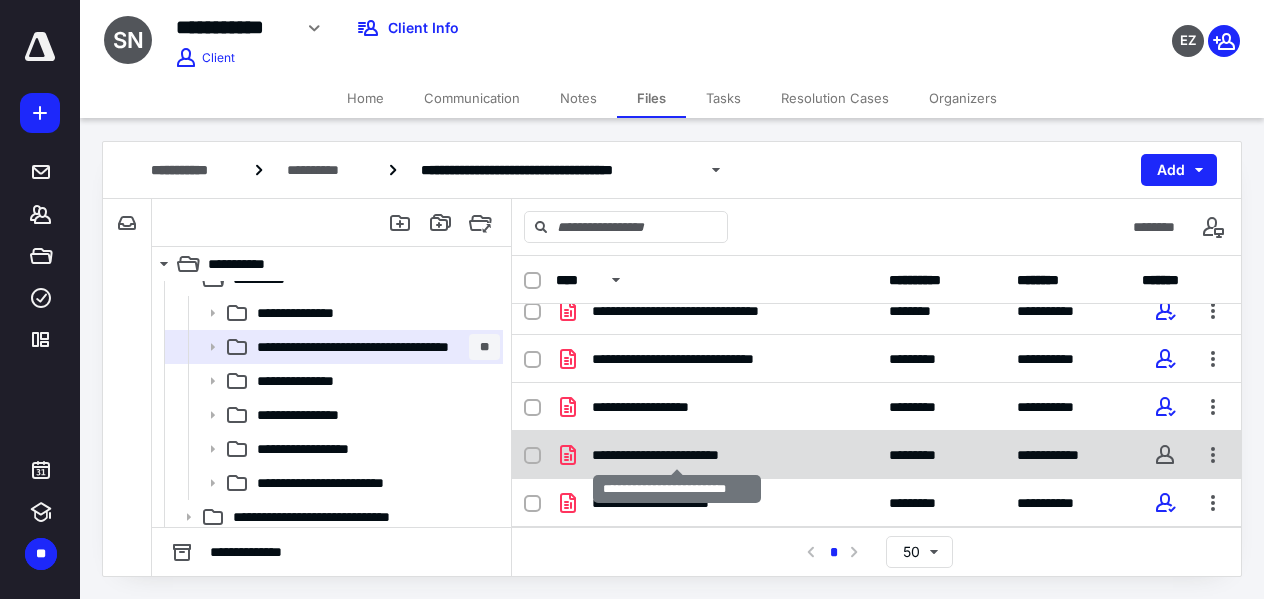 click on "**********" at bounding box center (677, 455) 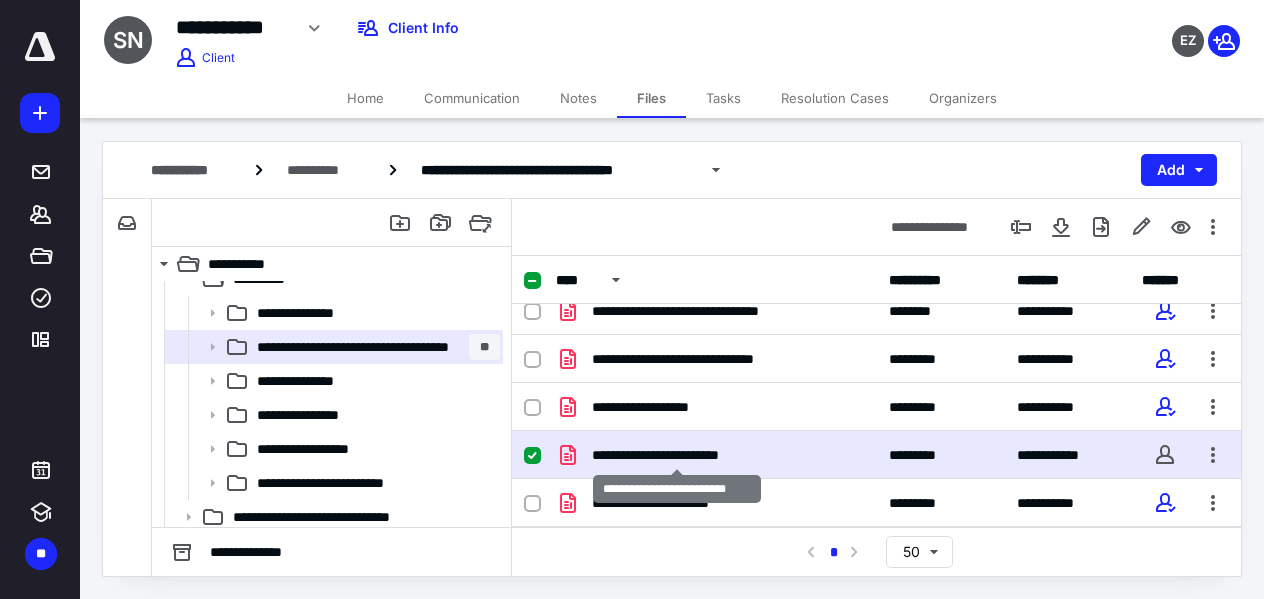 click on "**********" at bounding box center [677, 455] 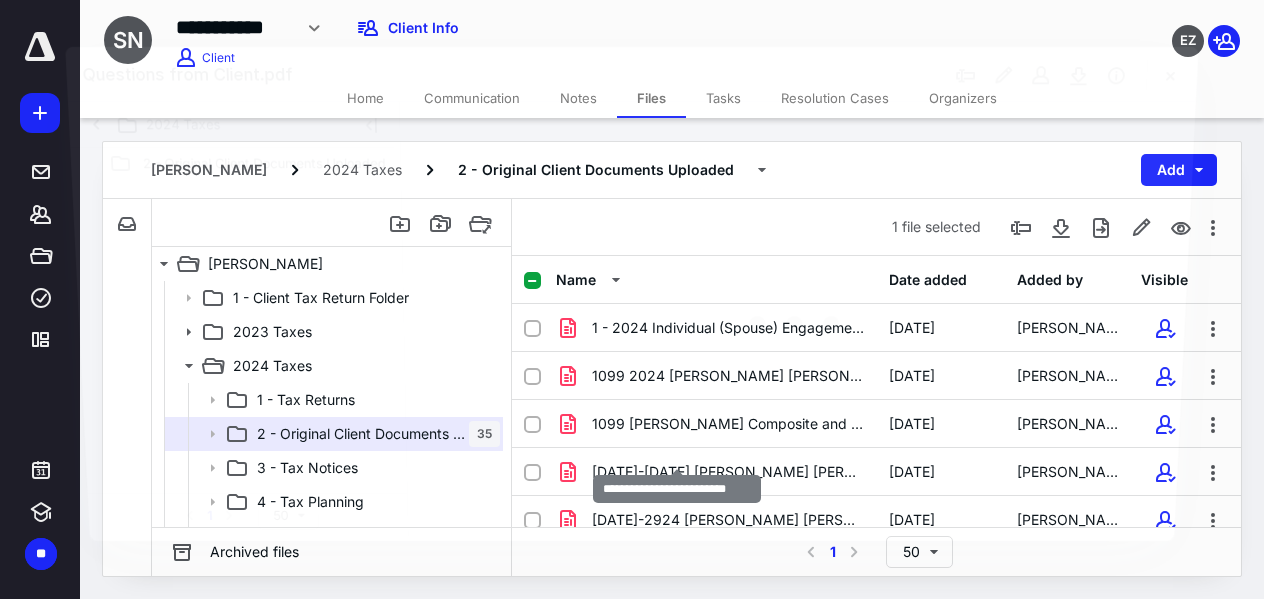 scroll, scrollTop: 87, scrollLeft: 0, axis: vertical 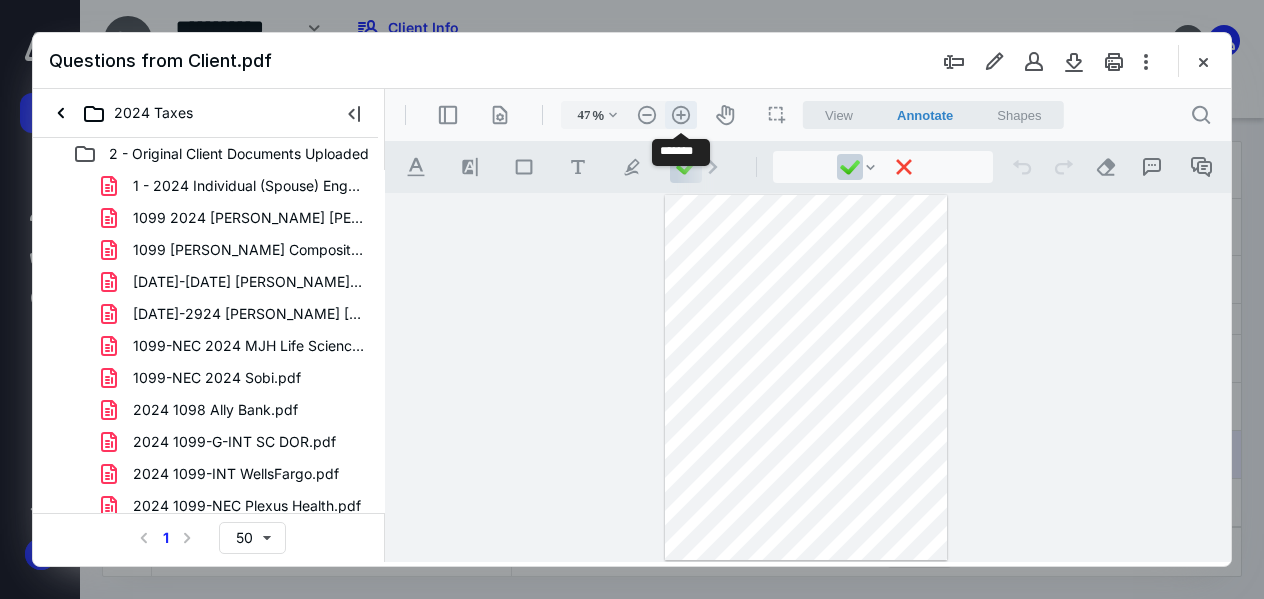 click on ".cls-1{fill:#abb0c4;} icon - header - zoom - in - line" at bounding box center [681, 115] 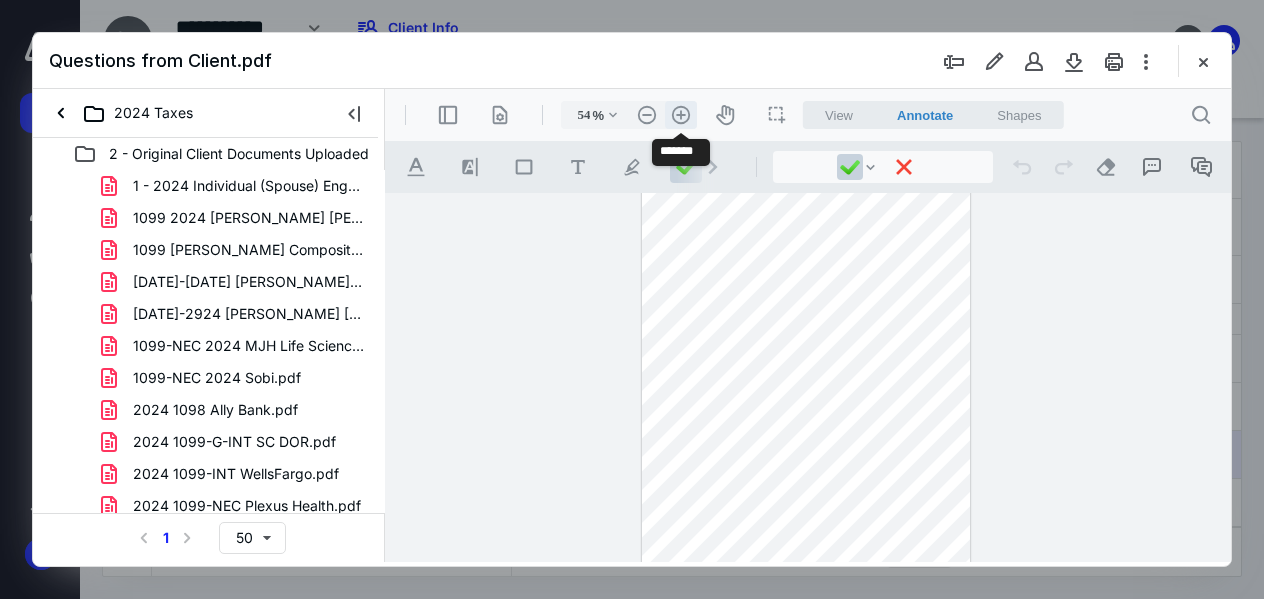 click on ".cls-1{fill:#abb0c4;} icon - header - zoom - in - line" at bounding box center [681, 115] 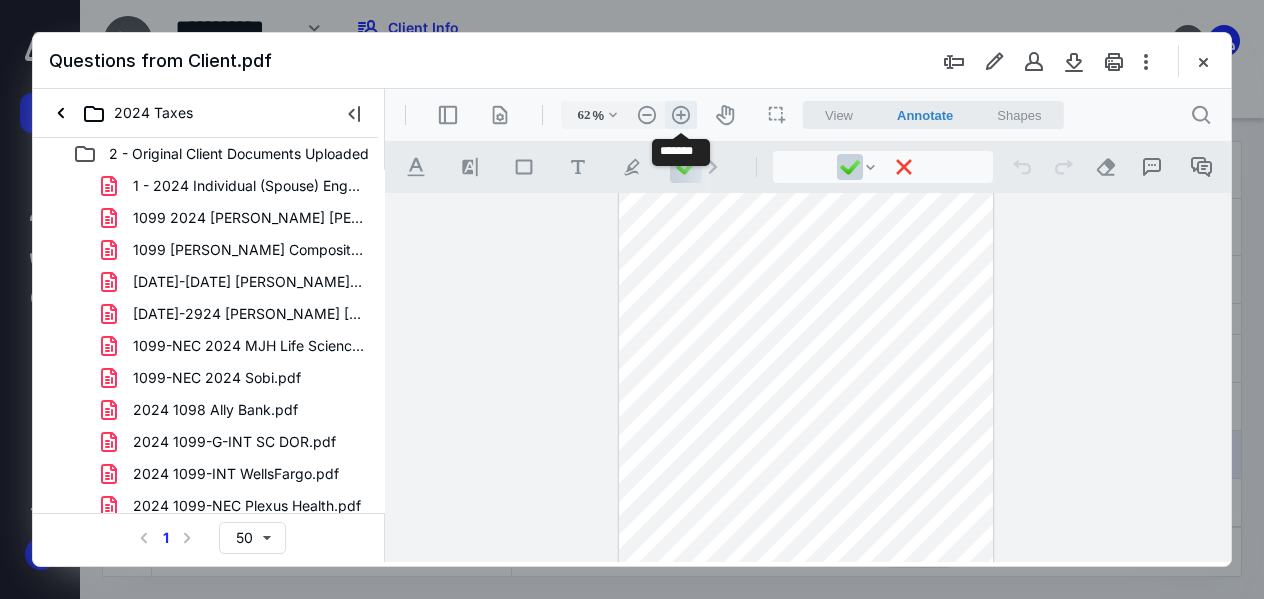 click on ".cls-1{fill:#abb0c4;} icon - header - zoom - in - line" at bounding box center (681, 115) 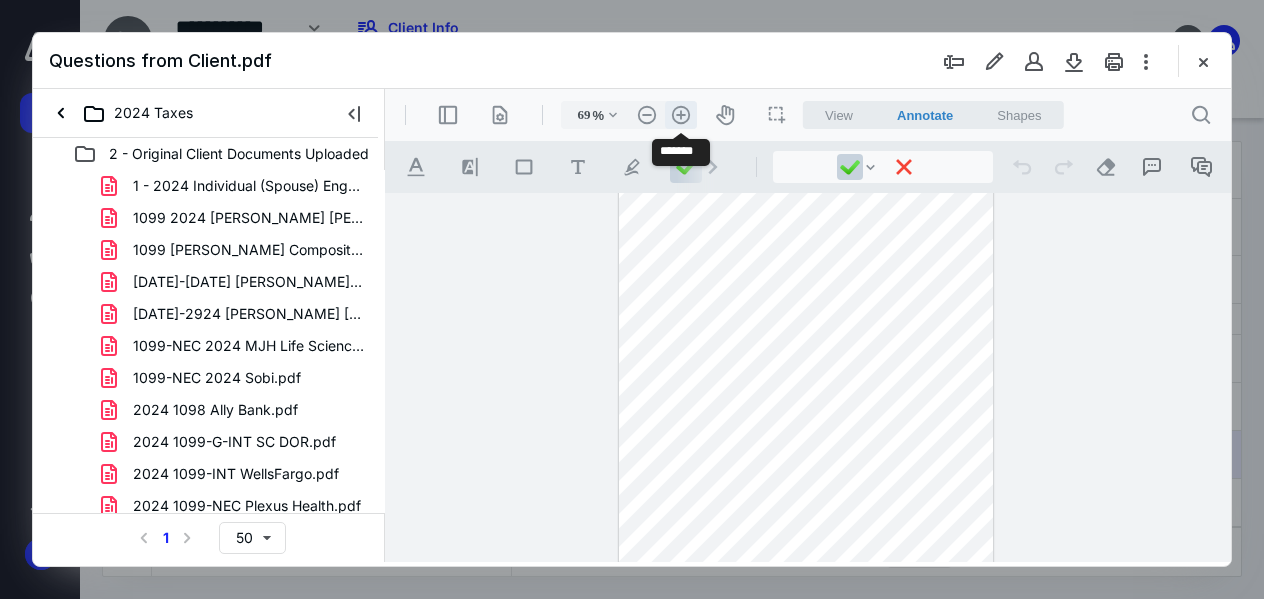 click on ".cls-1{fill:#abb0c4;} icon - header - zoom - in - line" at bounding box center [681, 115] 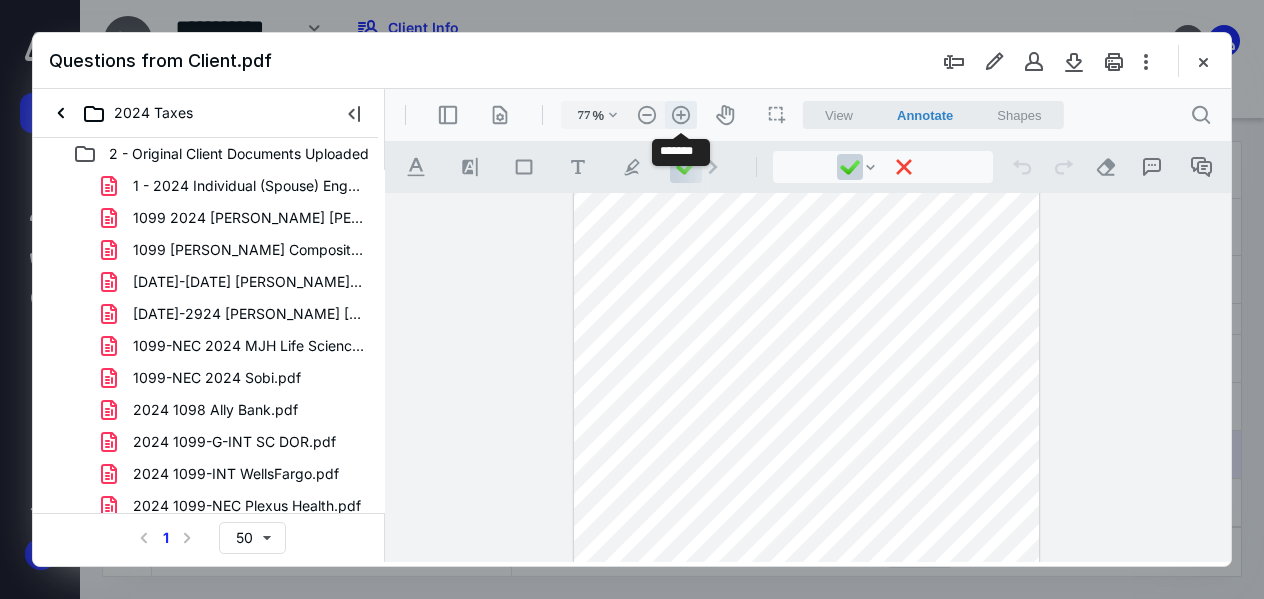 click on ".cls-1{fill:#abb0c4;} icon - header - zoom - in - line" at bounding box center (681, 115) 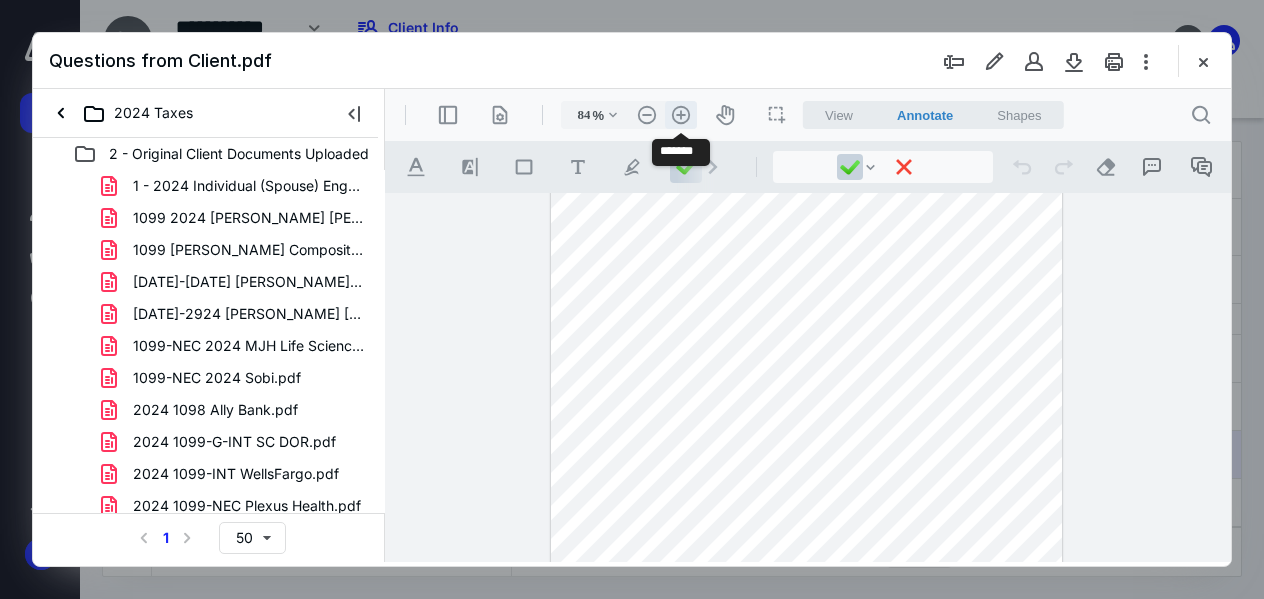 click on ".cls-1{fill:#abb0c4;} icon - header - zoom - in - line" at bounding box center (681, 115) 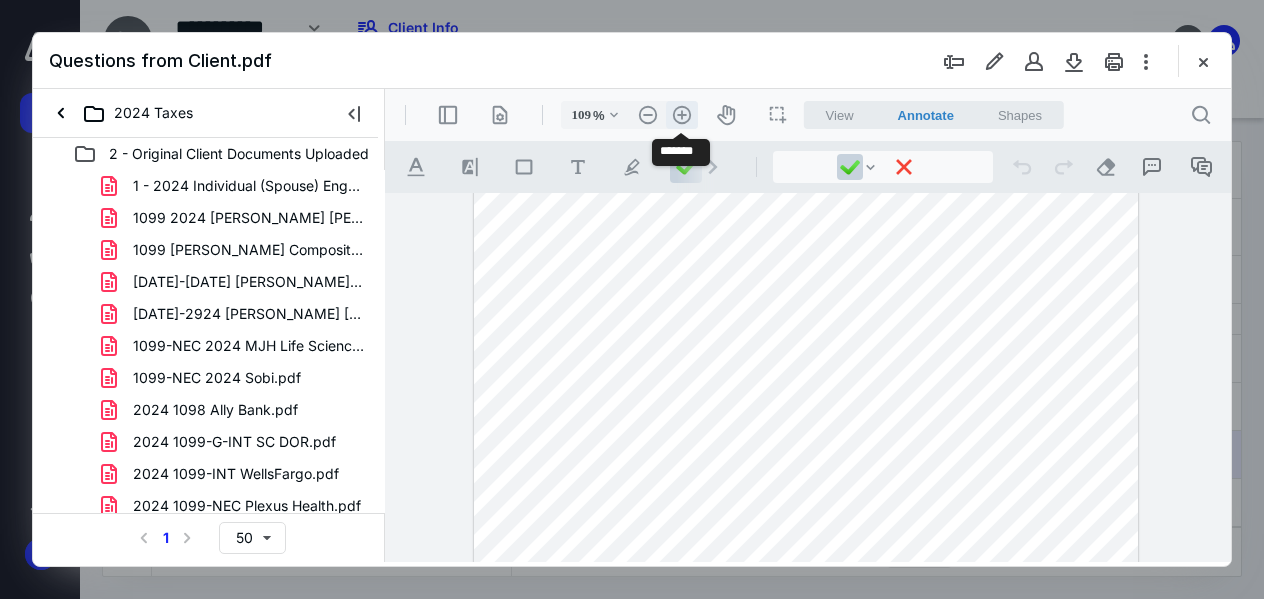 click on ".cls-1{fill:#abb0c4;} icon - header - zoom - in - line" at bounding box center (682, 115) 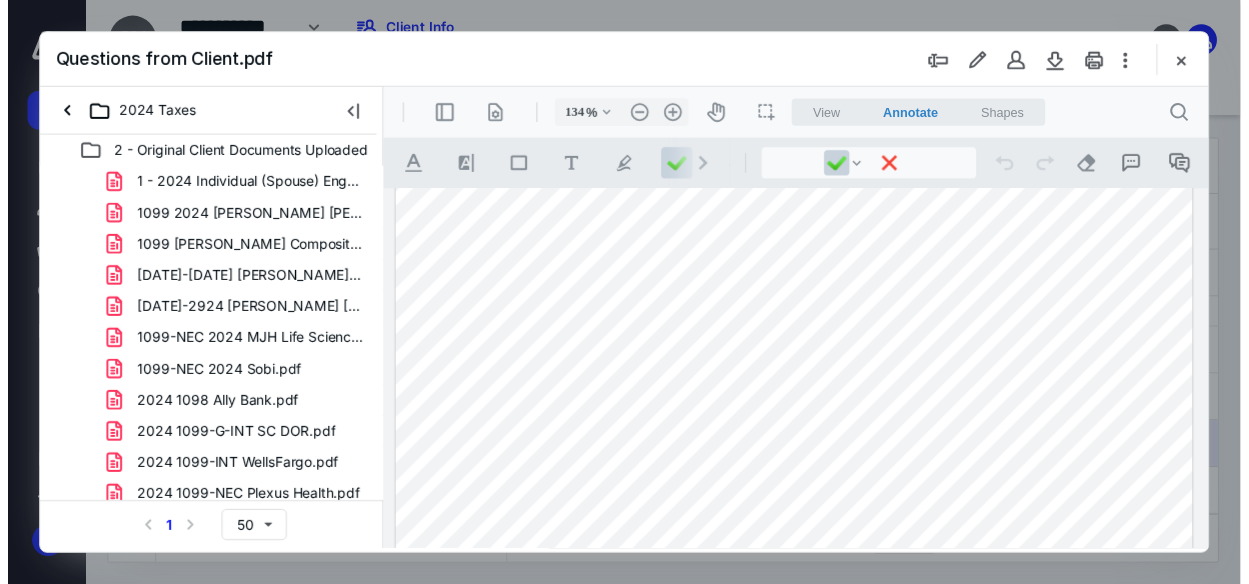 scroll, scrollTop: 699, scrollLeft: 0, axis: vertical 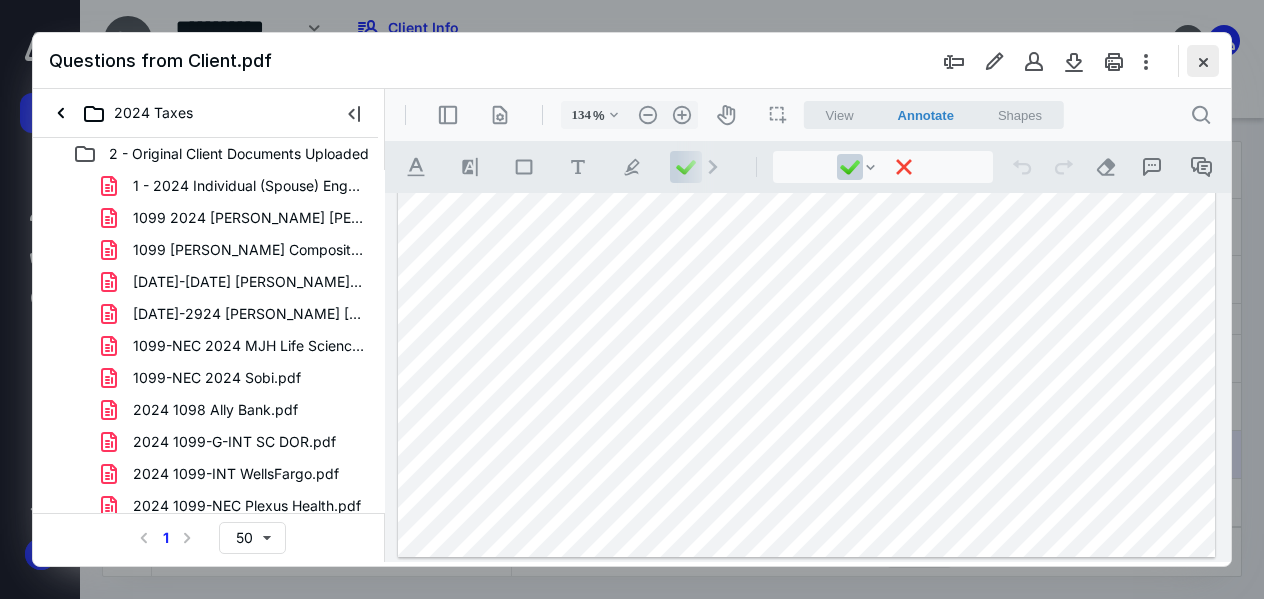 click at bounding box center (1203, 61) 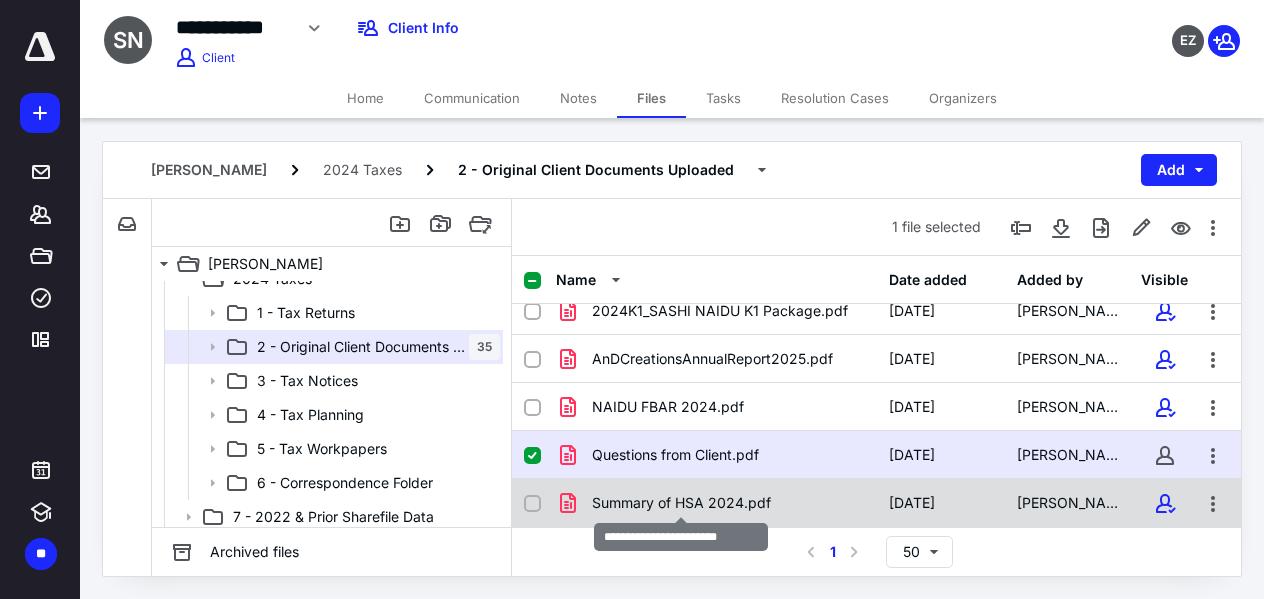 click on "Summary of HSA 2024.pdf" at bounding box center (681, 503) 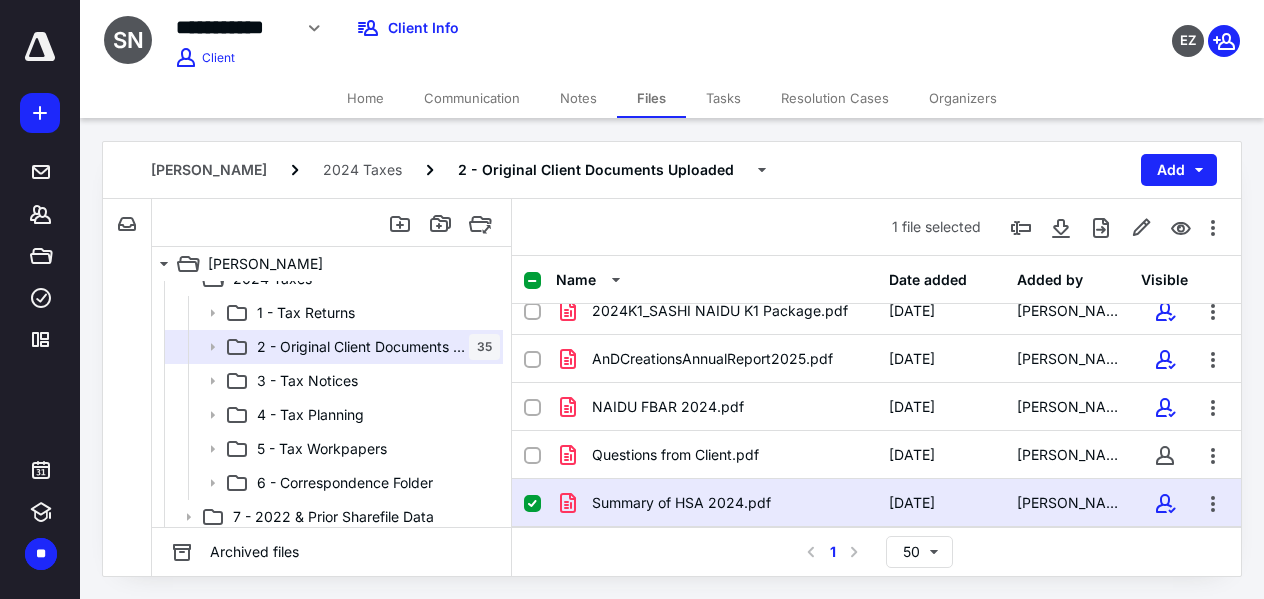 click on "Organizers" at bounding box center [963, 98] 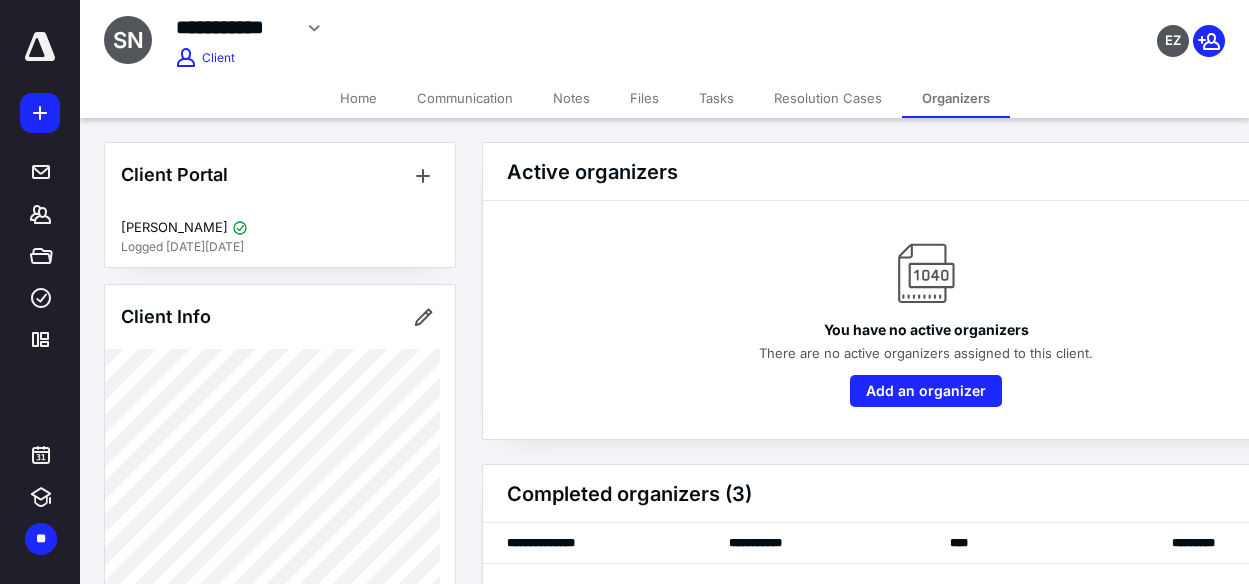 scroll, scrollTop: 172, scrollLeft: 0, axis: vertical 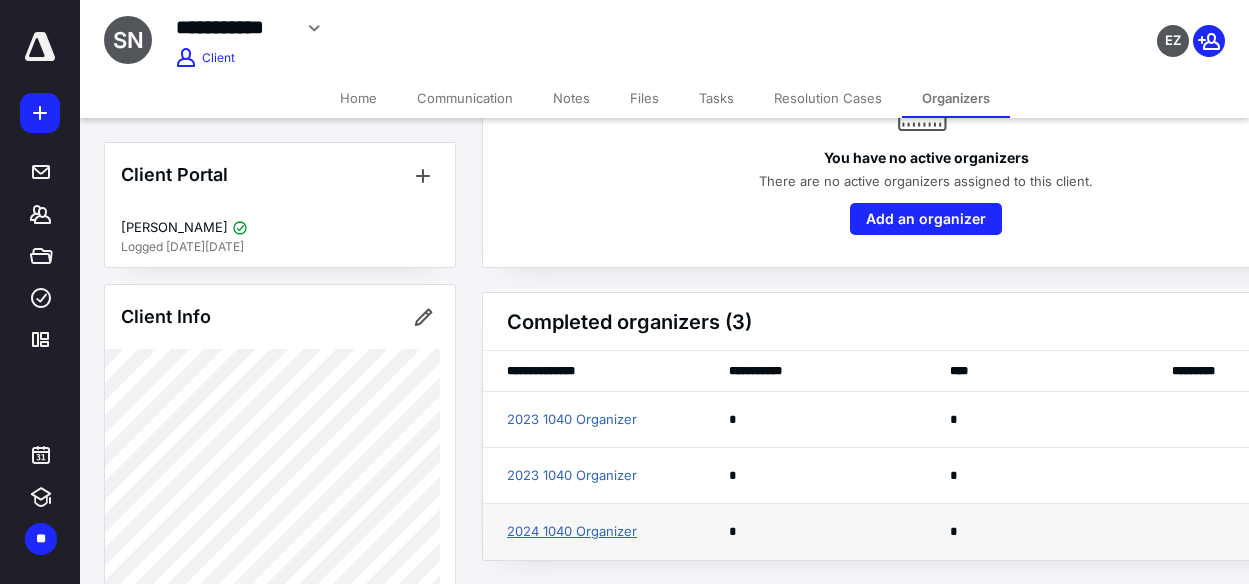 click on "2024 1040 Organizer" at bounding box center (572, 532) 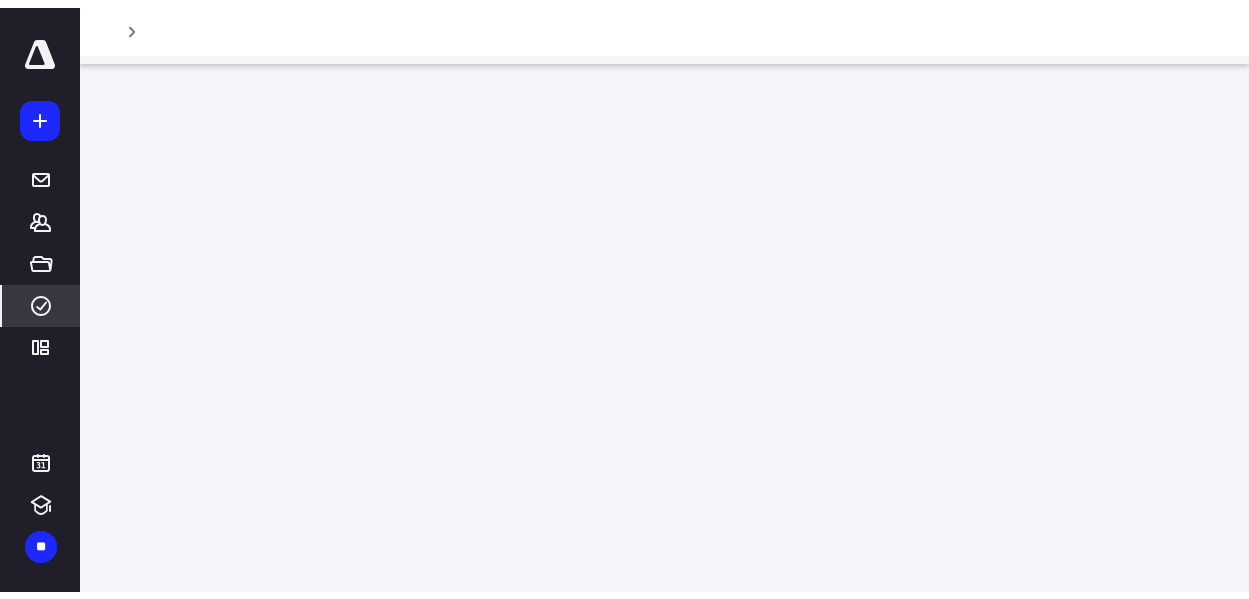 scroll, scrollTop: 0, scrollLeft: 0, axis: both 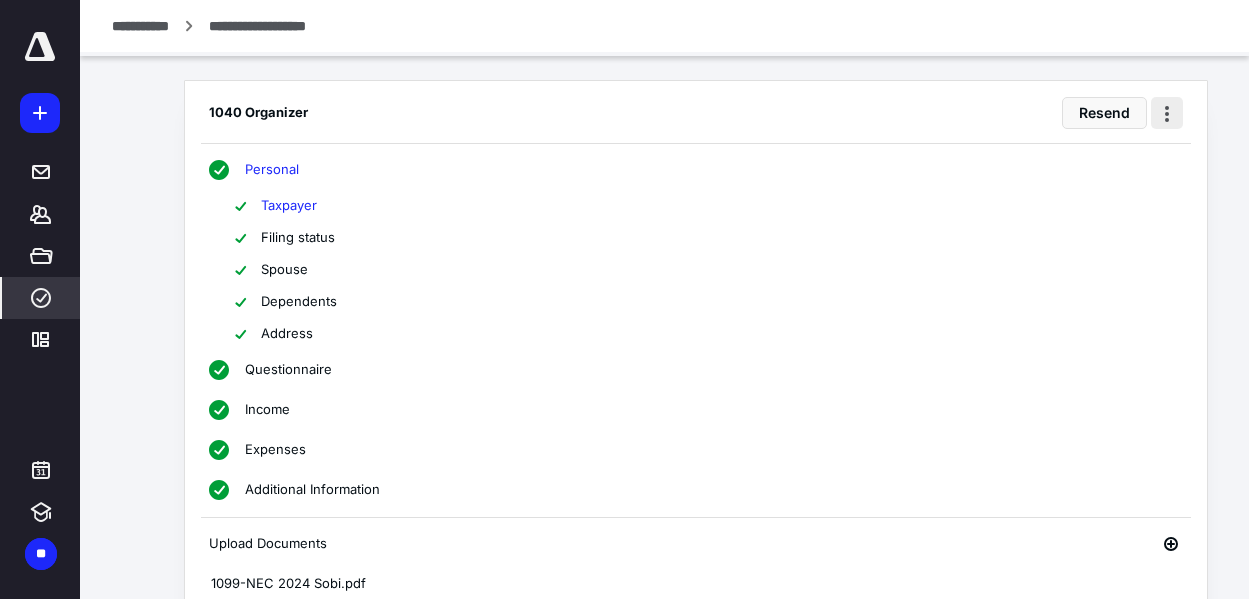 click at bounding box center [1167, 113] 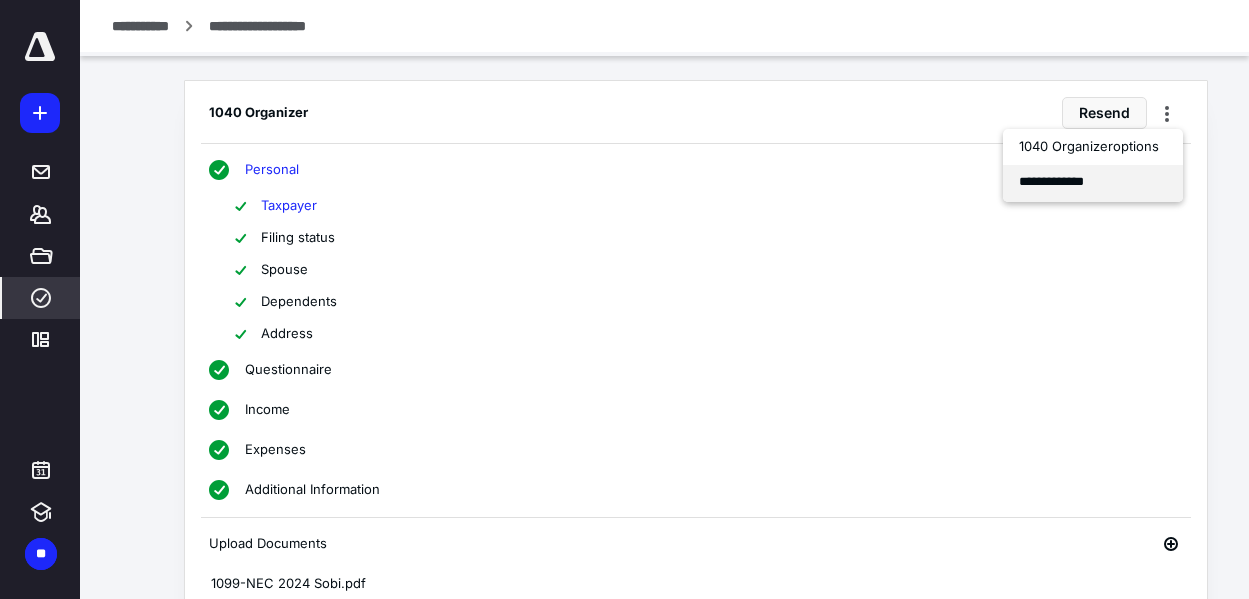click on "**********" at bounding box center [1093, 183] 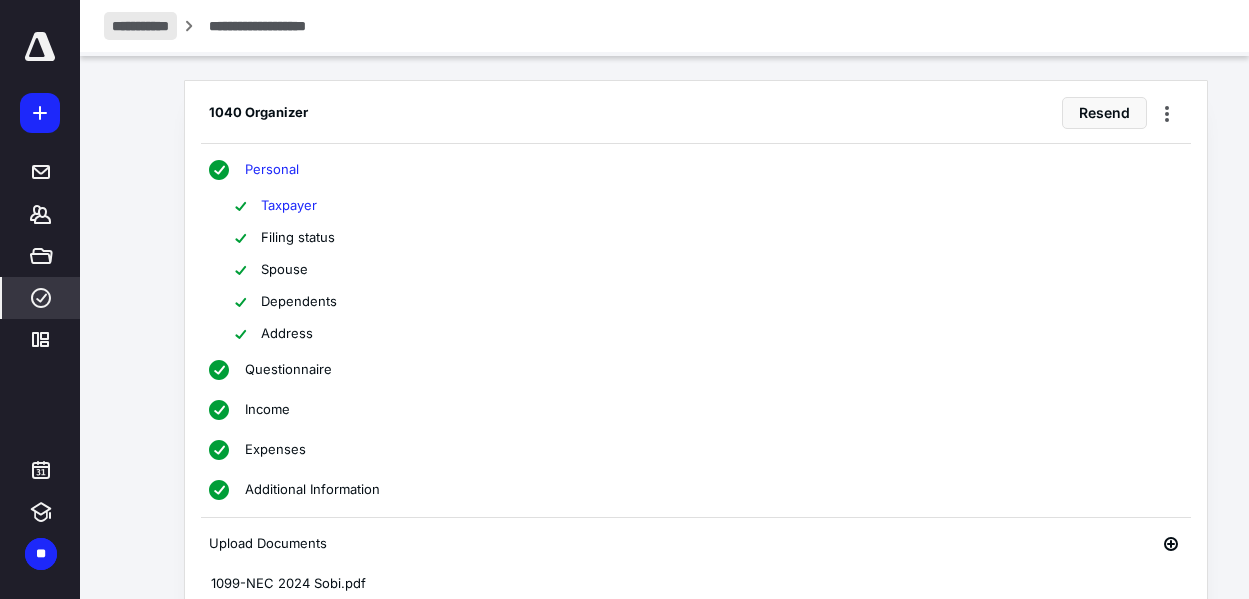 click on "**********" at bounding box center [140, 26] 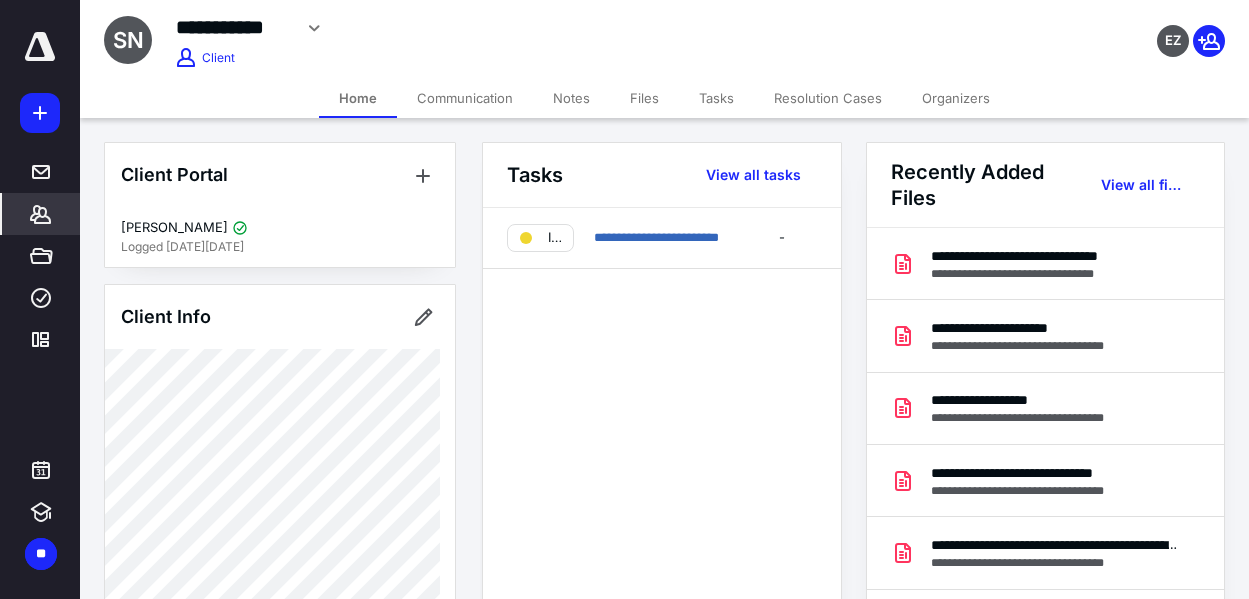 click on "Files" at bounding box center [644, 98] 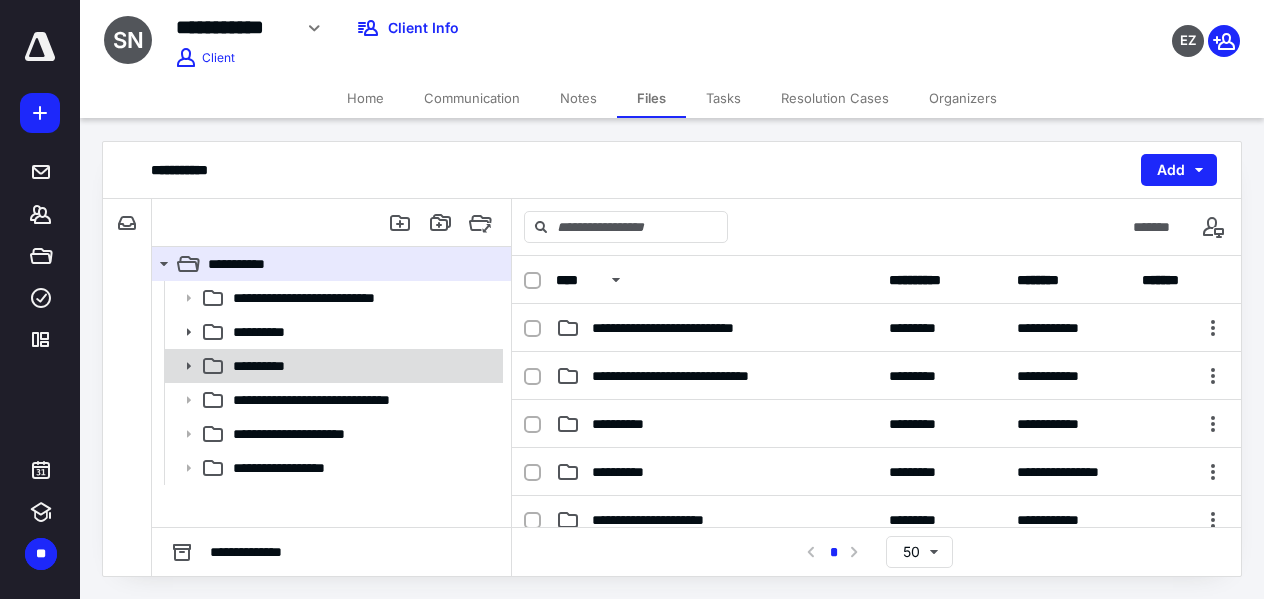 click 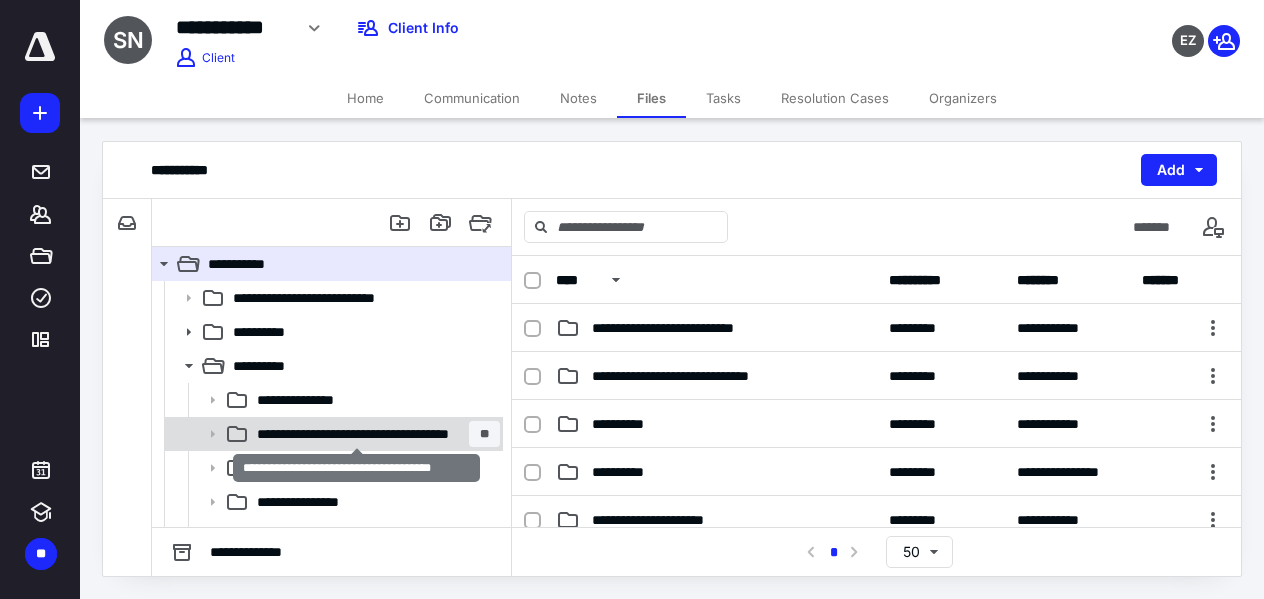 click on "**********" at bounding box center (357, 434) 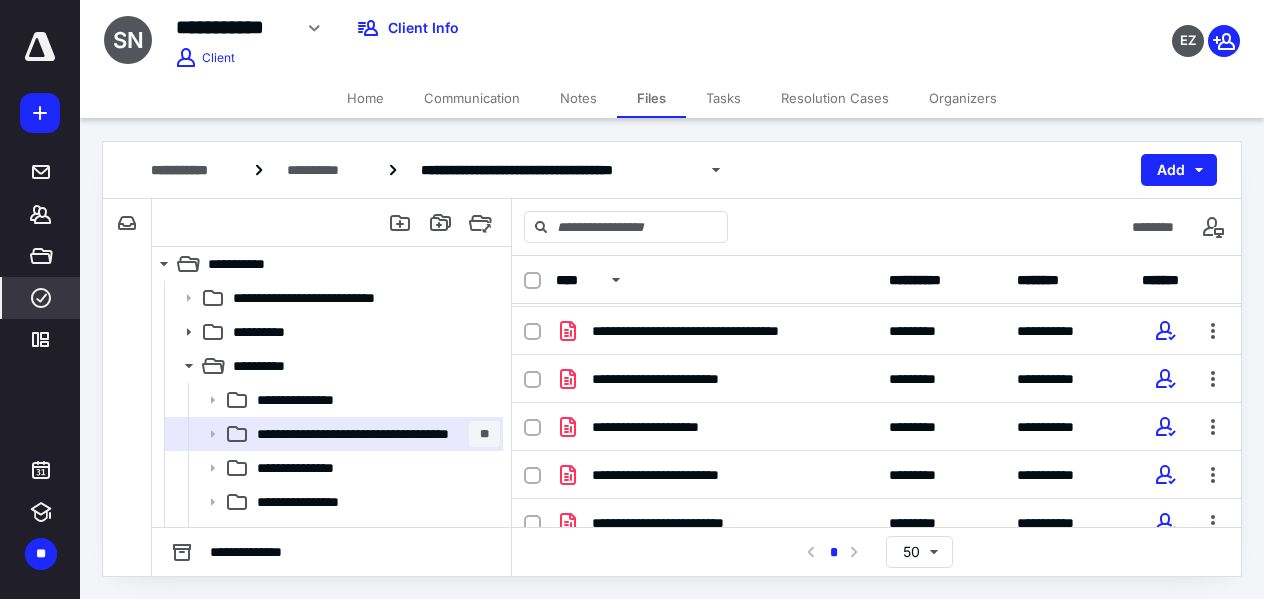 scroll, scrollTop: 1505, scrollLeft: 0, axis: vertical 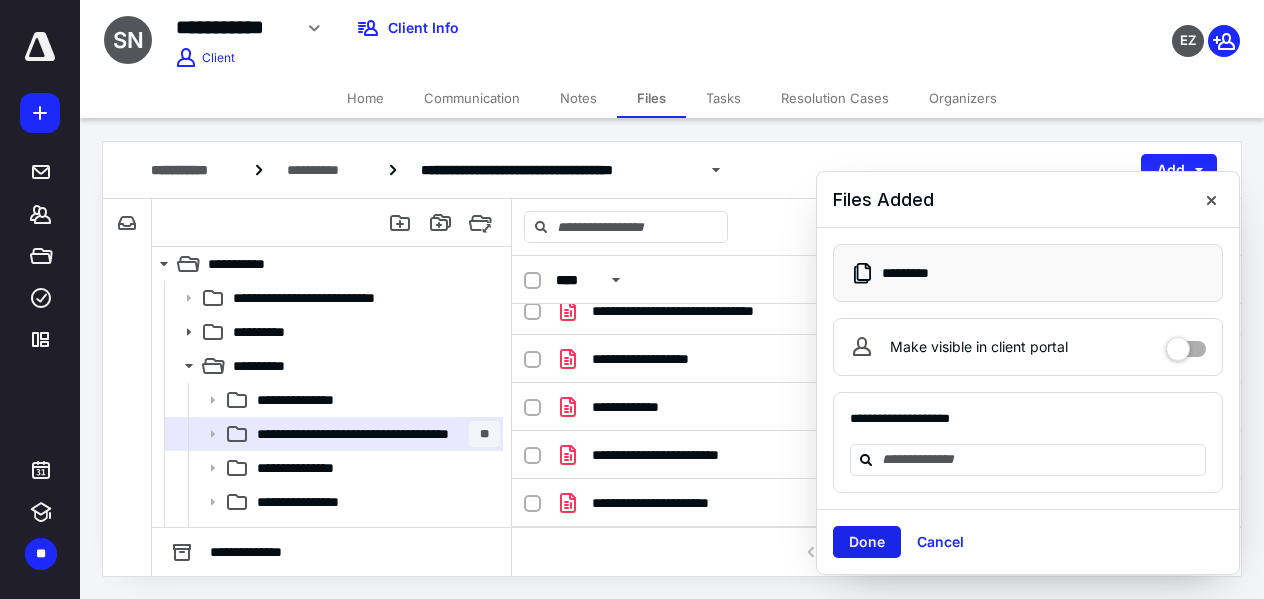 click on "Done" at bounding box center (867, 542) 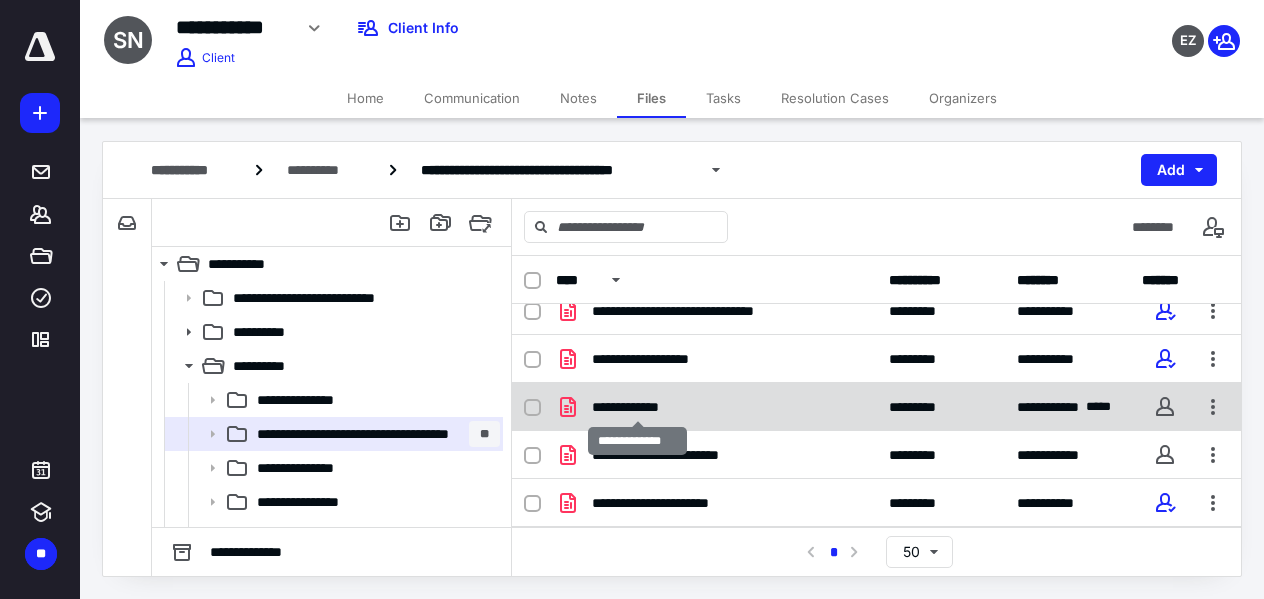 checkbox on "true" 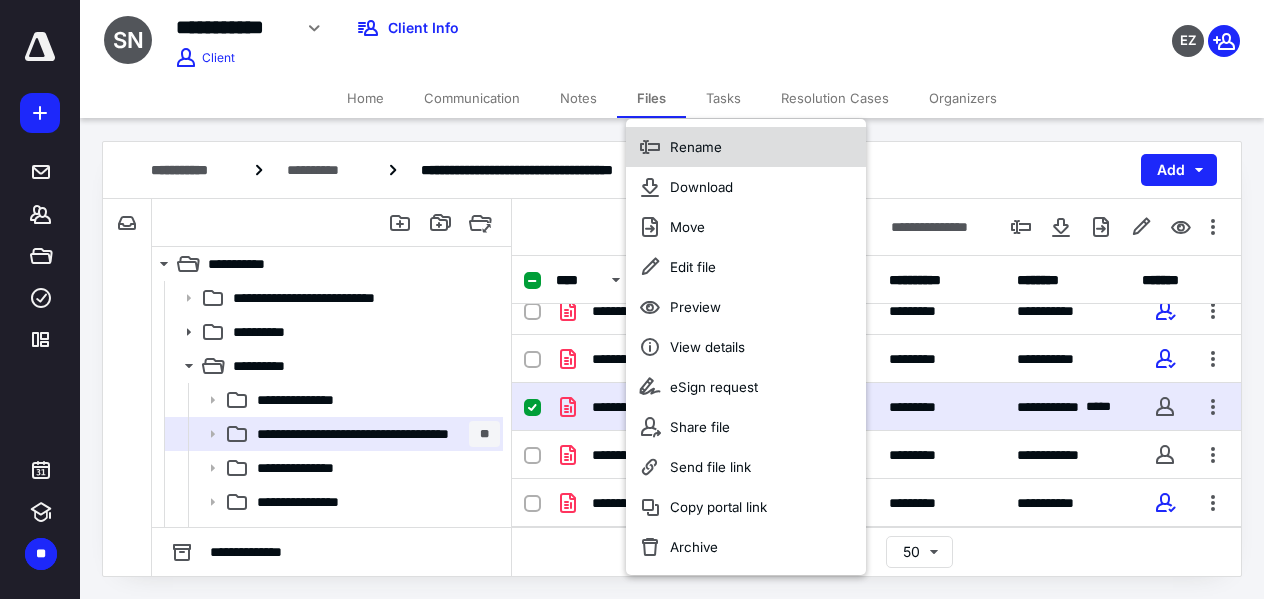click on "Rename" at bounding box center (696, 147) 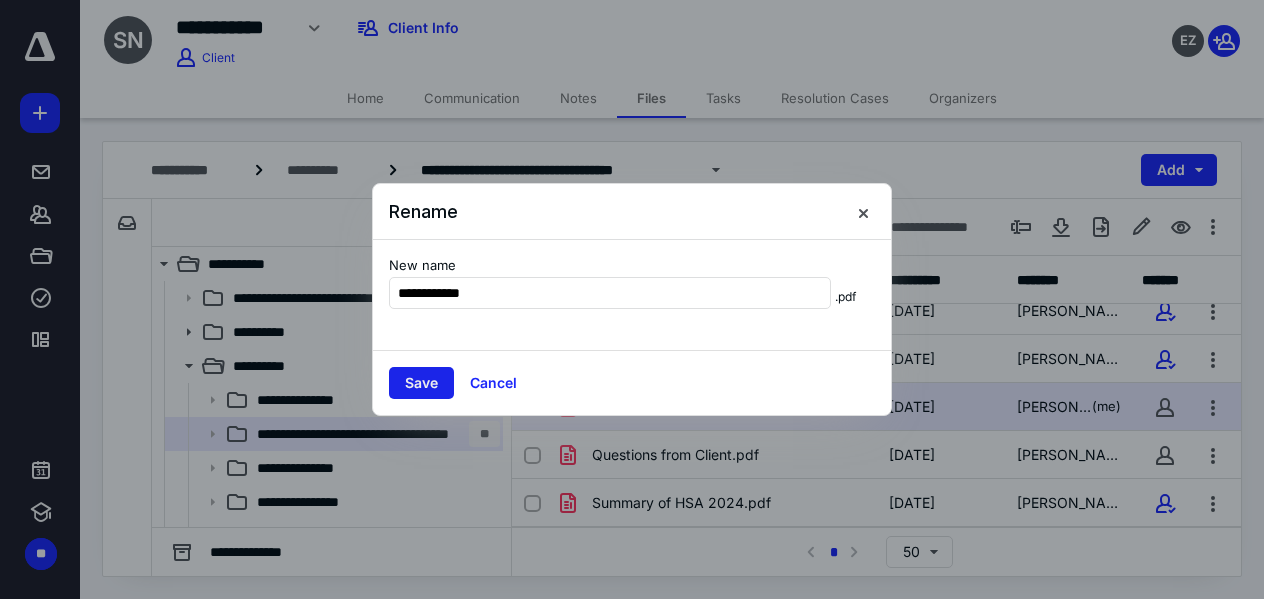 type on "**********" 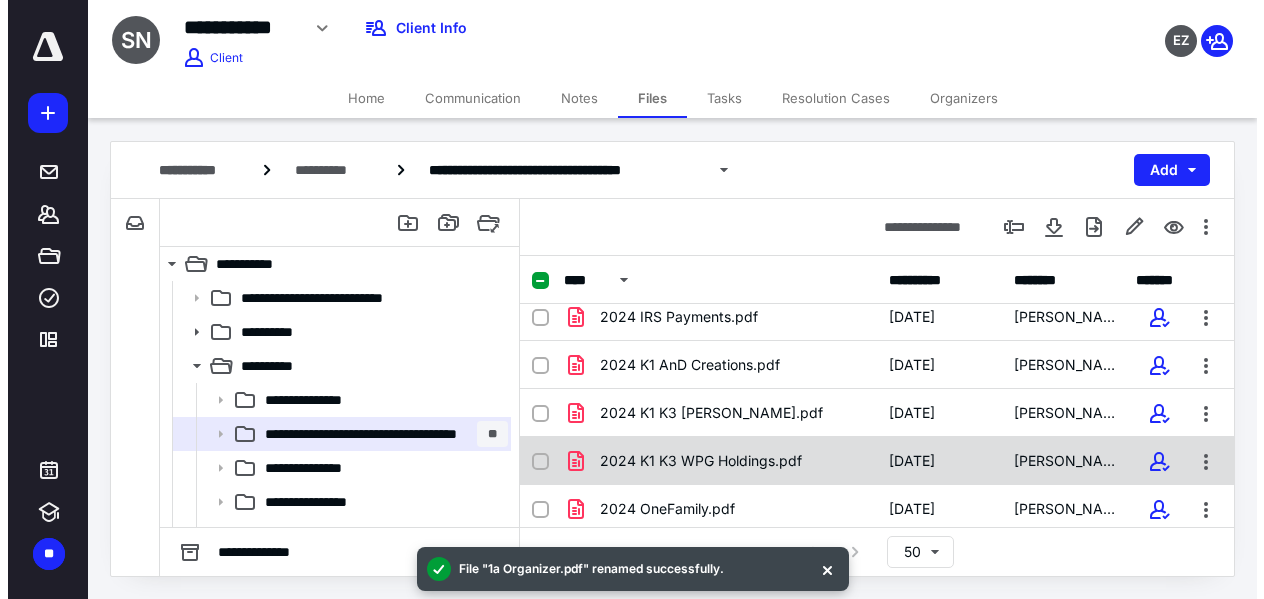 scroll, scrollTop: 0, scrollLeft: 0, axis: both 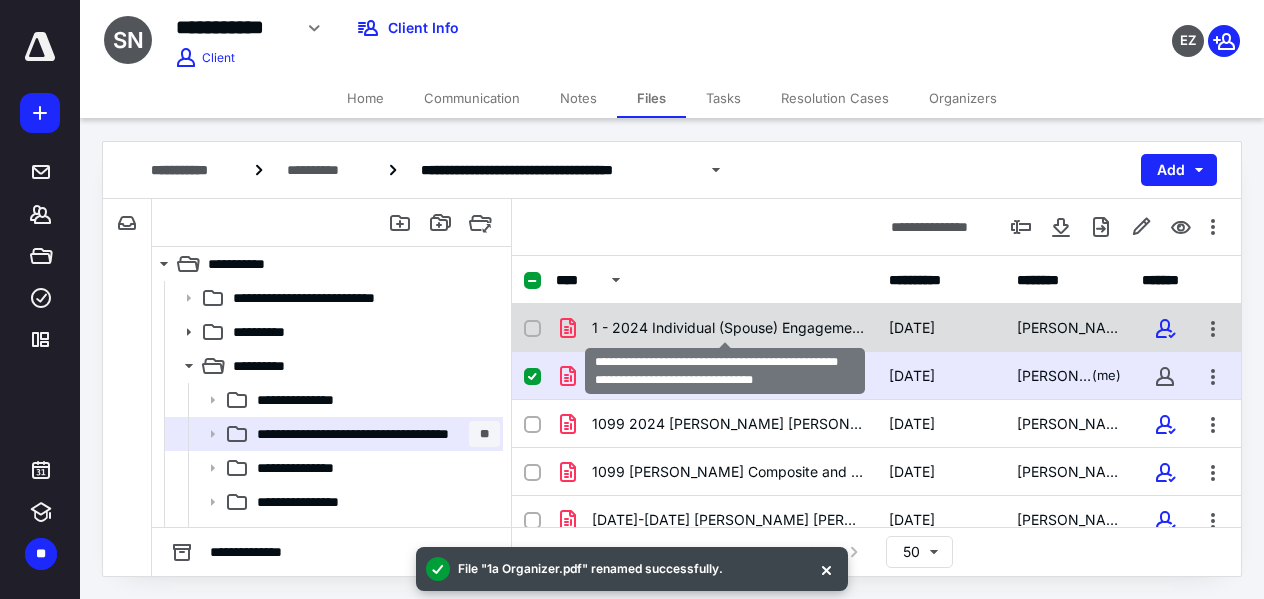 checkbox on "true" 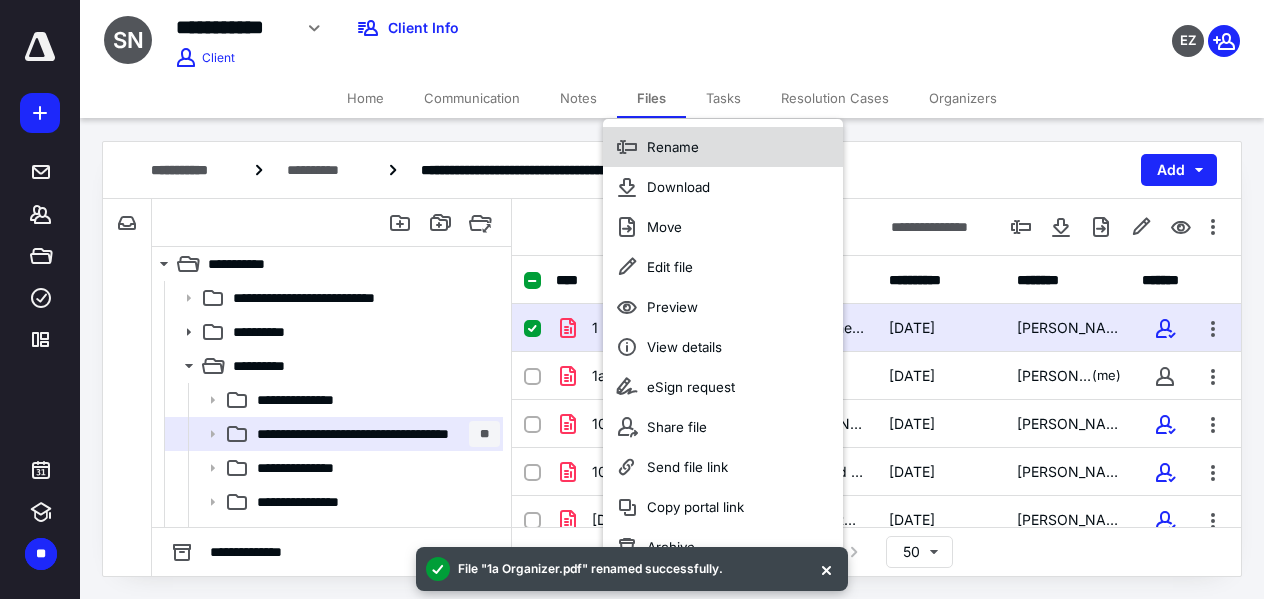 click on "Rename" at bounding box center (723, 147) 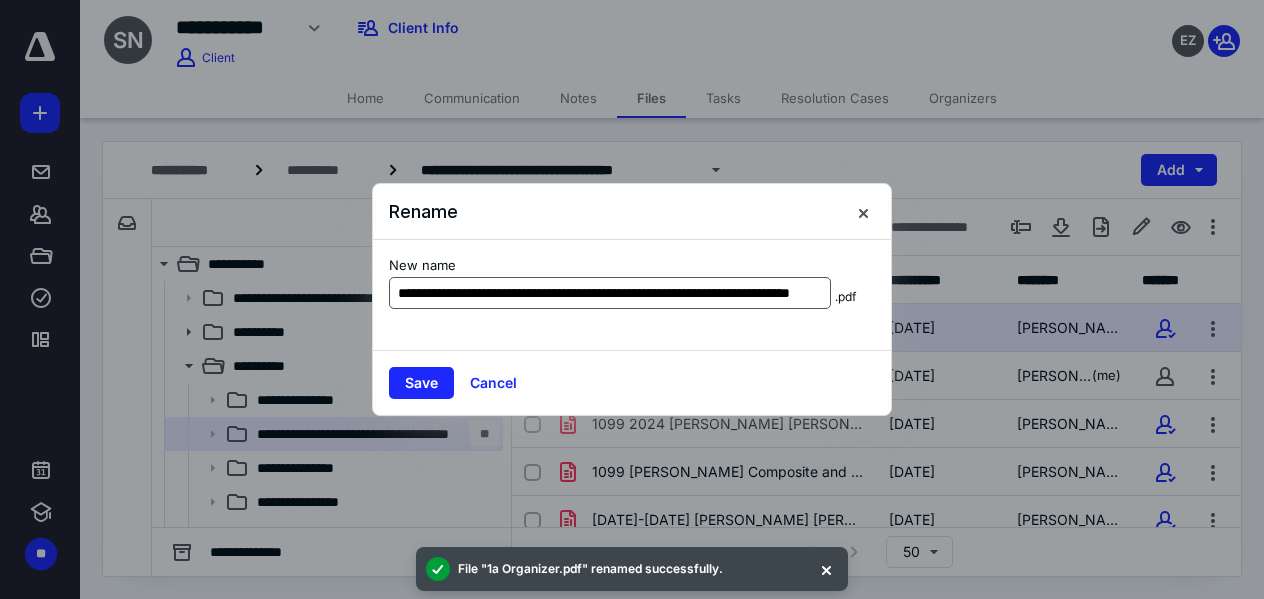 click on "**********" at bounding box center [610, 293] 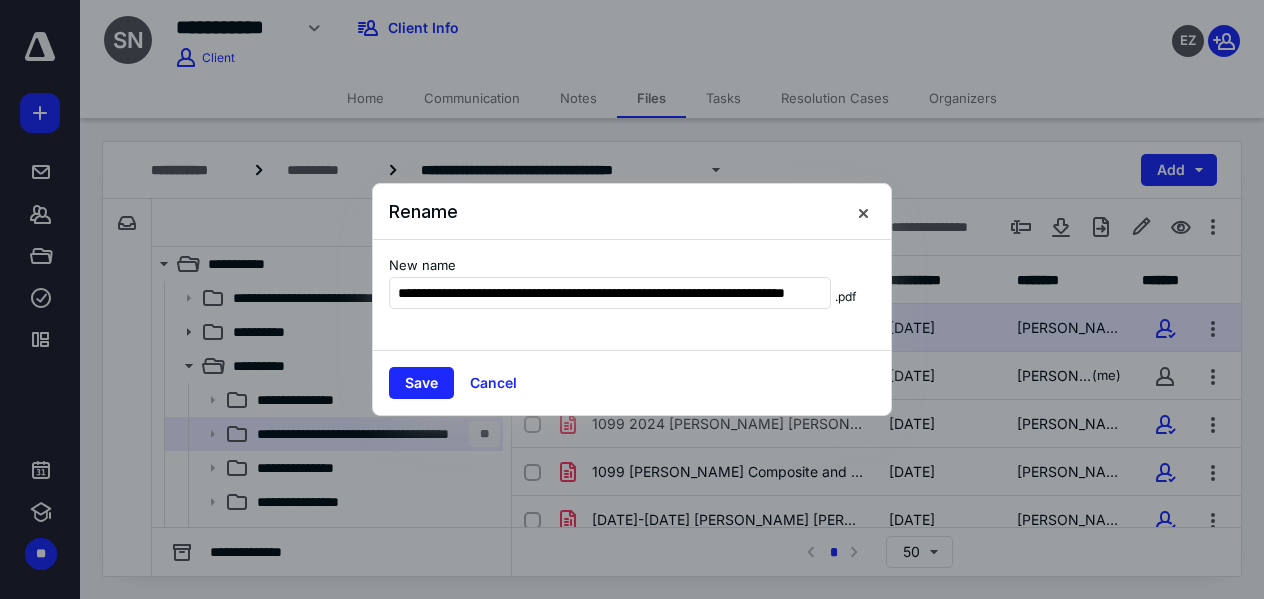 drag, startPoint x: 730, startPoint y: 288, endPoint x: 931, endPoint y: 296, distance: 201.15913 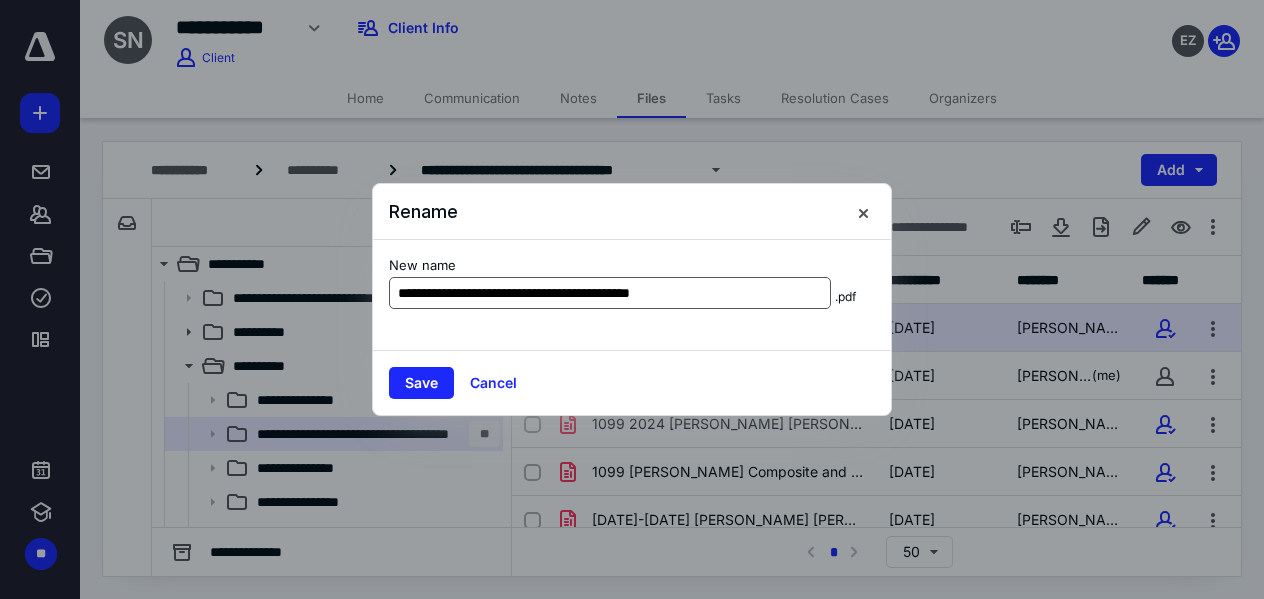 click on "**********" at bounding box center (610, 293) 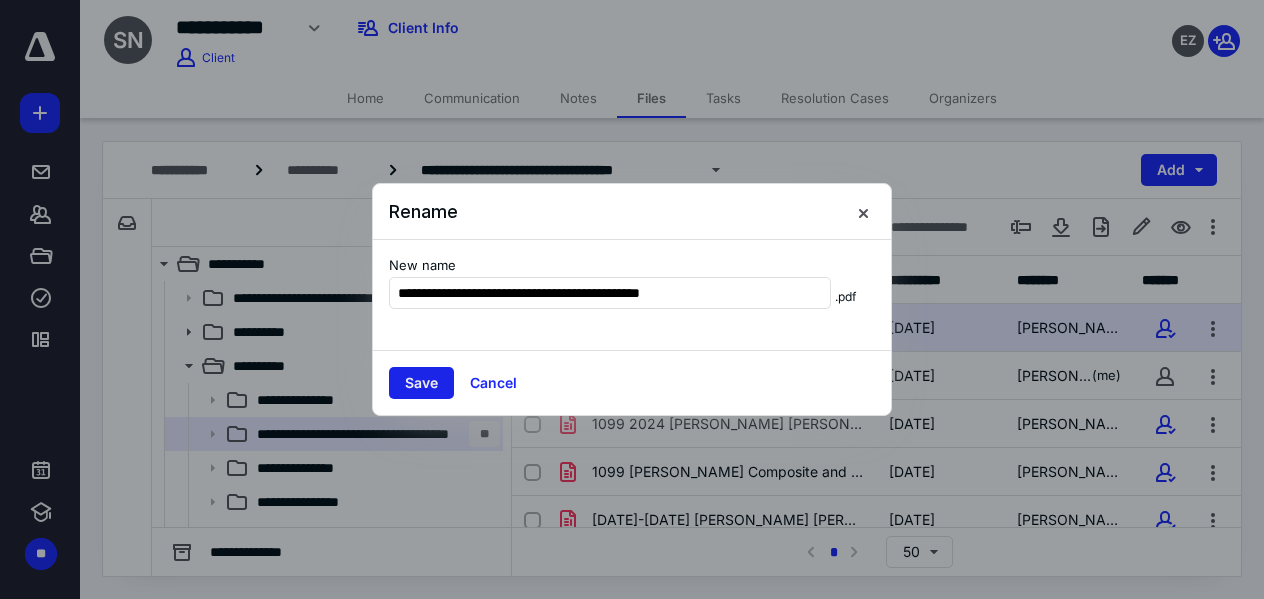 type on "**********" 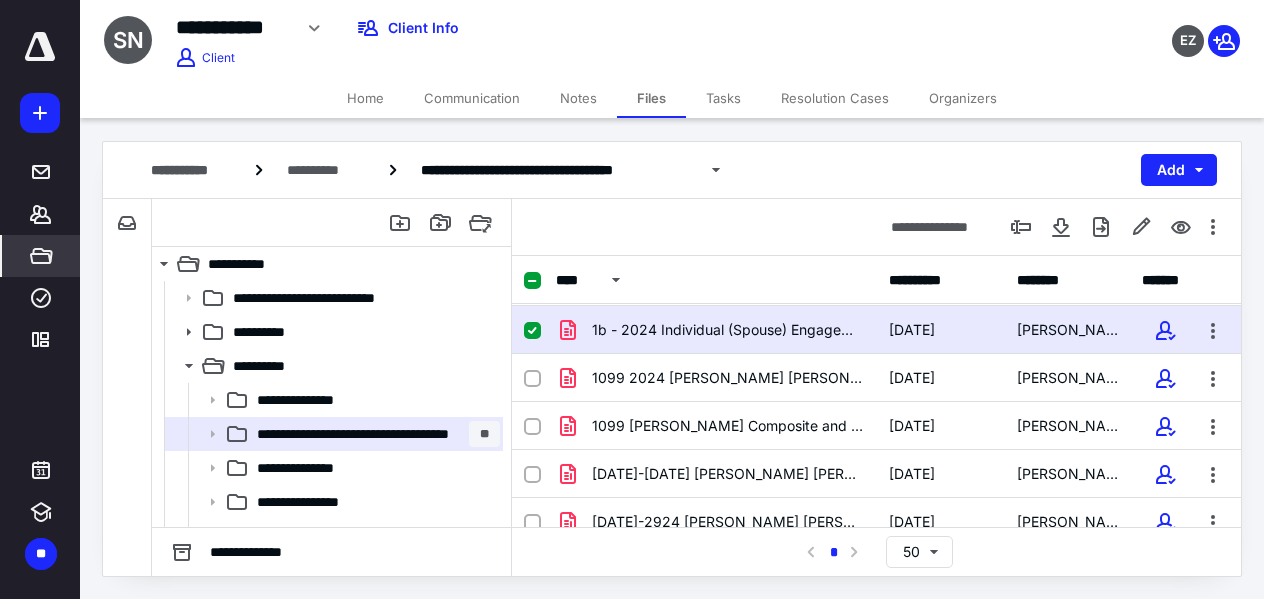 scroll, scrollTop: 50, scrollLeft: 0, axis: vertical 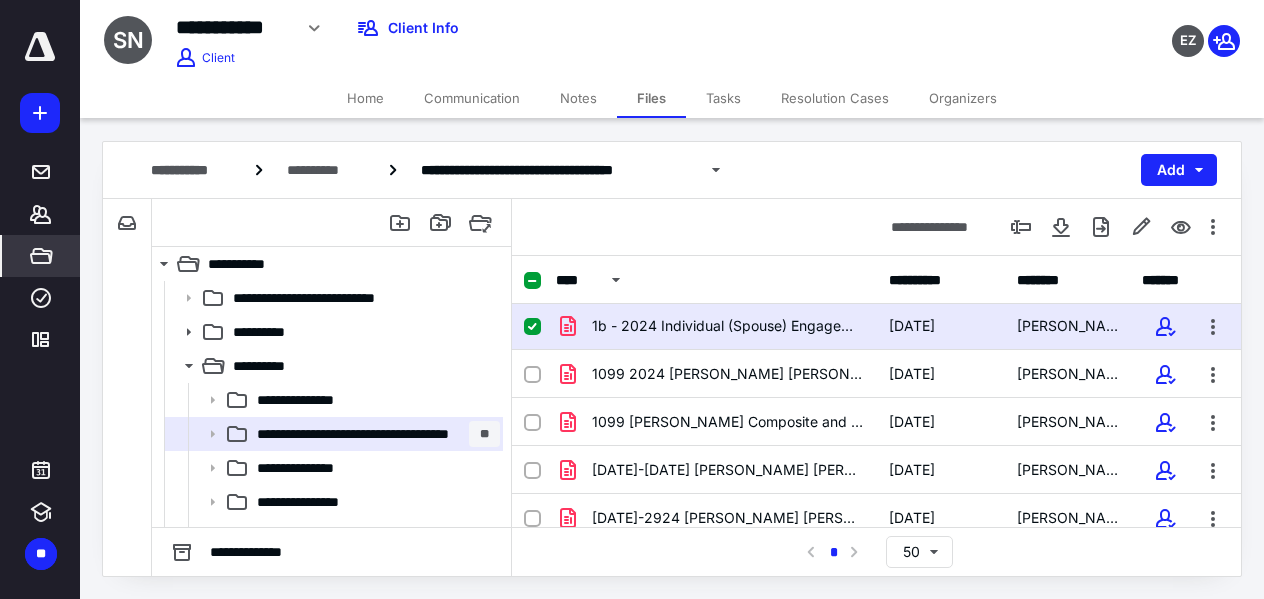 click on "1099 2024 [PERSON_NAME] [PERSON_NAME] and [PERSON_NAME].pdf" at bounding box center (728, 374) 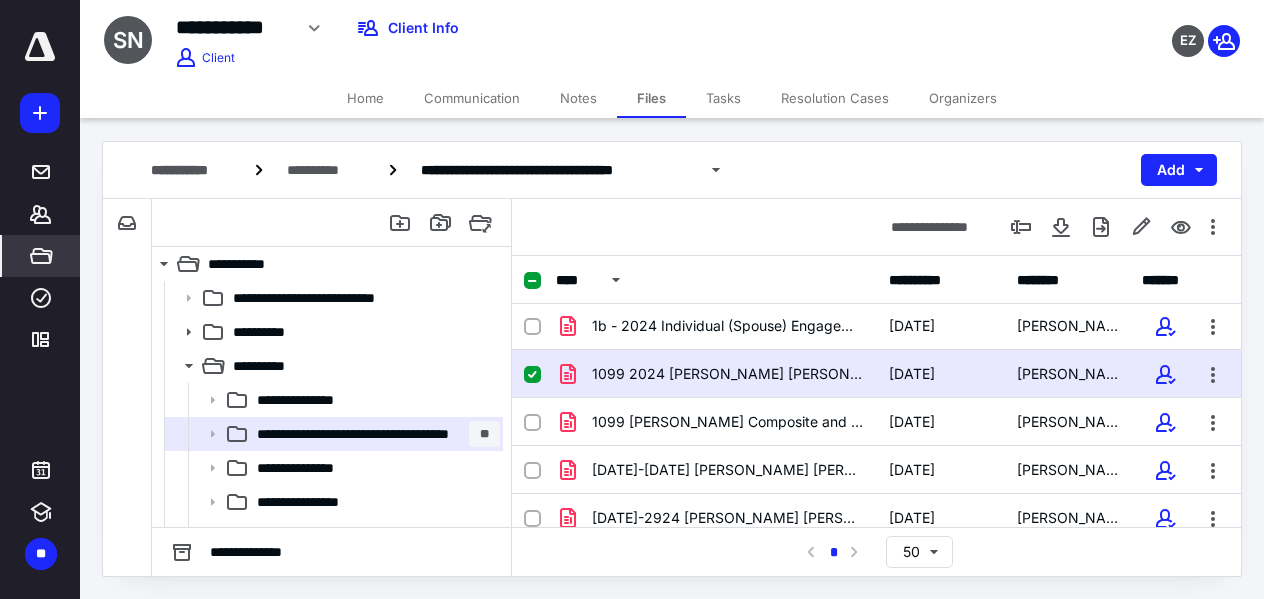 click on "1099 2024 [PERSON_NAME] [PERSON_NAME] and [PERSON_NAME].pdf" at bounding box center [728, 374] 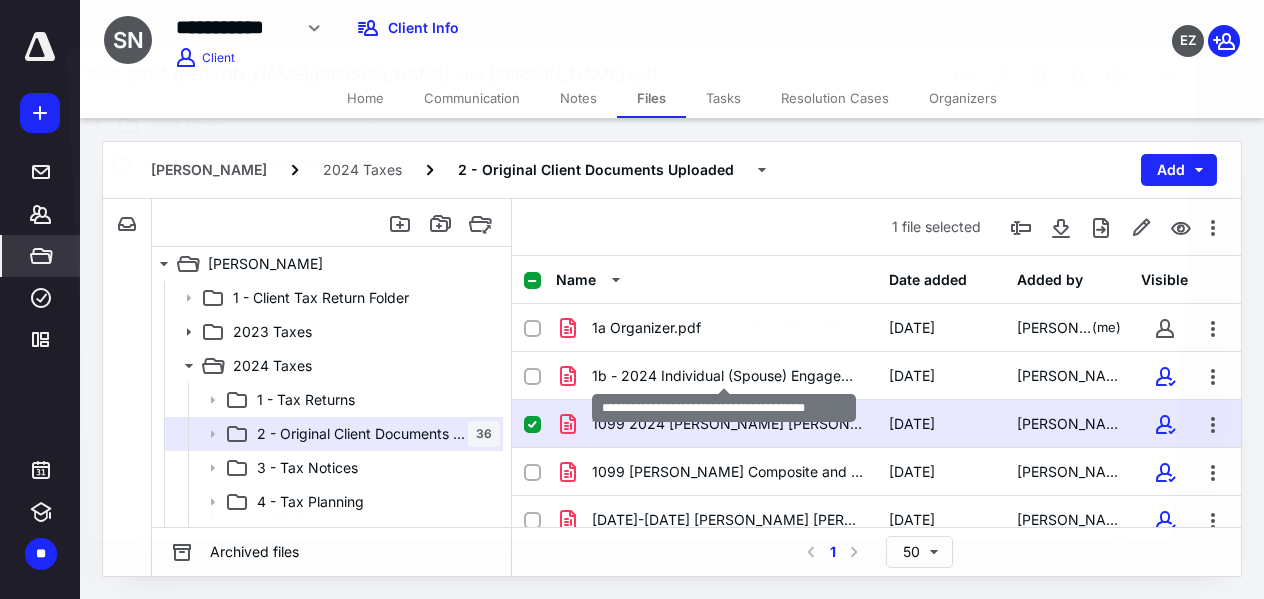 scroll, scrollTop: 50, scrollLeft: 0, axis: vertical 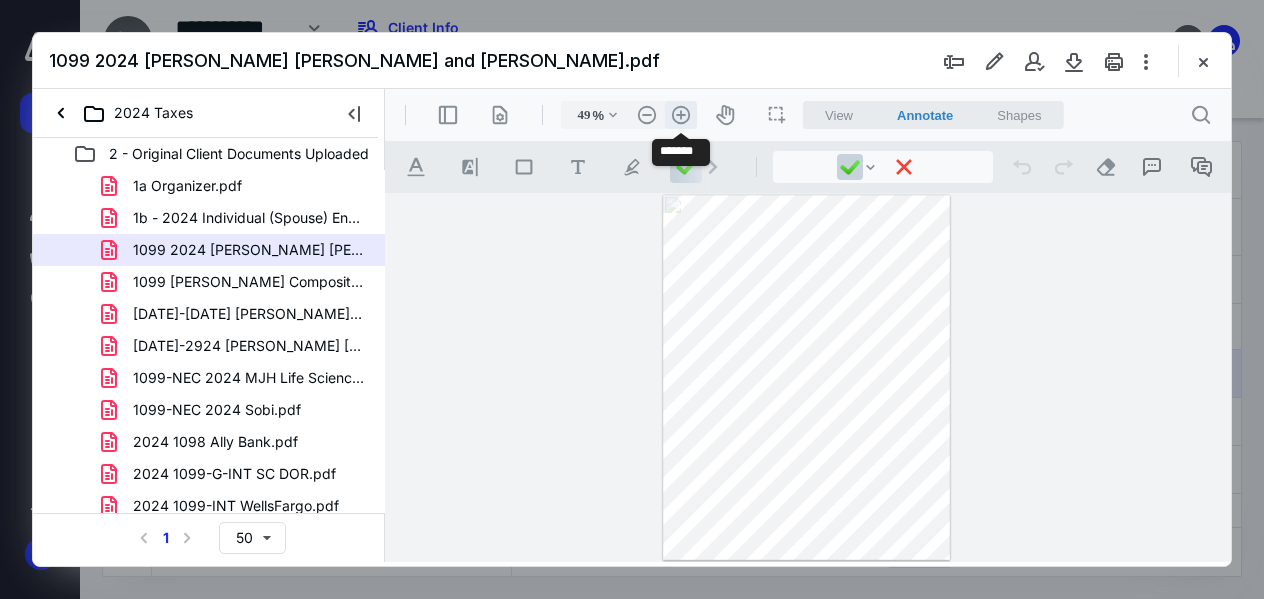 click on ".cls-1{fill:#abb0c4;} icon - header - zoom - in - line" at bounding box center (681, 115) 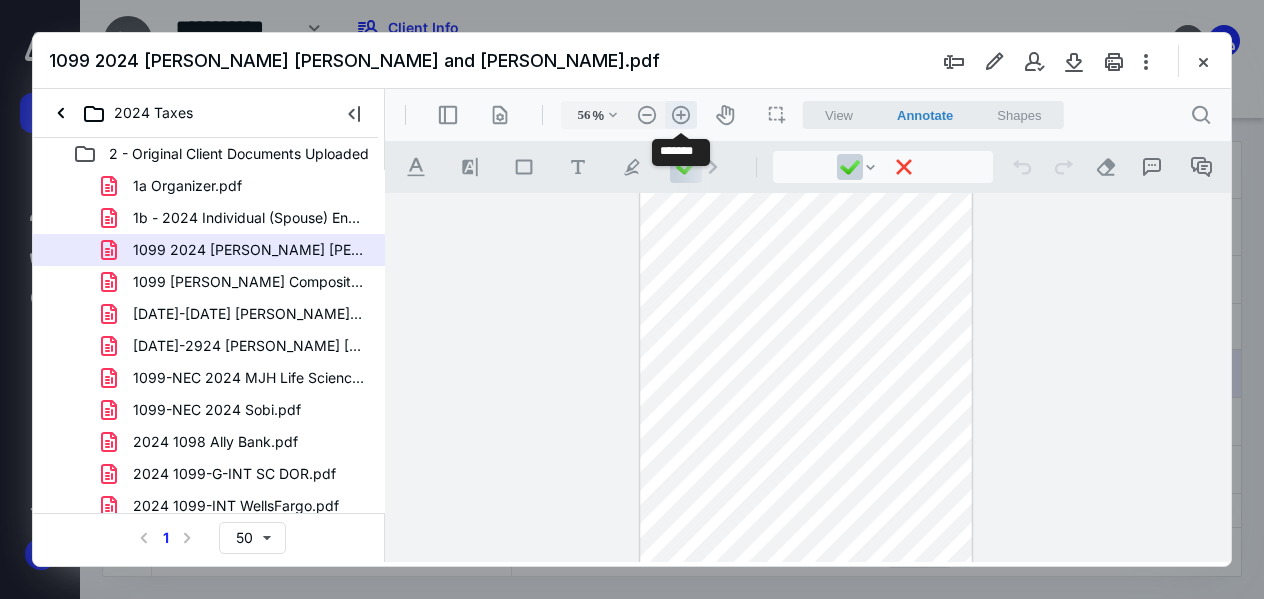 click on ".cls-1{fill:#abb0c4;} icon - header - zoom - in - line" at bounding box center (681, 115) 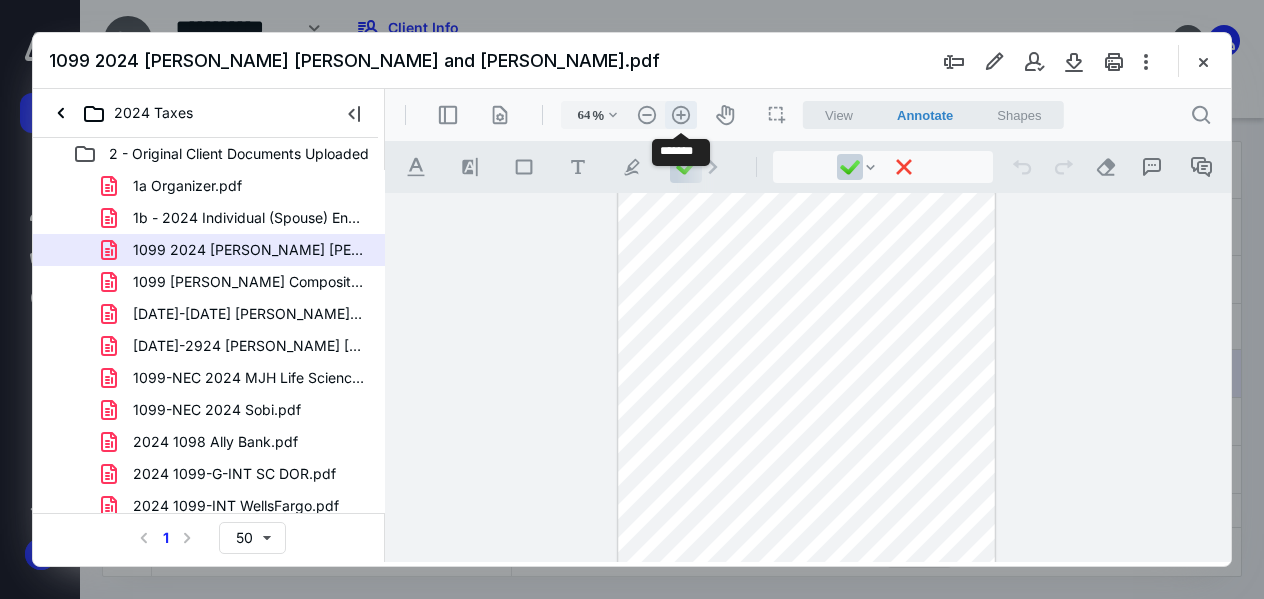 click on ".cls-1{fill:#abb0c4;} icon - header - zoom - in - line" at bounding box center (681, 115) 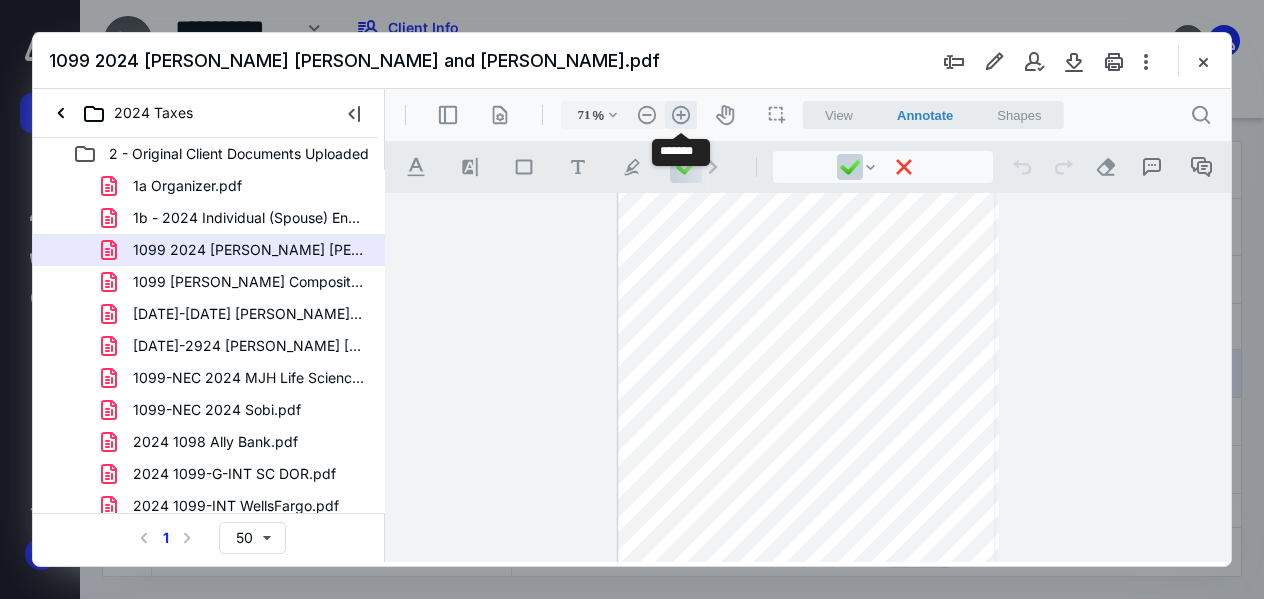 click on ".cls-1{fill:#abb0c4;} icon - header - zoom - in - line" at bounding box center [681, 115] 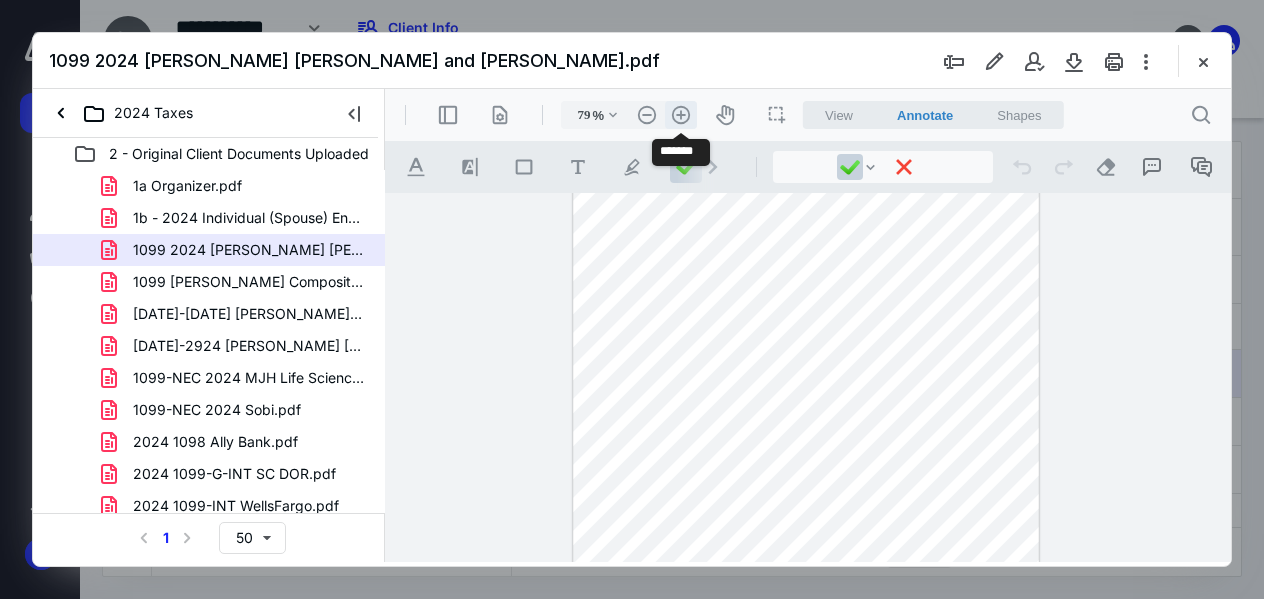 click on ".cls-1{fill:#abb0c4;} icon - header - zoom - in - line" at bounding box center [681, 115] 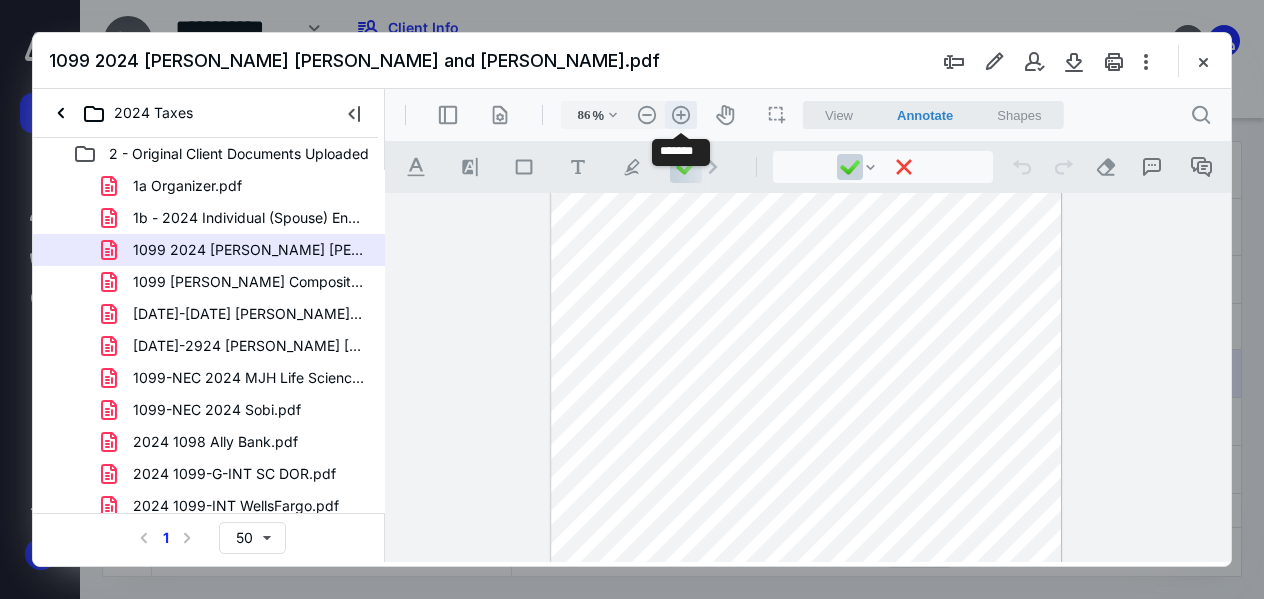 click on ".cls-1{fill:#abb0c4;} icon - header - zoom - in - line" at bounding box center (681, 115) 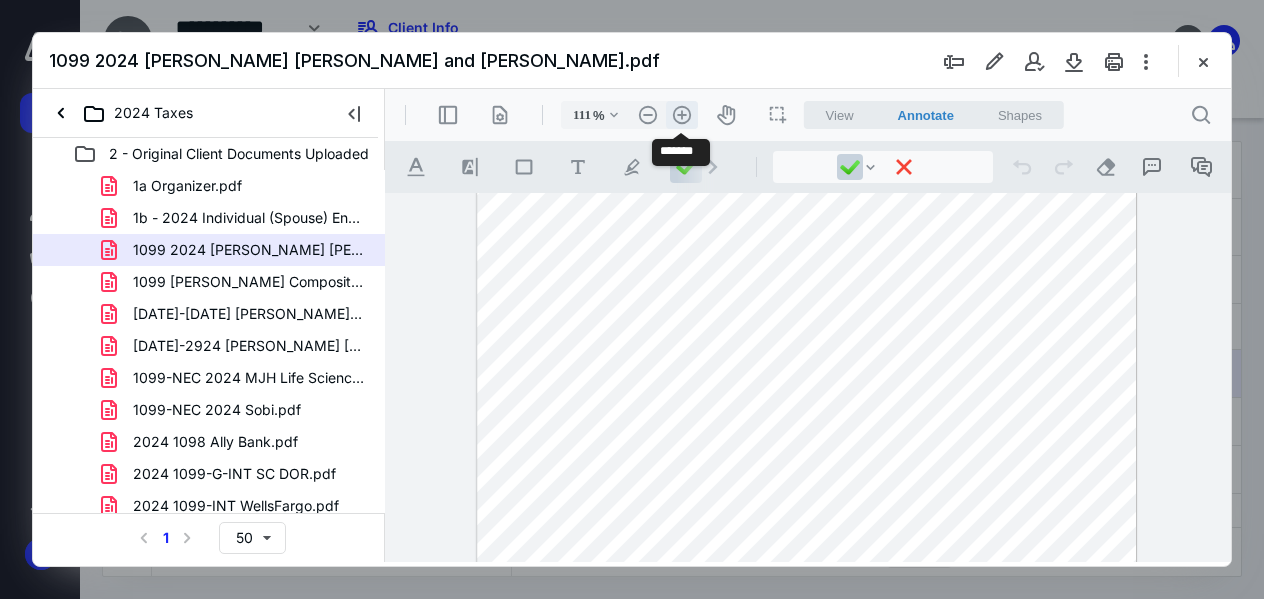 click on ".cls-1{fill:#abb0c4;} icon - header - zoom - in - line" at bounding box center (682, 115) 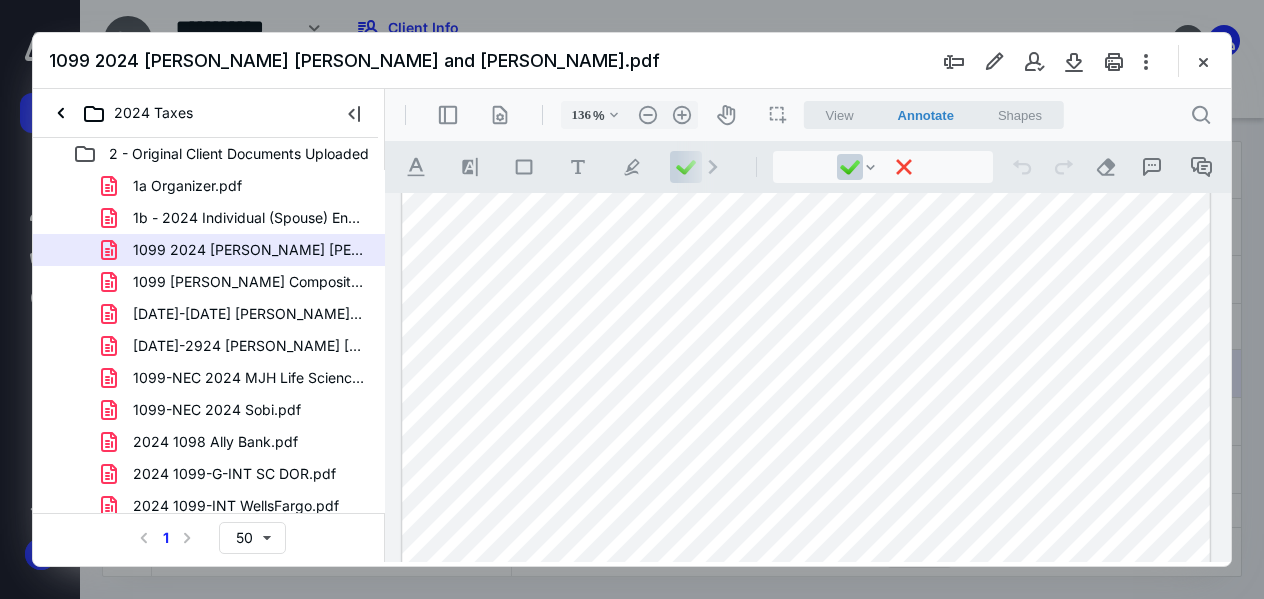 scroll, scrollTop: 666, scrollLeft: 0, axis: vertical 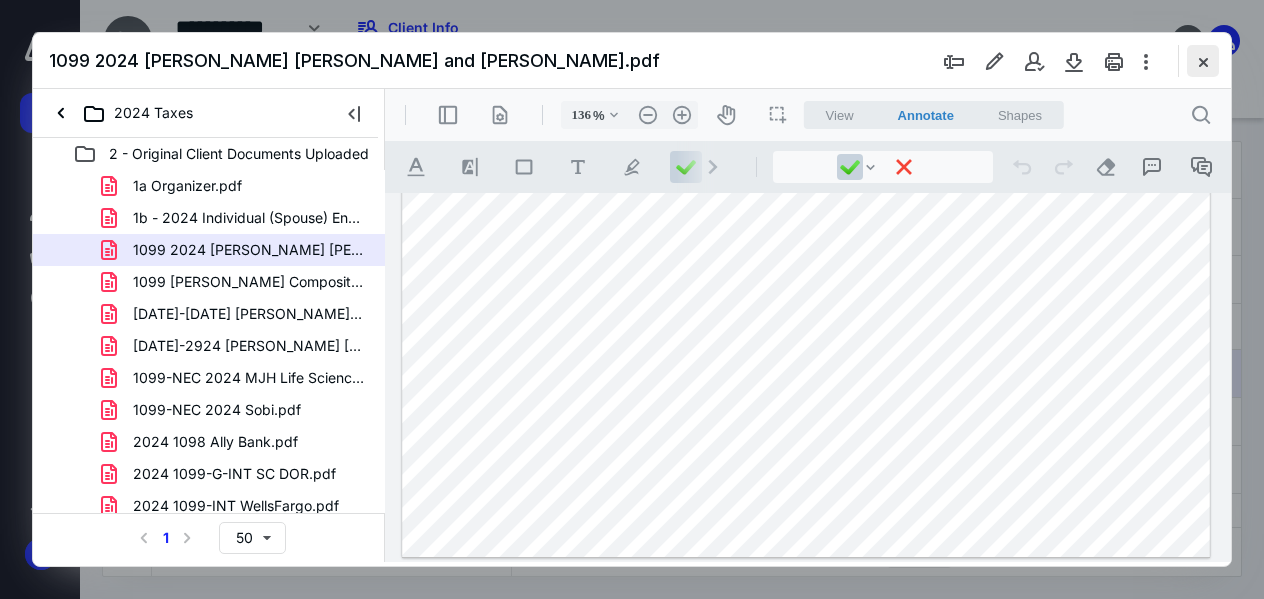 click at bounding box center [1203, 61] 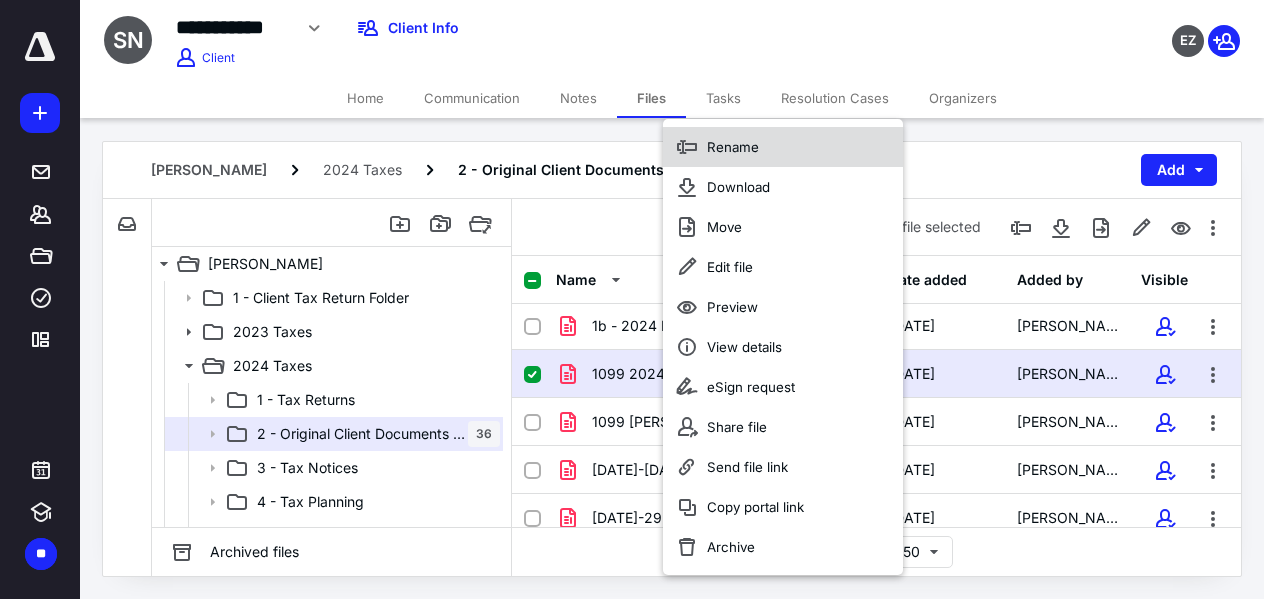 click on "Rename" at bounding box center [733, 147] 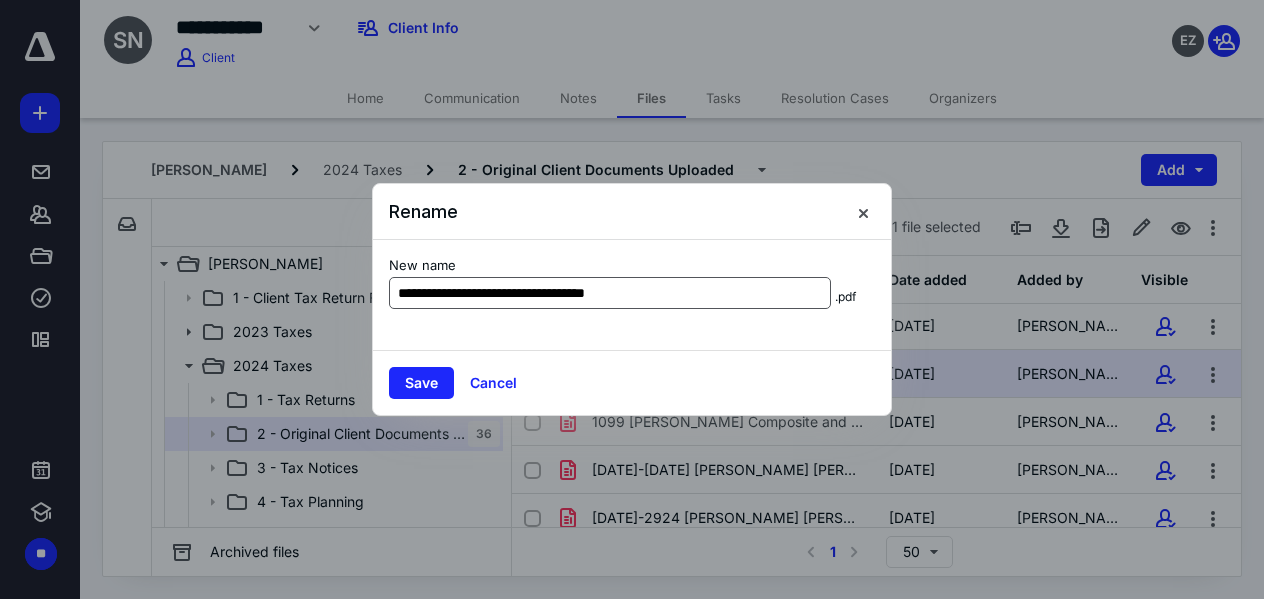 click on "**********" at bounding box center [610, 293] 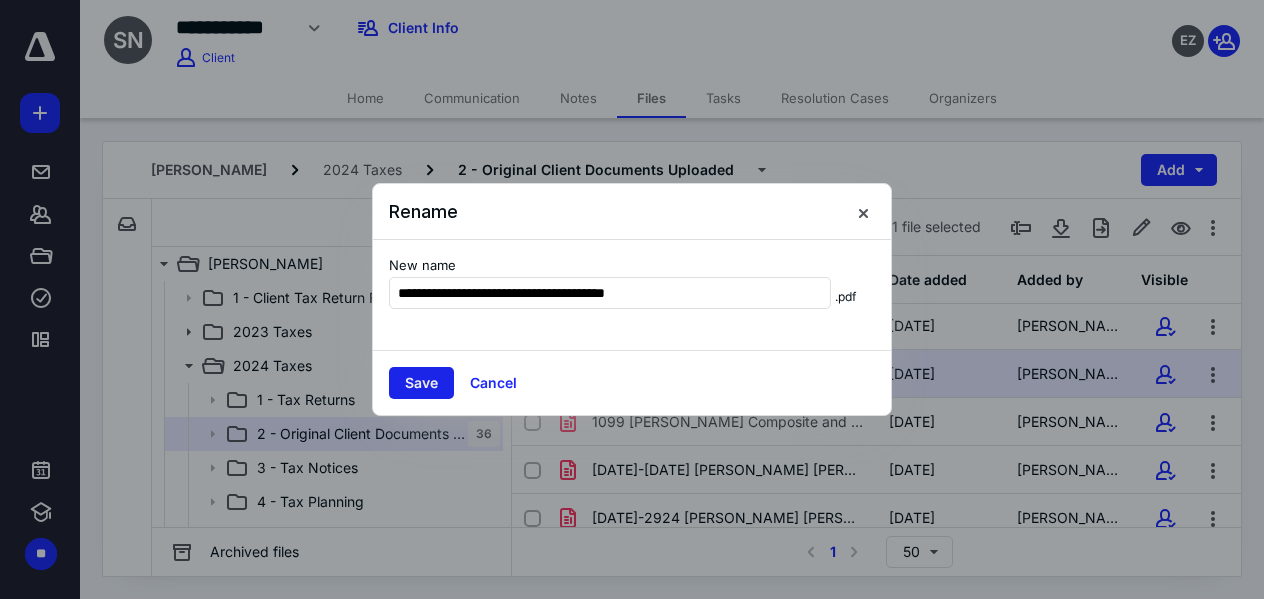 type on "**********" 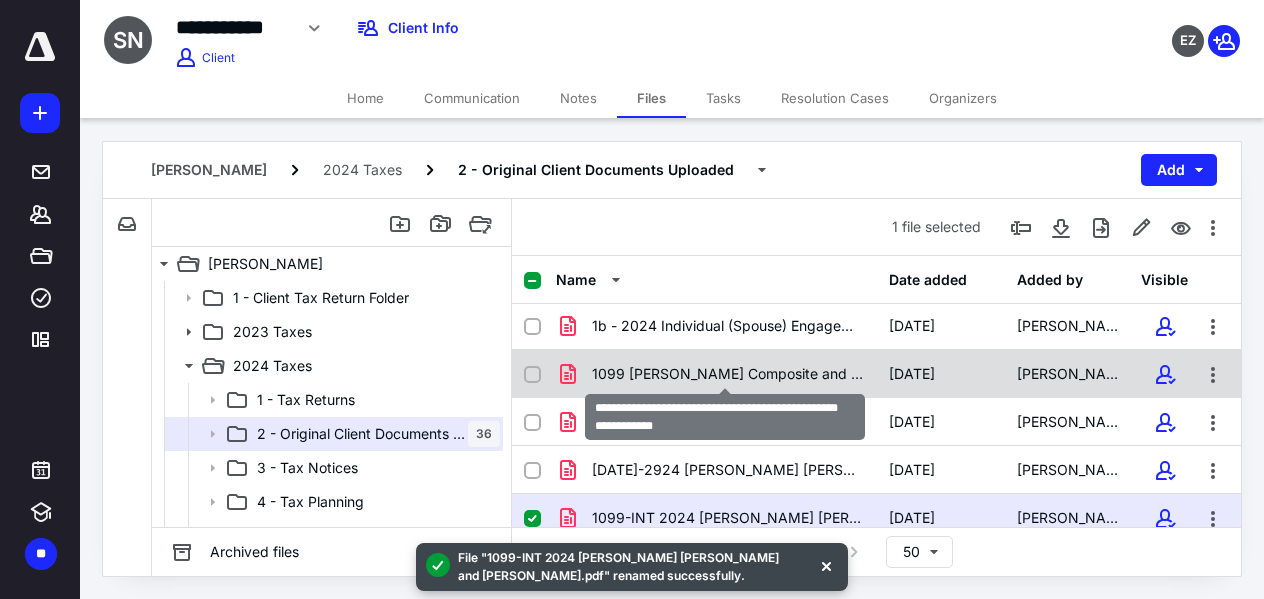 click on "1099 [PERSON_NAME] Composite and Year-End Summary - 2024_2025-01-.pdf" at bounding box center (728, 374) 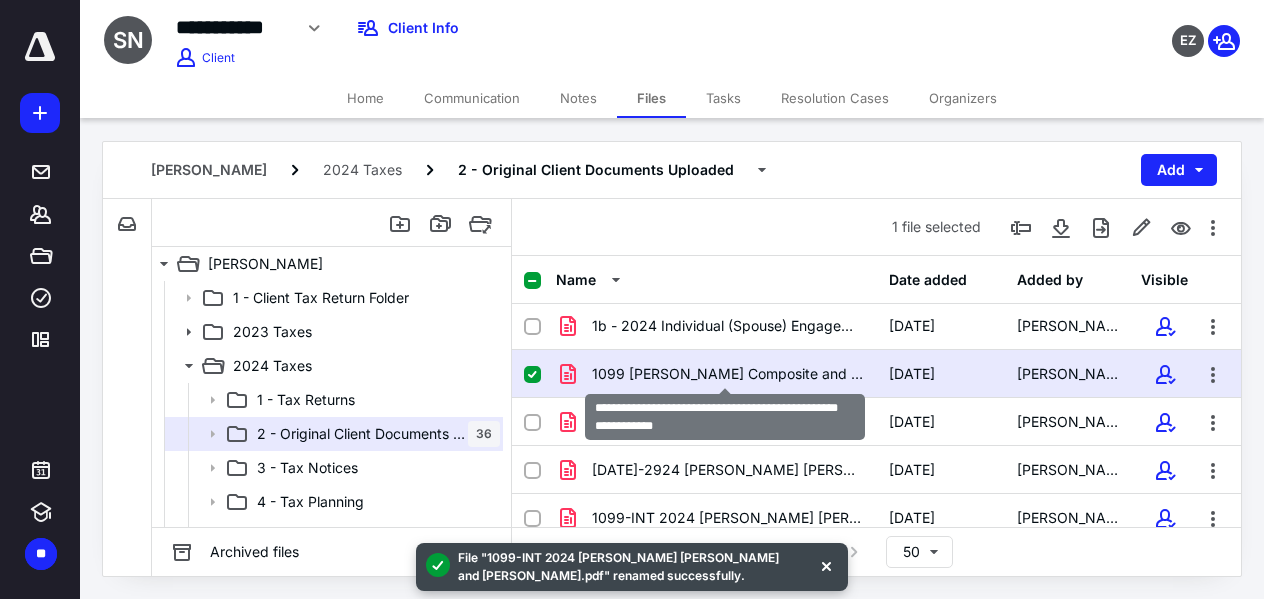 click on "1099 [PERSON_NAME] Composite and Year-End Summary - 2024_2025-01-.pdf" at bounding box center [728, 374] 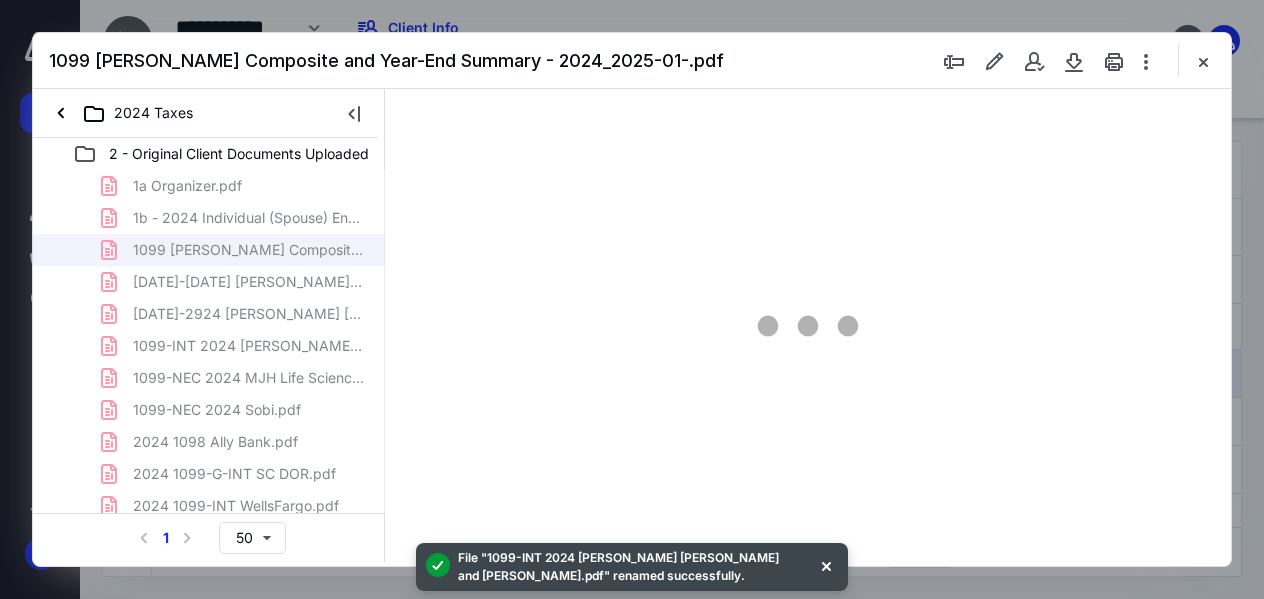 scroll, scrollTop: 0, scrollLeft: 0, axis: both 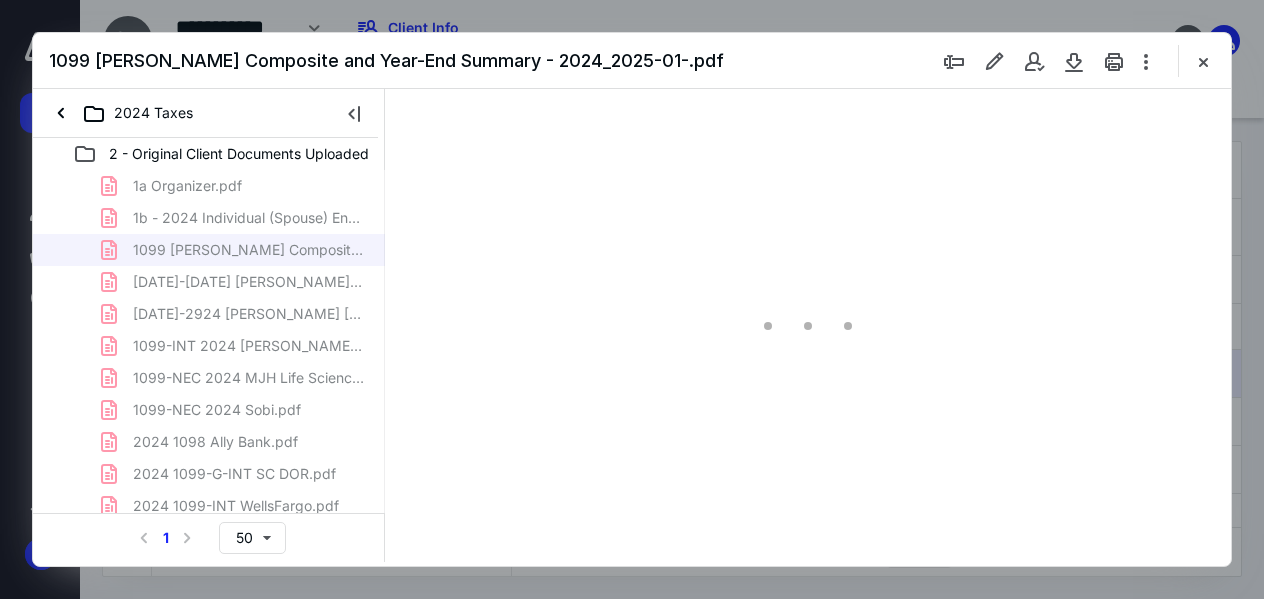 type on "60" 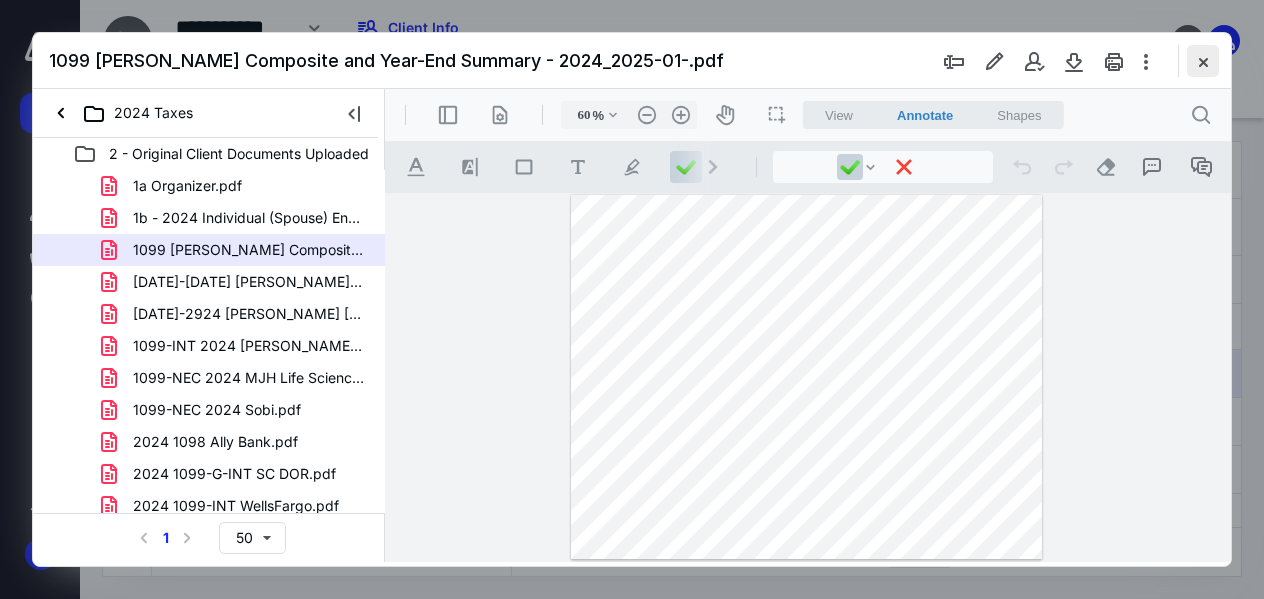 click at bounding box center (1203, 61) 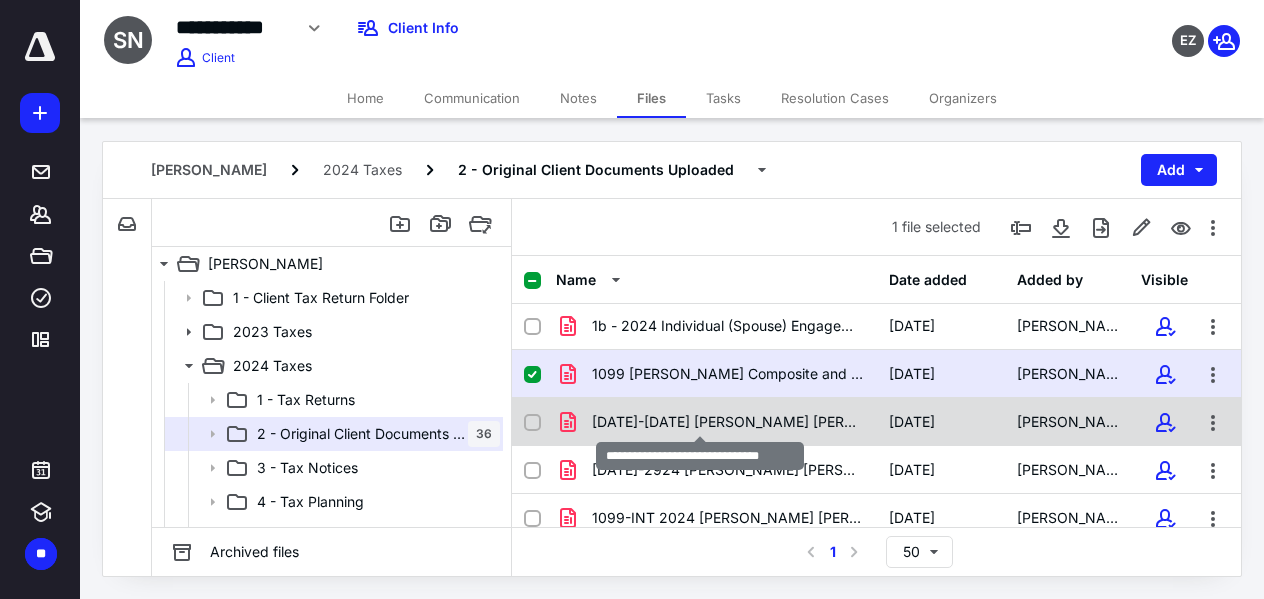 click on "[DATE]-[DATE] [PERSON_NAME] [PERSON_NAME].pdf" at bounding box center (728, 422) 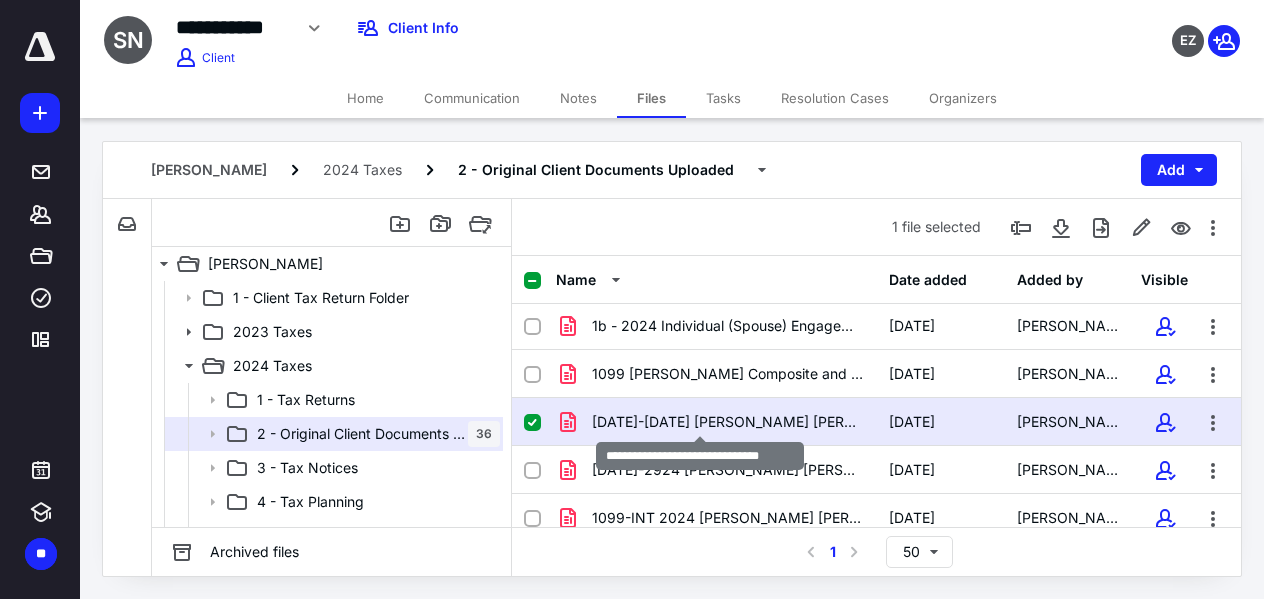 click on "[DATE]-[DATE] [PERSON_NAME] [PERSON_NAME].pdf" at bounding box center [728, 422] 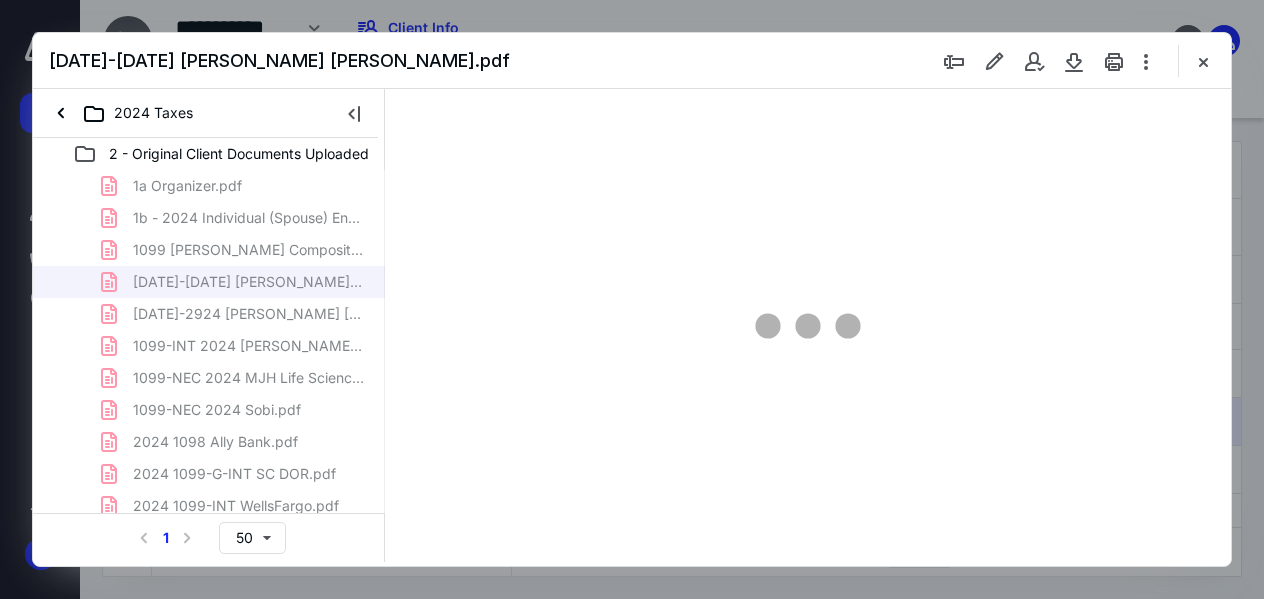 scroll, scrollTop: 0, scrollLeft: 0, axis: both 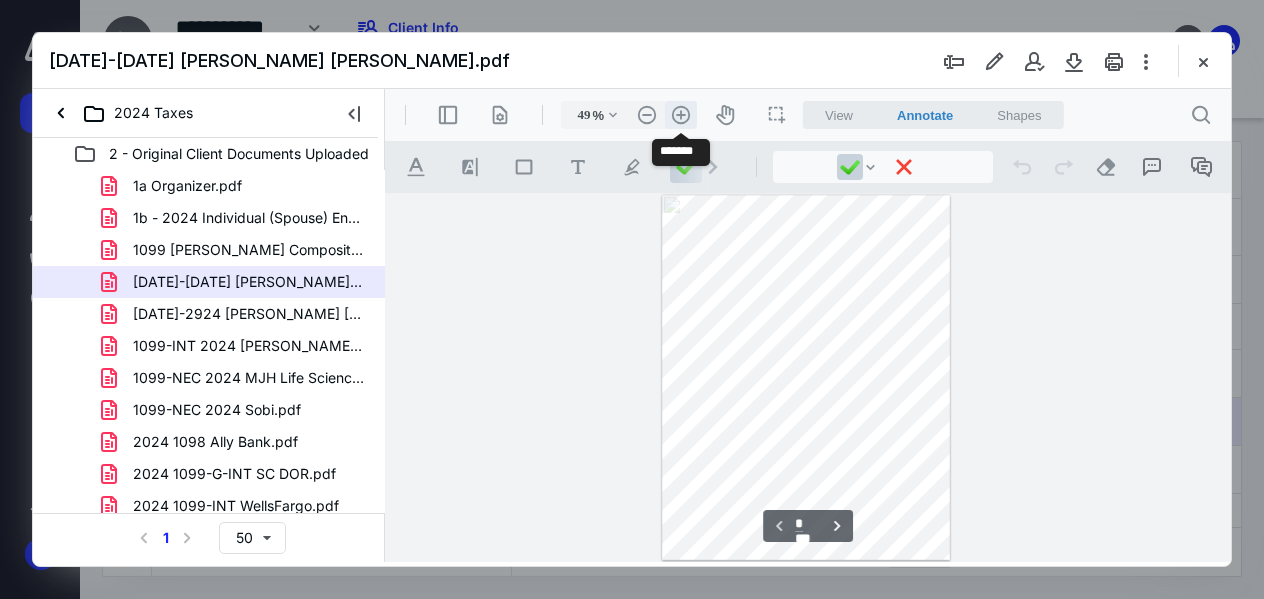click on ".cls-1{fill:#abb0c4;} icon - header - zoom - in - line" at bounding box center (681, 115) 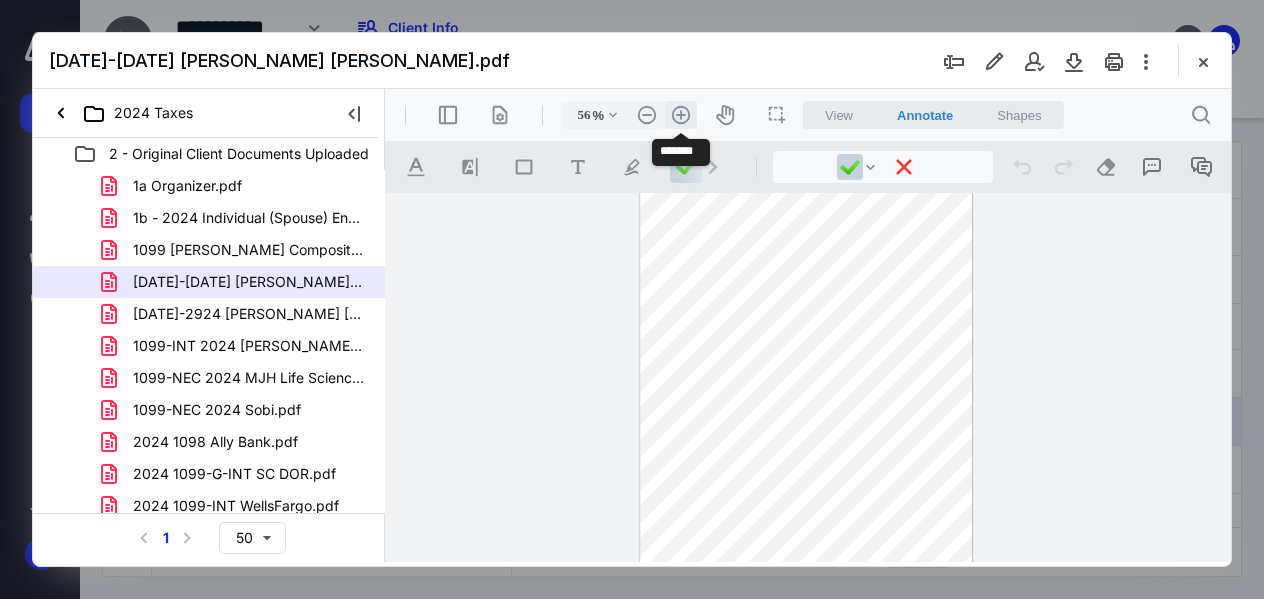 click on ".cls-1{fill:#abb0c4;} icon - header - zoom - in - line" at bounding box center [681, 115] 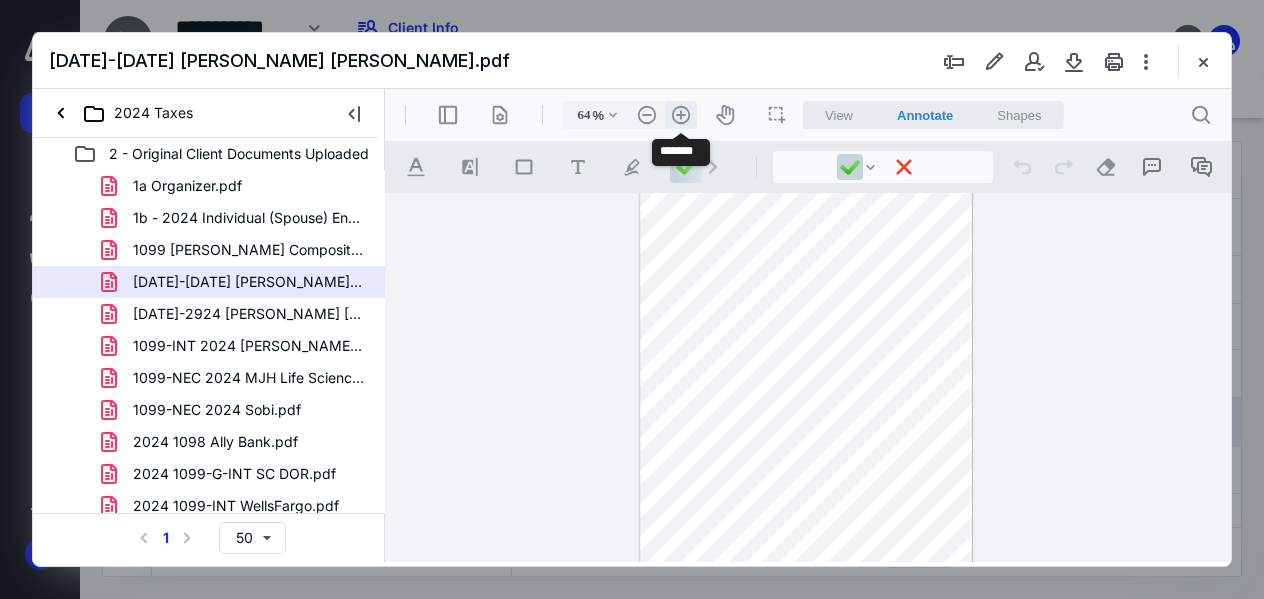 click on ".cls-1{fill:#abb0c4;} icon - header - zoom - in - line" at bounding box center [681, 115] 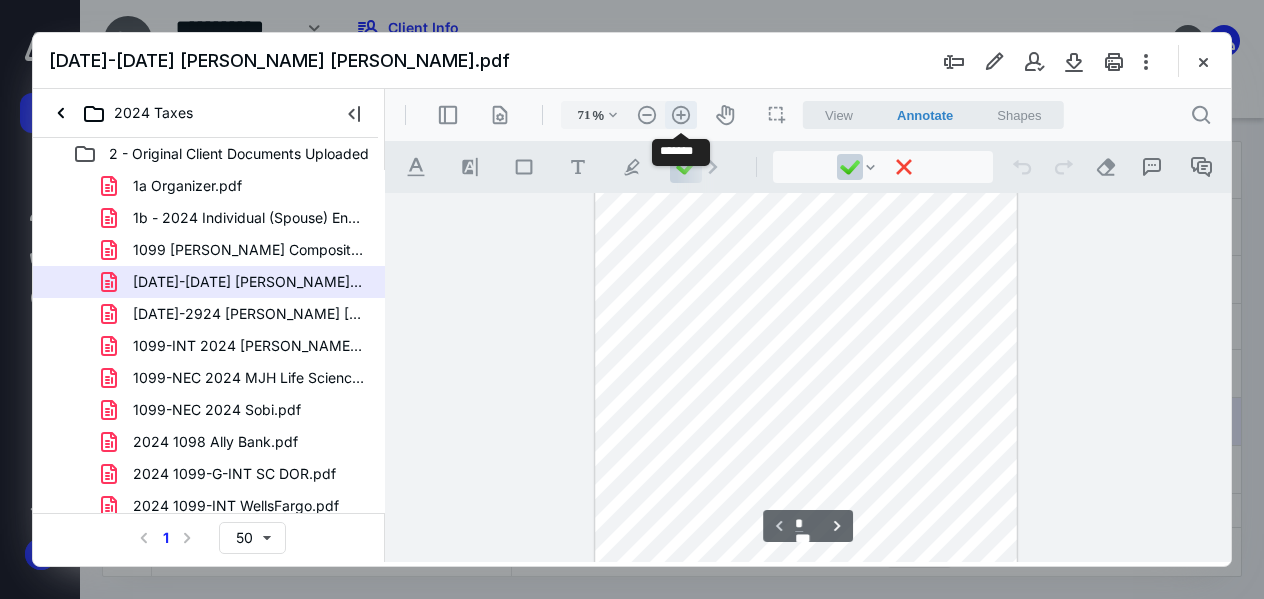 click on ".cls-1{fill:#abb0c4;} icon - header - zoom - in - line" at bounding box center (681, 115) 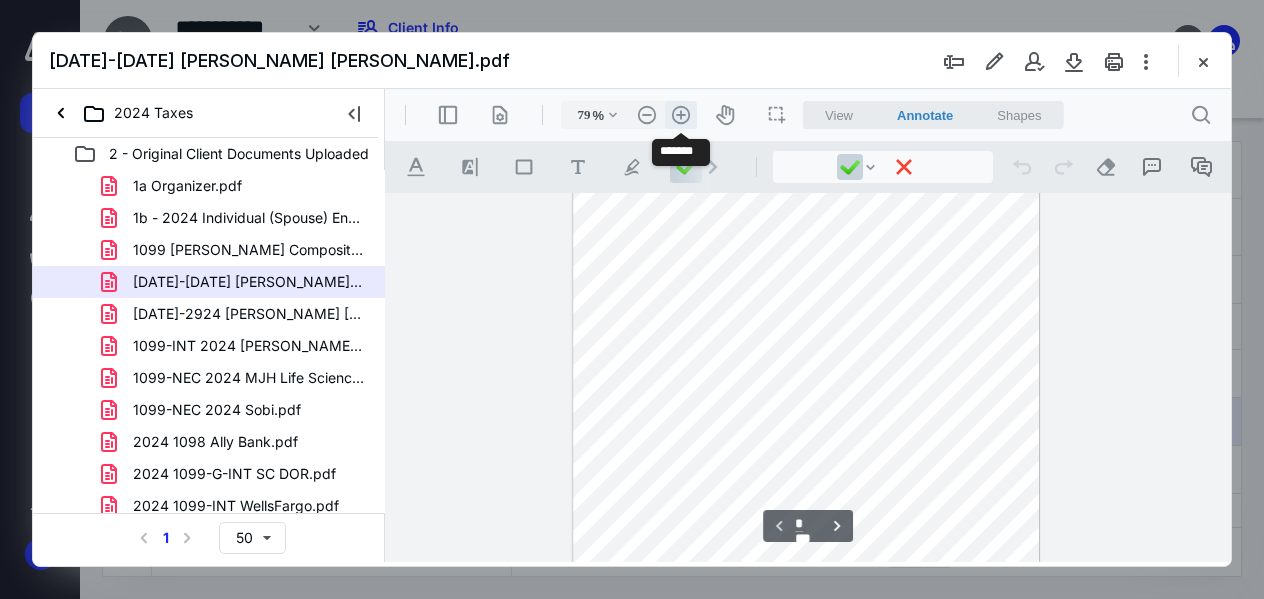 click on ".cls-1{fill:#abb0c4;} icon - header - zoom - in - line" at bounding box center [681, 115] 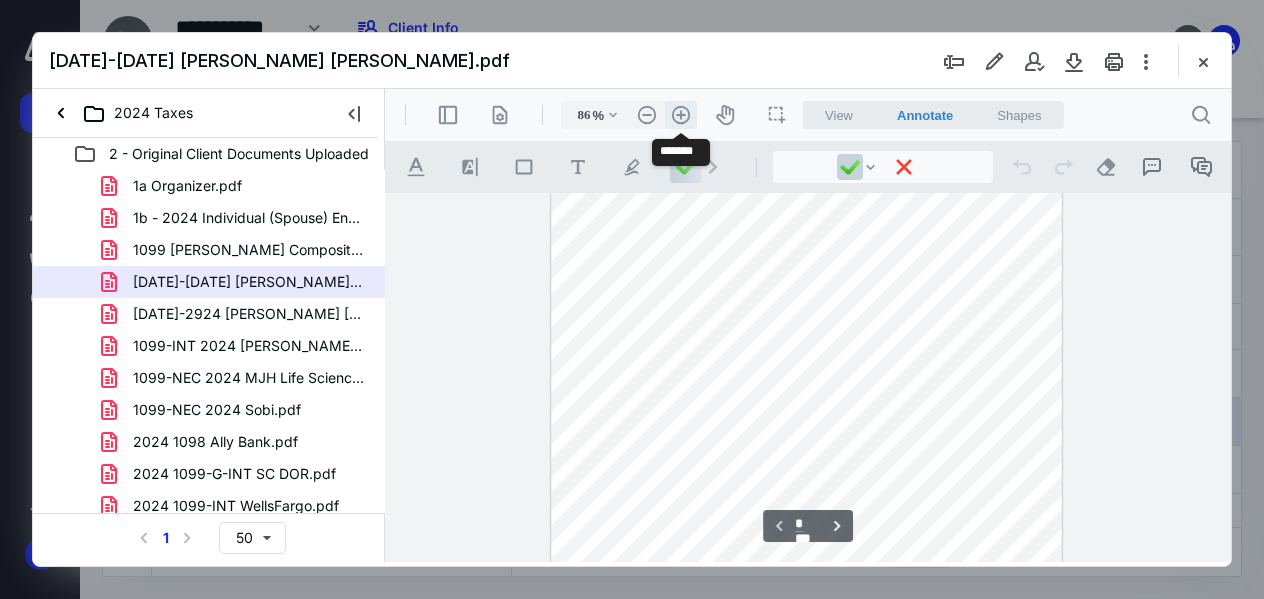click on ".cls-1{fill:#abb0c4;} icon - header - zoom - in - line" at bounding box center (681, 115) 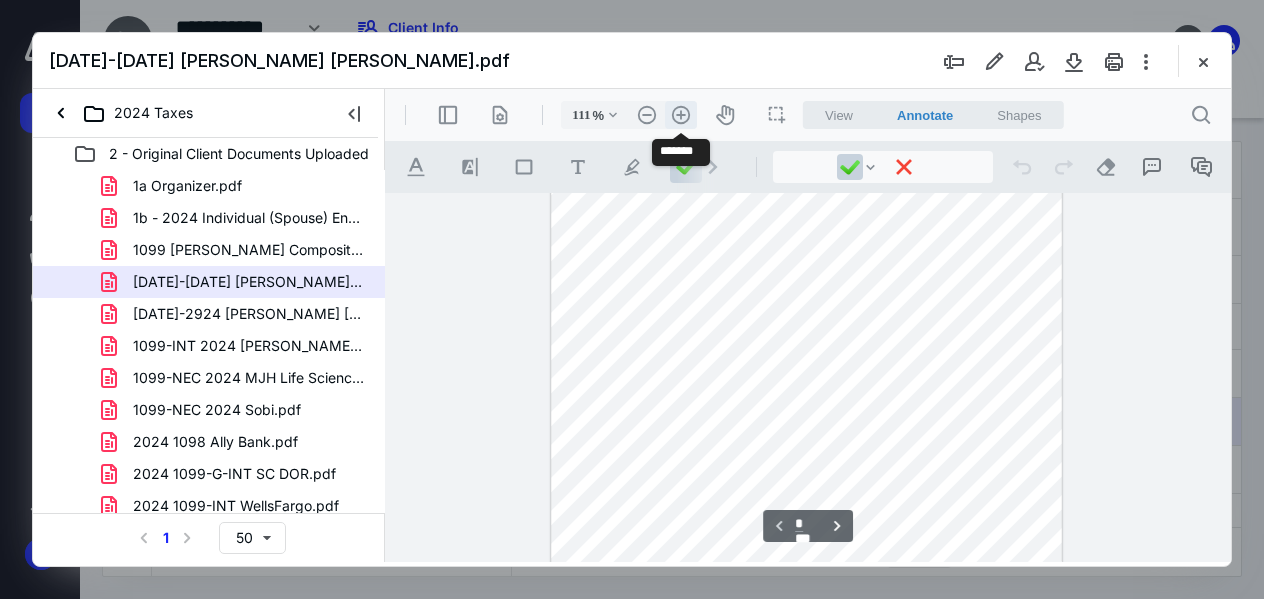 scroll, scrollTop: 167, scrollLeft: 0, axis: vertical 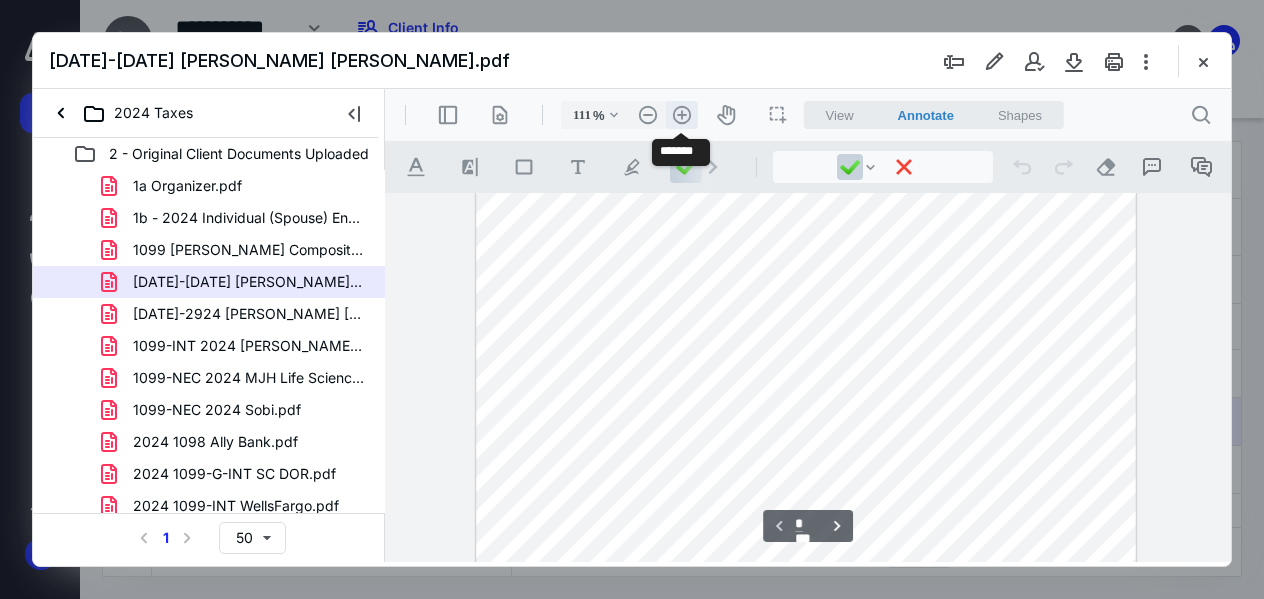 click on ".cls-1{fill:#abb0c4;} icon - header - zoom - in - line" at bounding box center (682, 115) 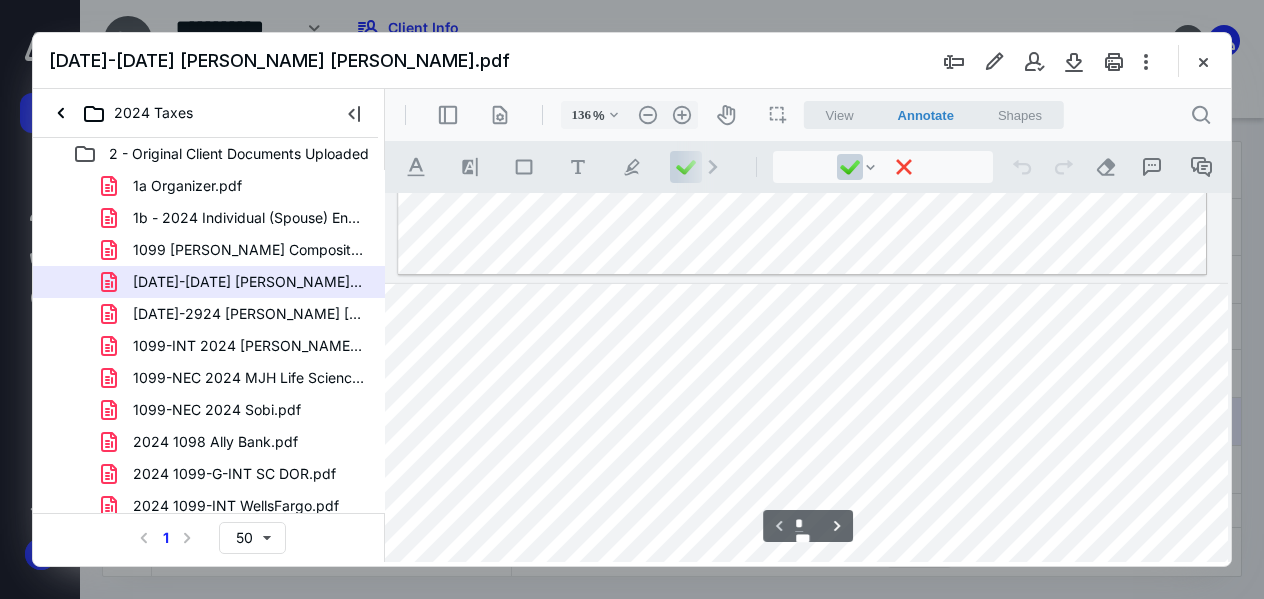 type on "*" 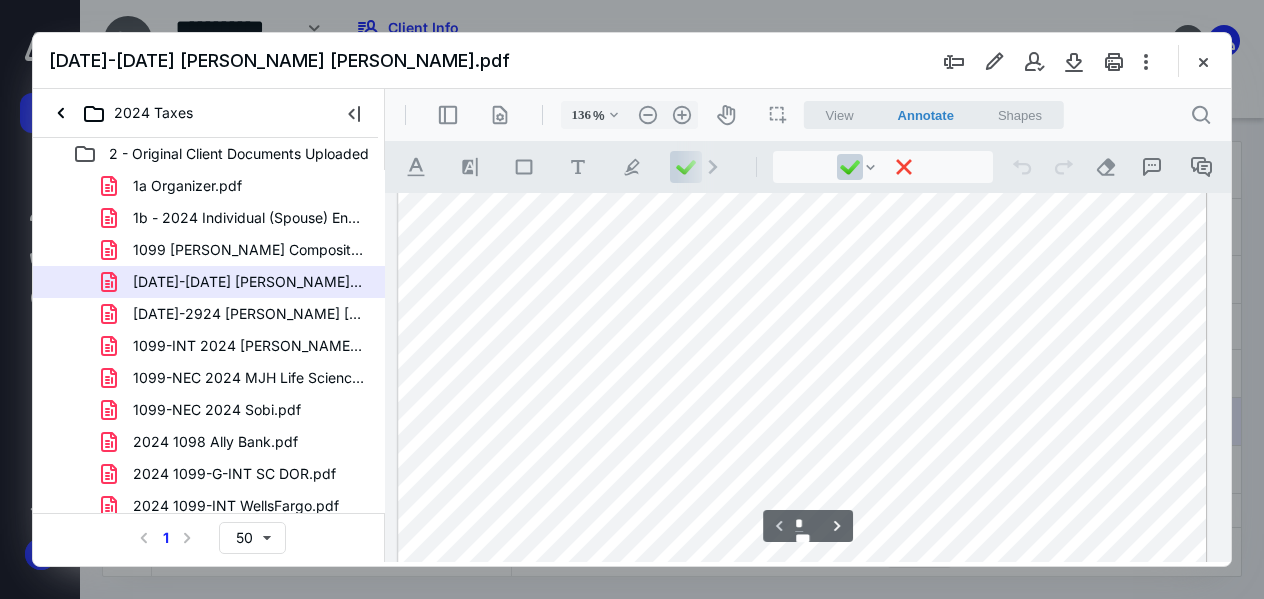 scroll, scrollTop: 551, scrollLeft: 94, axis: both 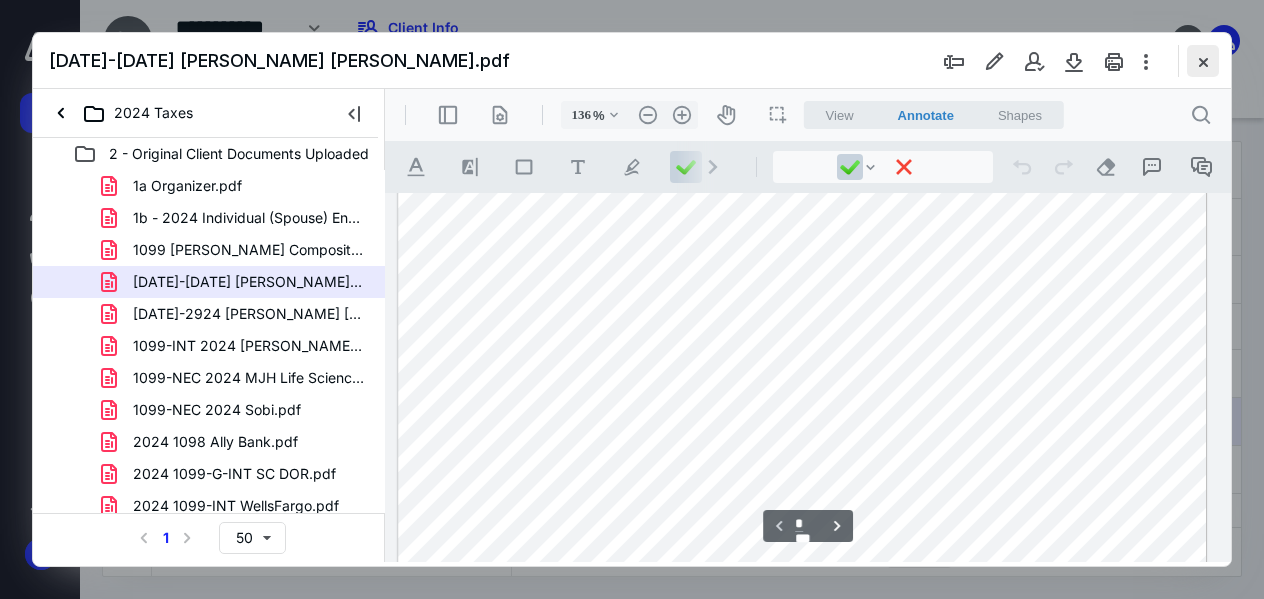 click at bounding box center [1203, 61] 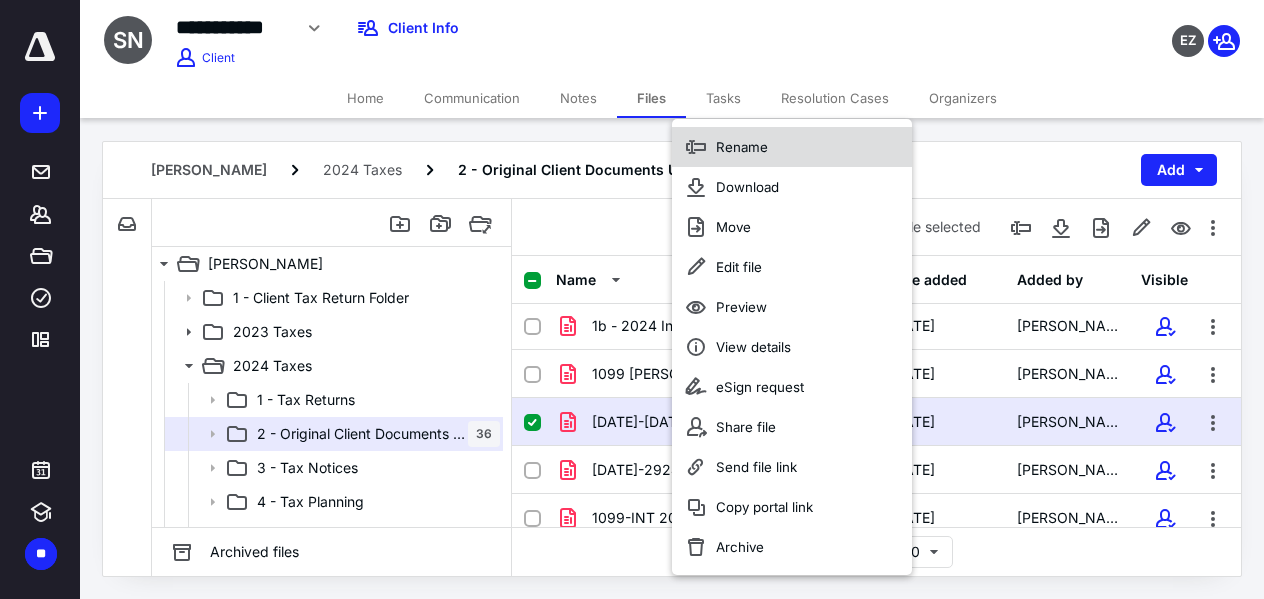 click on "Rename" at bounding box center (792, 147) 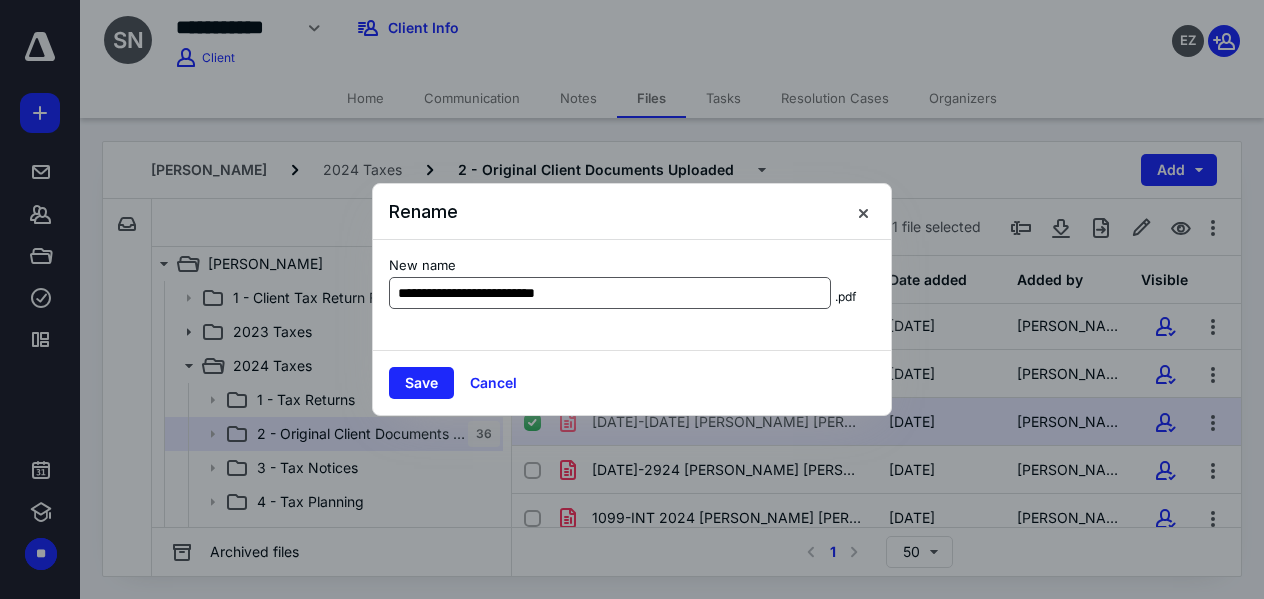 click on "**********" at bounding box center (610, 293) 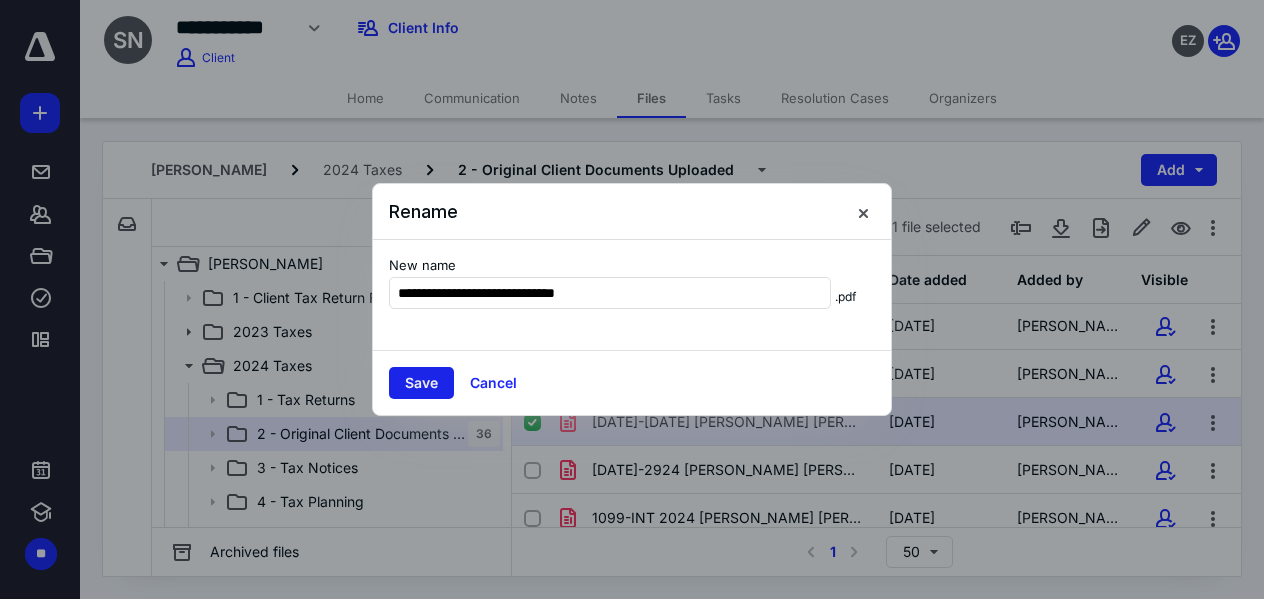 type on "**********" 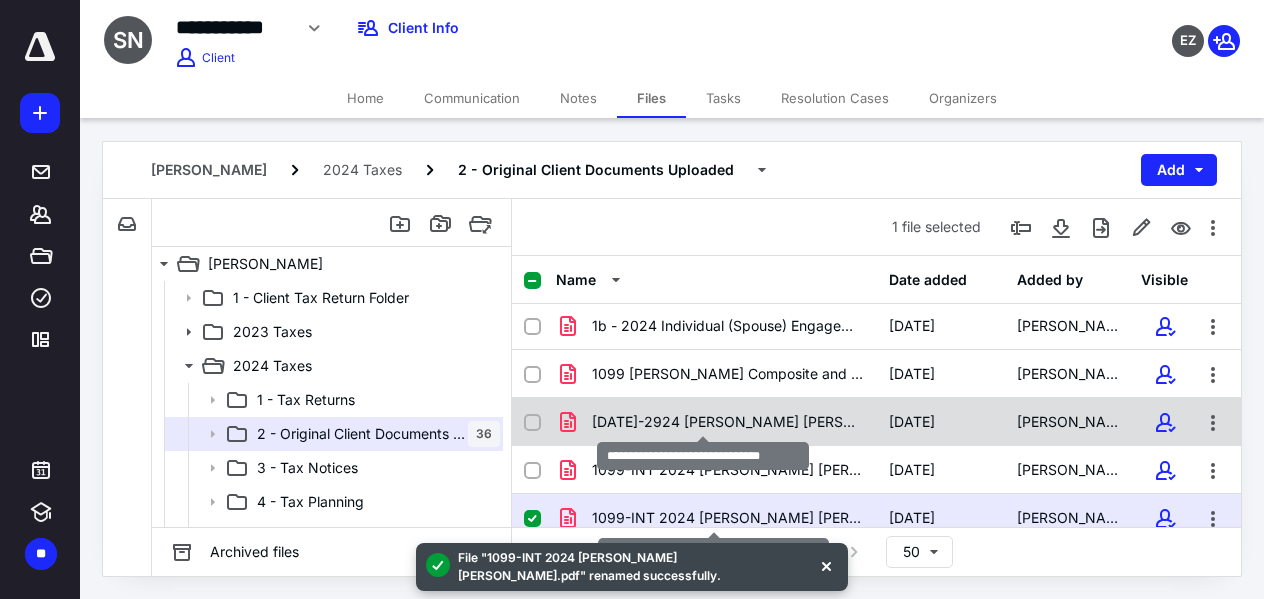 click on "[DATE]-2924 [PERSON_NAME] [PERSON_NAME].pdf" at bounding box center [728, 422] 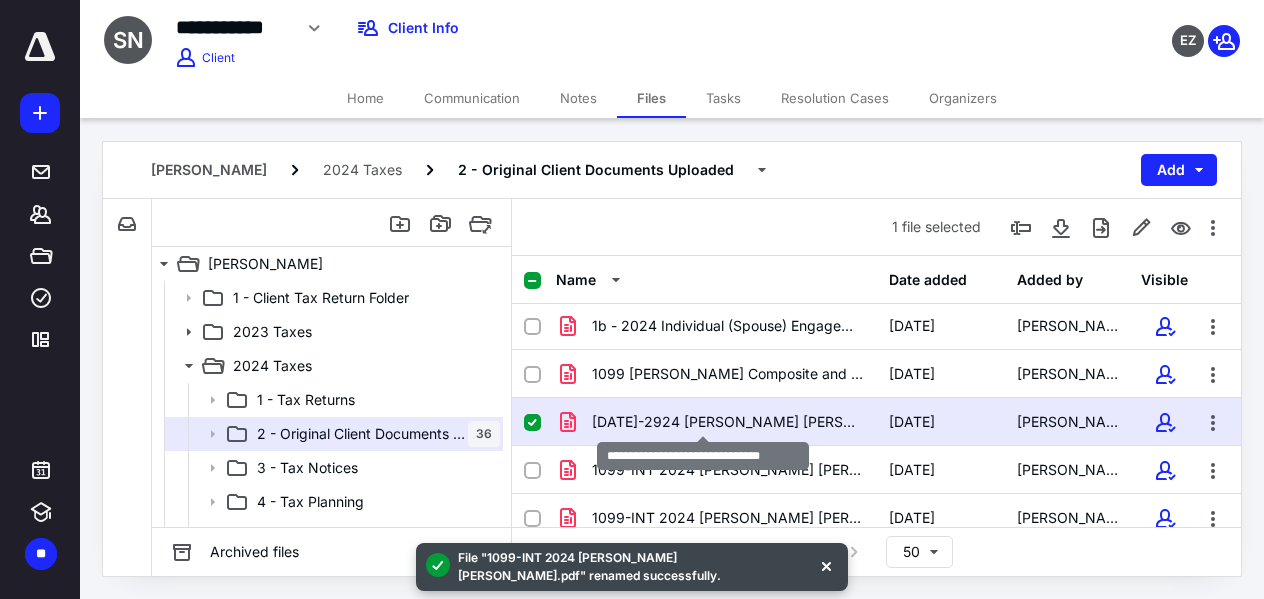 checkbox on "true" 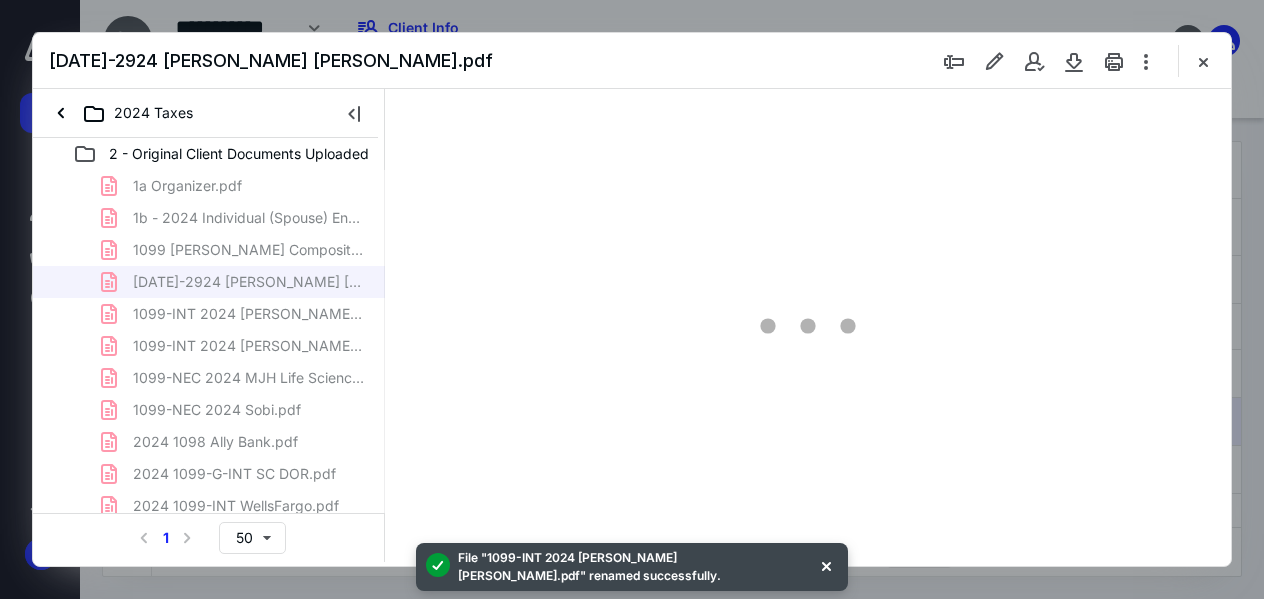 scroll, scrollTop: 0, scrollLeft: 0, axis: both 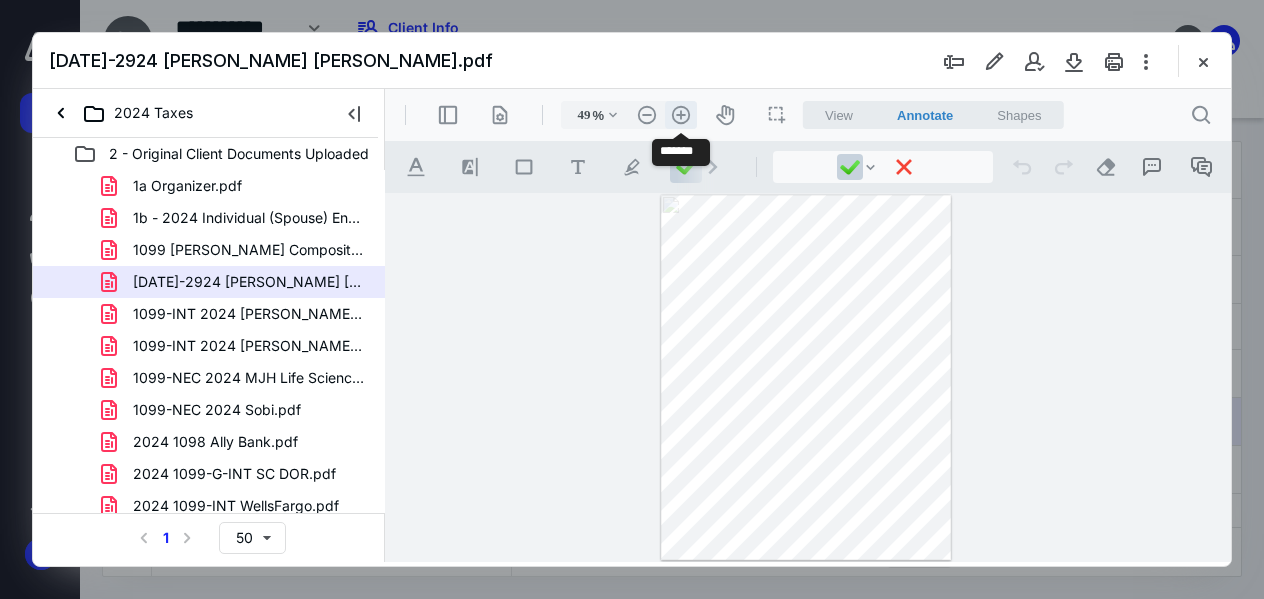 click on ".cls-1{fill:#abb0c4;} icon - header - zoom - in - line" at bounding box center (681, 115) 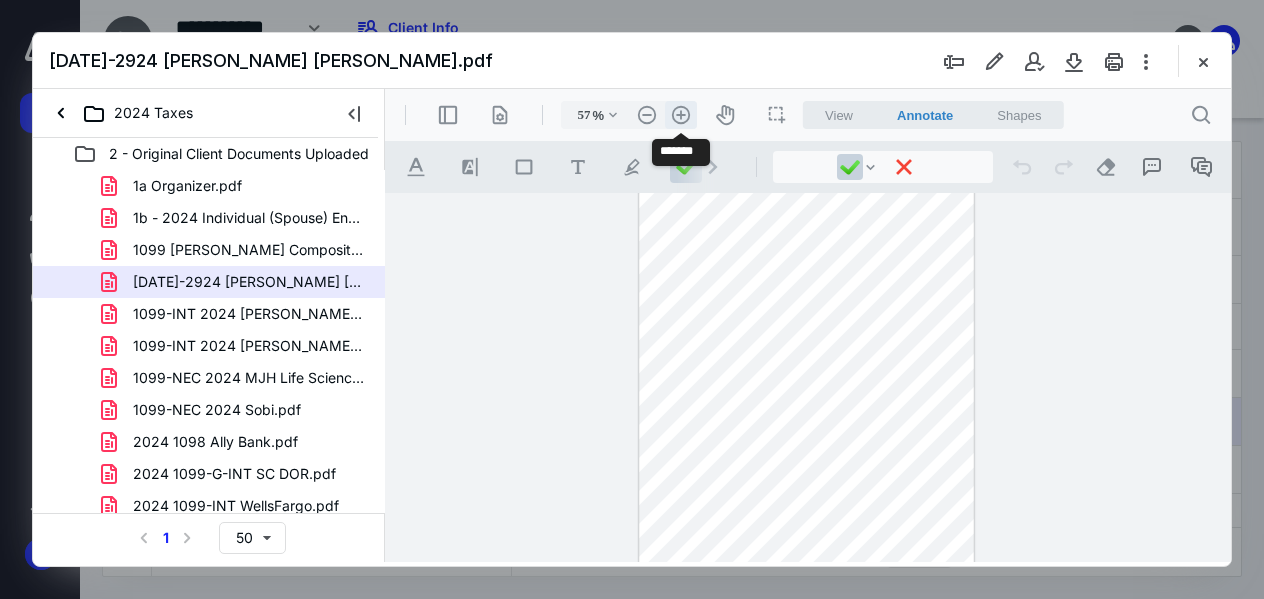 click on ".cls-1{fill:#abb0c4;} icon - header - zoom - in - line" at bounding box center (681, 115) 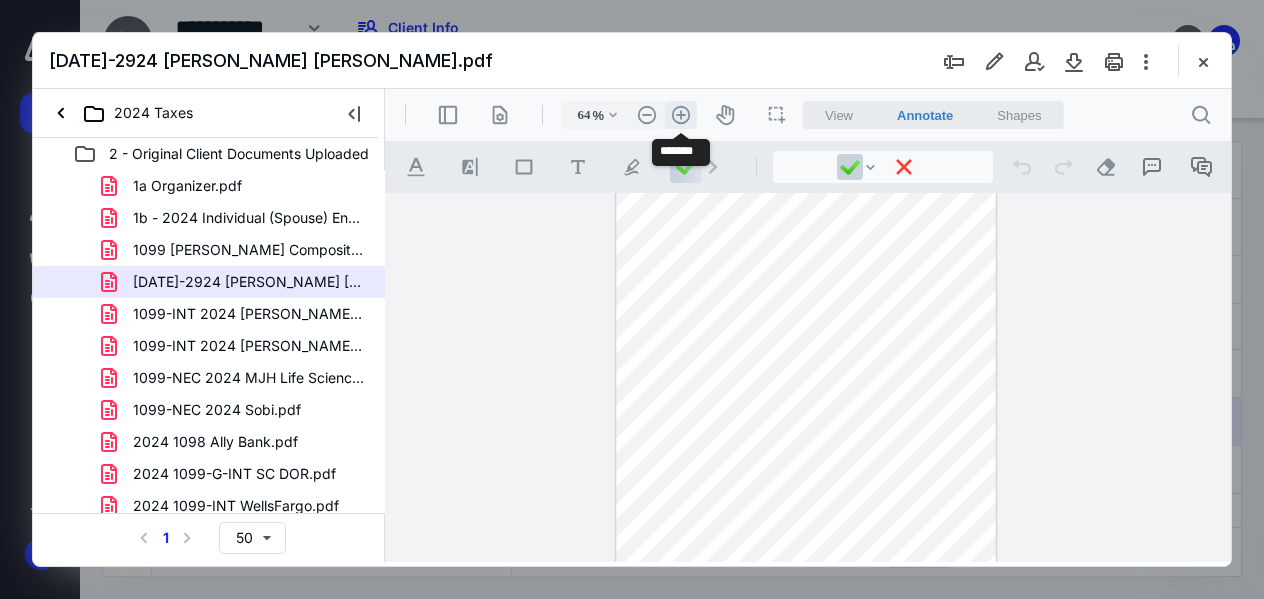 click on ".cls-1{fill:#abb0c4;} icon - header - zoom - in - line" at bounding box center [681, 115] 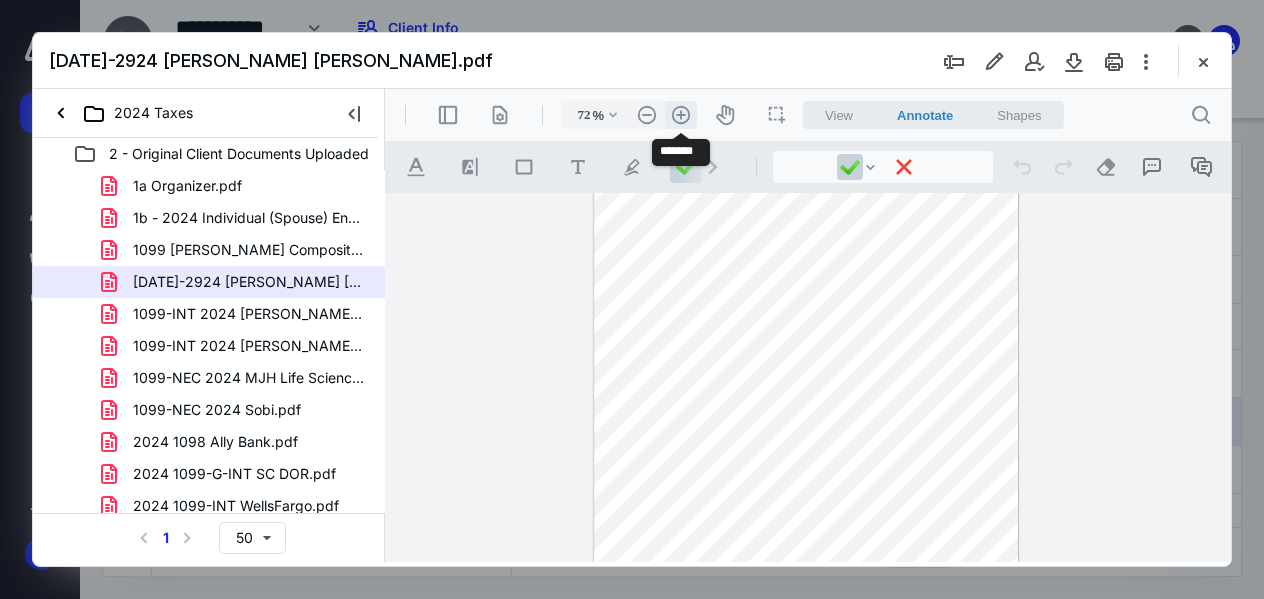 click on ".cls-1{fill:#abb0c4;} icon - header - zoom - in - line" at bounding box center (681, 115) 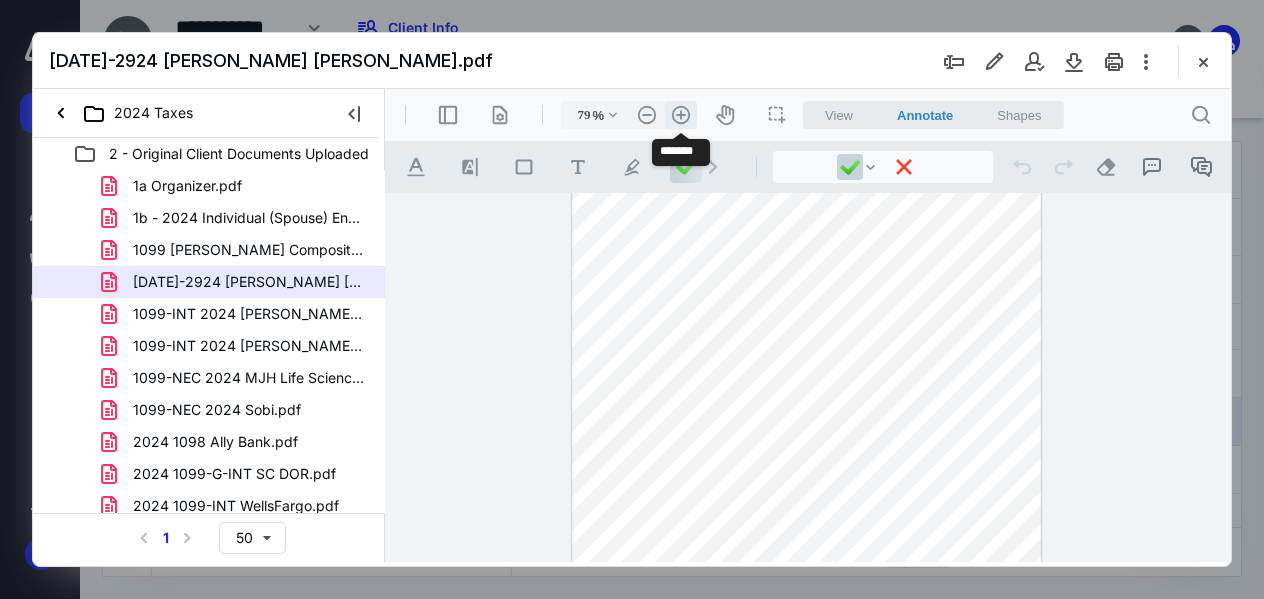 click on ".cls-1{fill:#abb0c4;} icon - header - zoom - in - line" at bounding box center [681, 115] 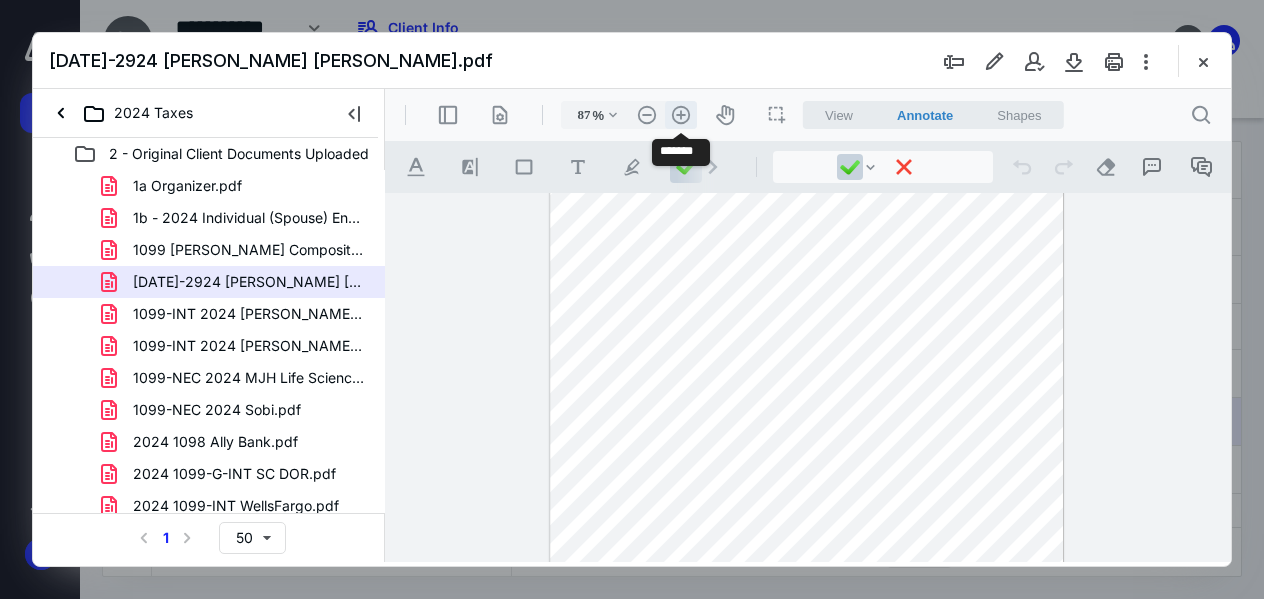 click on ".cls-1{fill:#abb0c4;} icon - header - zoom - in - line" at bounding box center [681, 115] 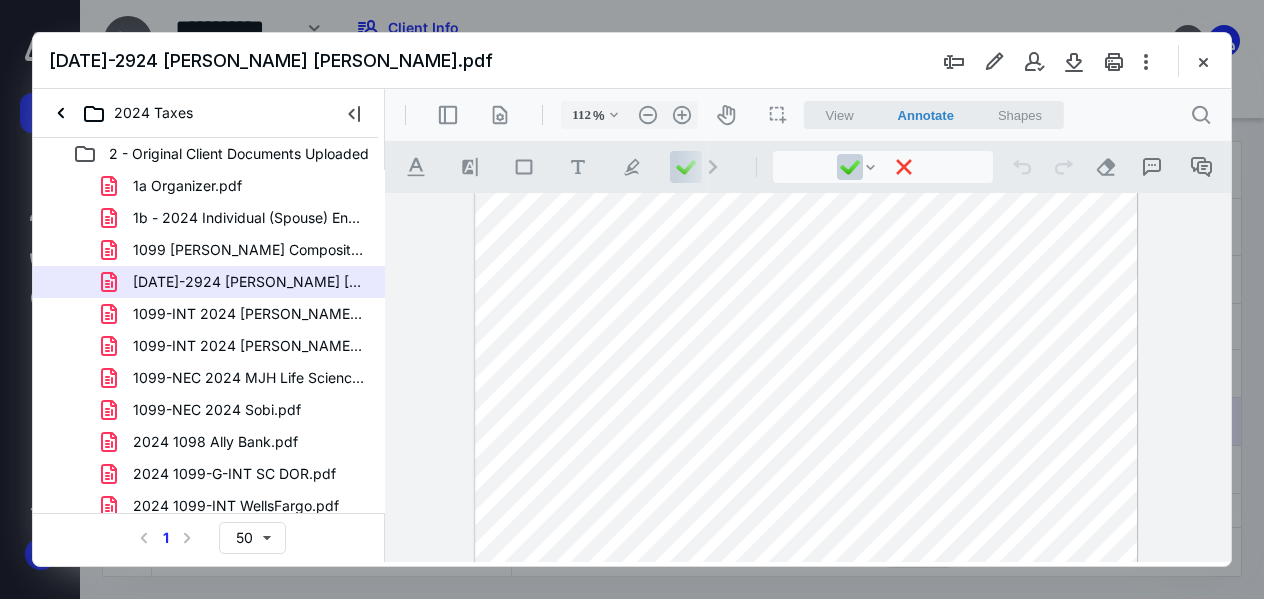 scroll, scrollTop: 421, scrollLeft: 0, axis: vertical 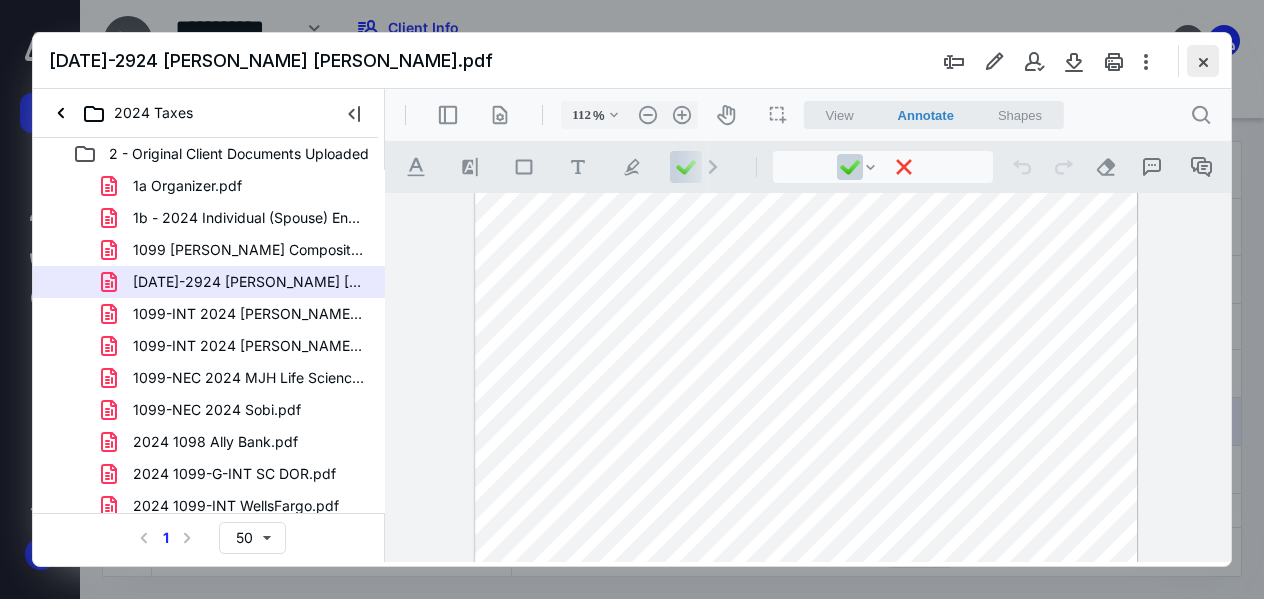 click at bounding box center [1203, 61] 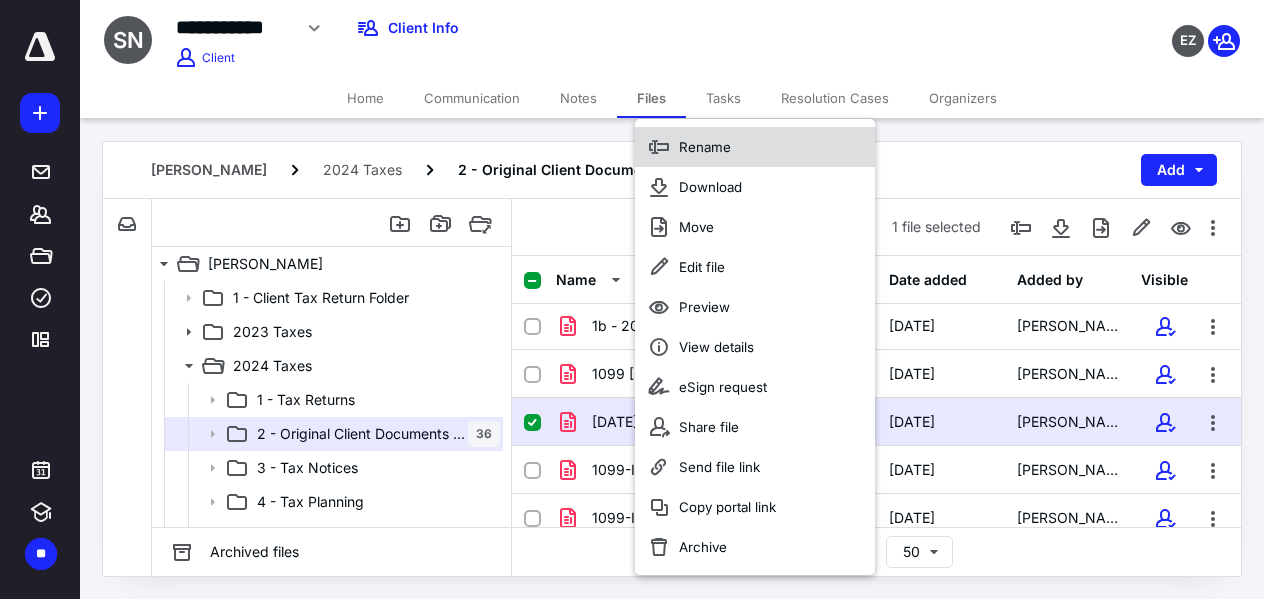 click on "Rename" at bounding box center (705, 147) 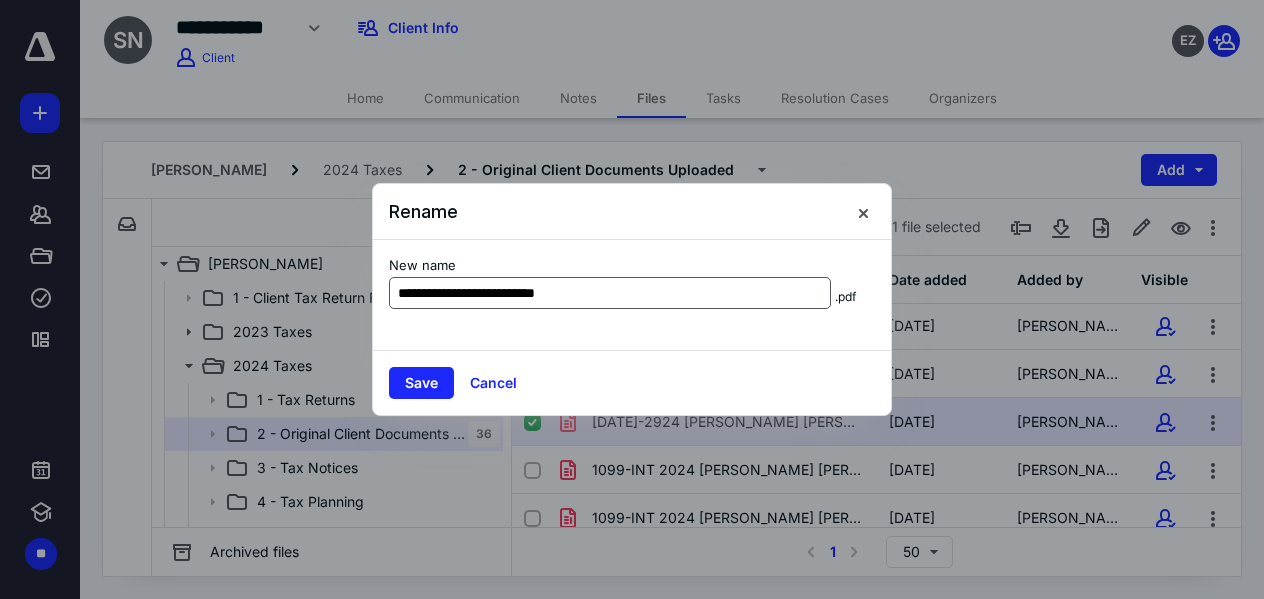 click on "**********" at bounding box center [610, 293] 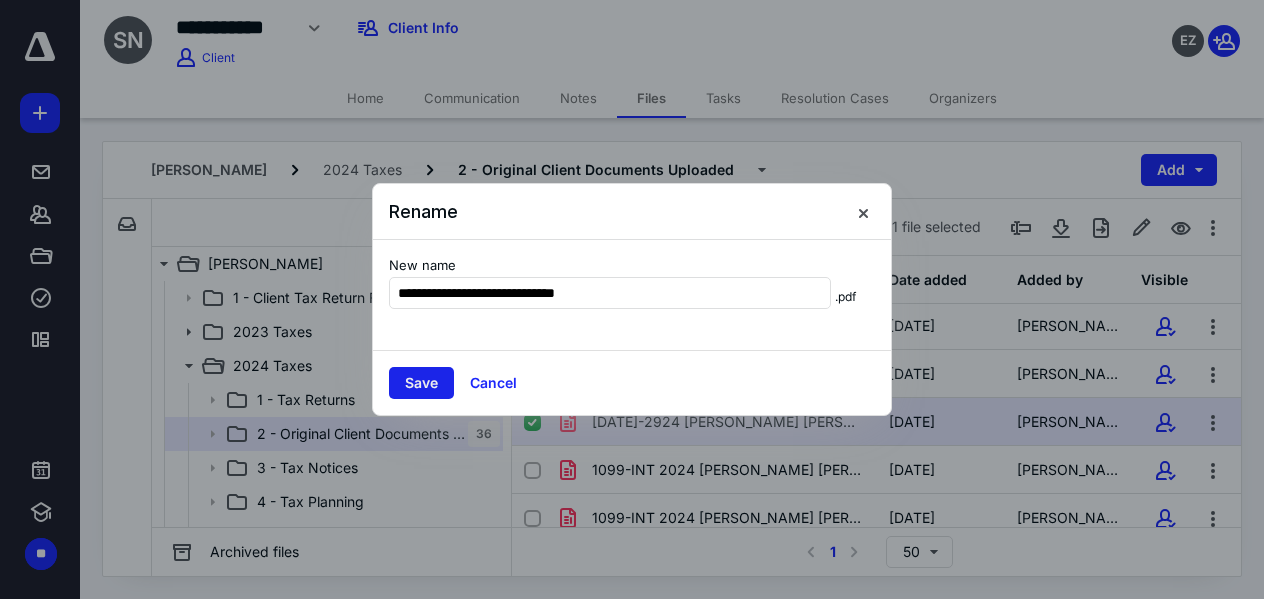 type on "**********" 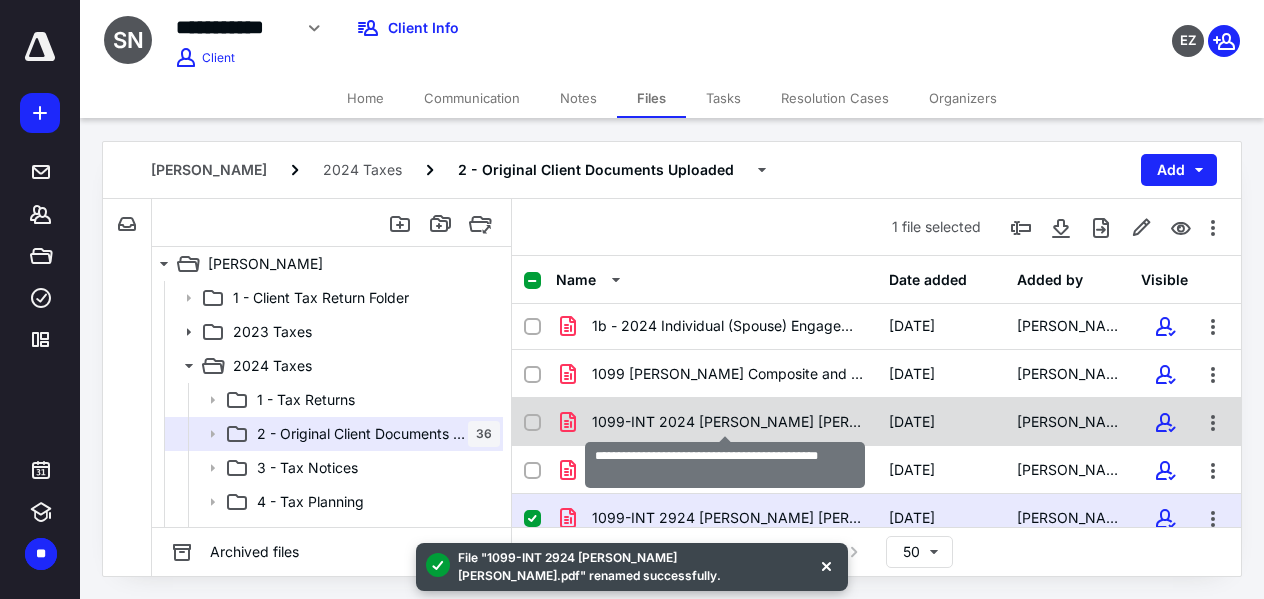 click on "1099-INT 2024 [PERSON_NAME] [PERSON_NAME] and [PERSON_NAME].pdf" at bounding box center [728, 422] 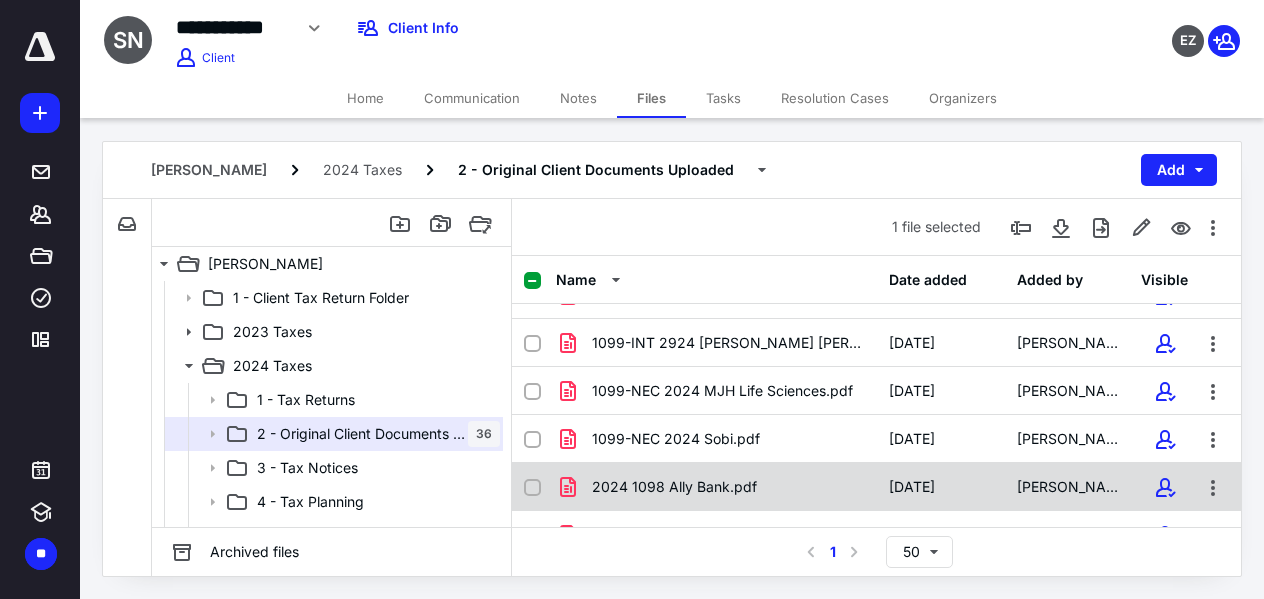 scroll, scrollTop: 271, scrollLeft: 0, axis: vertical 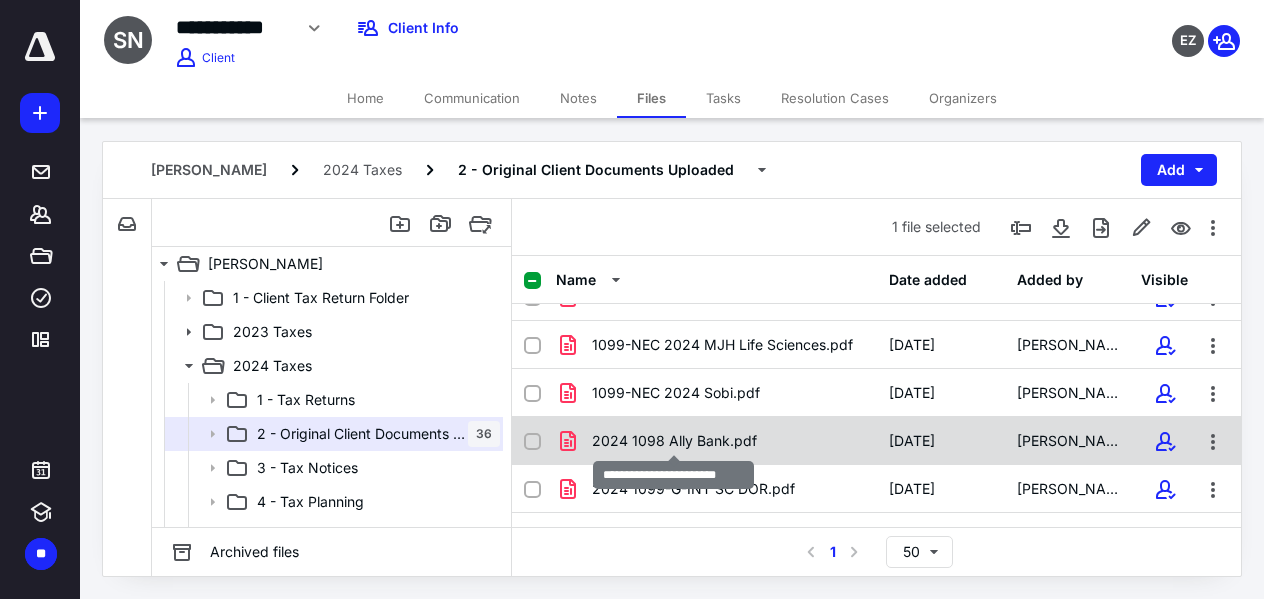 click on "2024 1098 Ally Bank.pdf" at bounding box center [674, 441] 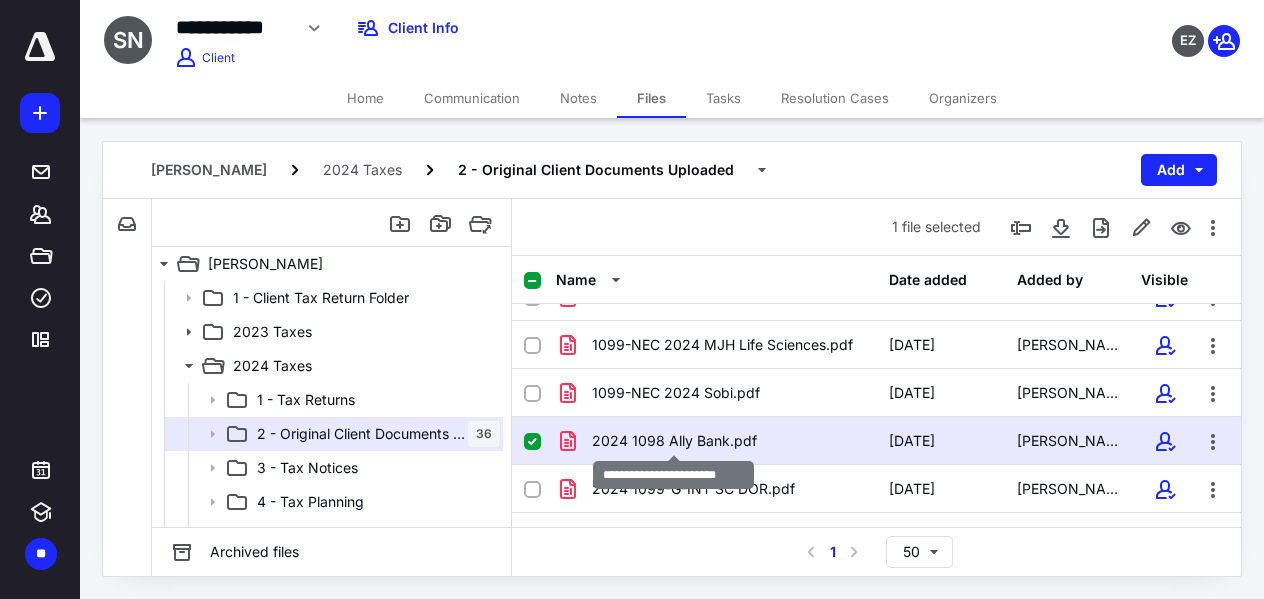 click on "2024 1098 Ally Bank.pdf" at bounding box center [674, 441] 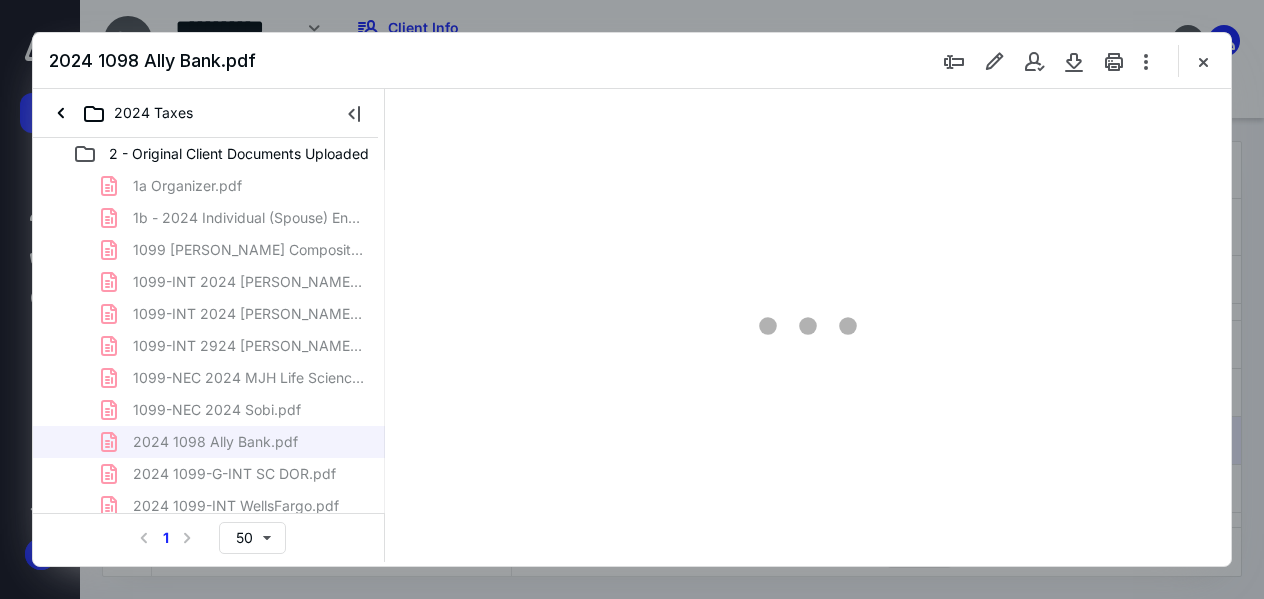 scroll, scrollTop: 0, scrollLeft: 0, axis: both 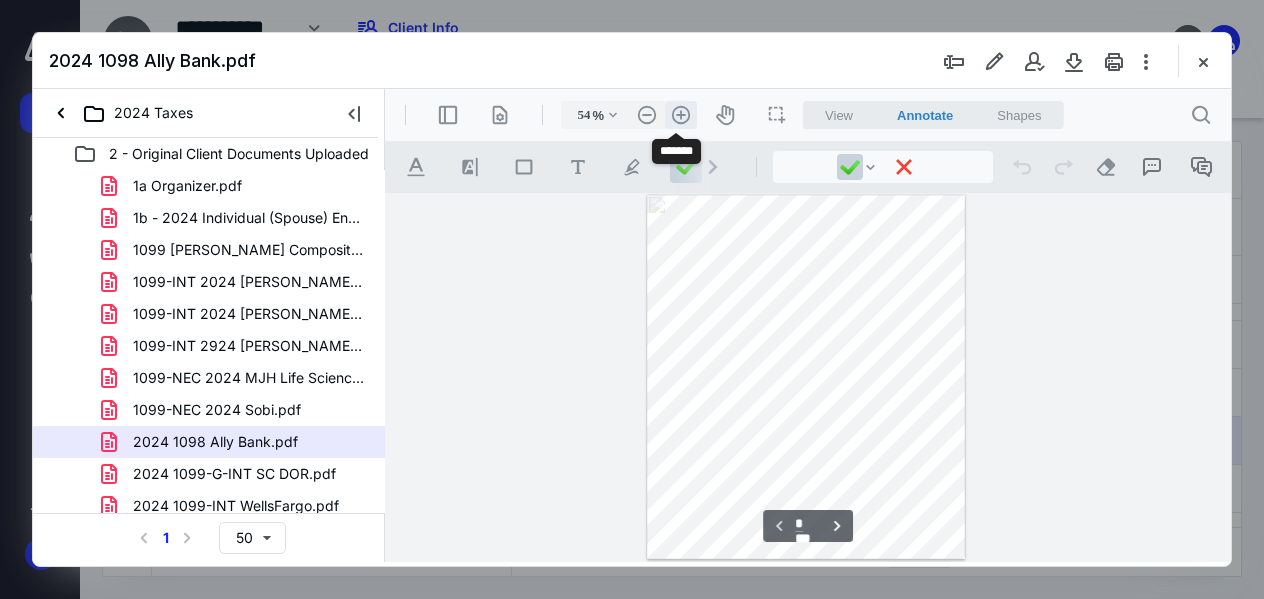 click on ".cls-1{fill:#abb0c4;} icon - header - zoom - in - line" at bounding box center [681, 115] 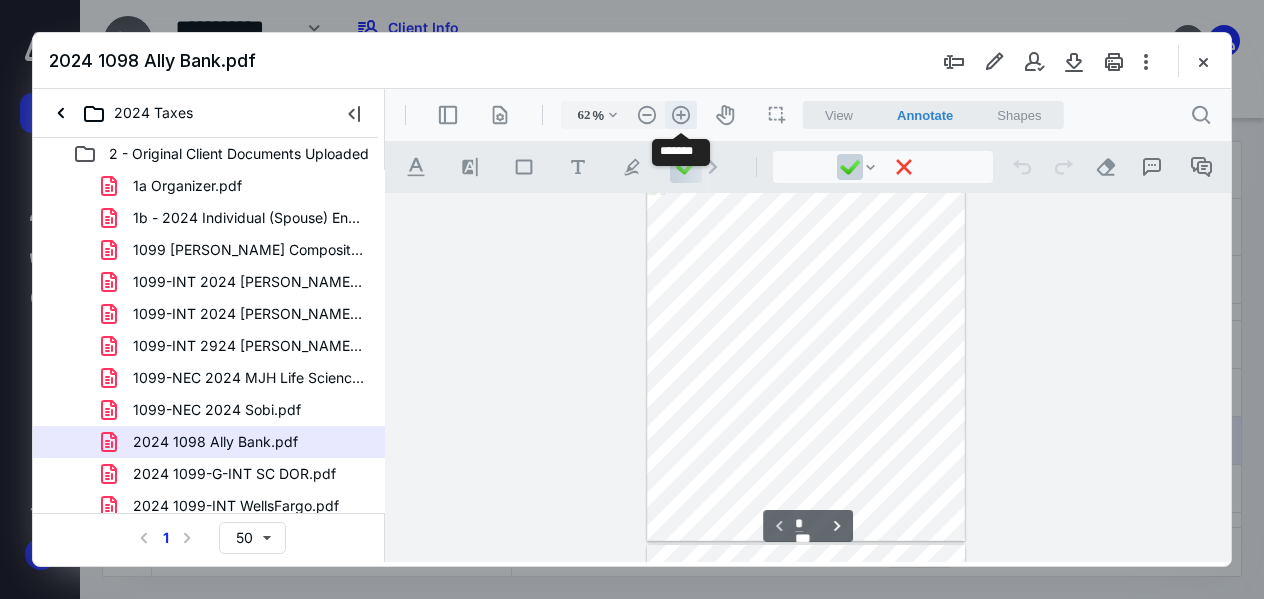 click on ".cls-1{fill:#abb0c4;} icon - header - zoom - in - line" at bounding box center [681, 115] 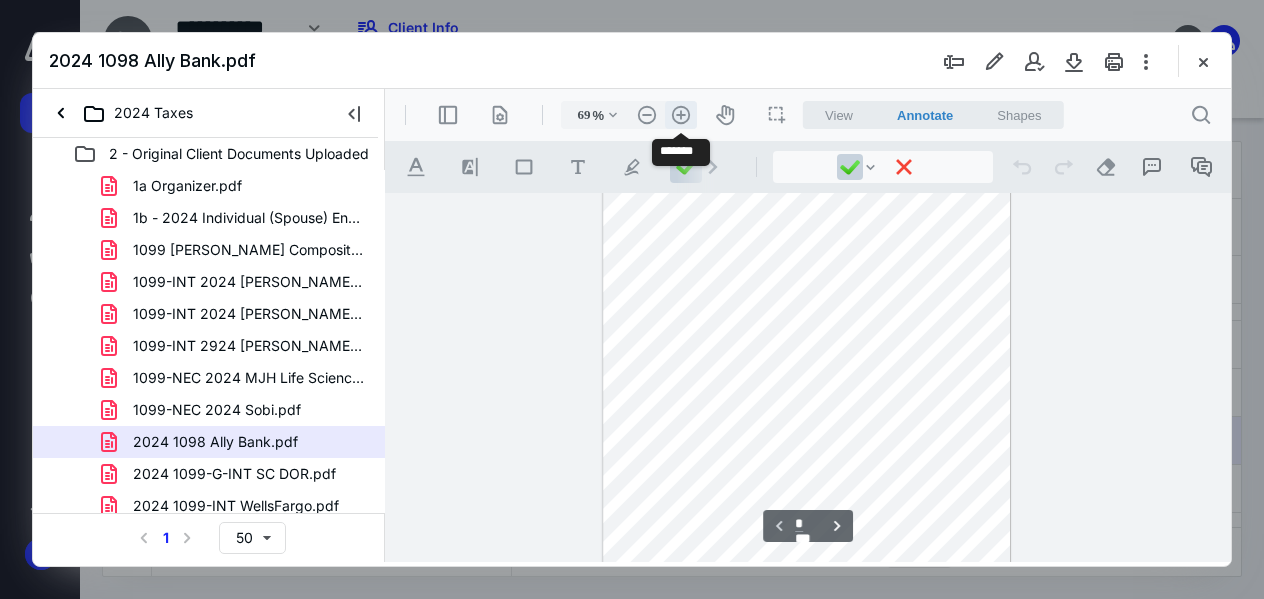 click on ".cls-1{fill:#abb0c4;} icon - header - zoom - in - line" at bounding box center (681, 115) 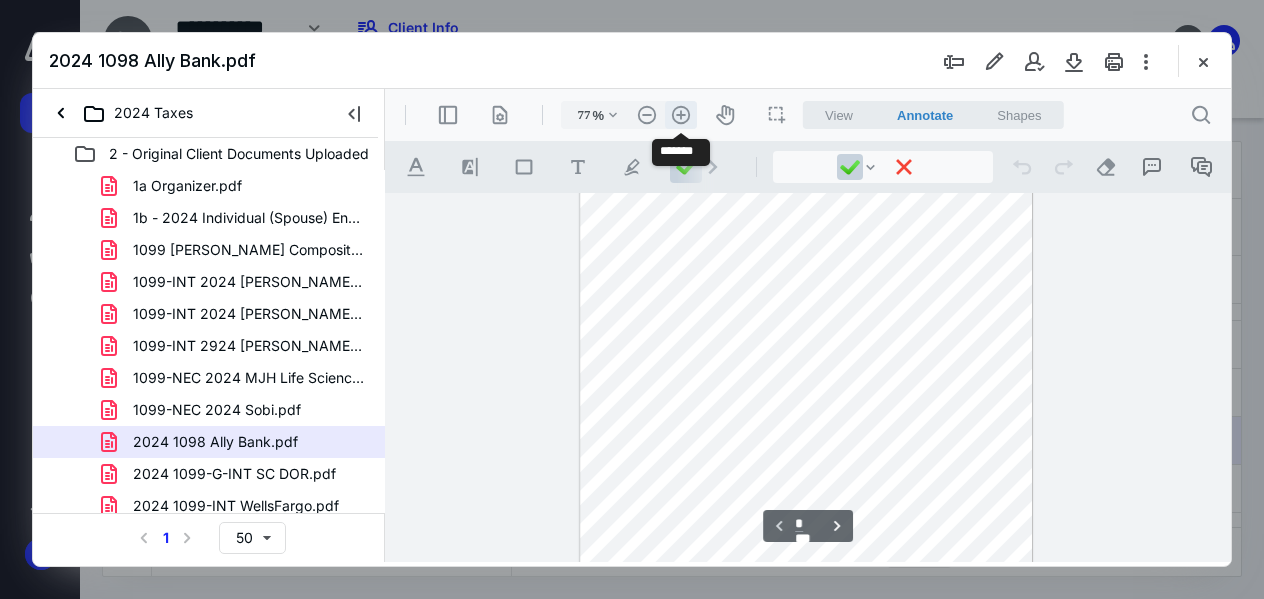 click on ".cls-1{fill:#abb0c4;} icon - header - zoom - in - line" at bounding box center (681, 115) 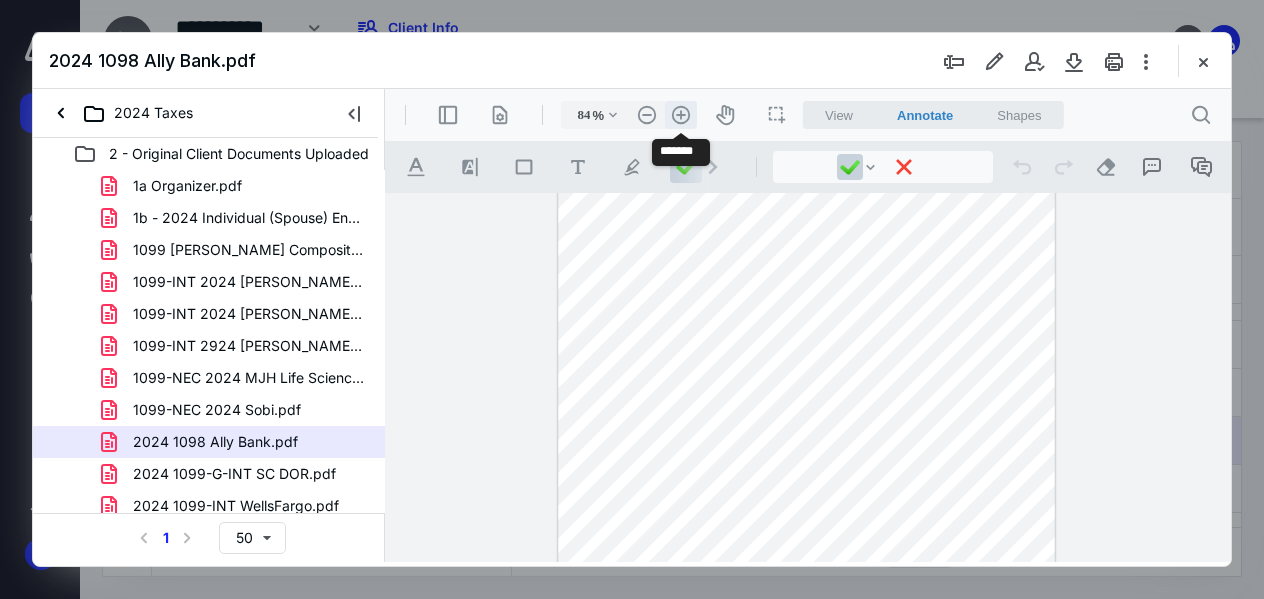 click on ".cls-1{fill:#abb0c4;} icon - header - zoom - in - line" at bounding box center (681, 115) 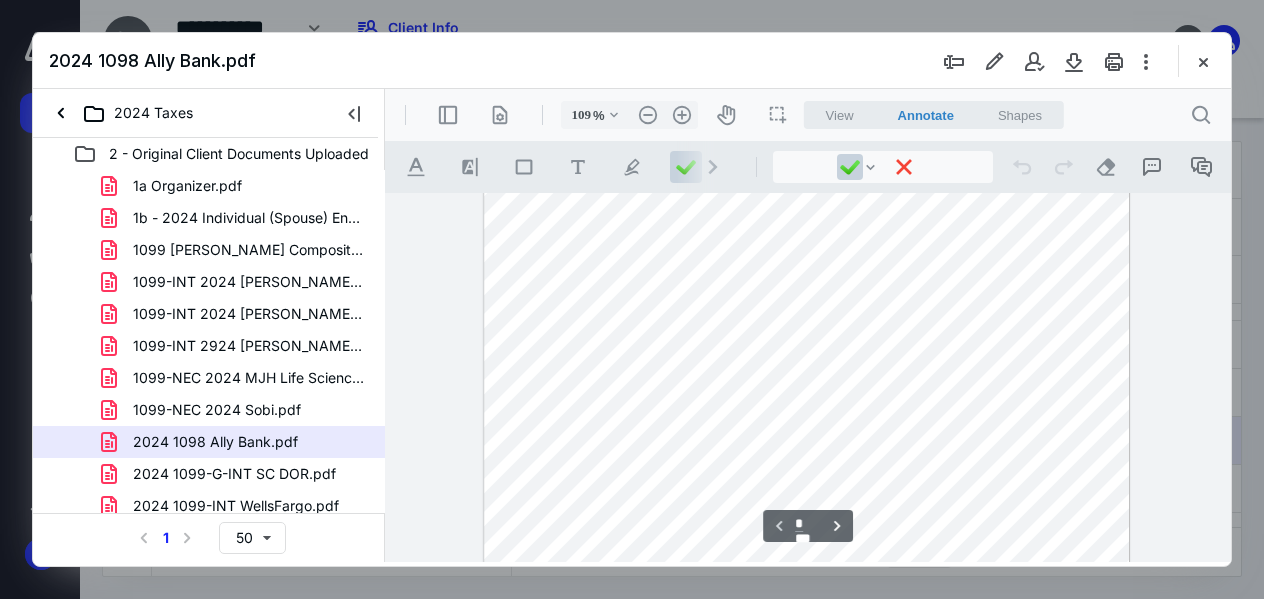 scroll, scrollTop: 0, scrollLeft: 0, axis: both 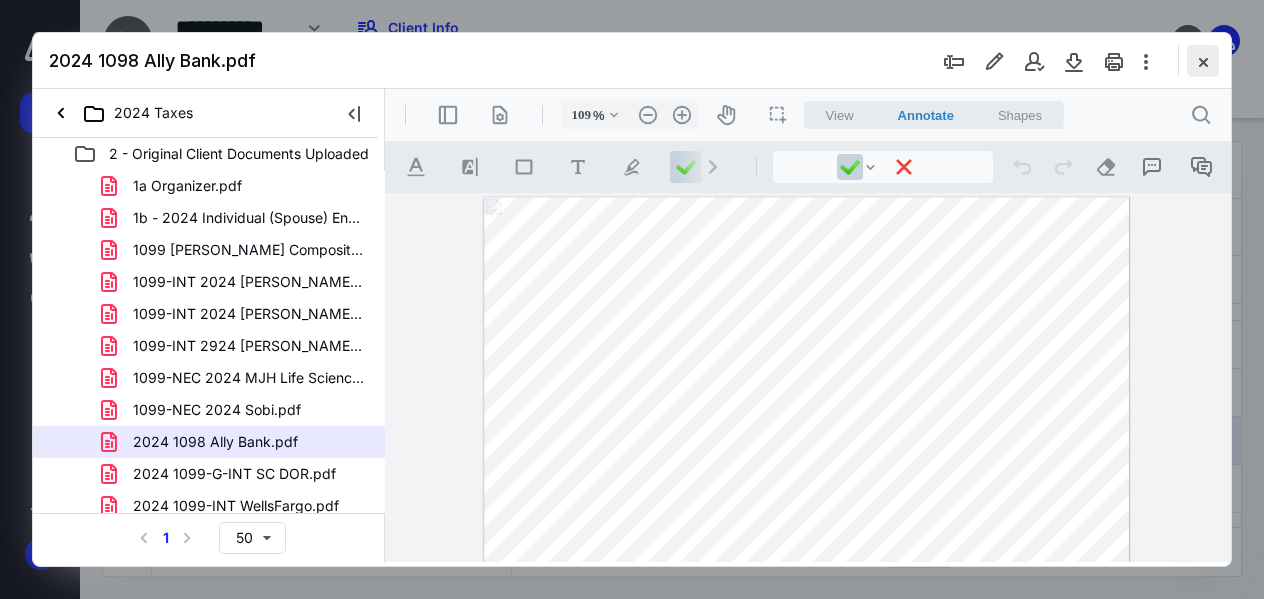 click at bounding box center [1203, 61] 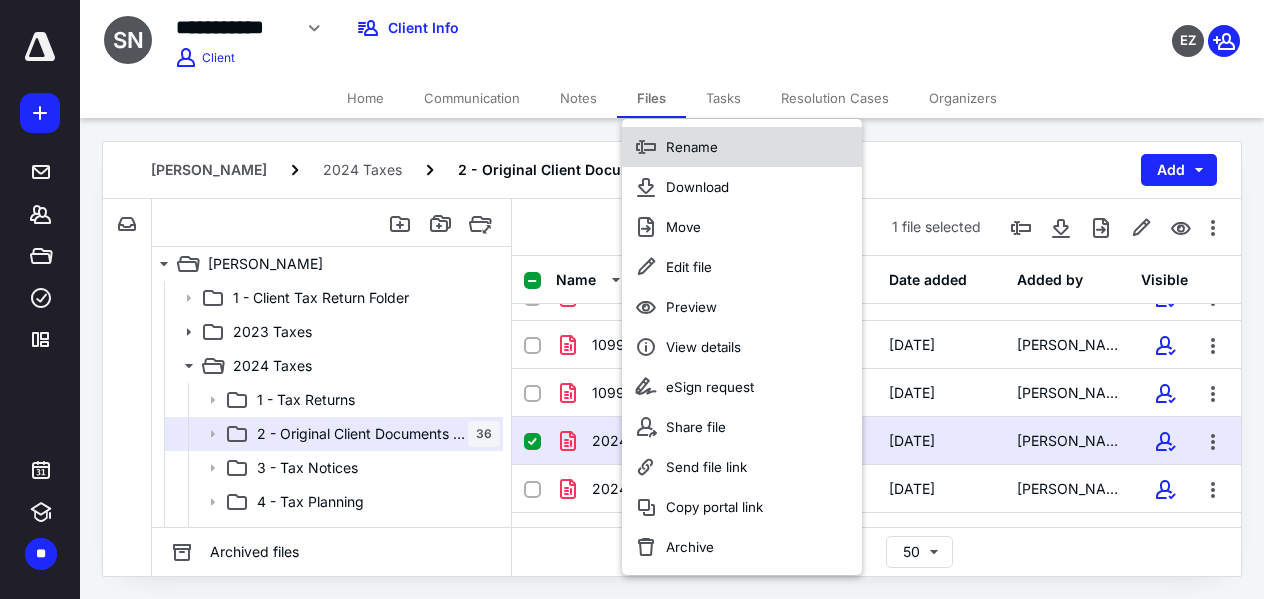 click on "Rename" at bounding box center [692, 147] 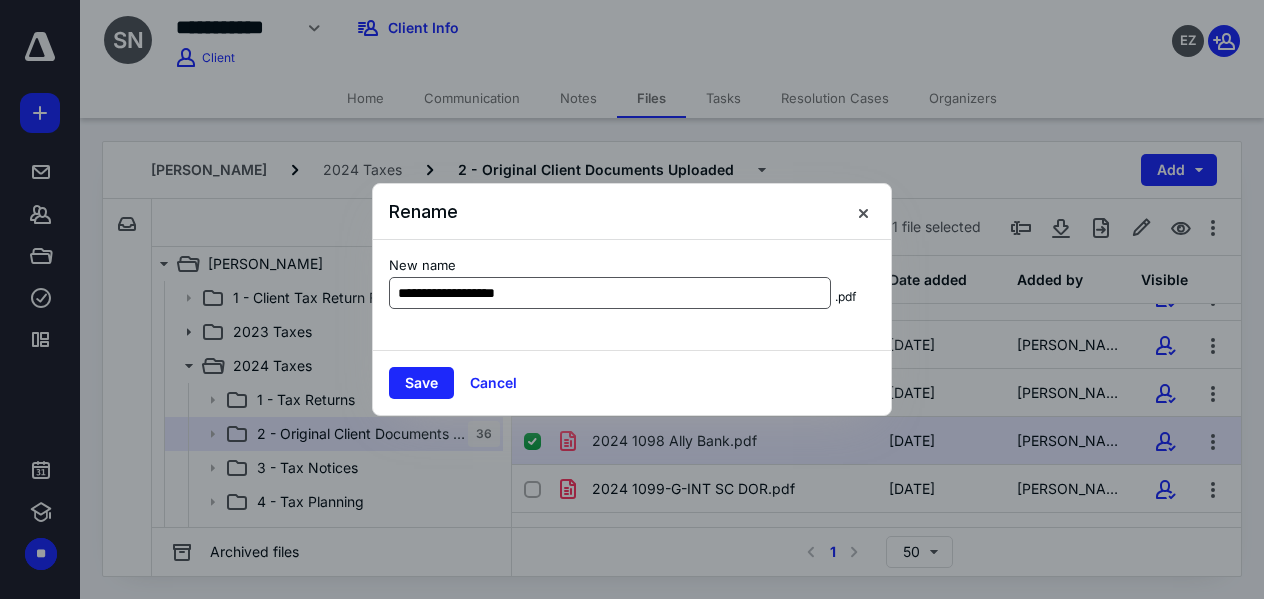 click on "**********" at bounding box center (610, 293) 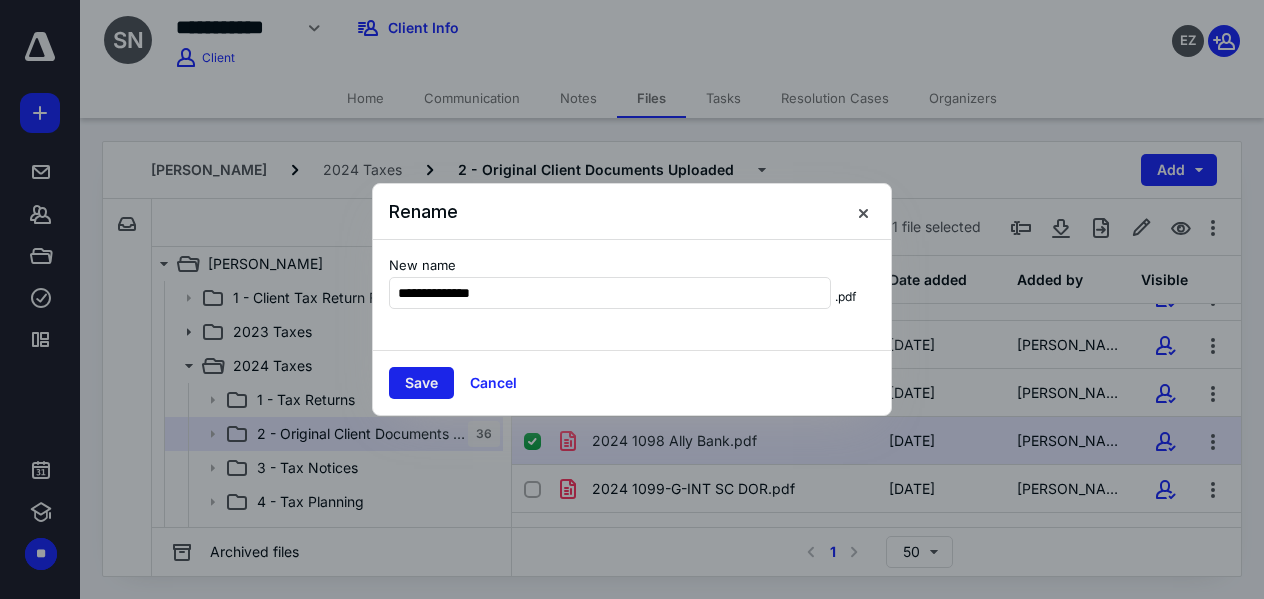 type on "**********" 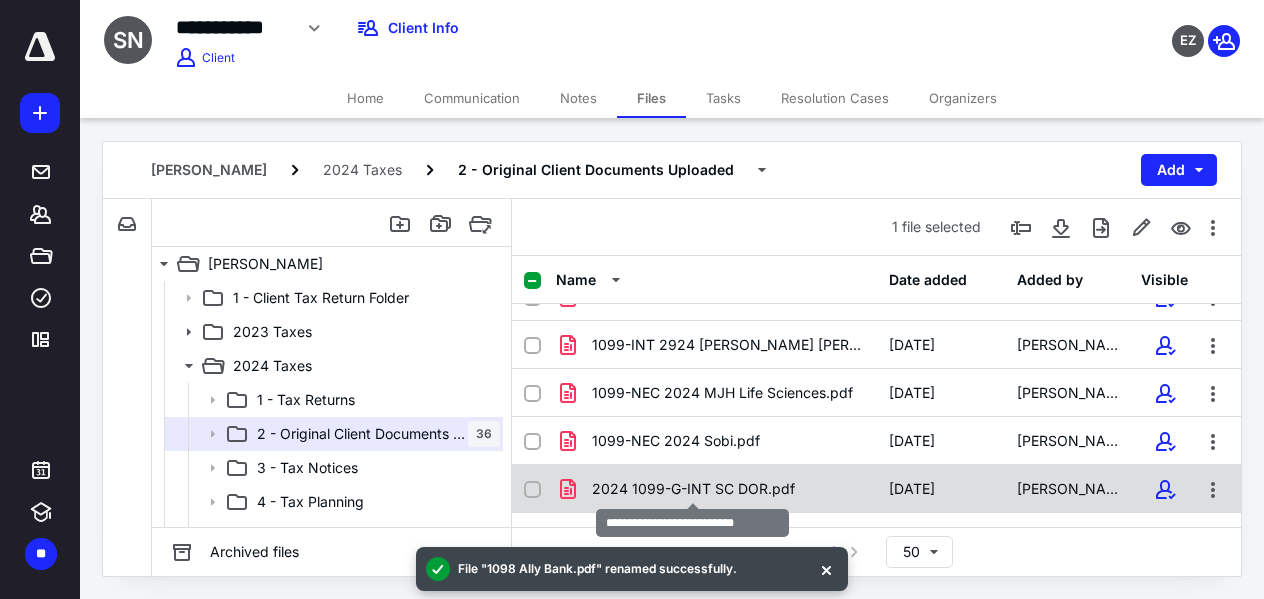 checkbox on "false" 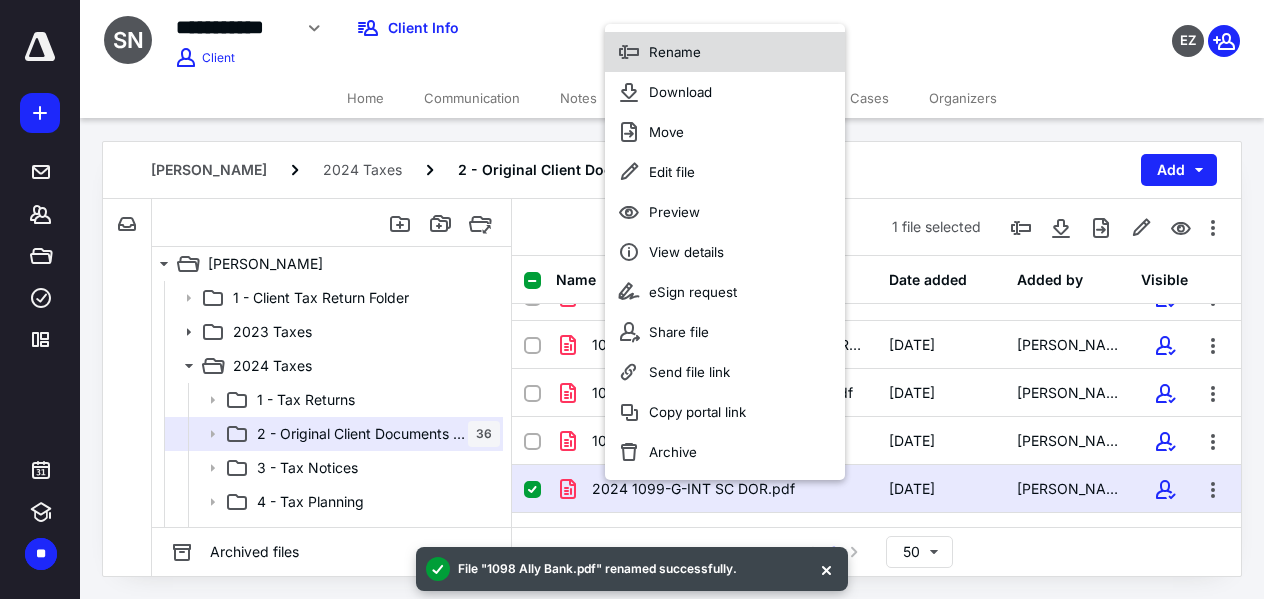 click 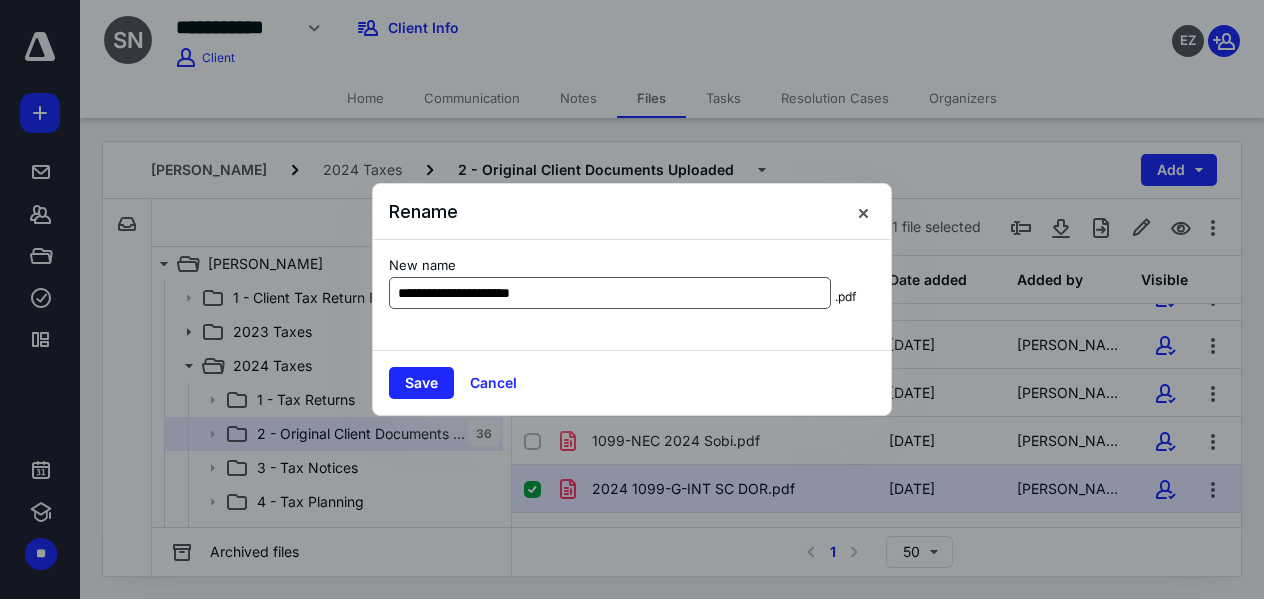 click on "**********" at bounding box center [610, 293] 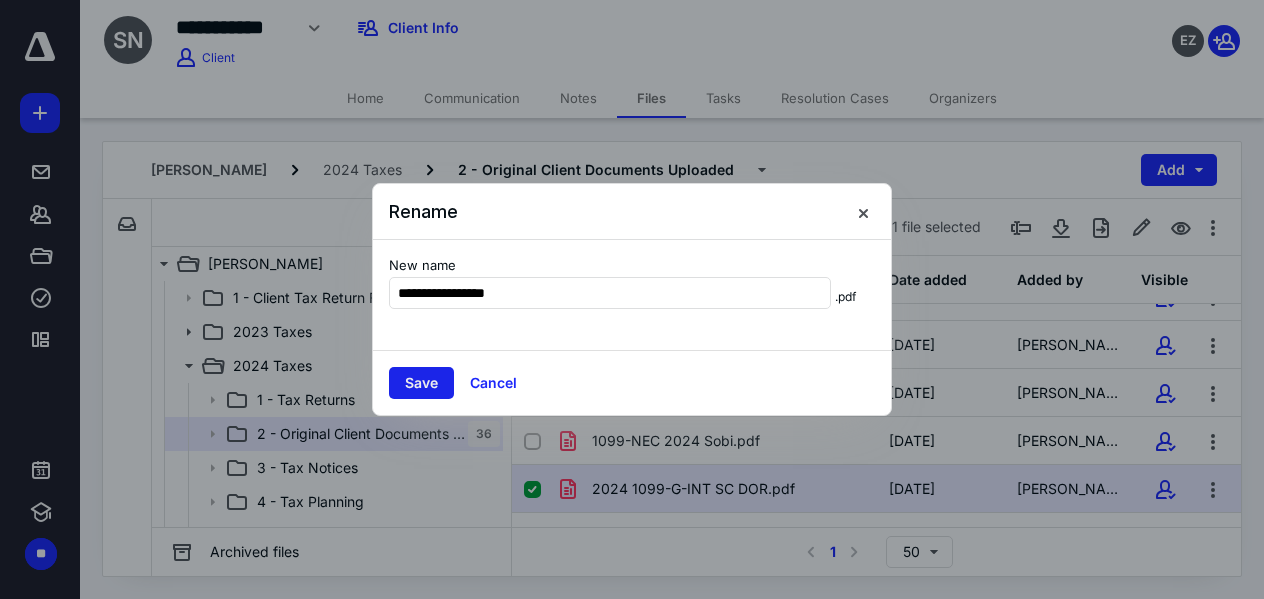 type on "**********" 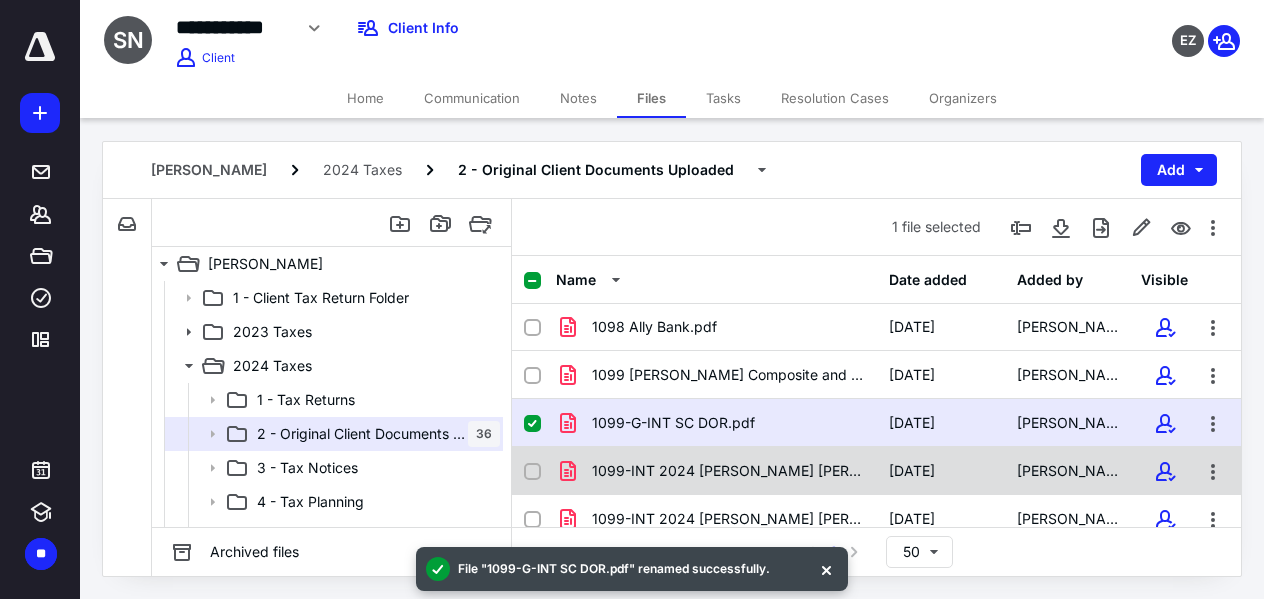 scroll, scrollTop: 93, scrollLeft: 0, axis: vertical 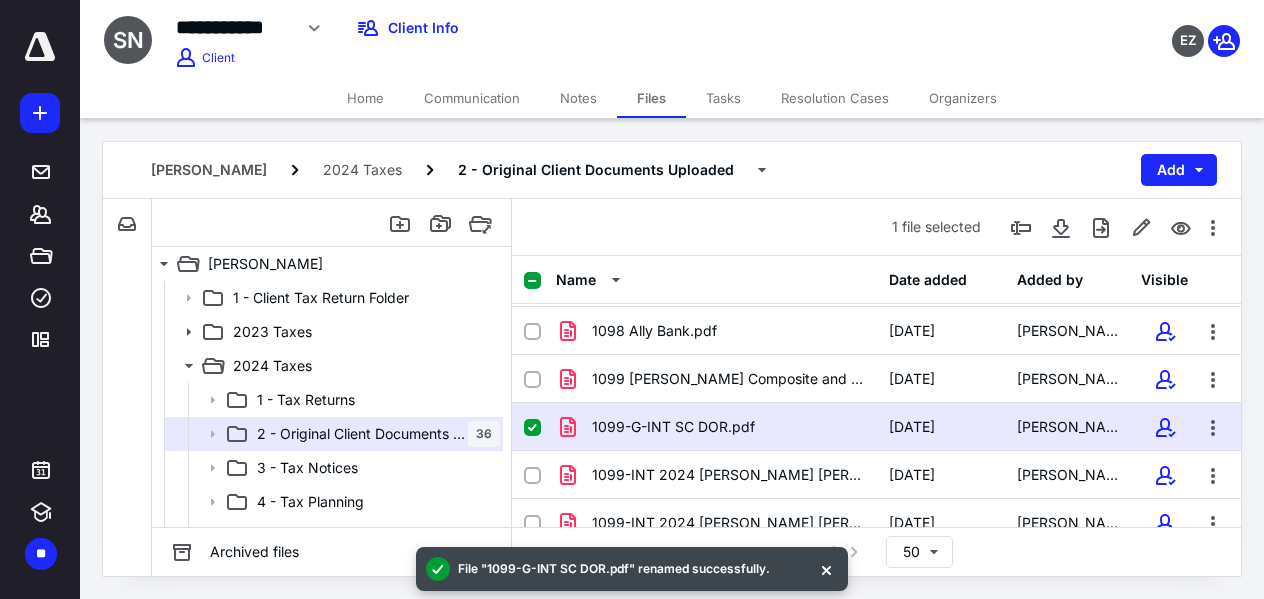 click at bounding box center [532, 428] 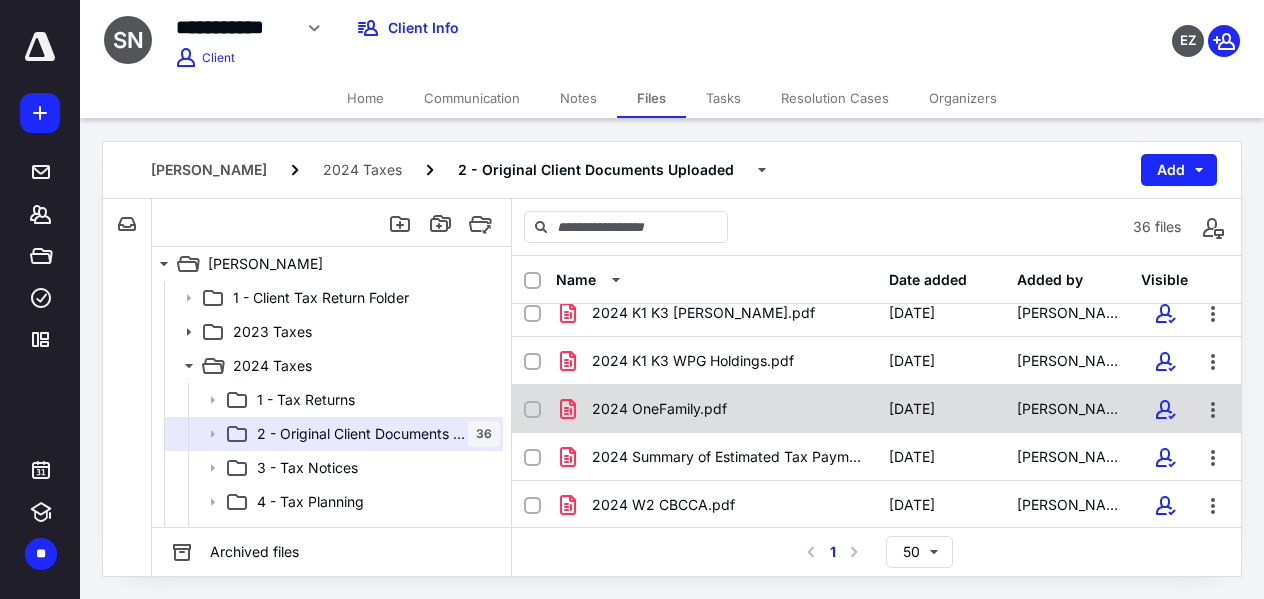 scroll, scrollTop: 1505, scrollLeft: 0, axis: vertical 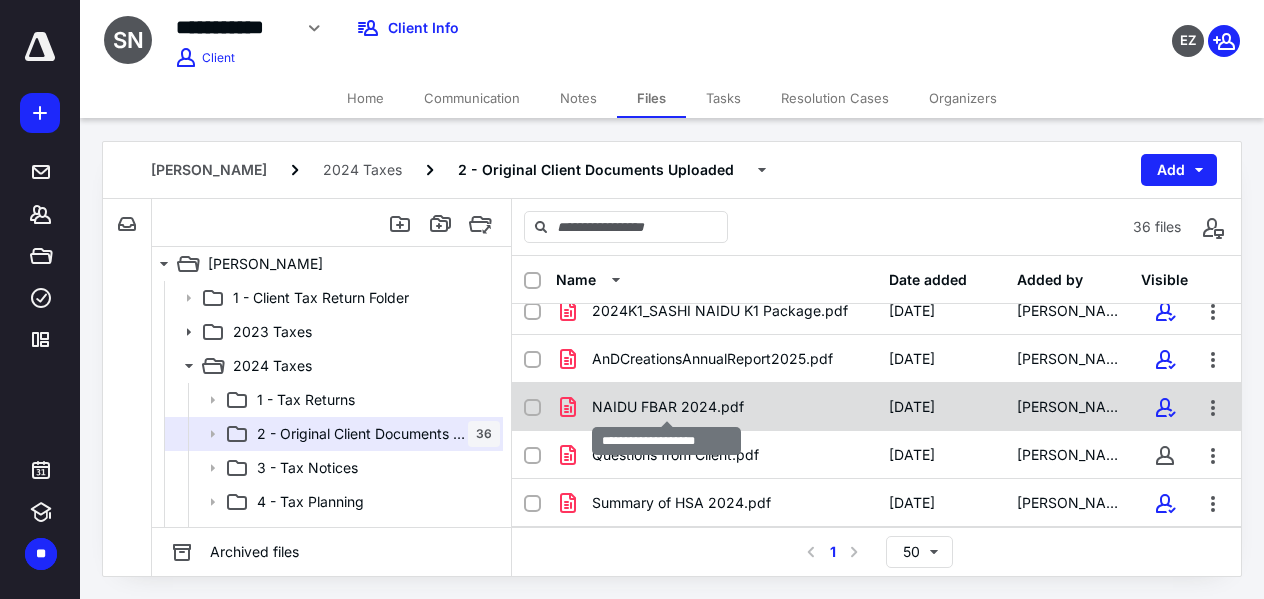click on "NAIDU FBAR 2024.pdf" at bounding box center (668, 407) 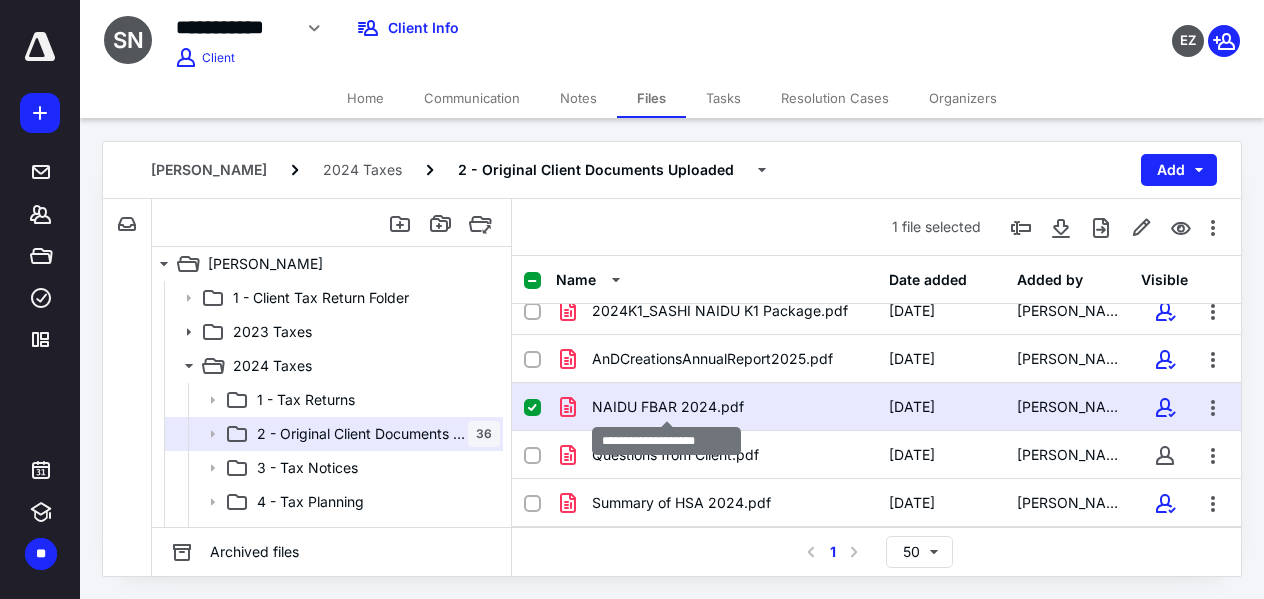 checkbox on "false" 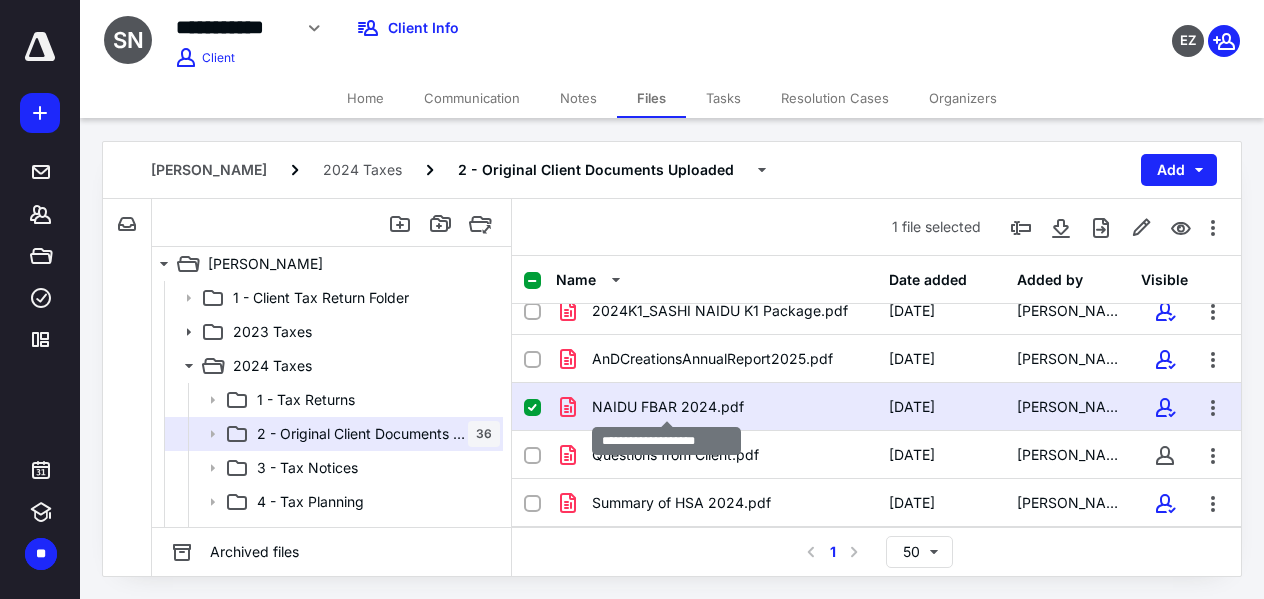 click on "NAIDU FBAR 2024.pdf" at bounding box center (668, 407) 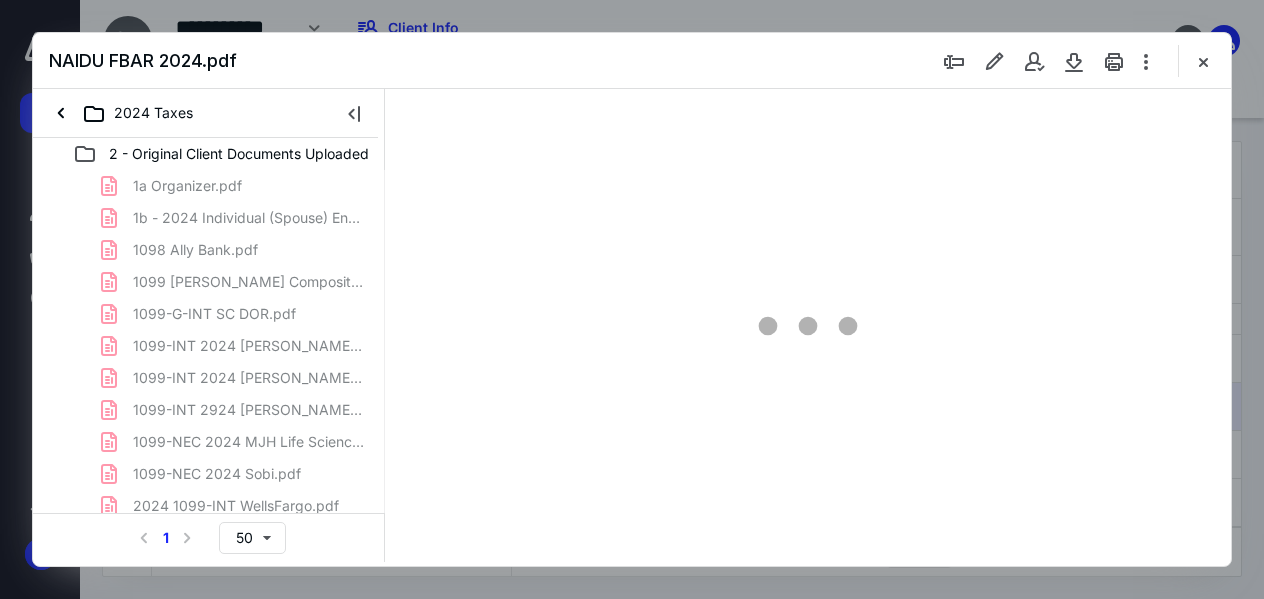 scroll, scrollTop: 0, scrollLeft: 0, axis: both 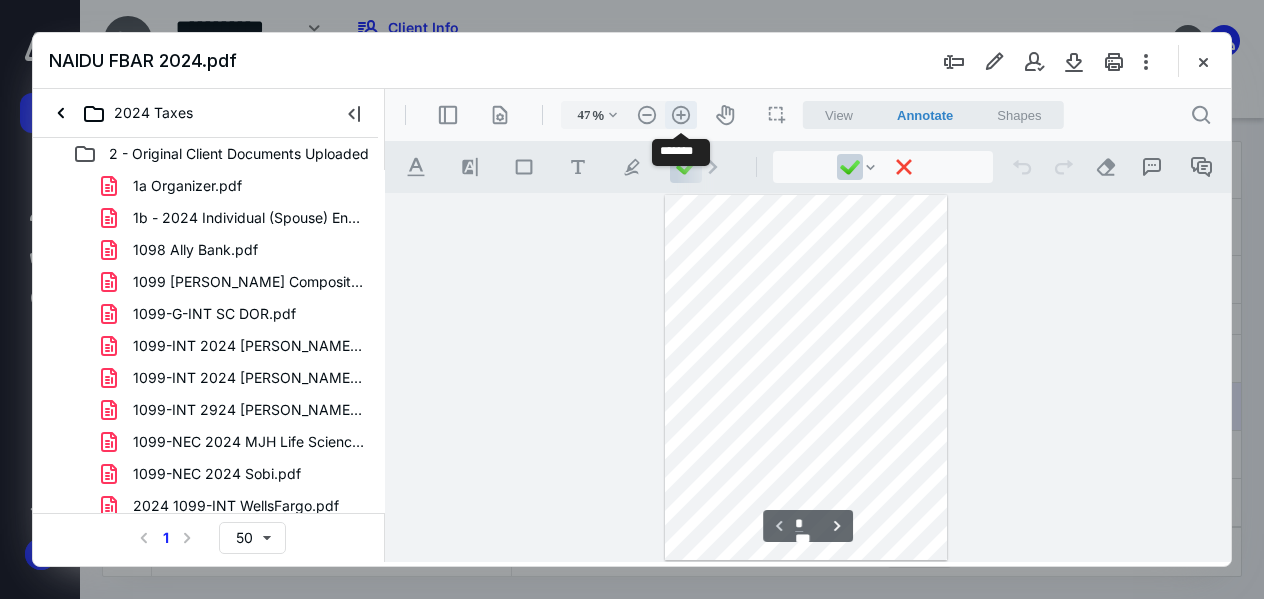 click on ".cls-1{fill:#abb0c4;} icon - header - zoom - in - line" at bounding box center [681, 115] 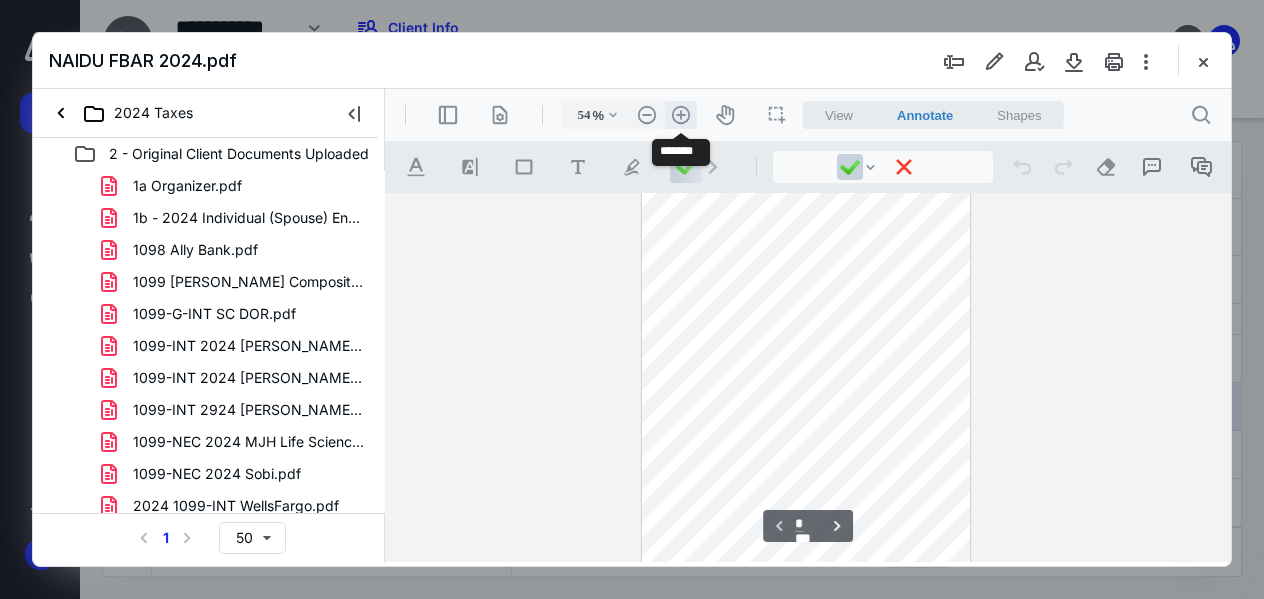 click on ".cls-1{fill:#abb0c4;} icon - header - zoom - in - line" at bounding box center [681, 115] 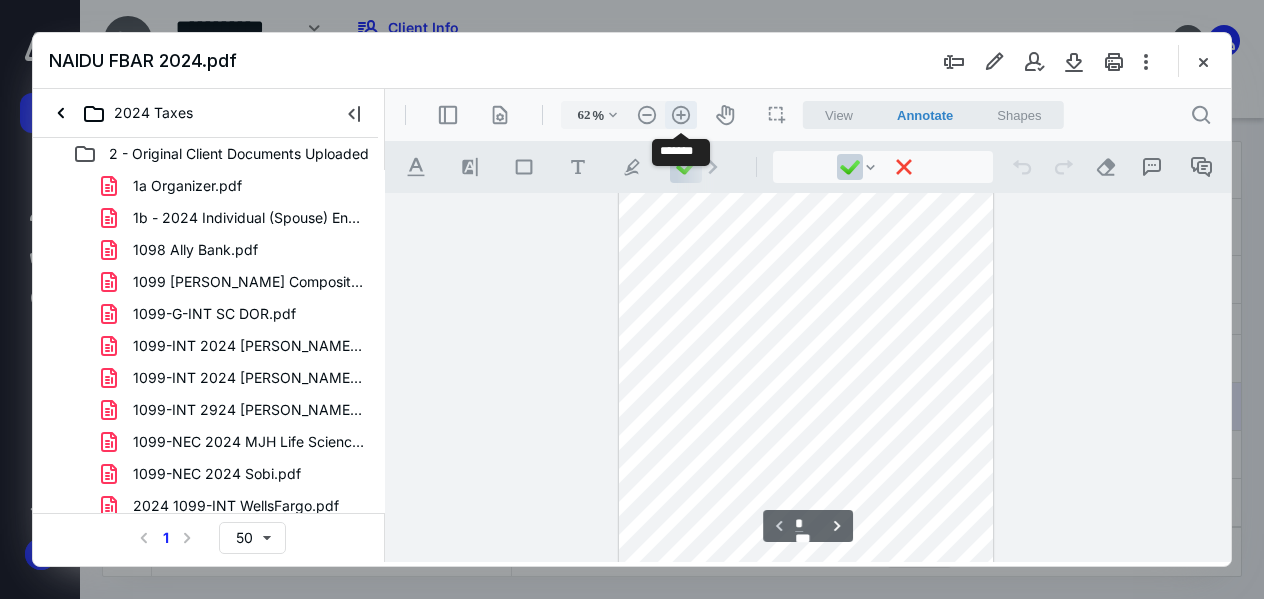 click on ".cls-1{fill:#abb0c4;} icon - header - zoom - in - line" at bounding box center (681, 115) 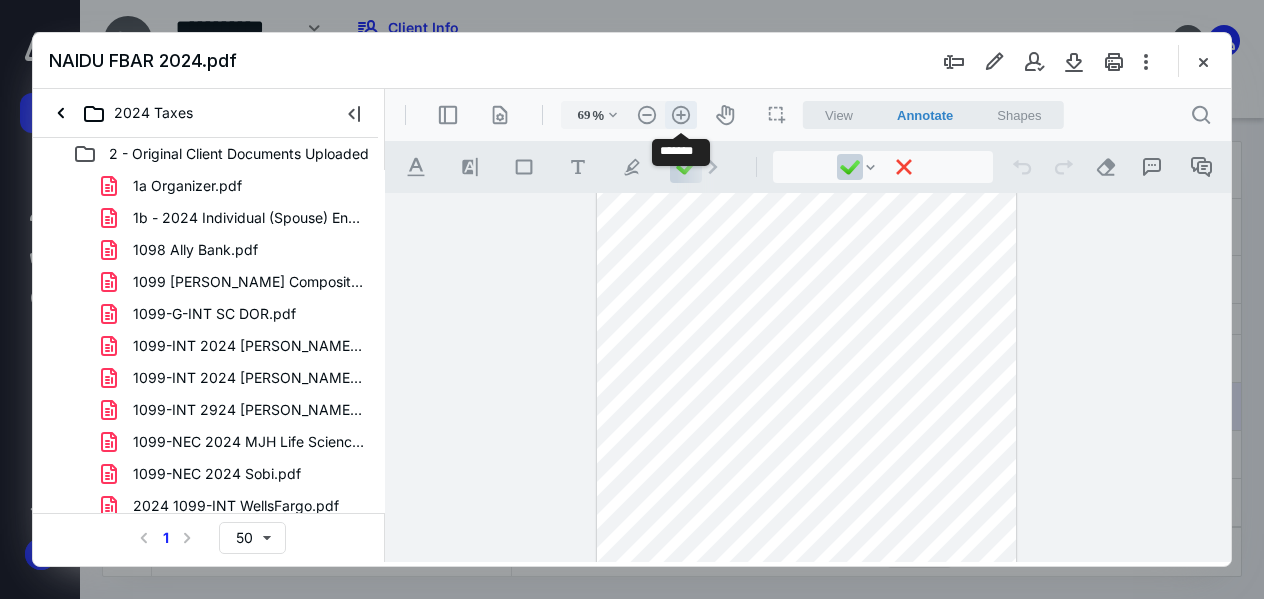 click on ".cls-1{fill:#abb0c4;} icon - header - zoom - in - line" at bounding box center [681, 115] 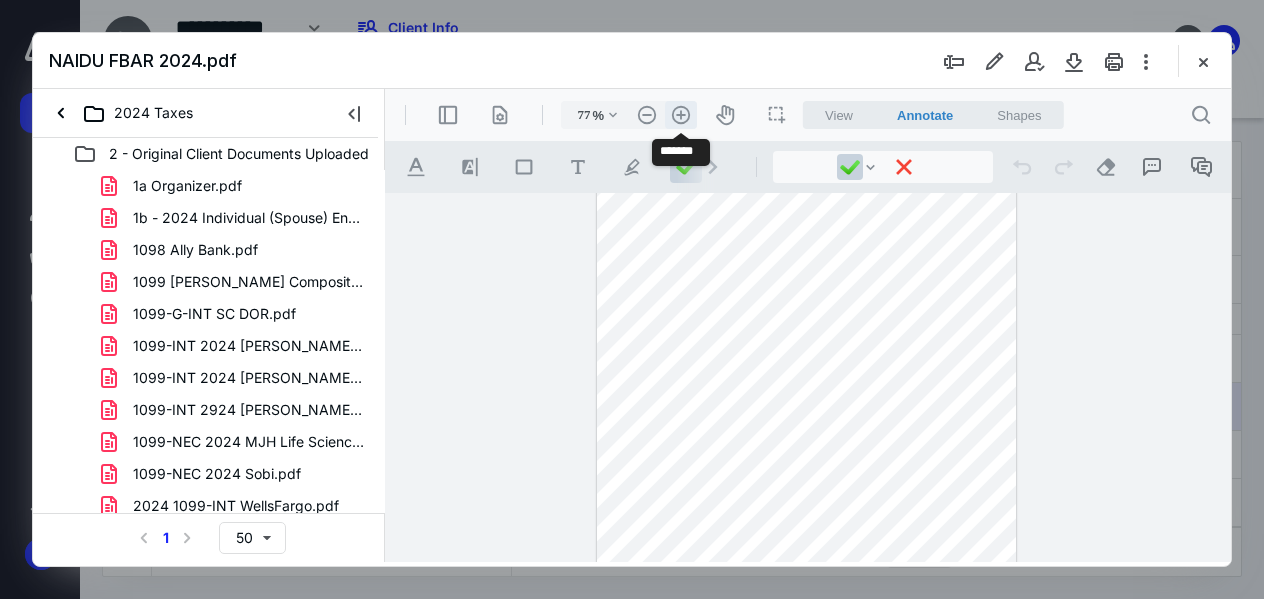 click on ".cls-1{fill:#abb0c4;} icon - header - zoom - in - line" at bounding box center [681, 115] 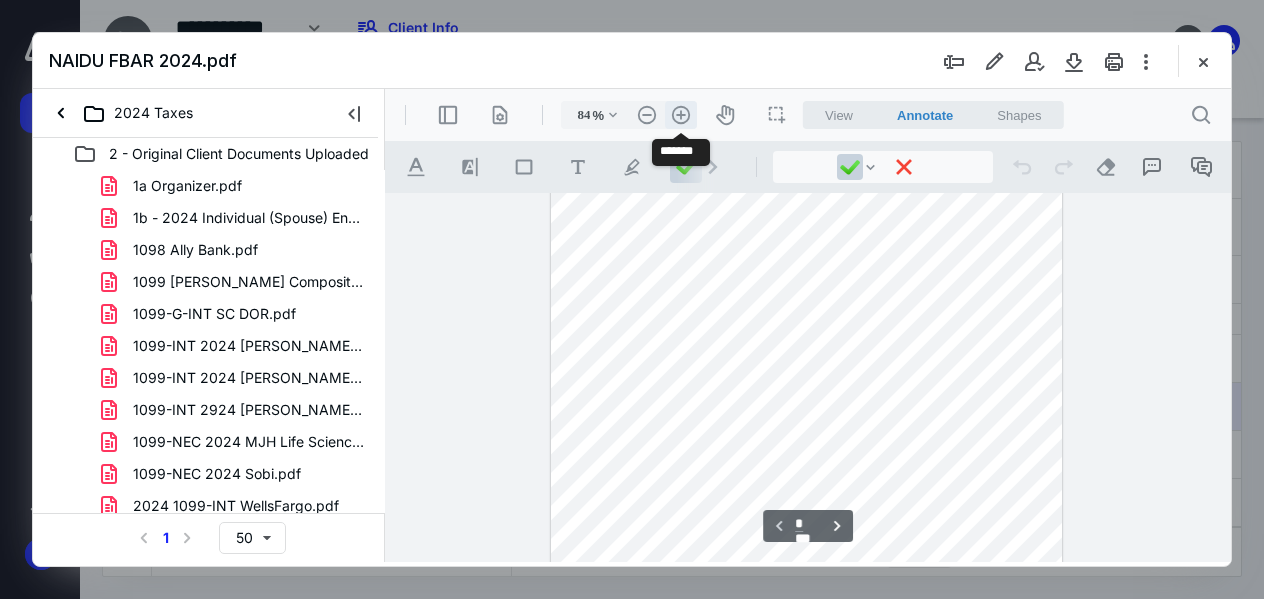 click on ".cls-1{fill:#abb0c4;} icon - header - zoom - in - line" at bounding box center [681, 115] 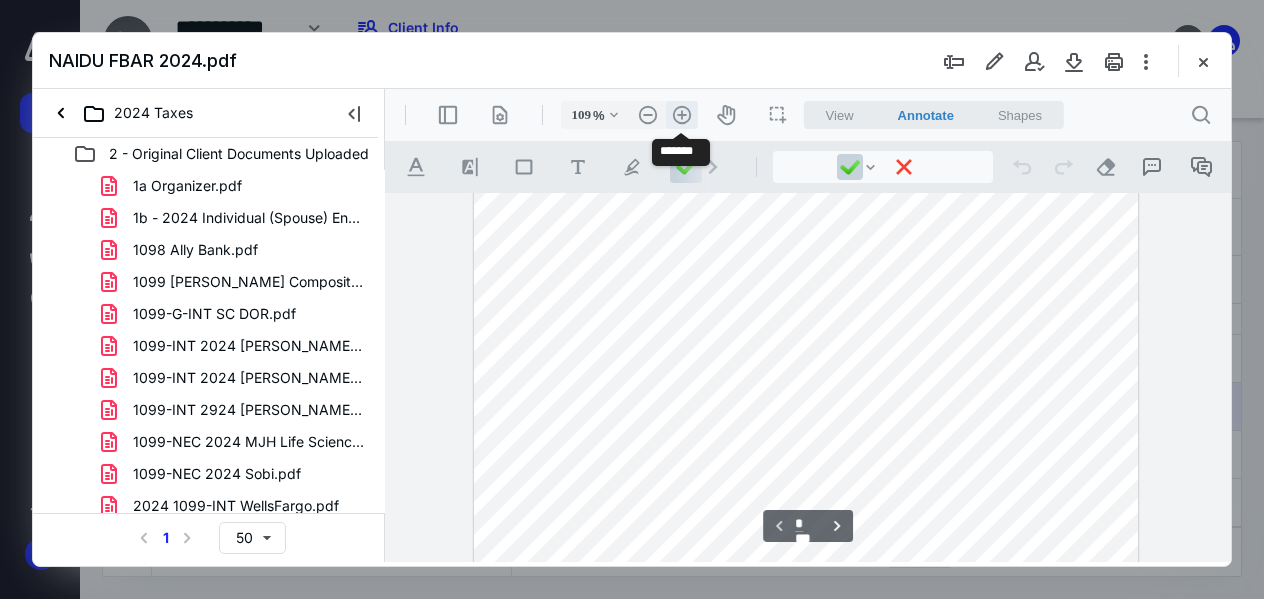 click on ".cls-1{fill:#abb0c4;} icon - header - zoom - in - line" at bounding box center [682, 115] 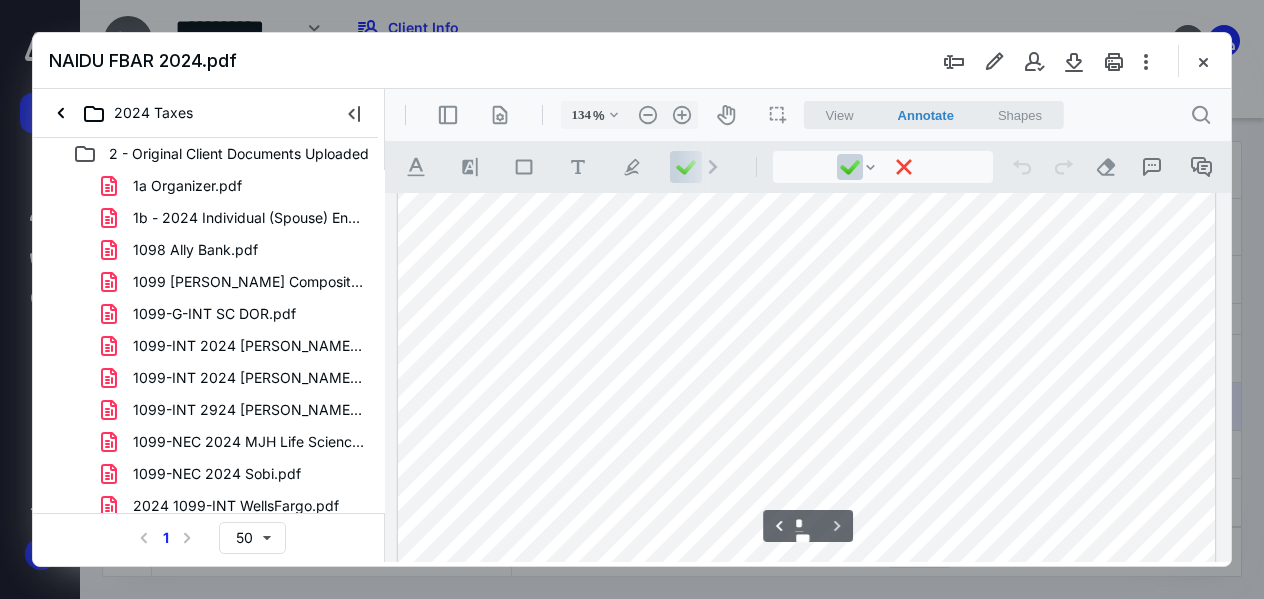 scroll, scrollTop: 9243, scrollLeft: 0, axis: vertical 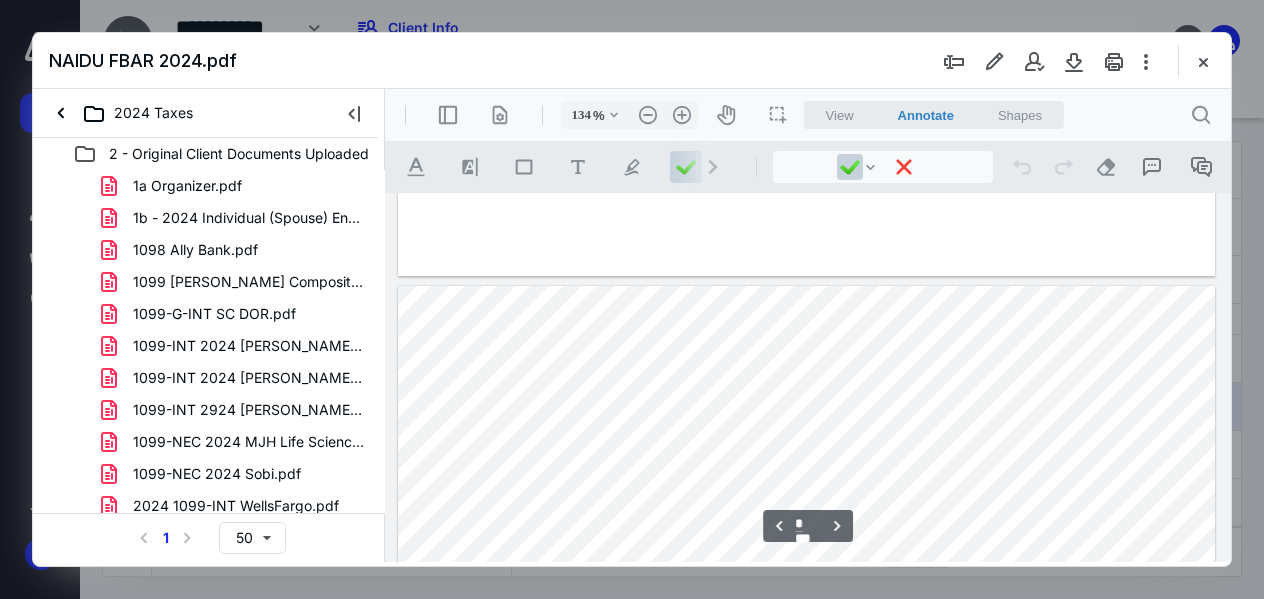 type on "*" 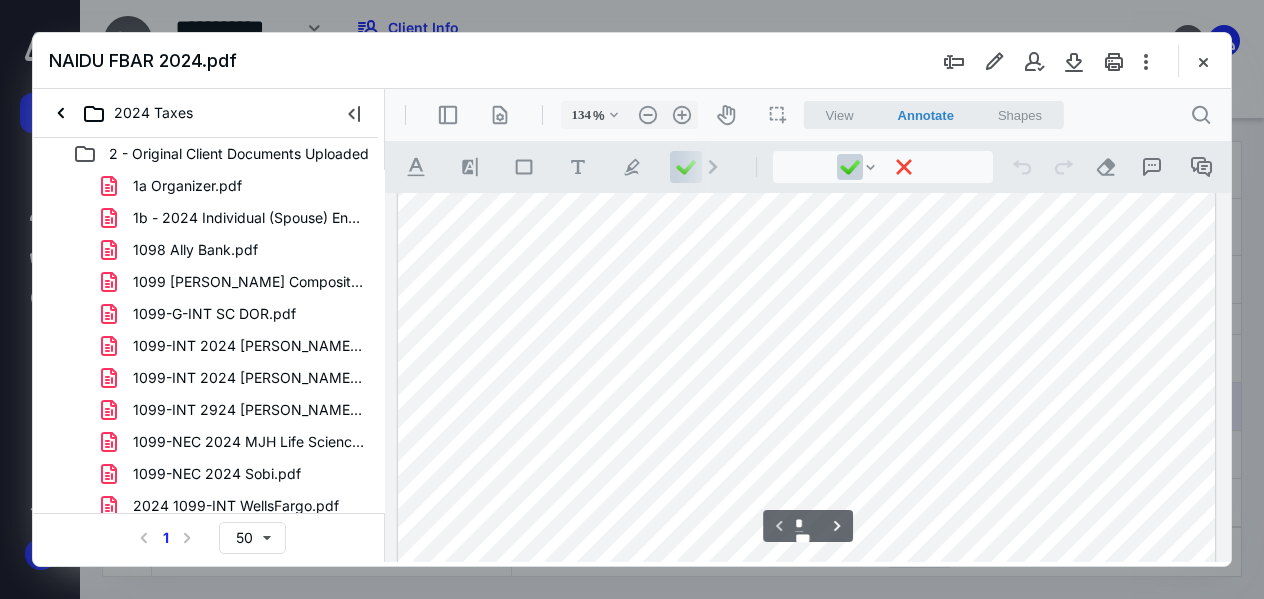scroll, scrollTop: 0, scrollLeft: 0, axis: both 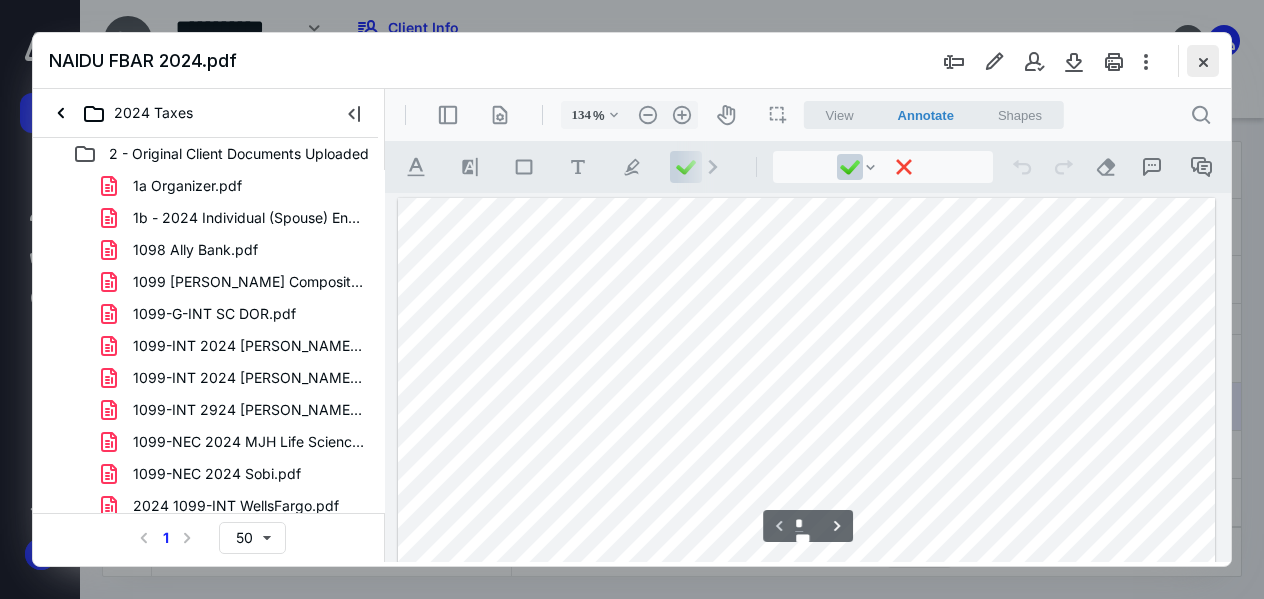 click at bounding box center (1203, 61) 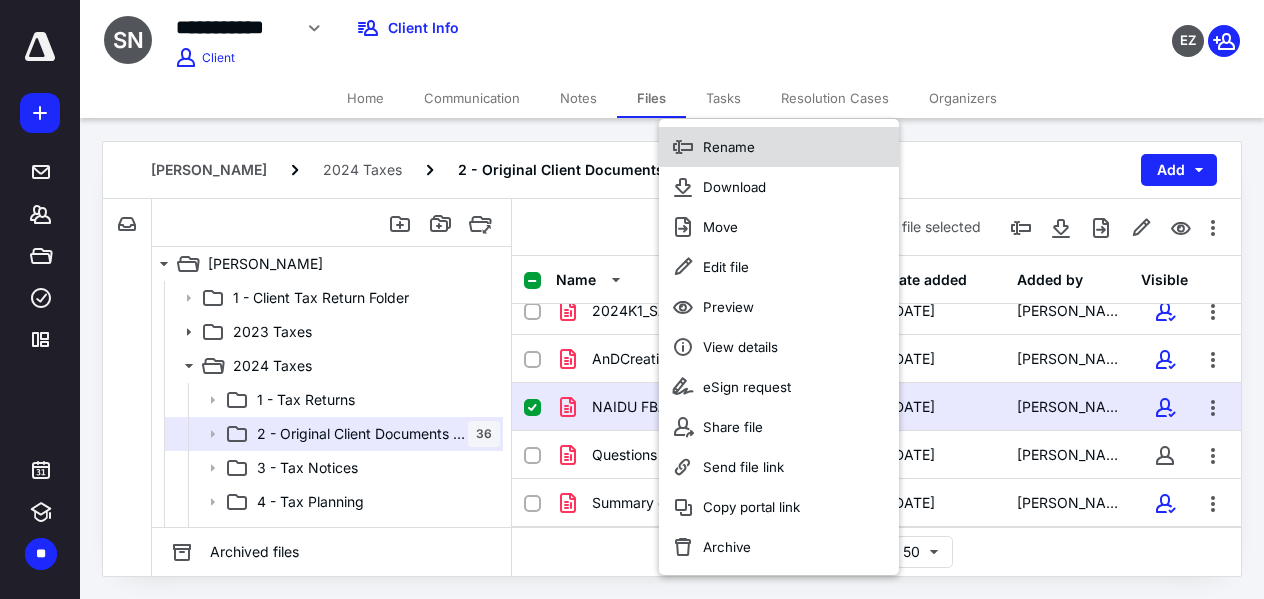 click on "Rename" at bounding box center [729, 147] 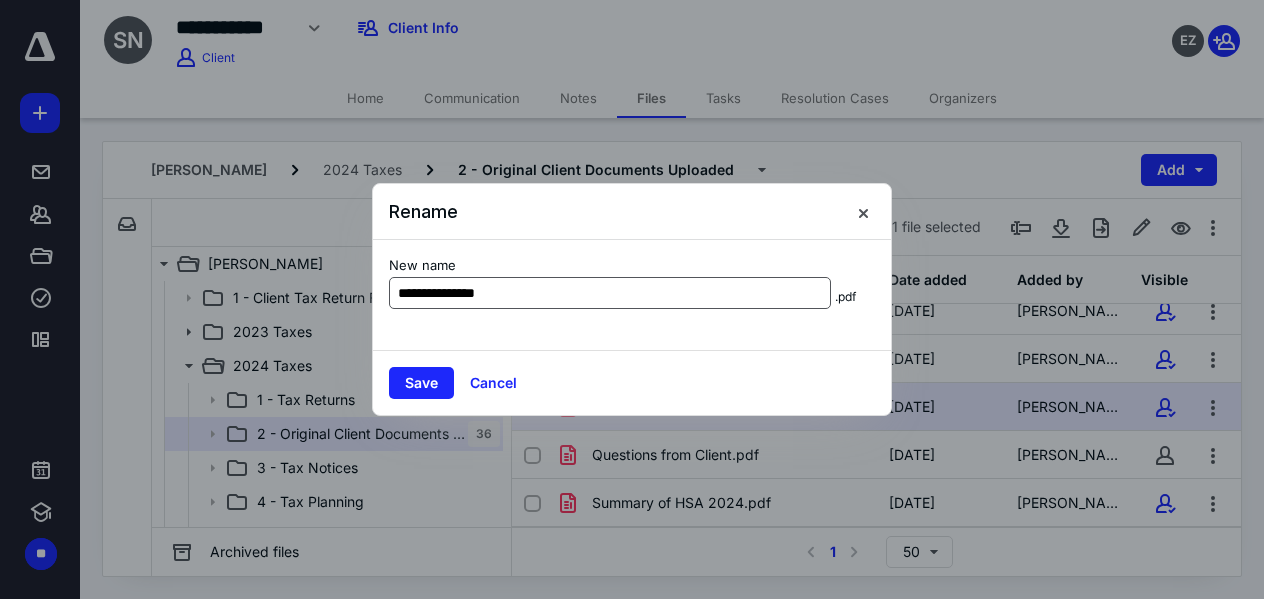 click on "**********" at bounding box center [610, 293] 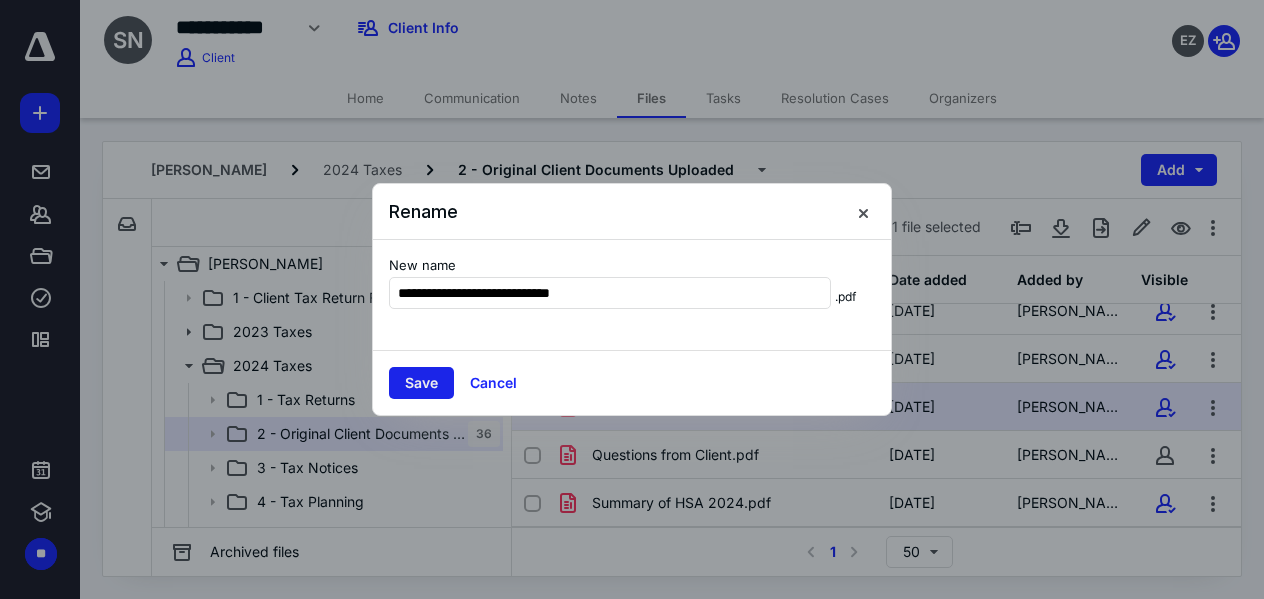 type on "**********" 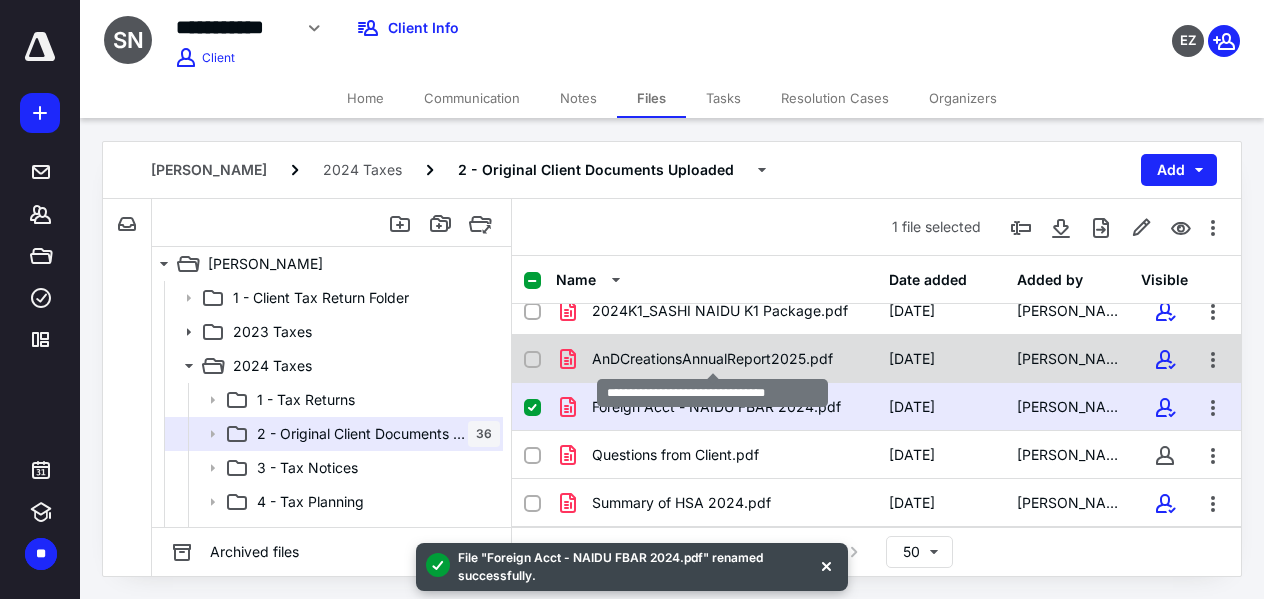 click on "AnDCreationsAnnualReport2025.pdf" at bounding box center [712, 359] 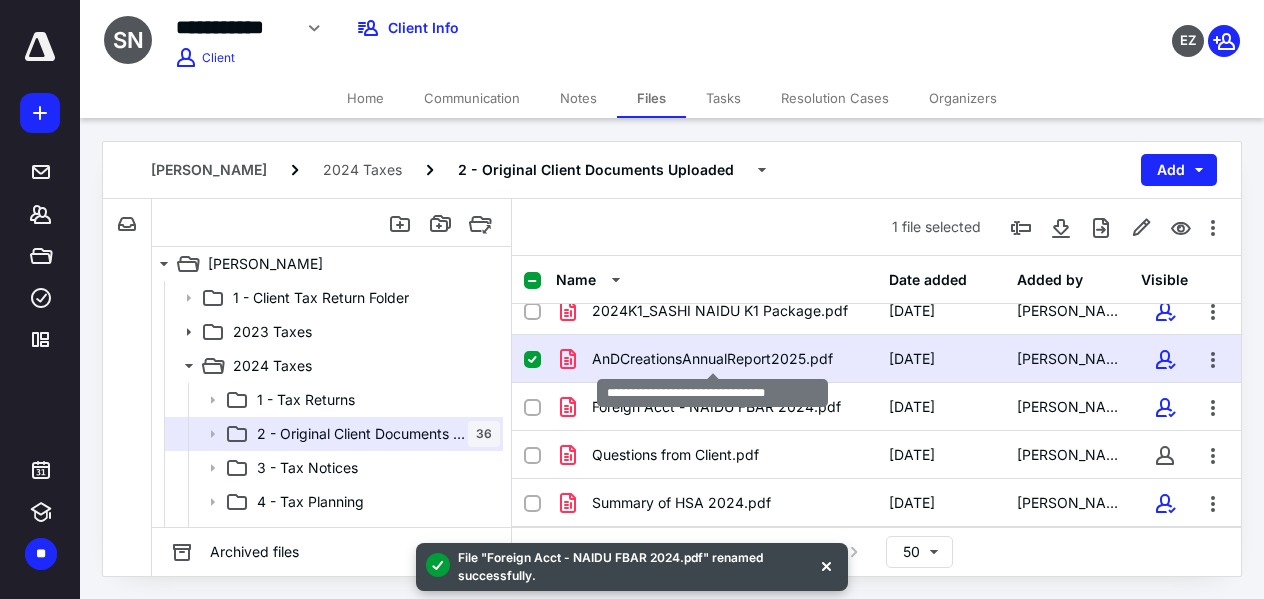 click on "AnDCreationsAnnualReport2025.pdf" at bounding box center (712, 359) 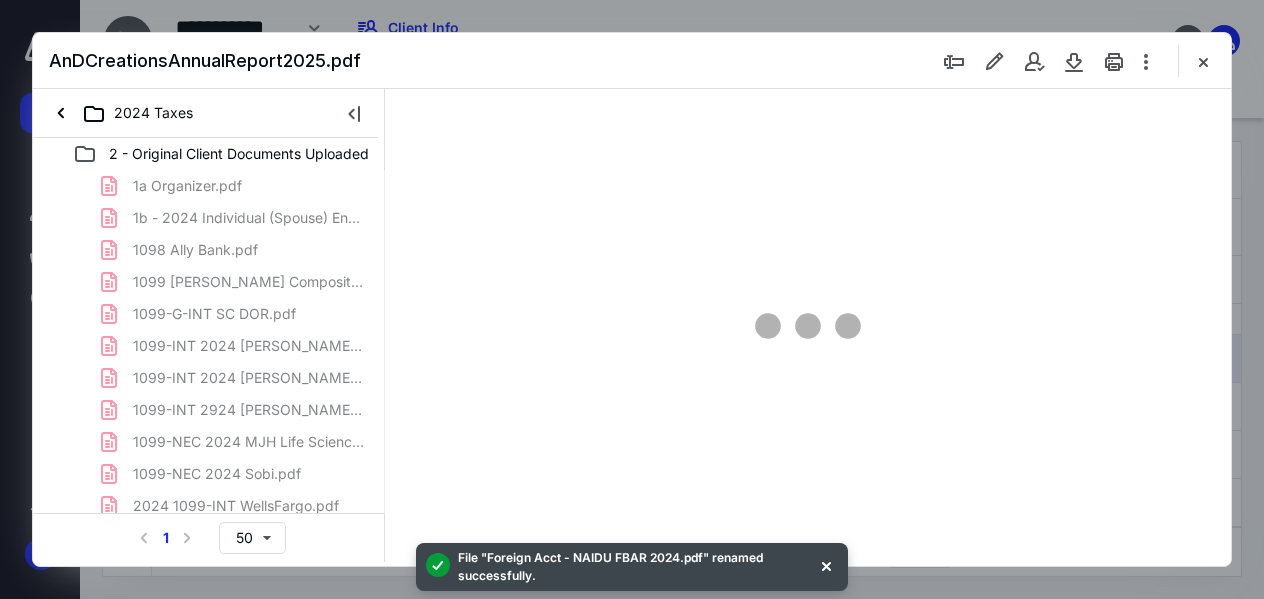 scroll, scrollTop: 0, scrollLeft: 0, axis: both 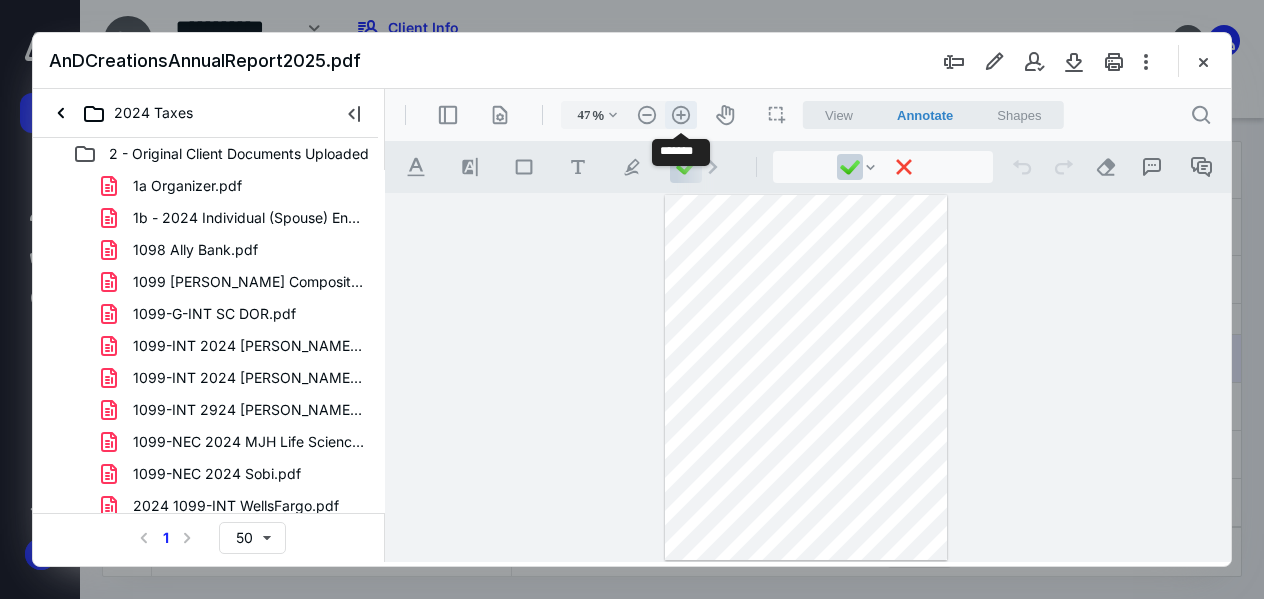 click on ".cls-1{fill:#abb0c4;} icon - header - zoom - in - line" at bounding box center [681, 115] 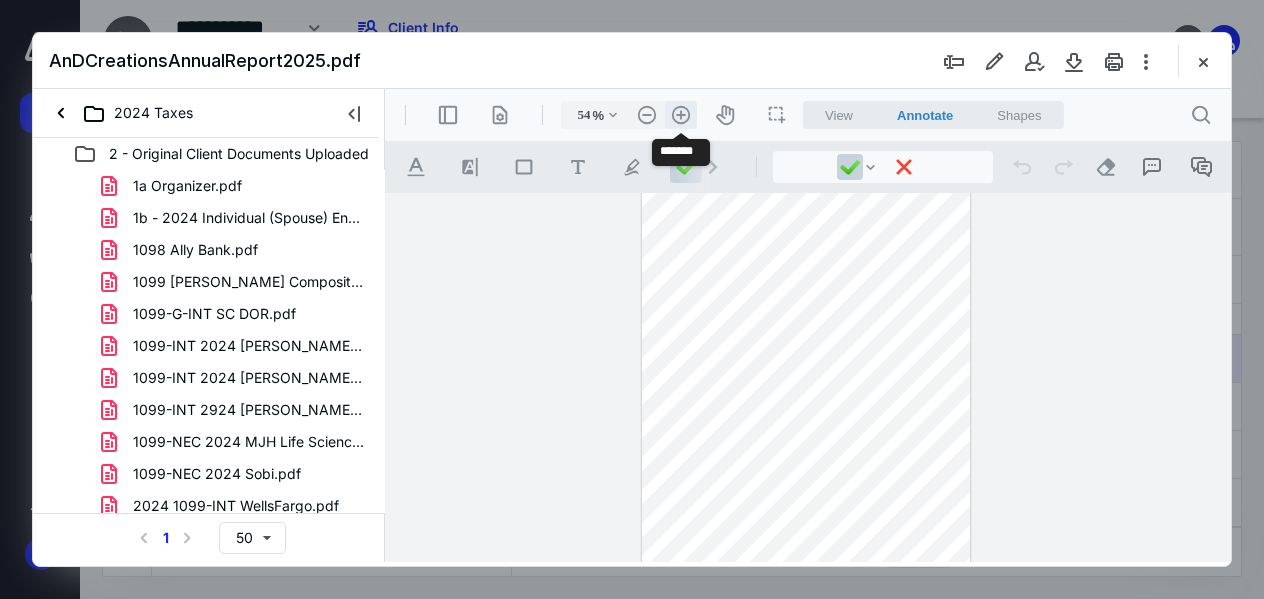 click on ".cls-1{fill:#abb0c4;} icon - header - zoom - in - line" at bounding box center [681, 115] 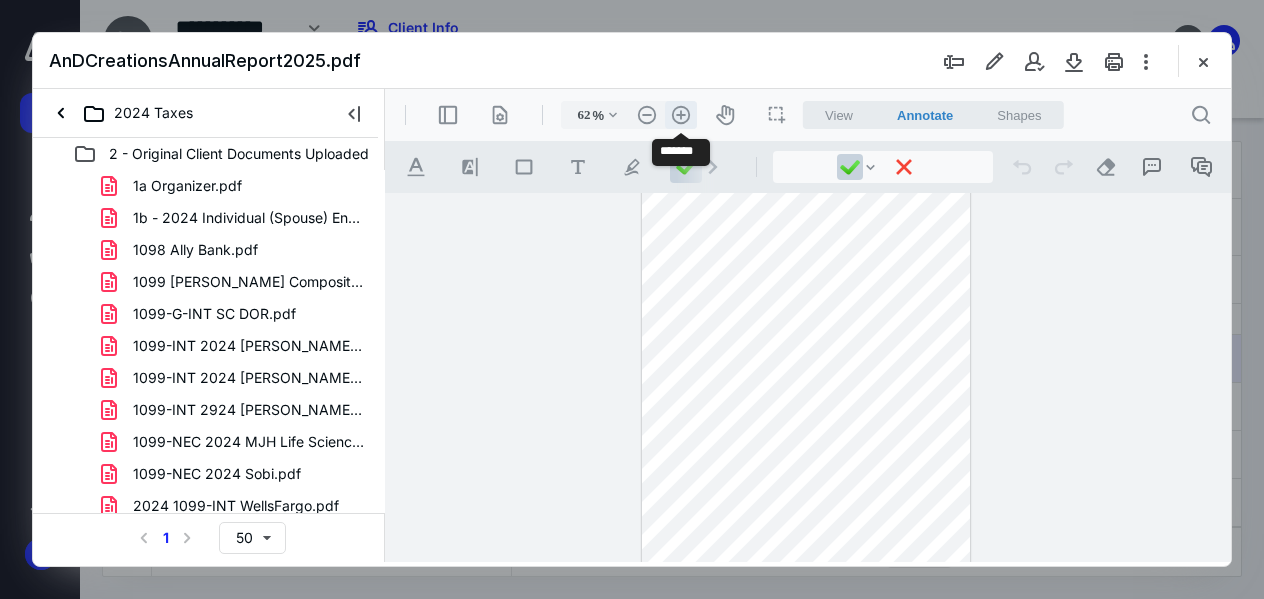 click on ".cls-1{fill:#abb0c4;} icon - header - zoom - in - line" at bounding box center (681, 115) 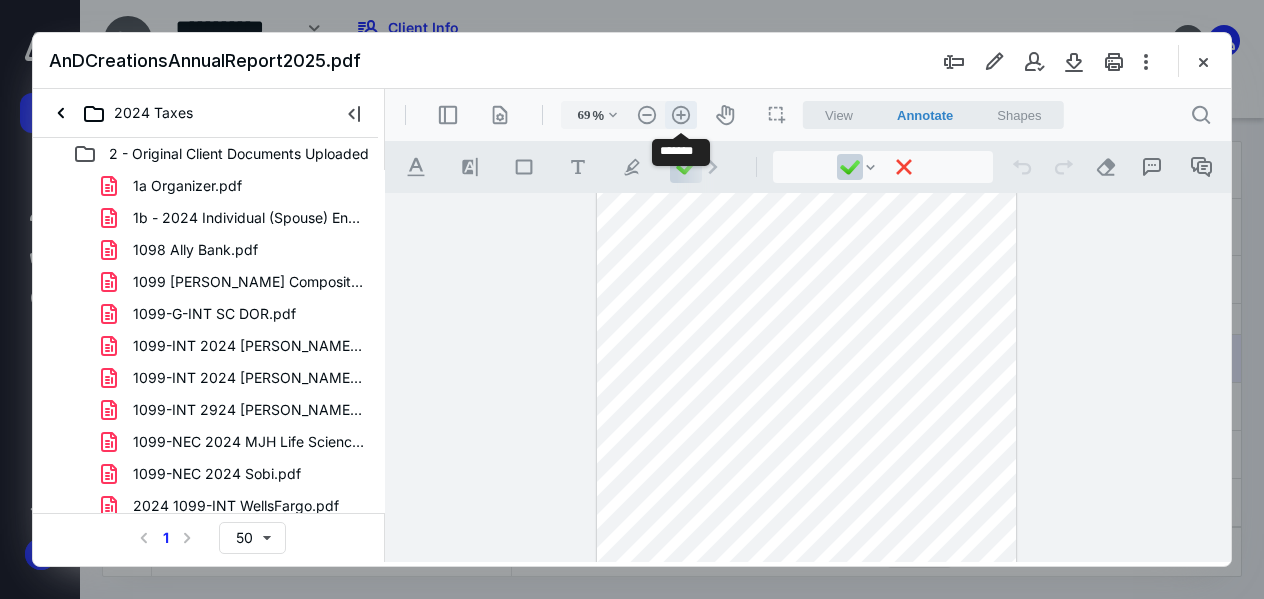 click on ".cls-1{fill:#abb0c4;} icon - header - zoom - in - line" at bounding box center (681, 115) 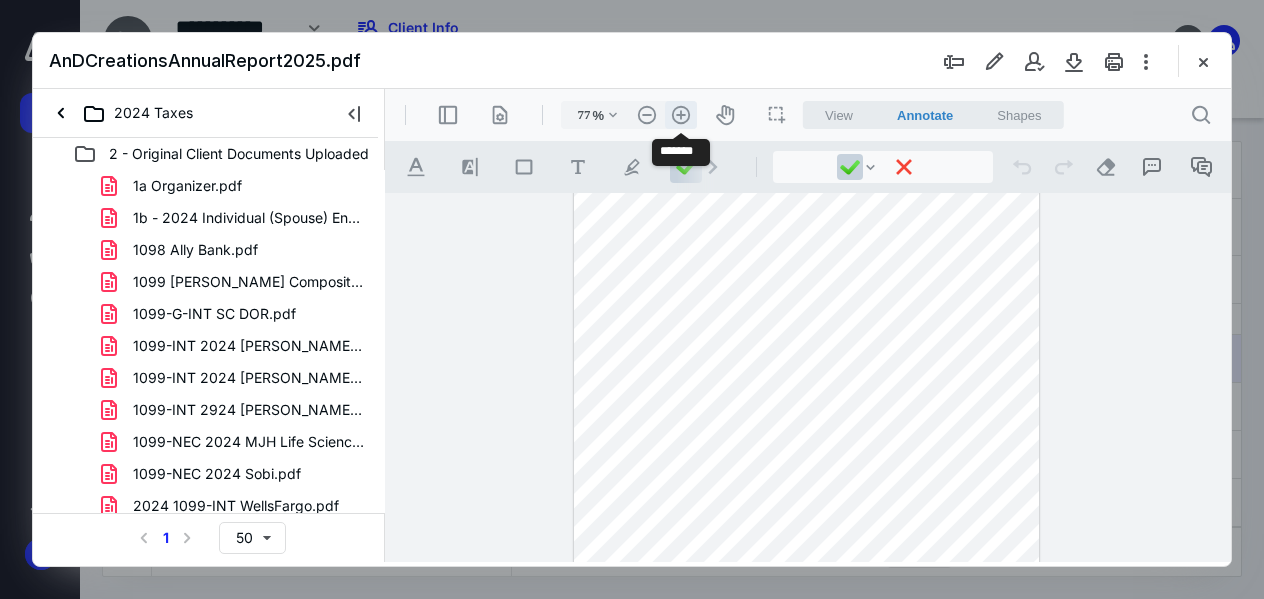 click on ".cls-1{fill:#abb0c4;} icon - header - zoom - in - line" at bounding box center (681, 115) 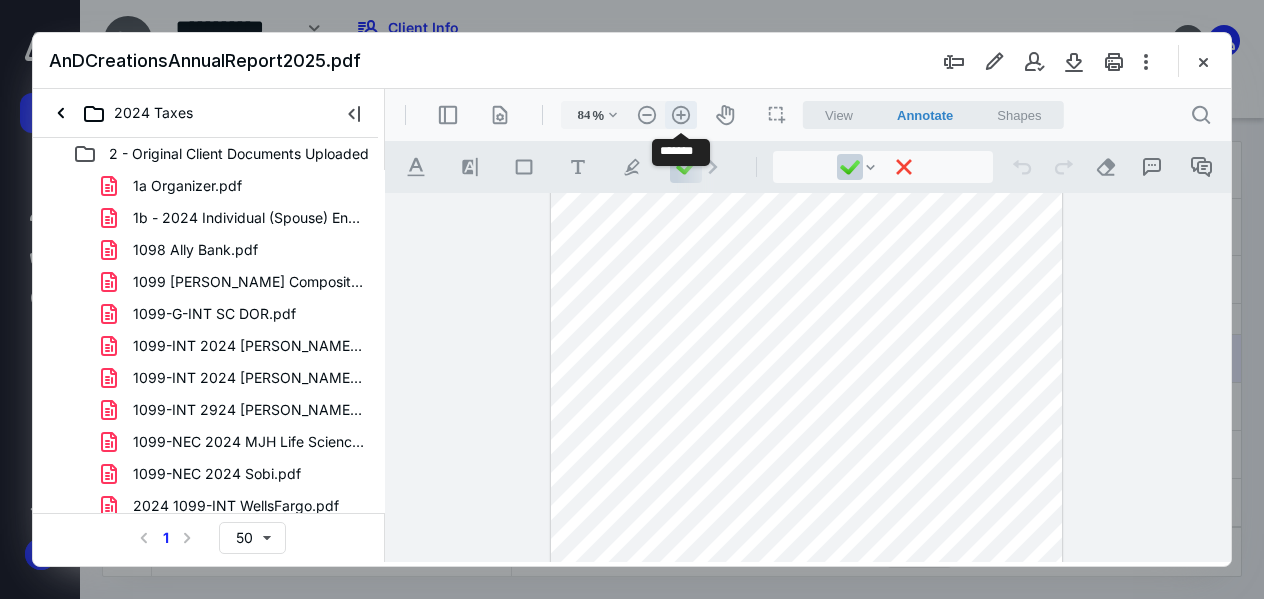 click on ".cls-1{fill:#abb0c4;} icon - header - zoom - in - line" at bounding box center (681, 115) 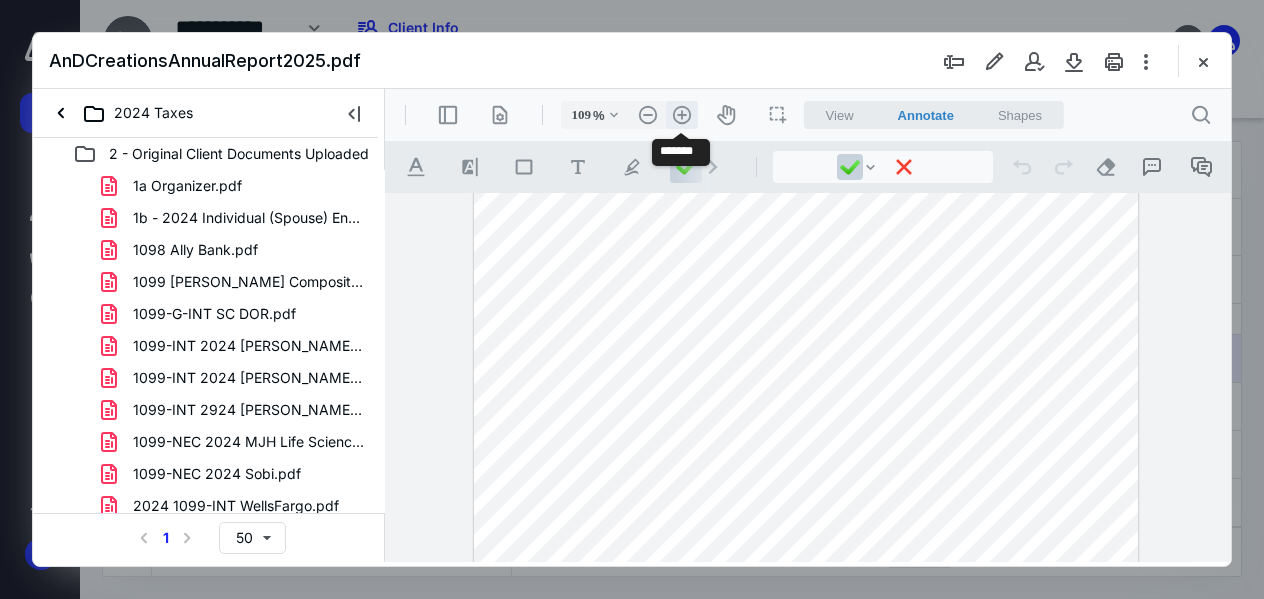 click on ".cls-1{fill:#abb0c4;} icon - header - zoom - in - line" at bounding box center [682, 115] 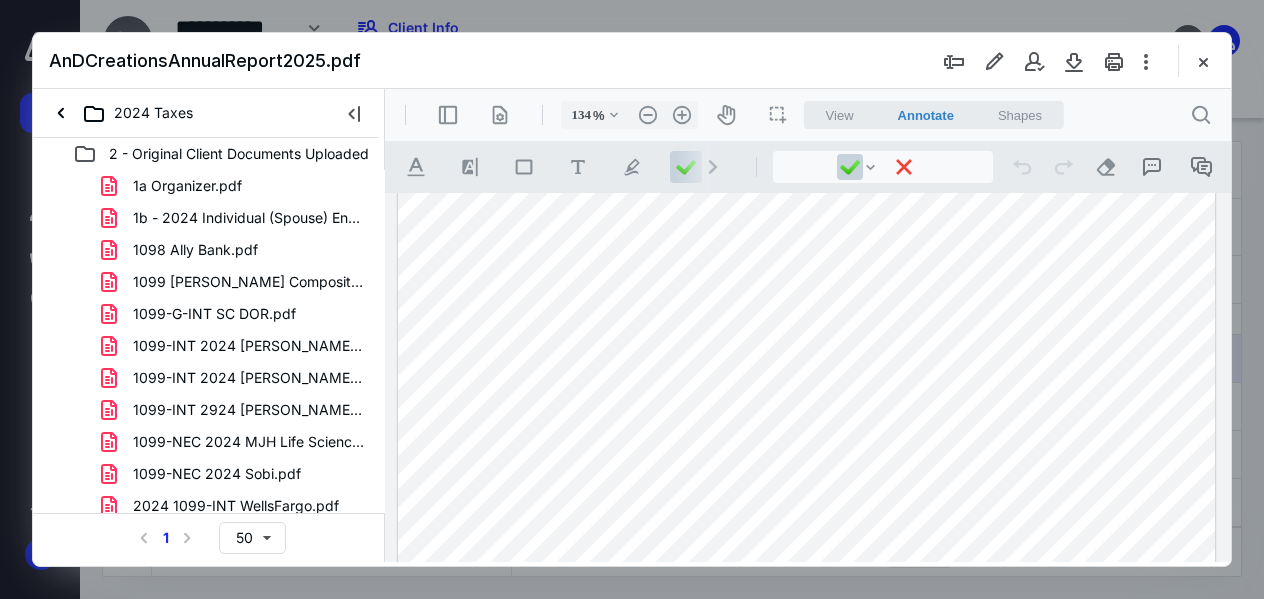 scroll, scrollTop: 0, scrollLeft: 0, axis: both 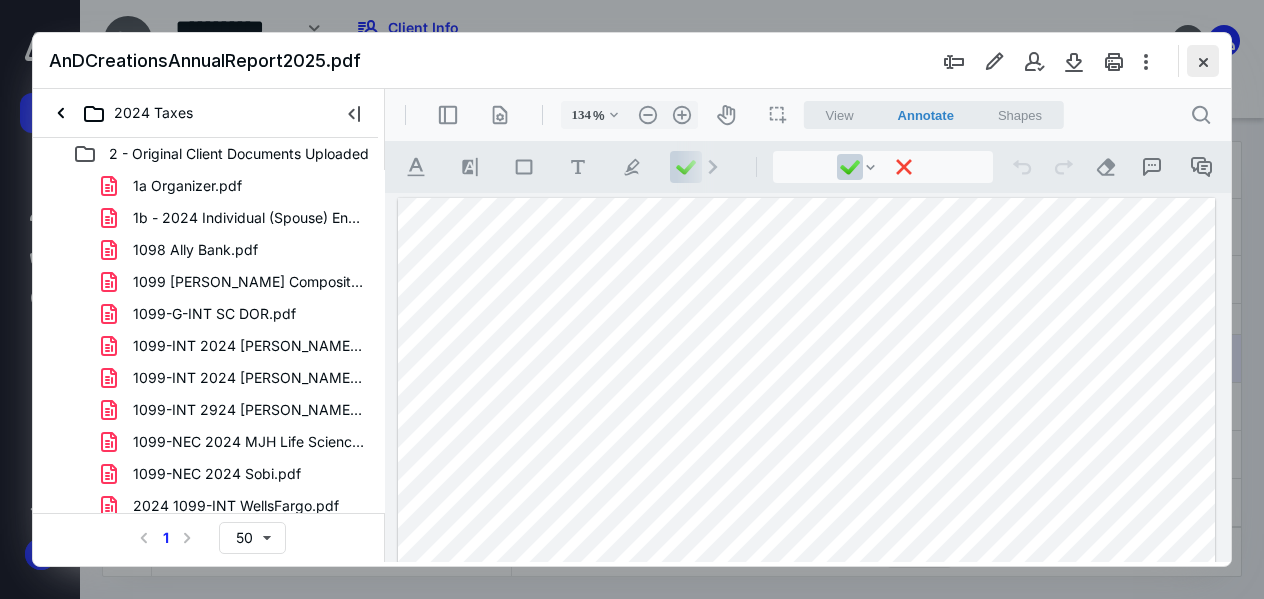 click at bounding box center (1203, 61) 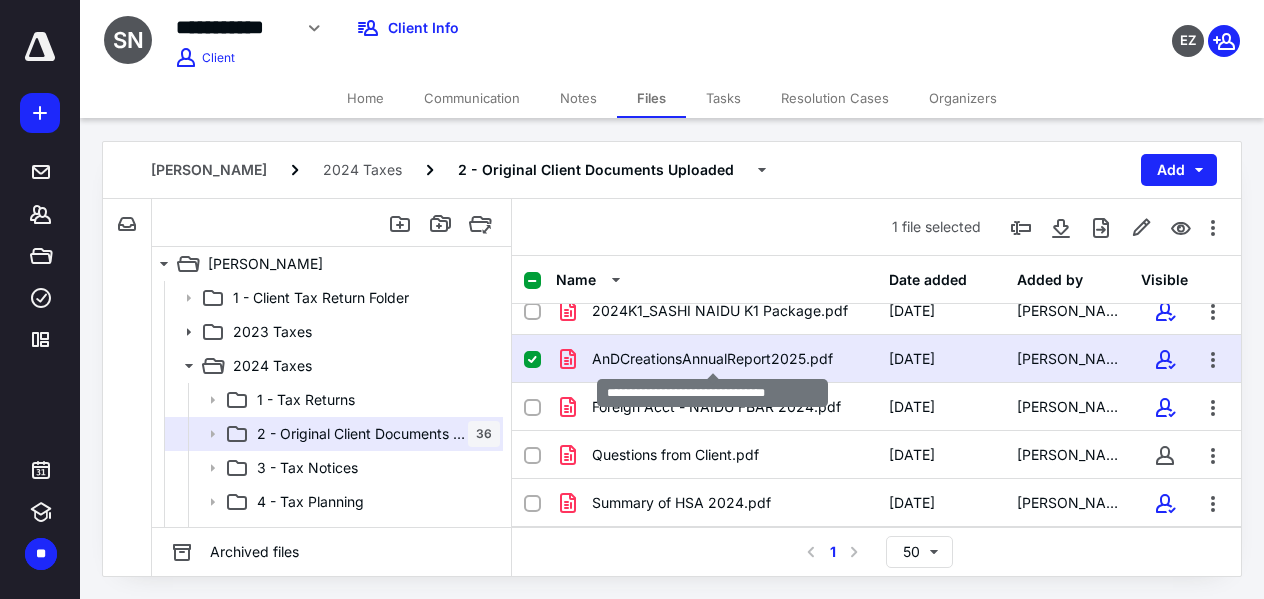 scroll, scrollTop: 1475, scrollLeft: 0, axis: vertical 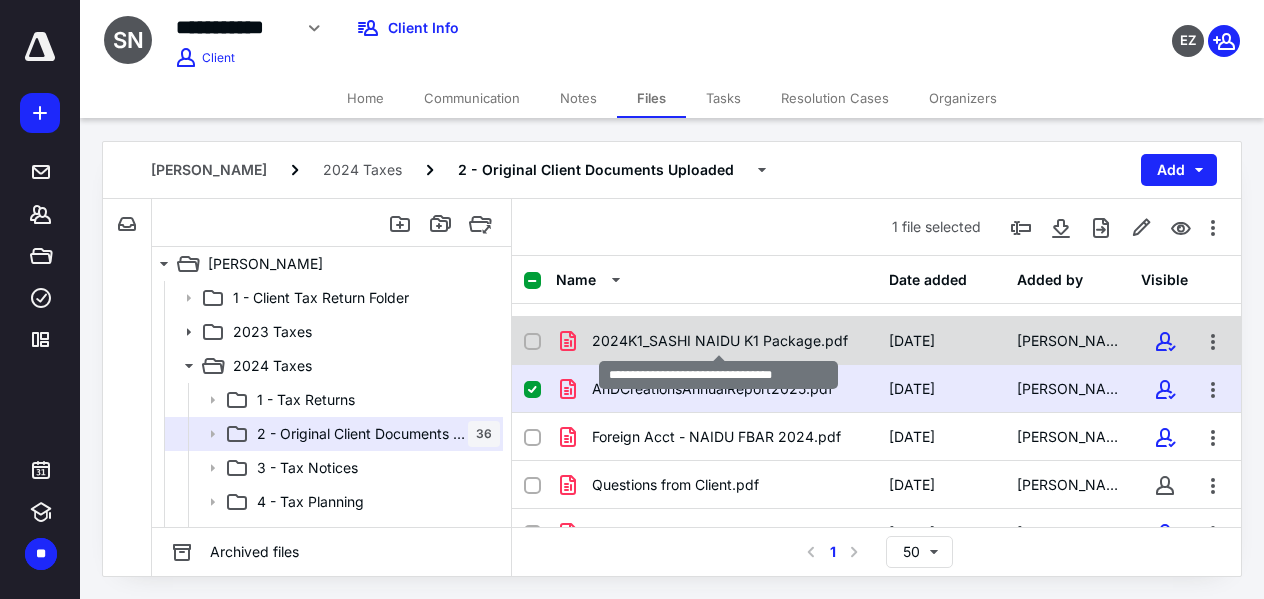 click on "2024K1_SASHI NAIDU K1 Package.pdf" at bounding box center [720, 341] 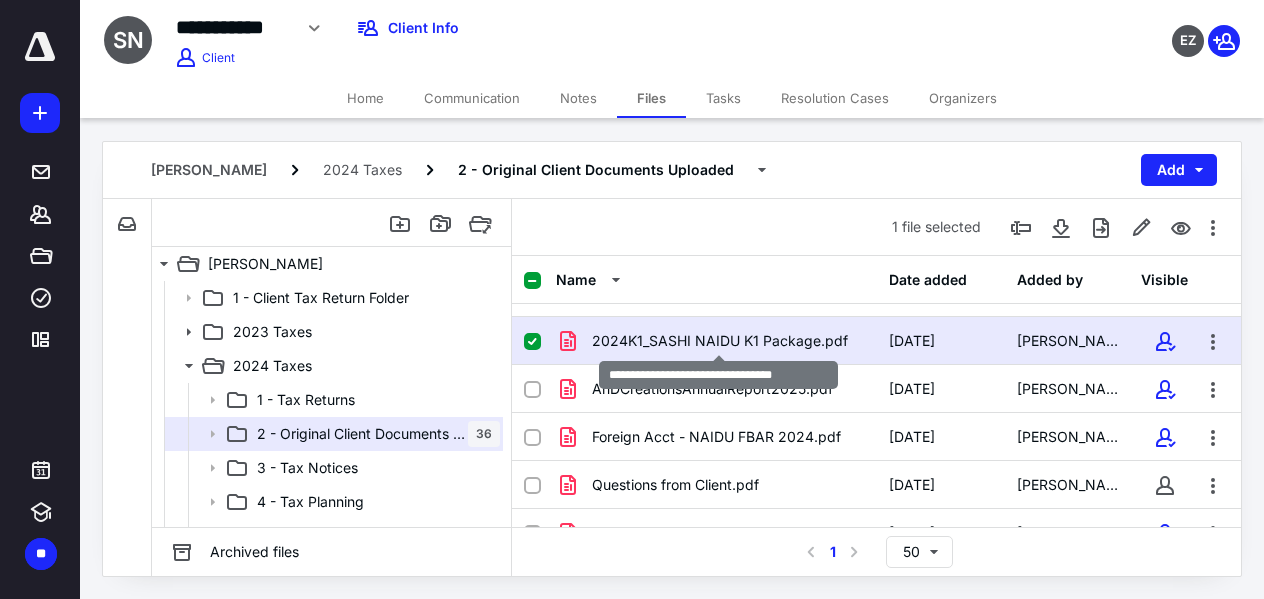 click on "2024K1_SASHI NAIDU K1 Package.pdf" at bounding box center (720, 341) 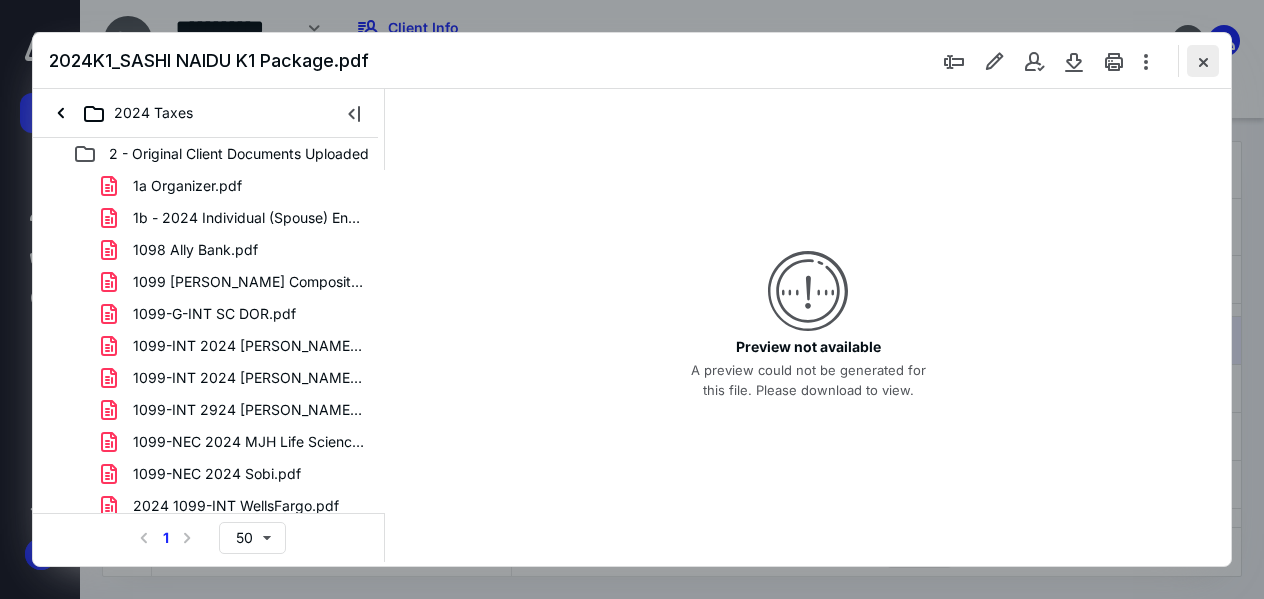 click at bounding box center (1203, 61) 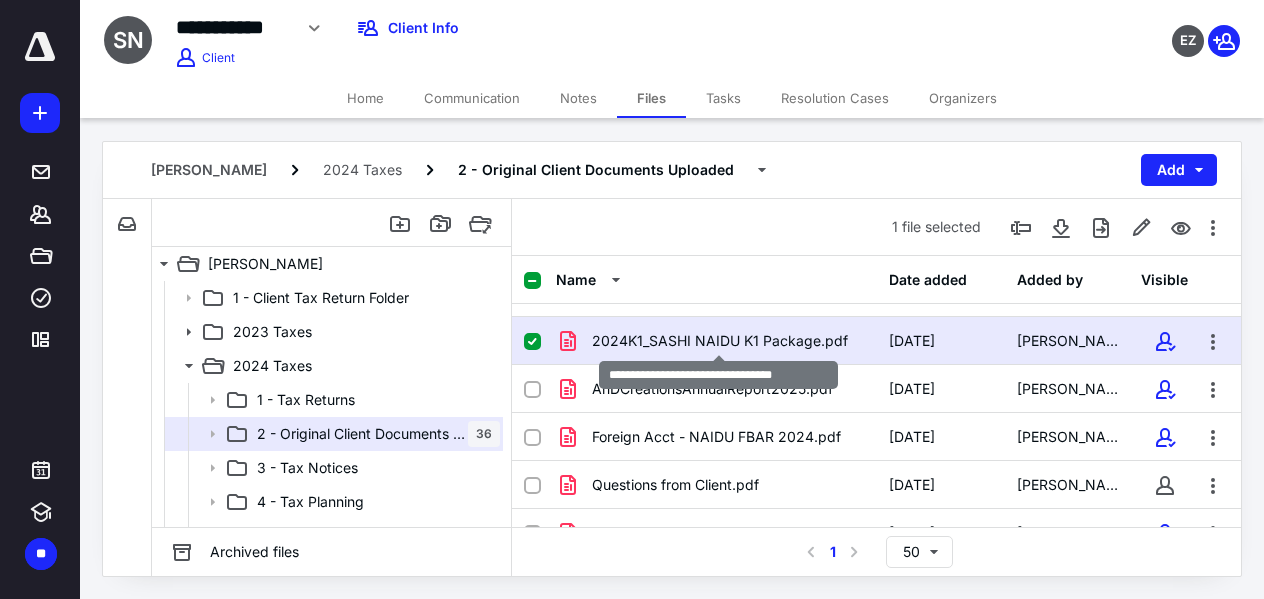 click on "2024K1_SASHI NAIDU K1 Package.pdf" at bounding box center [720, 341] 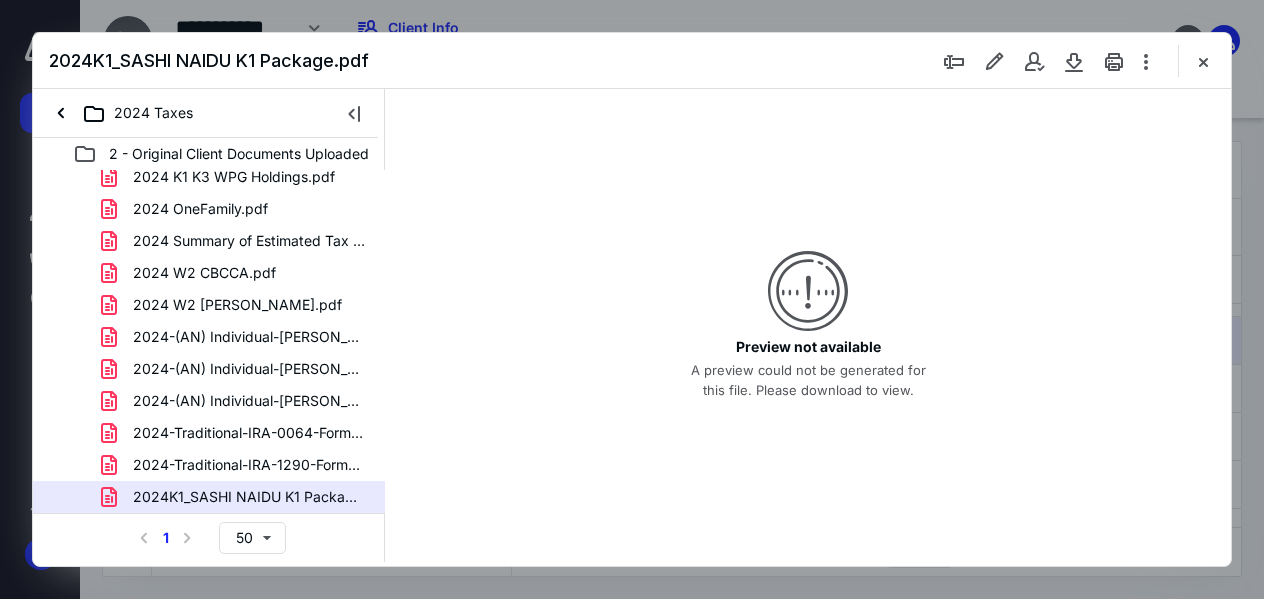 scroll, scrollTop: 809, scrollLeft: 0, axis: vertical 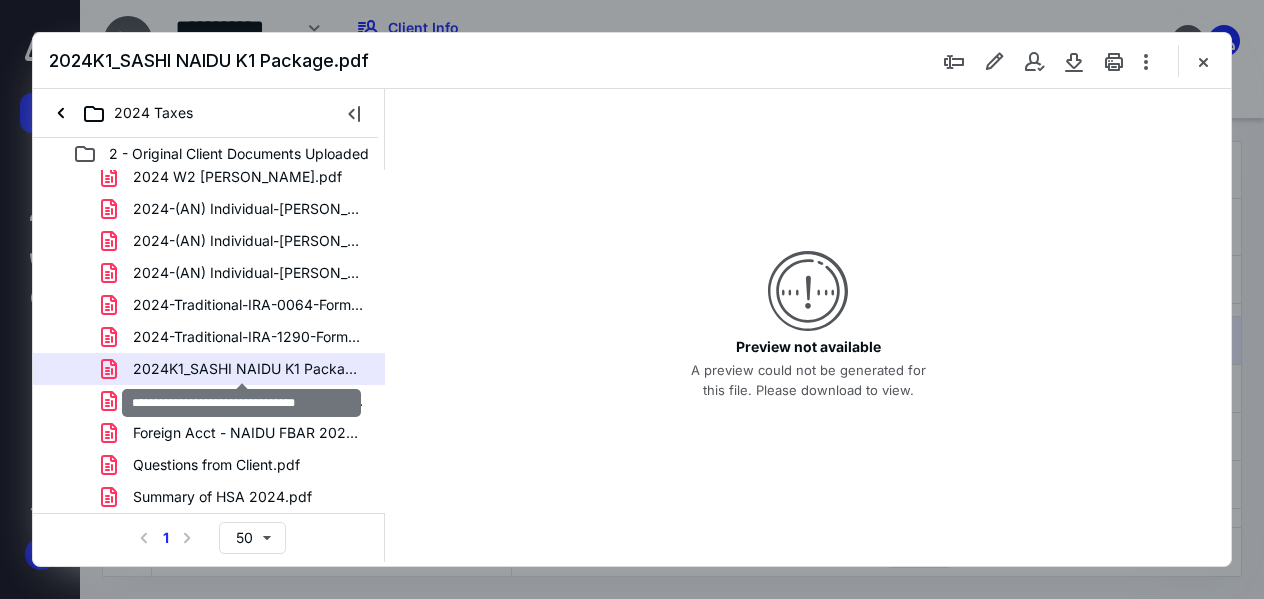 click on "2024K1_SASHI NAIDU K1 Package.pdf" at bounding box center (249, 369) 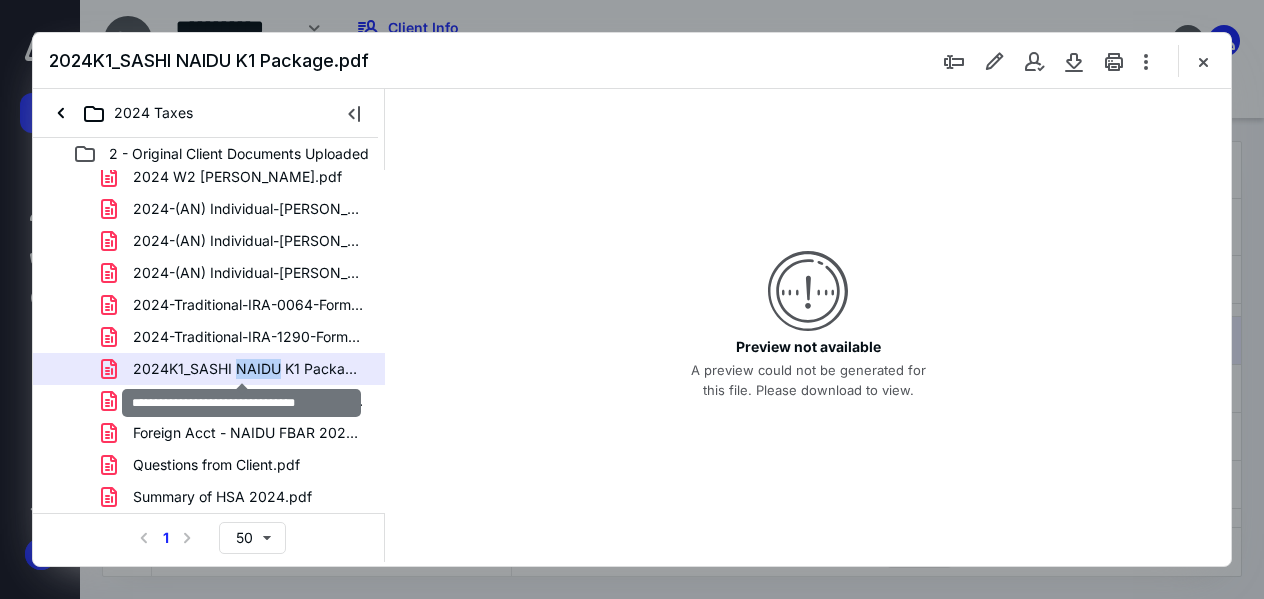 click on "2024K1_SASHI NAIDU K1 Package.pdf" at bounding box center [249, 369] 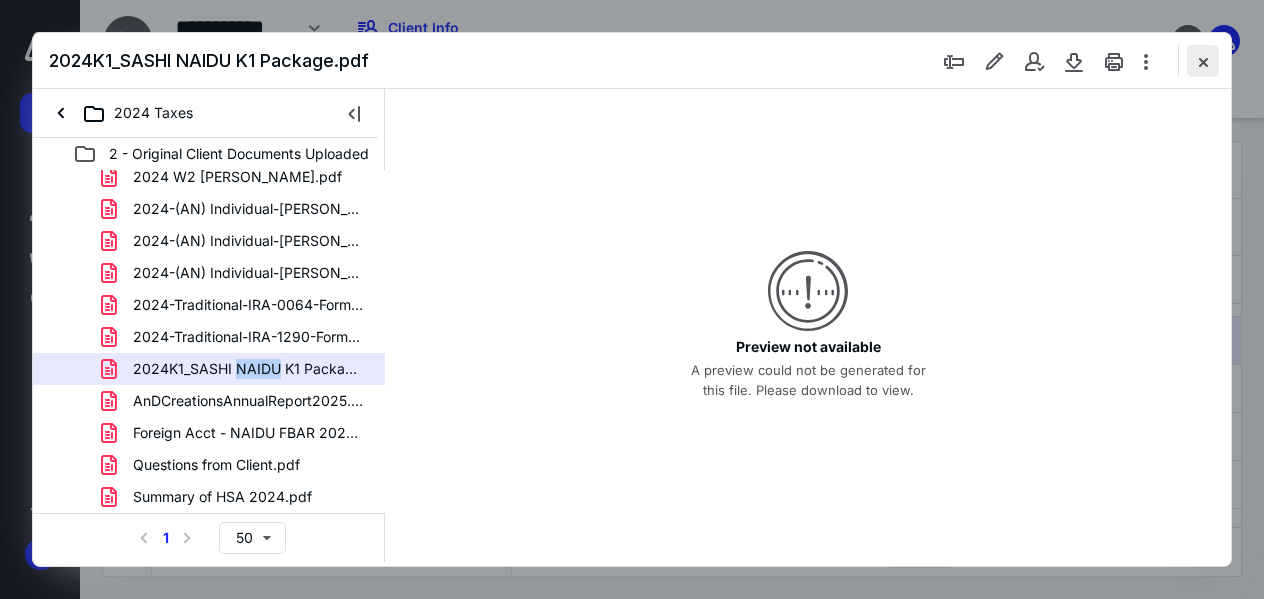 click at bounding box center [1203, 61] 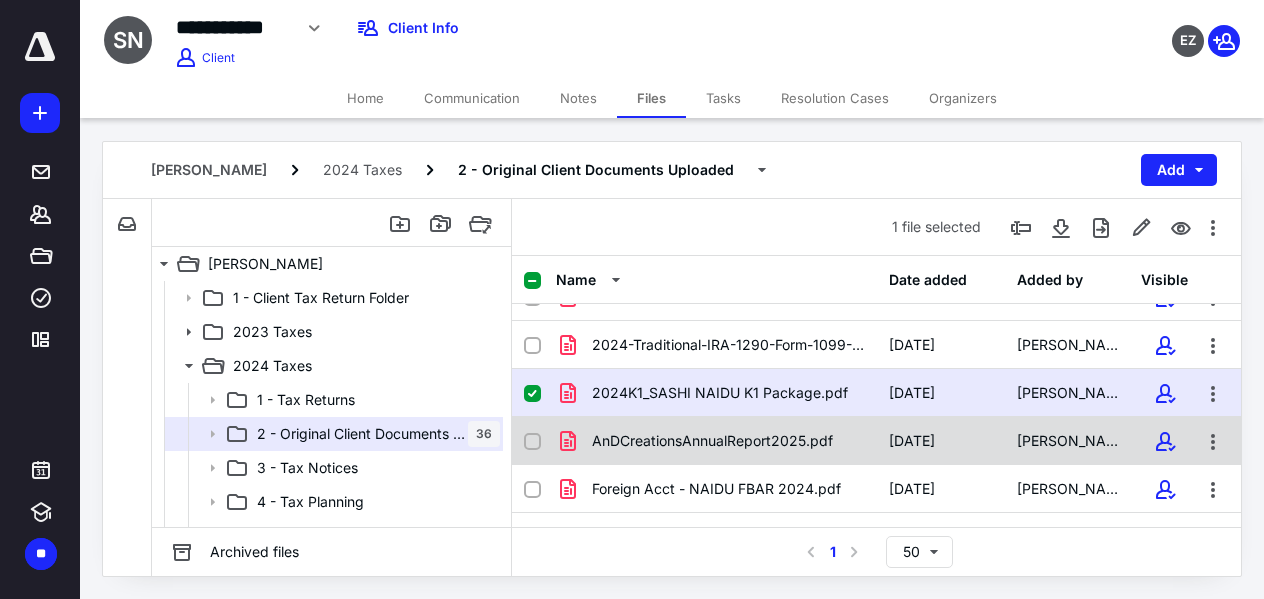 scroll, scrollTop: 1386, scrollLeft: 0, axis: vertical 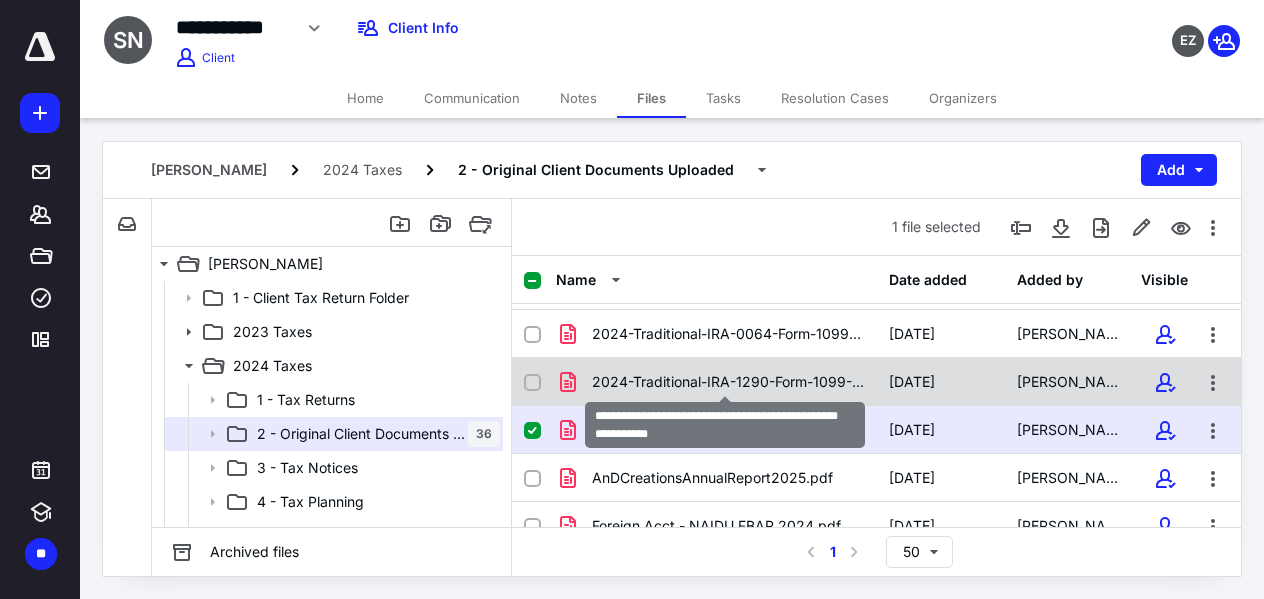 click on "2024-Traditional-IRA-1290-Form-1099-R-&-Instructions (AN).pdf" at bounding box center (728, 382) 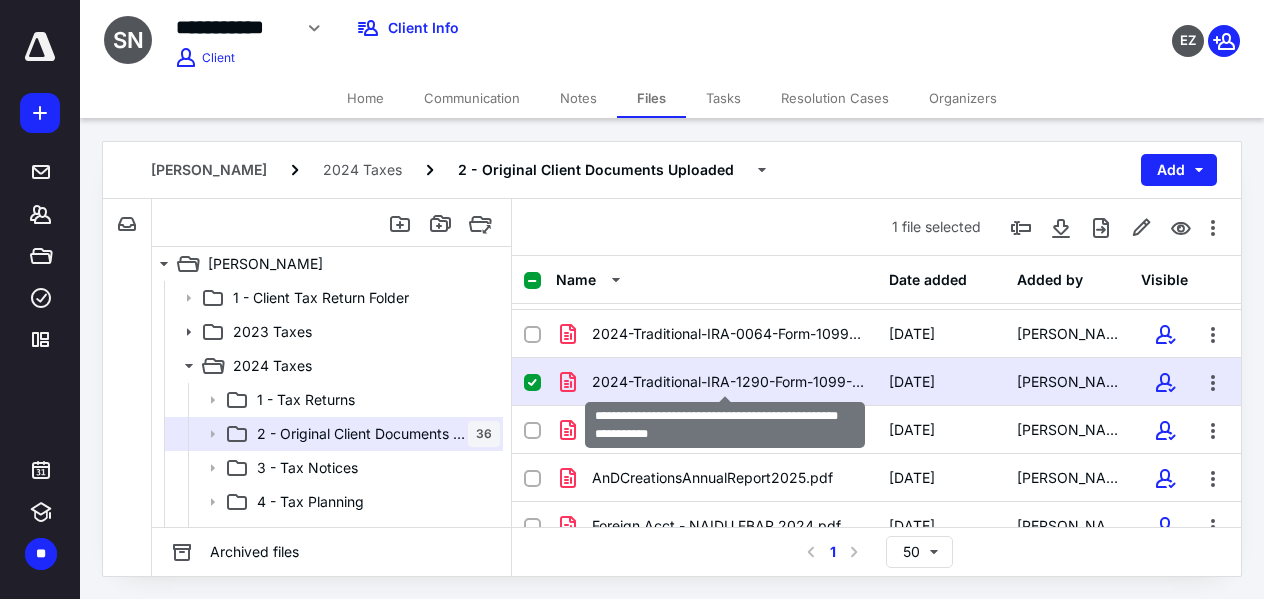 click on "2024-Traditional-IRA-1290-Form-1099-R-&-Instructions (AN).pdf" at bounding box center (728, 382) 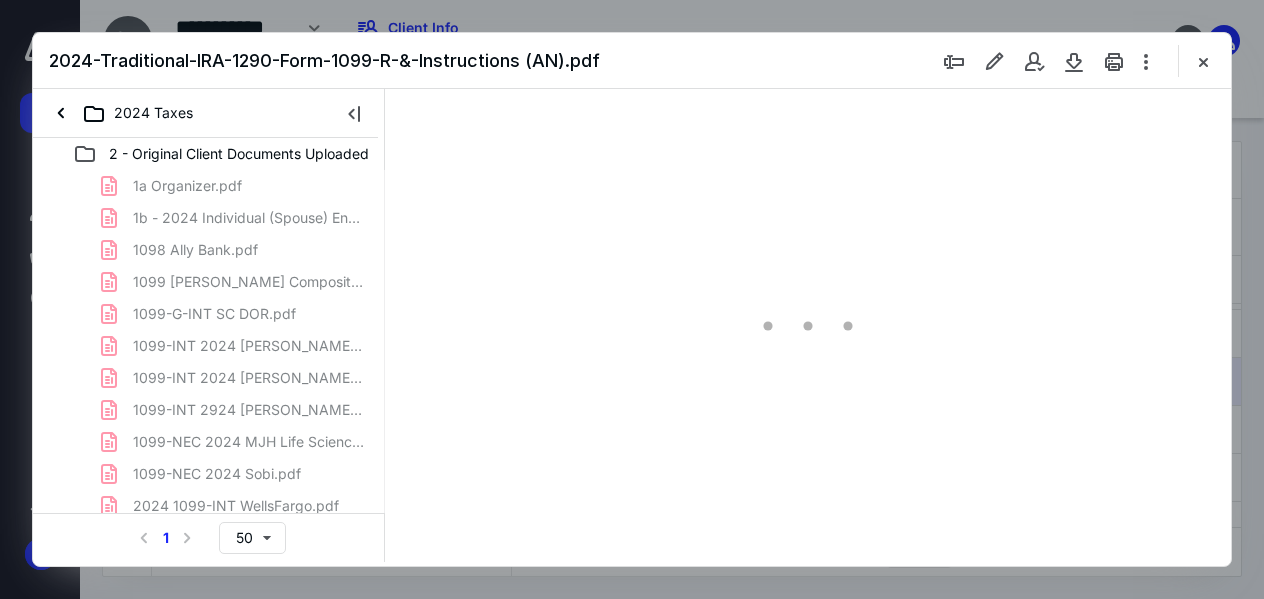scroll, scrollTop: 0, scrollLeft: 0, axis: both 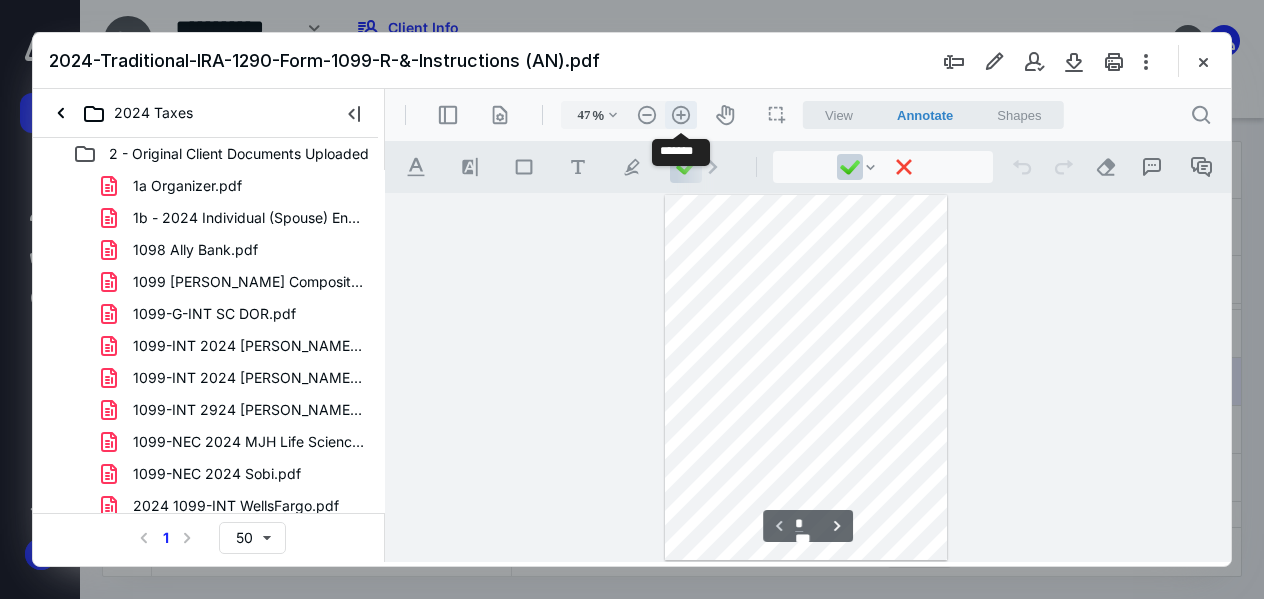 click on ".cls-1{fill:#abb0c4;} icon - header - zoom - in - line" at bounding box center (681, 115) 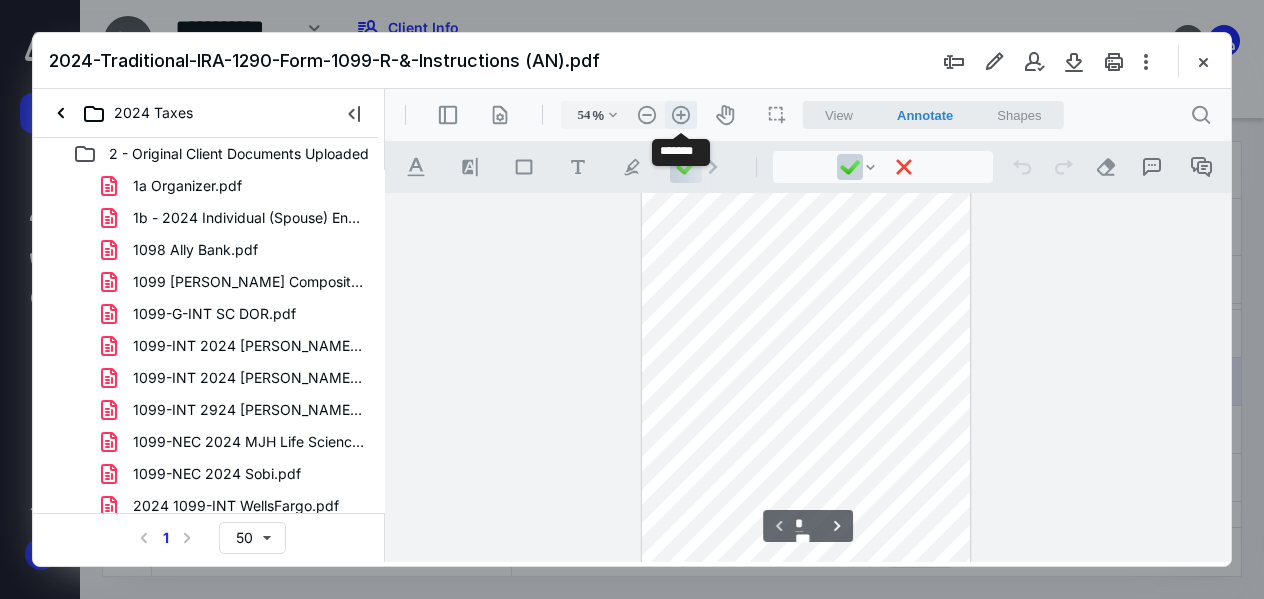 click on ".cls-1{fill:#abb0c4;} icon - header - zoom - in - line" at bounding box center [681, 115] 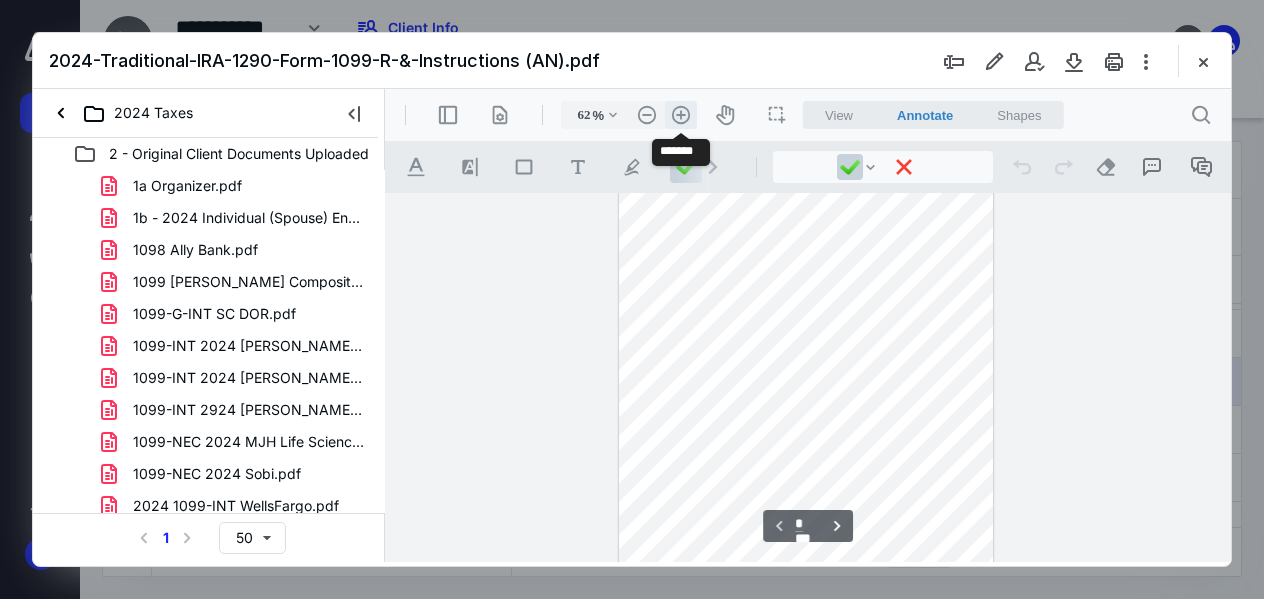 click on ".cls-1{fill:#abb0c4;} icon - header - zoom - in - line" at bounding box center (681, 115) 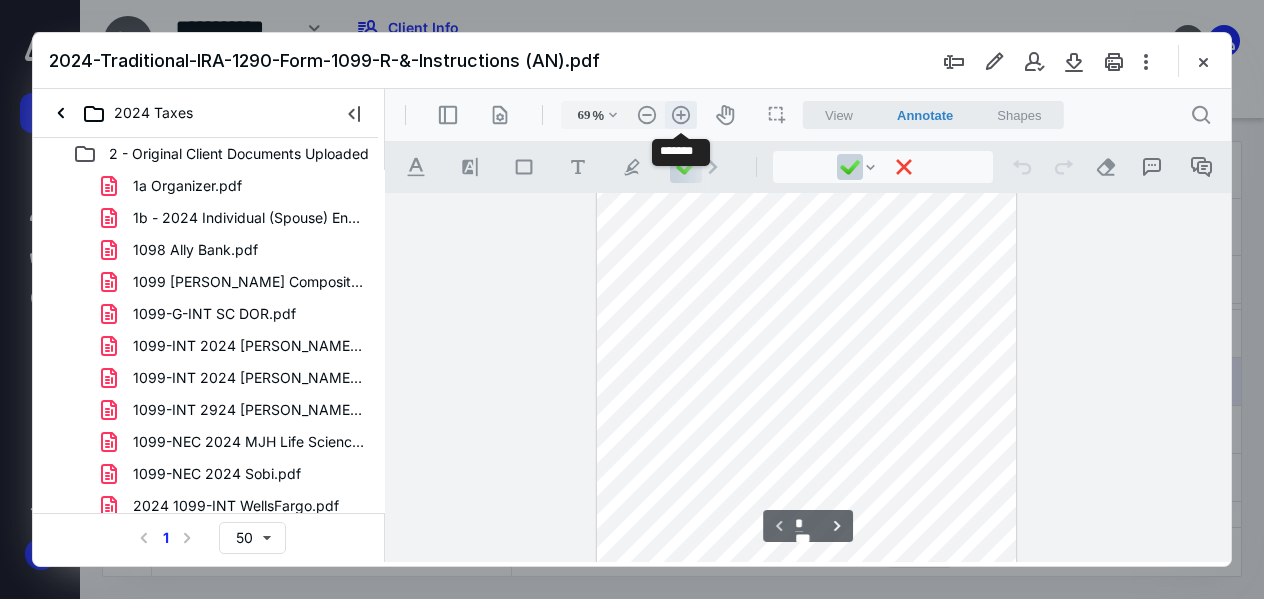 click on ".cls-1{fill:#abb0c4;} icon - header - zoom - in - line" at bounding box center (681, 115) 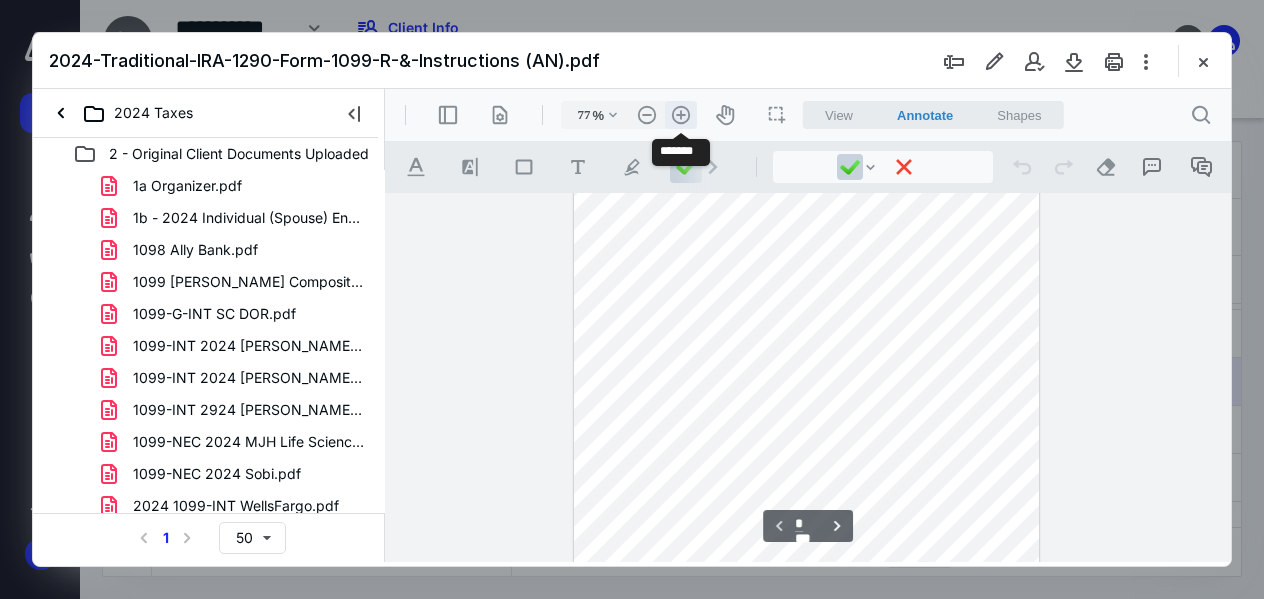click on ".cls-1{fill:#abb0c4;} icon - header - zoom - in - line" at bounding box center (681, 115) 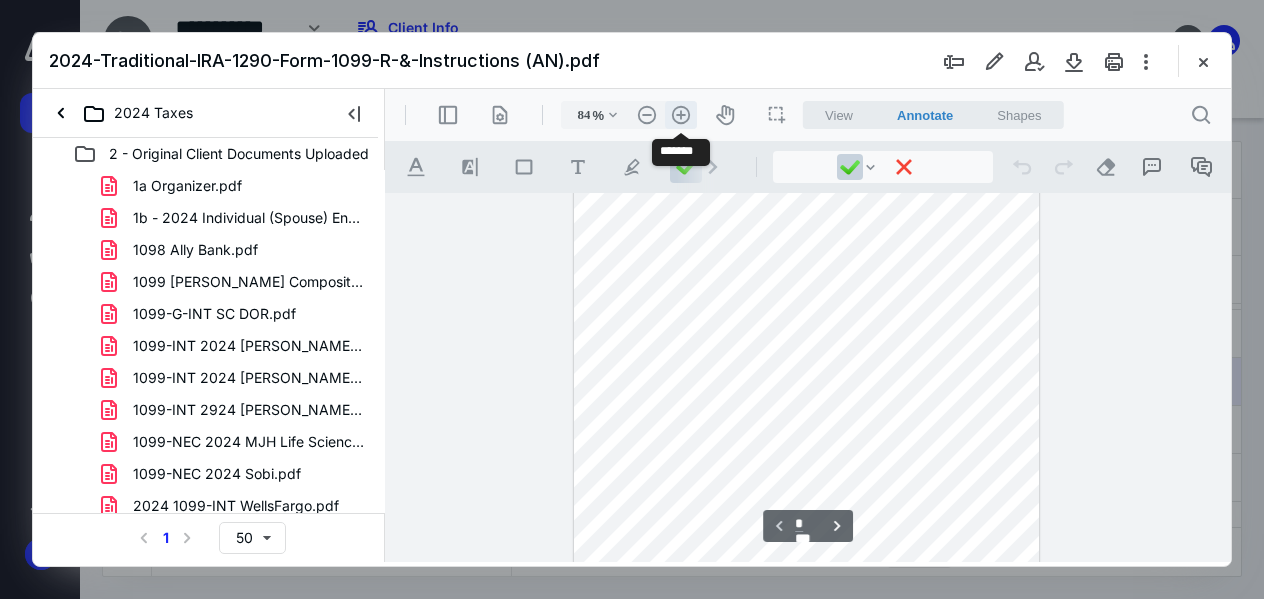 click on ".cls-1{fill:#abb0c4;} icon - header - zoom - in - line" at bounding box center [681, 115] 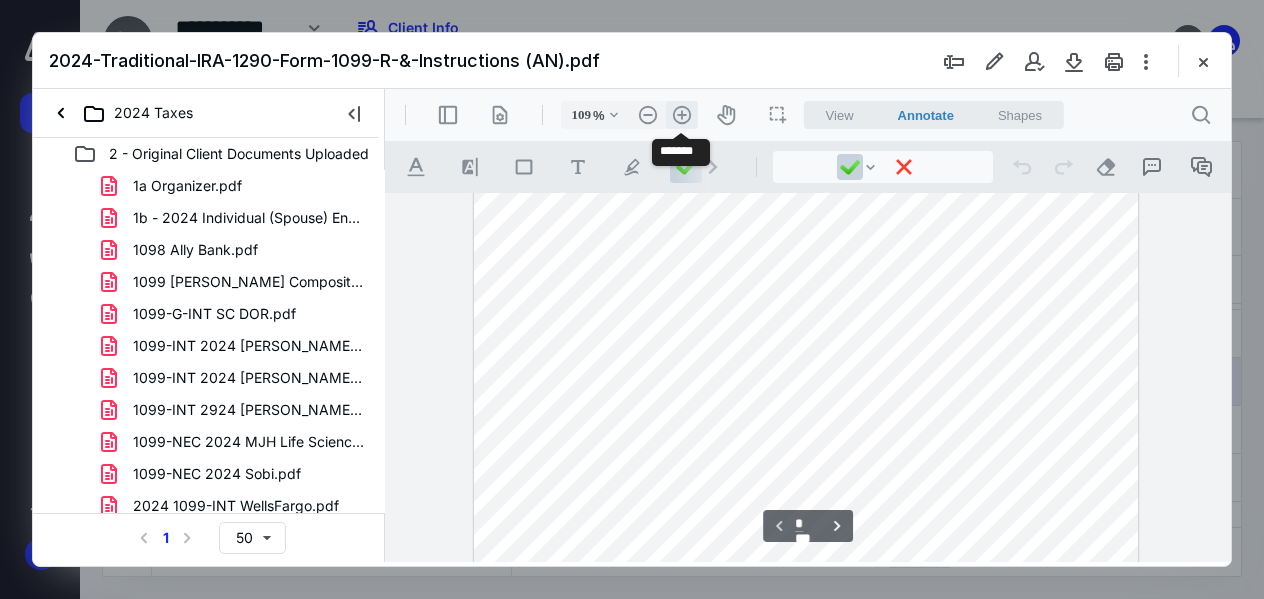 click on ".cls-1{fill:#abb0c4;} icon - header - zoom - in - line" at bounding box center [682, 115] 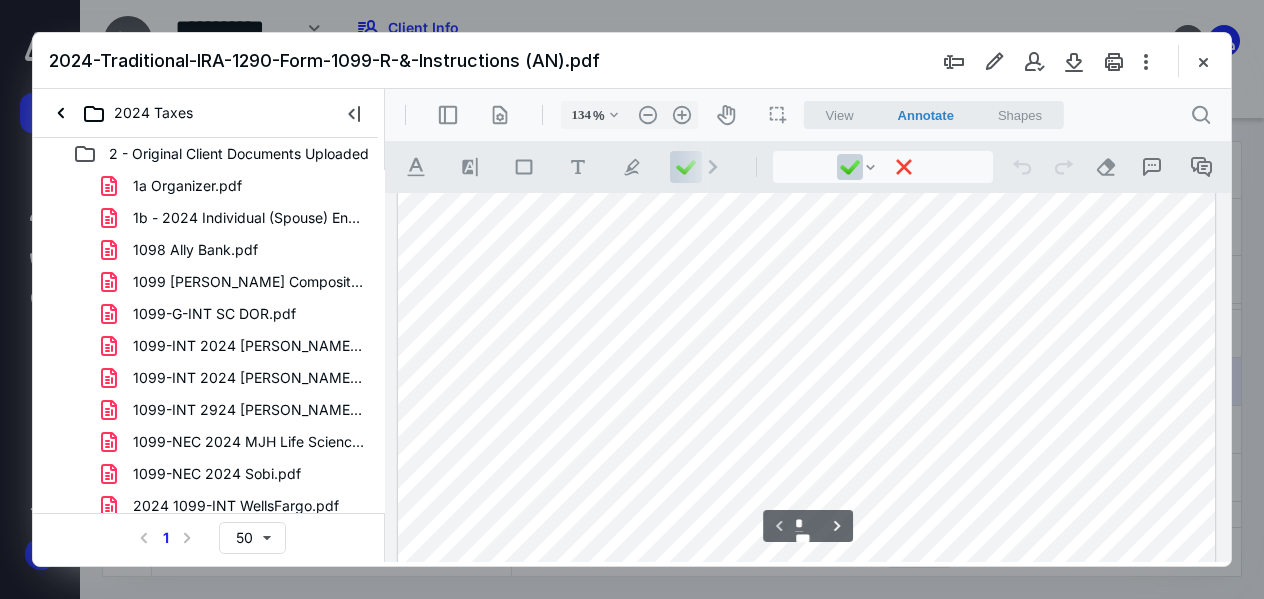 scroll, scrollTop: 0, scrollLeft: 0, axis: both 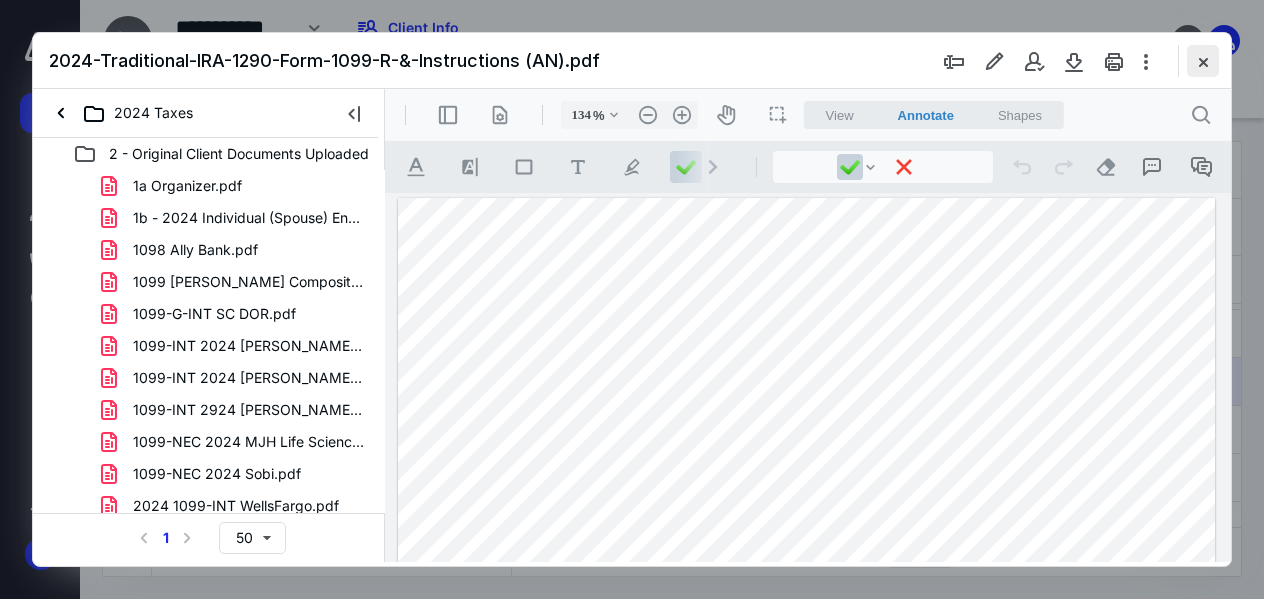 click at bounding box center [1203, 61] 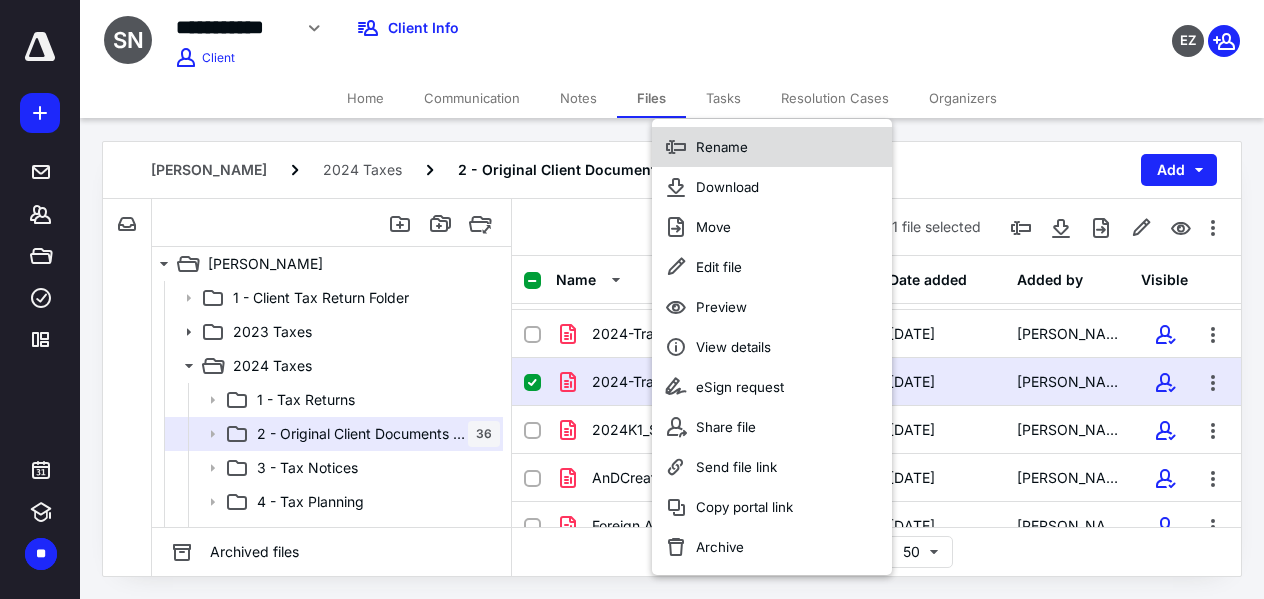 click on "Rename" at bounding box center [772, 147] 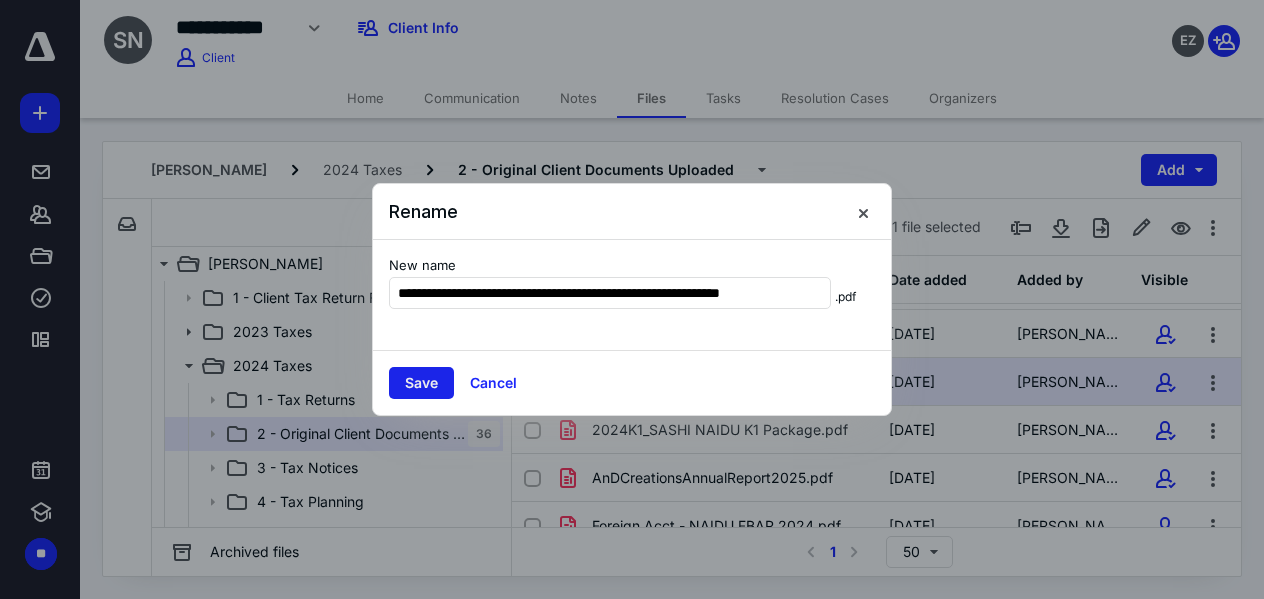type on "**********" 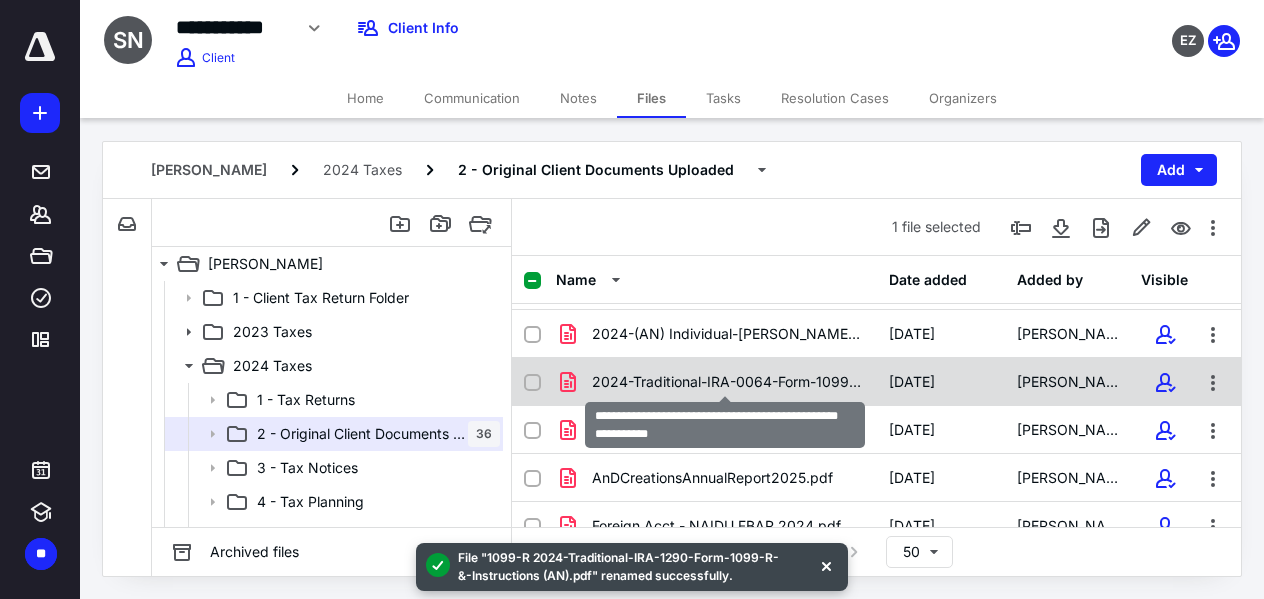 checkbox on "false" 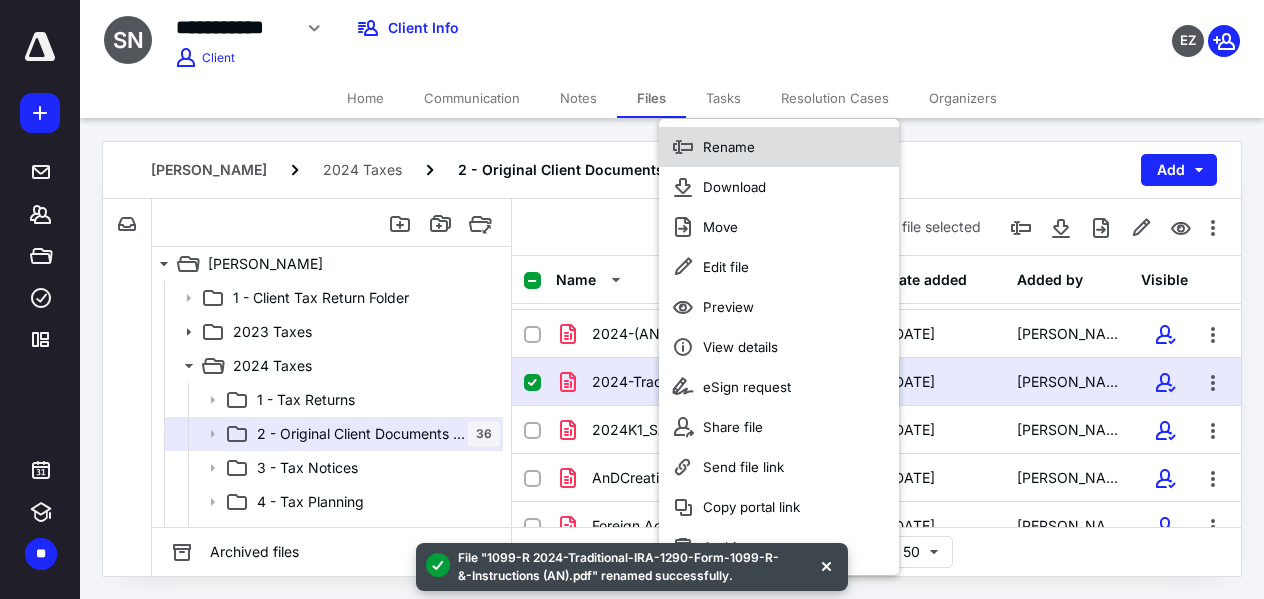 click on "Rename" at bounding box center [779, 147] 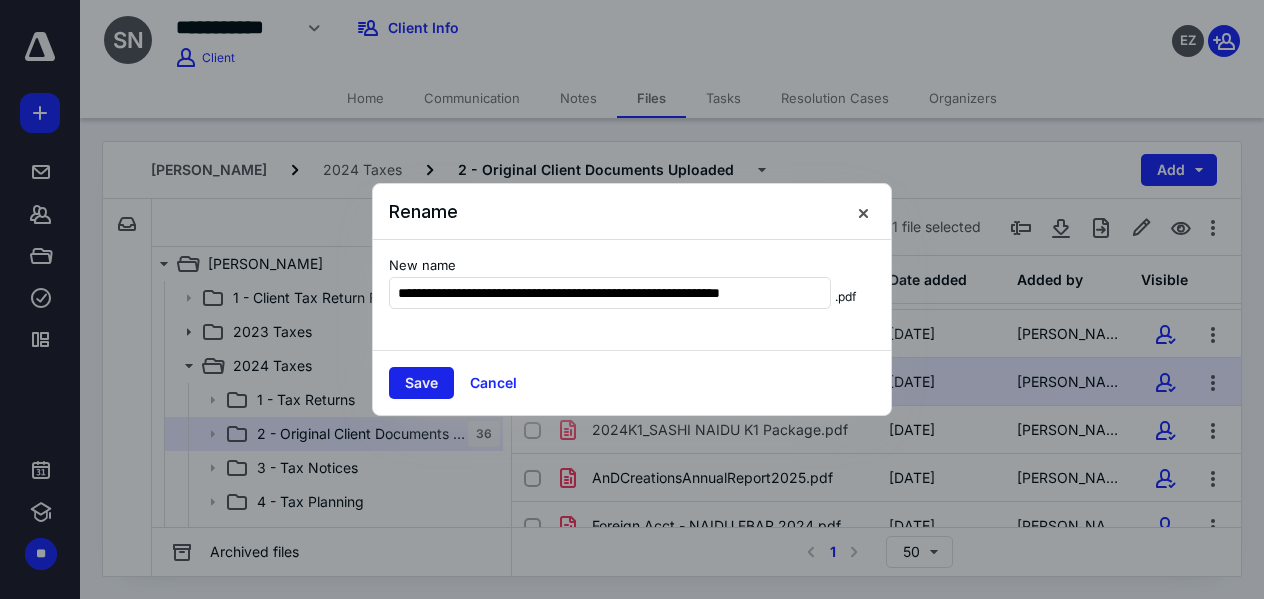 type on "**********" 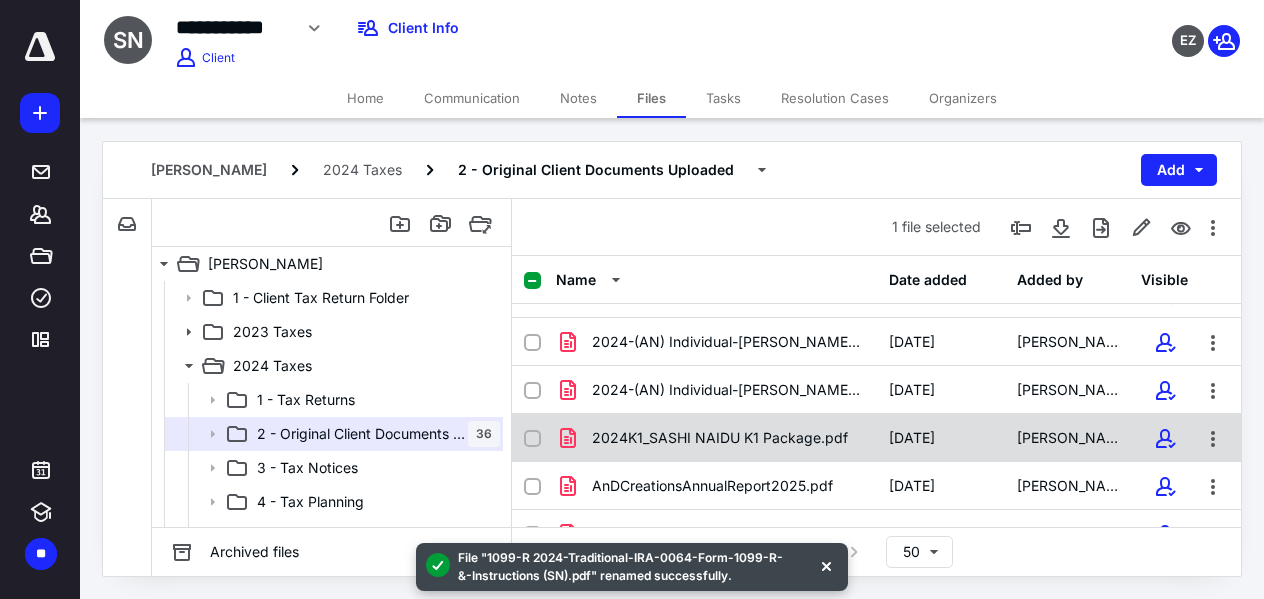 scroll, scrollTop: 1360, scrollLeft: 0, axis: vertical 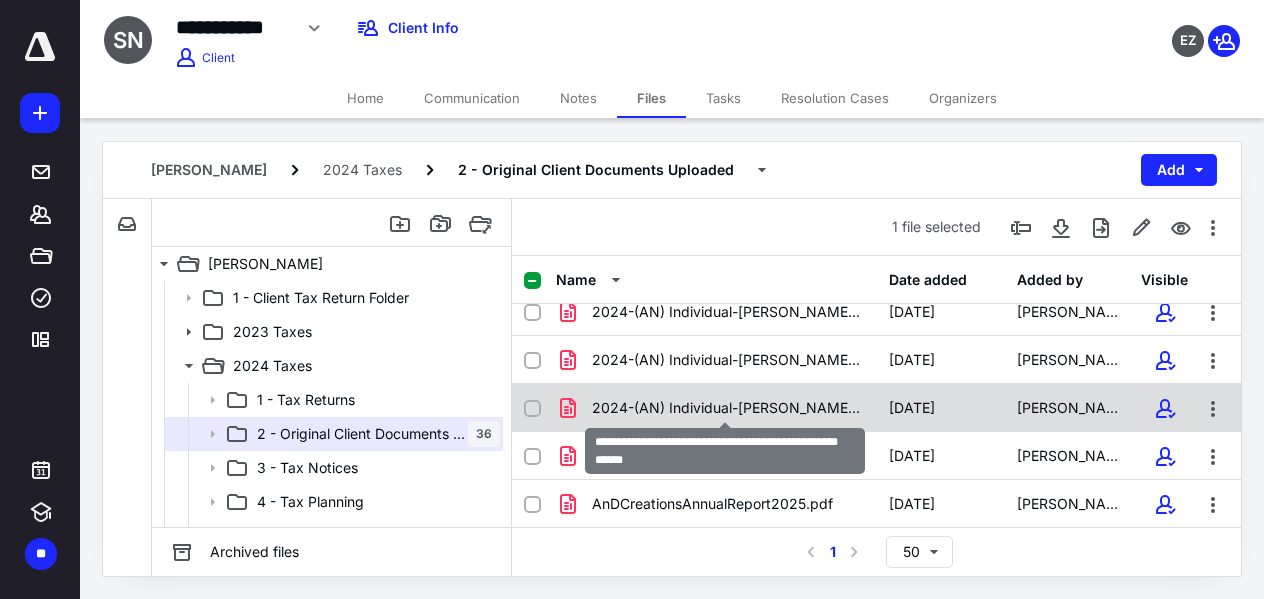 click on "2024-(AN) Individual-[PERSON_NAME]-7154-Consolidated-Form-1099.pdf" at bounding box center (728, 408) 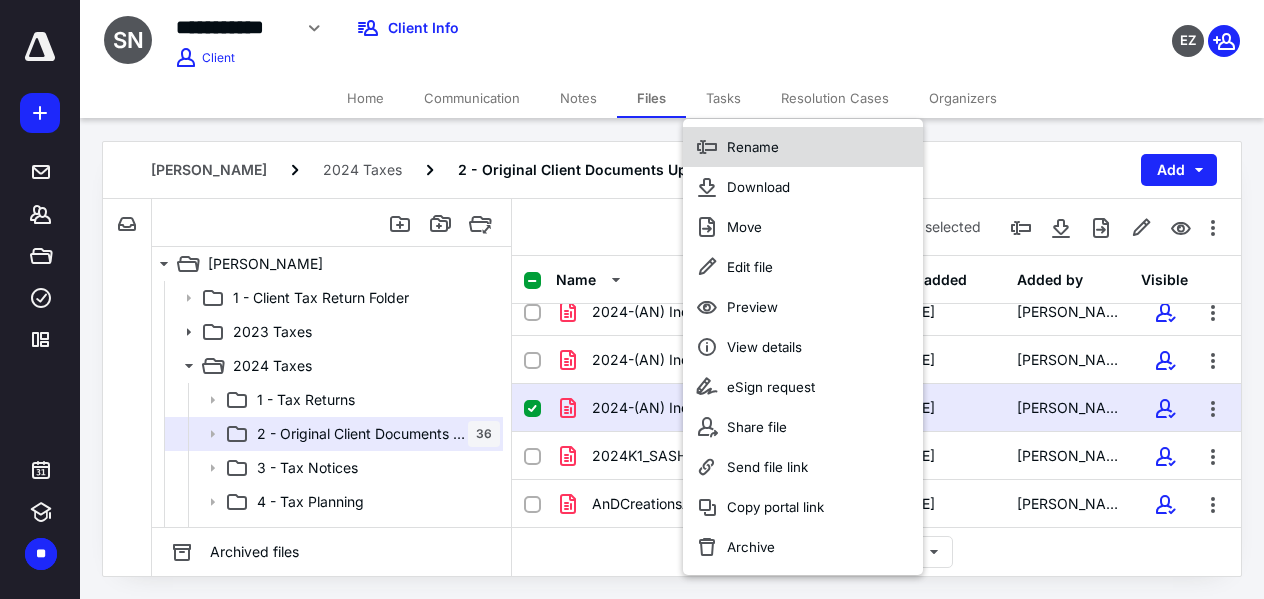 click on "Rename" at bounding box center (803, 147) 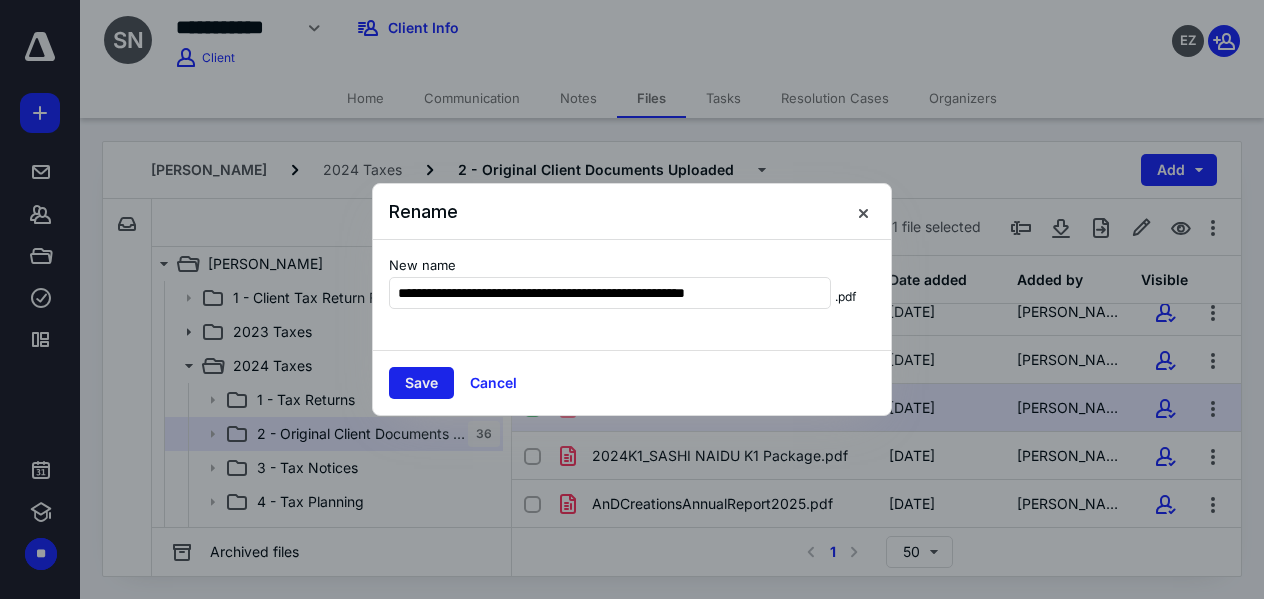 type on "**********" 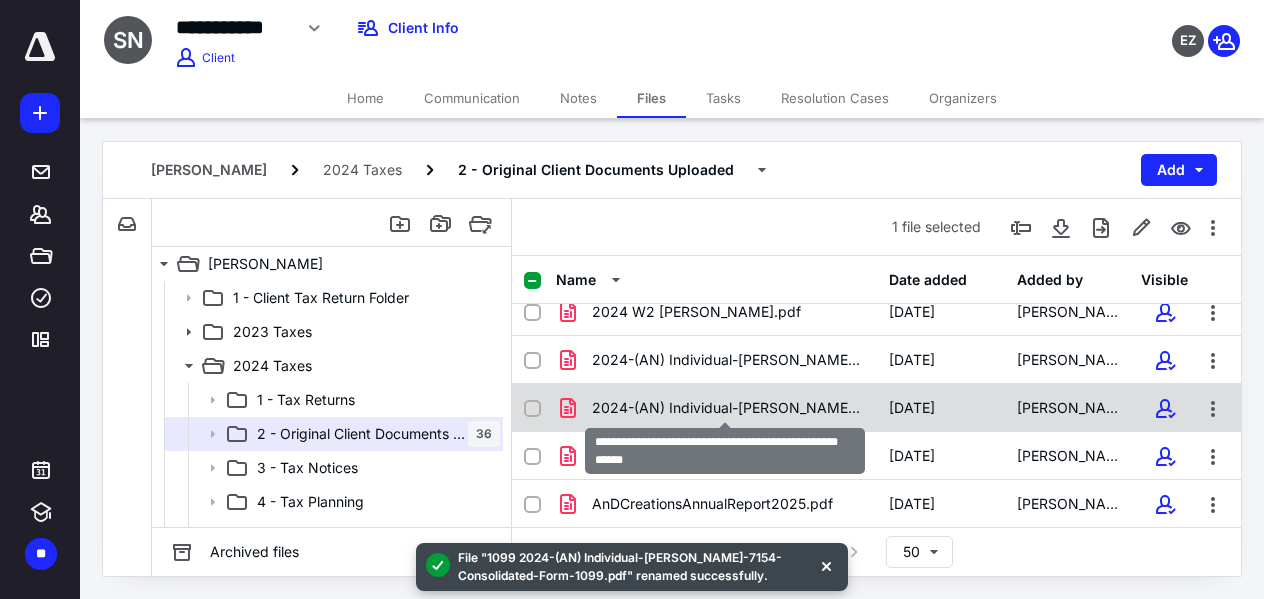 checkbox on "false" 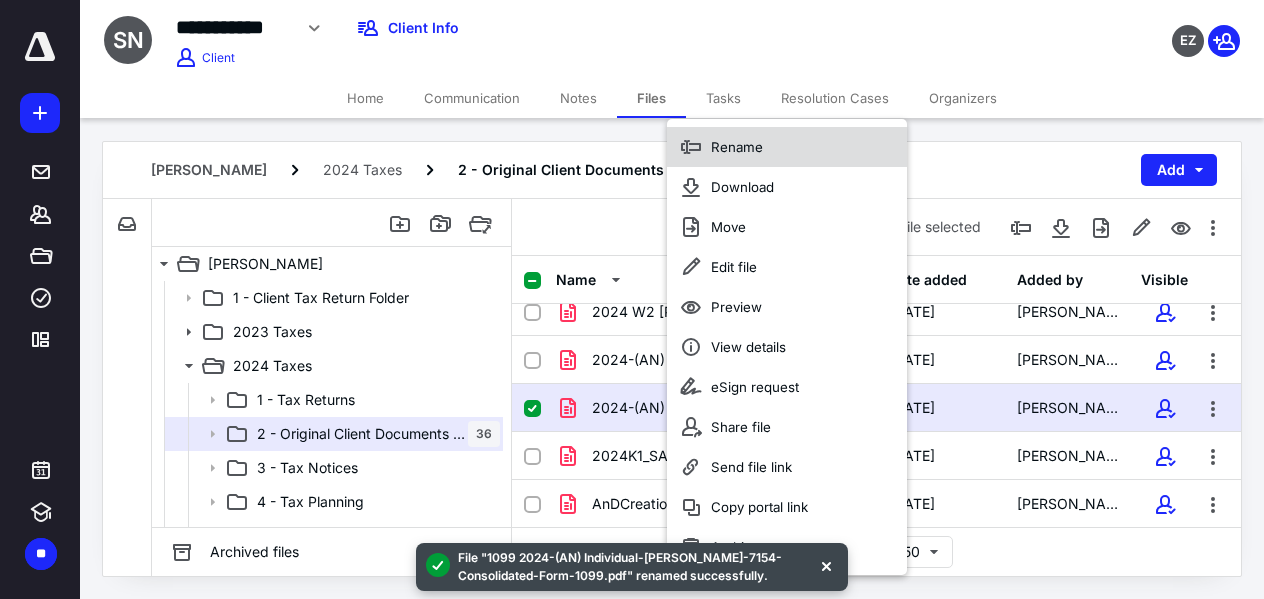click on "Rename" at bounding box center (737, 147) 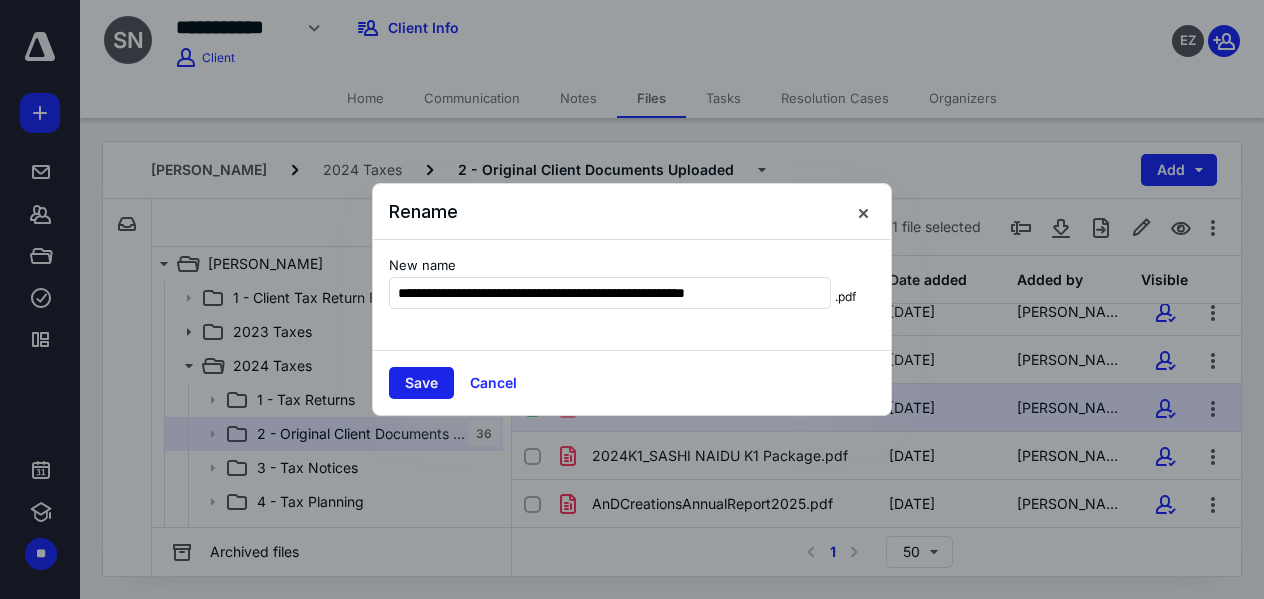 type on "**********" 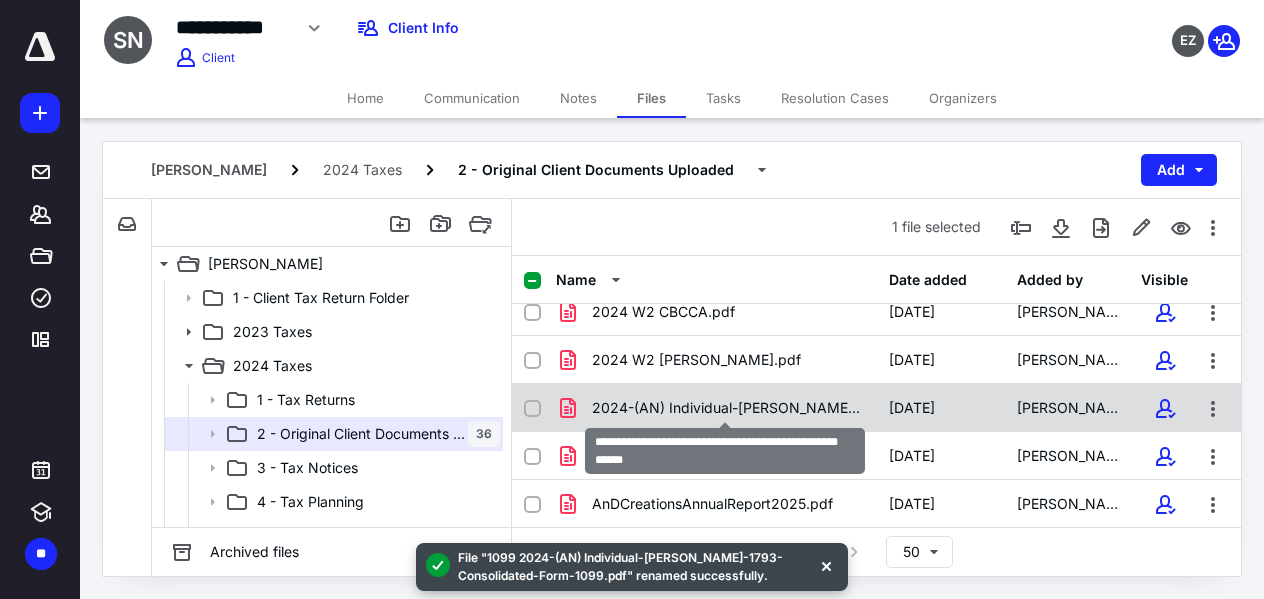 checkbox on "false" 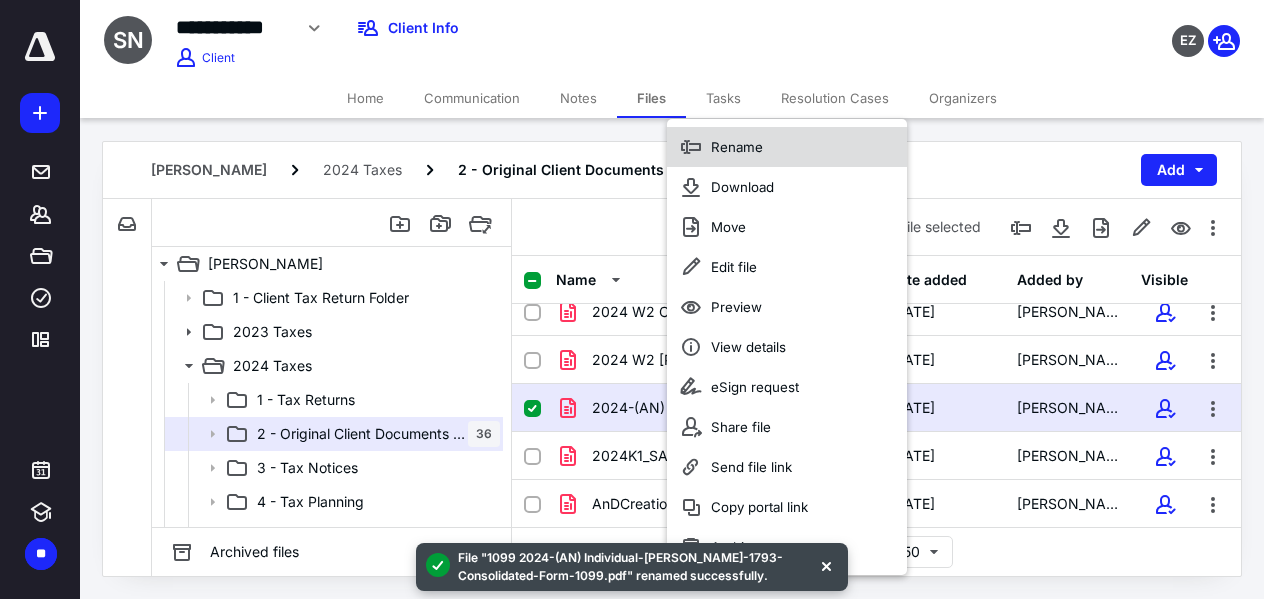 click on "Rename" at bounding box center [737, 147] 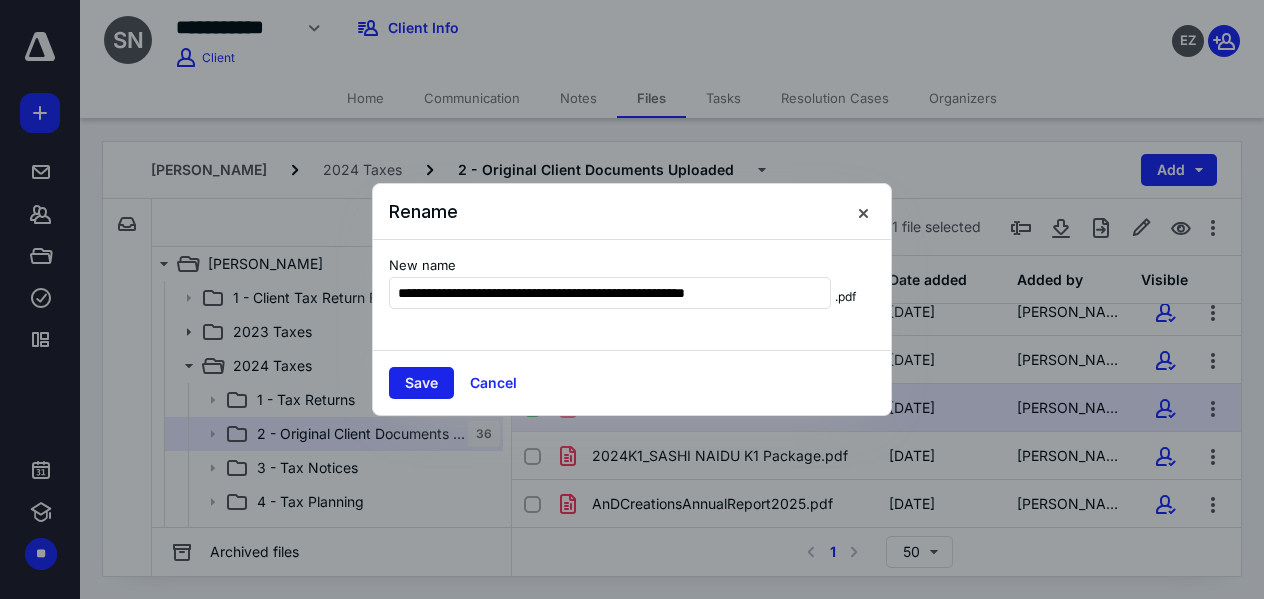 type on "**********" 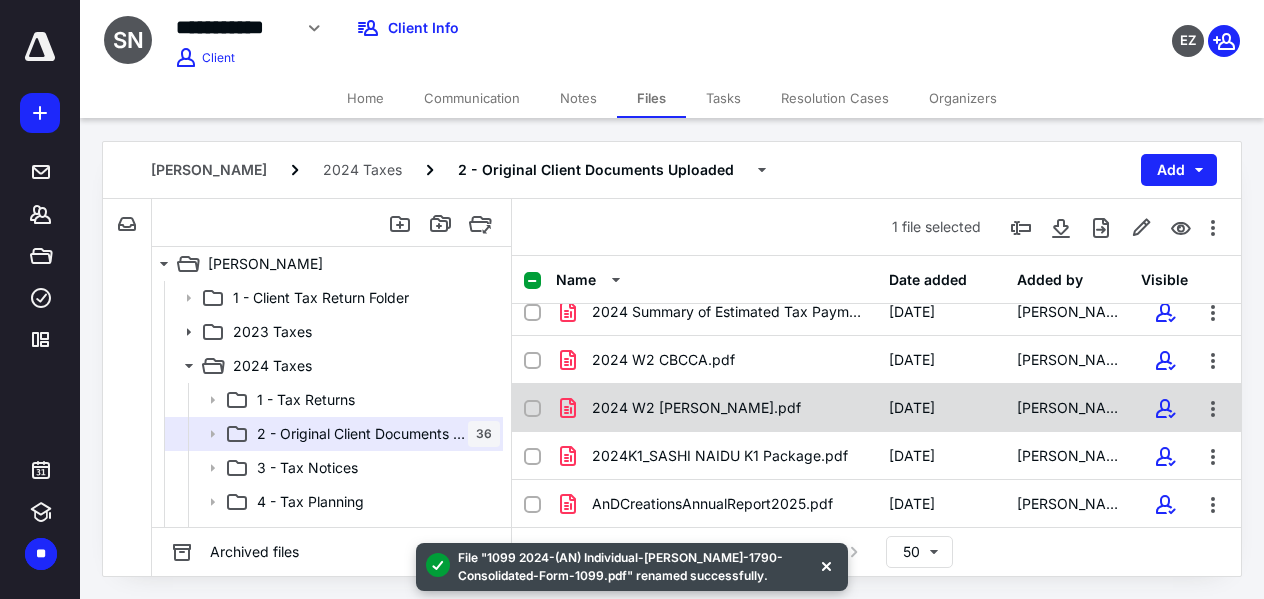 click on "2024 W2 [PERSON_NAME].pdf" at bounding box center [716, 408] 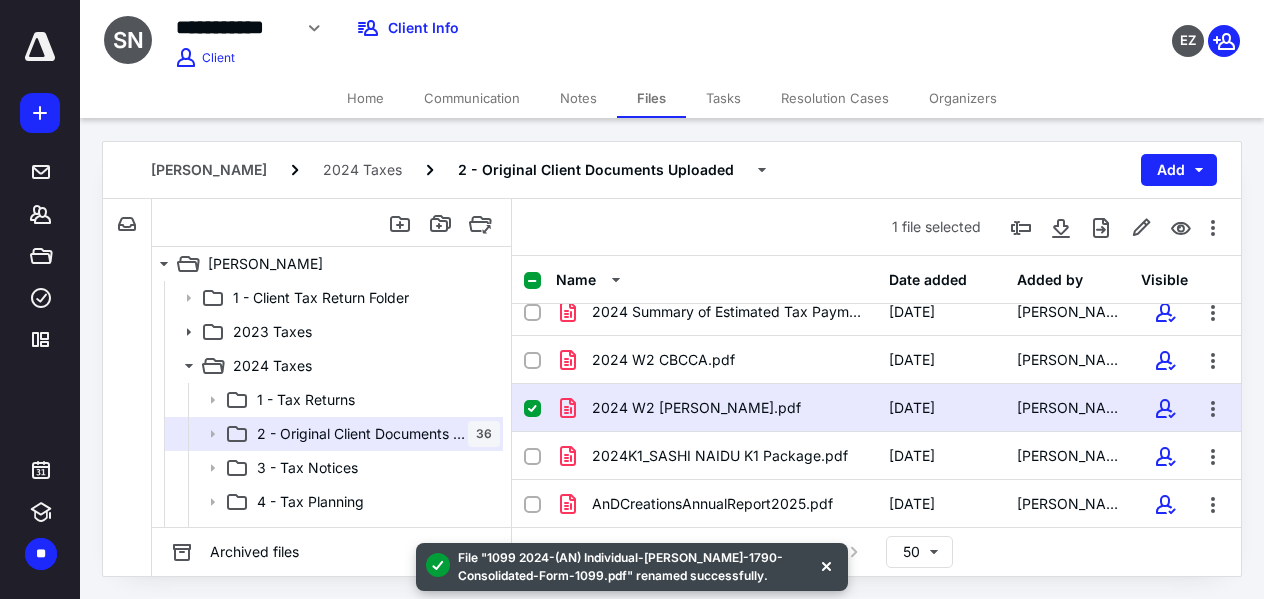 click on "2024 W2 [PERSON_NAME].pdf" at bounding box center [716, 408] 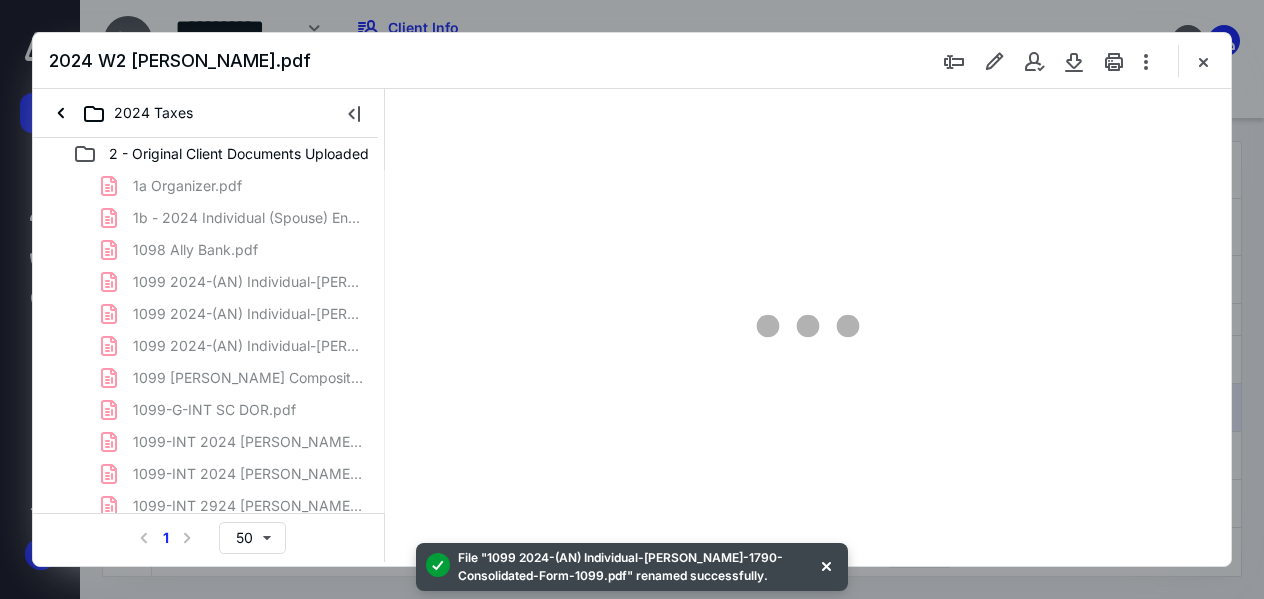 scroll, scrollTop: 0, scrollLeft: 0, axis: both 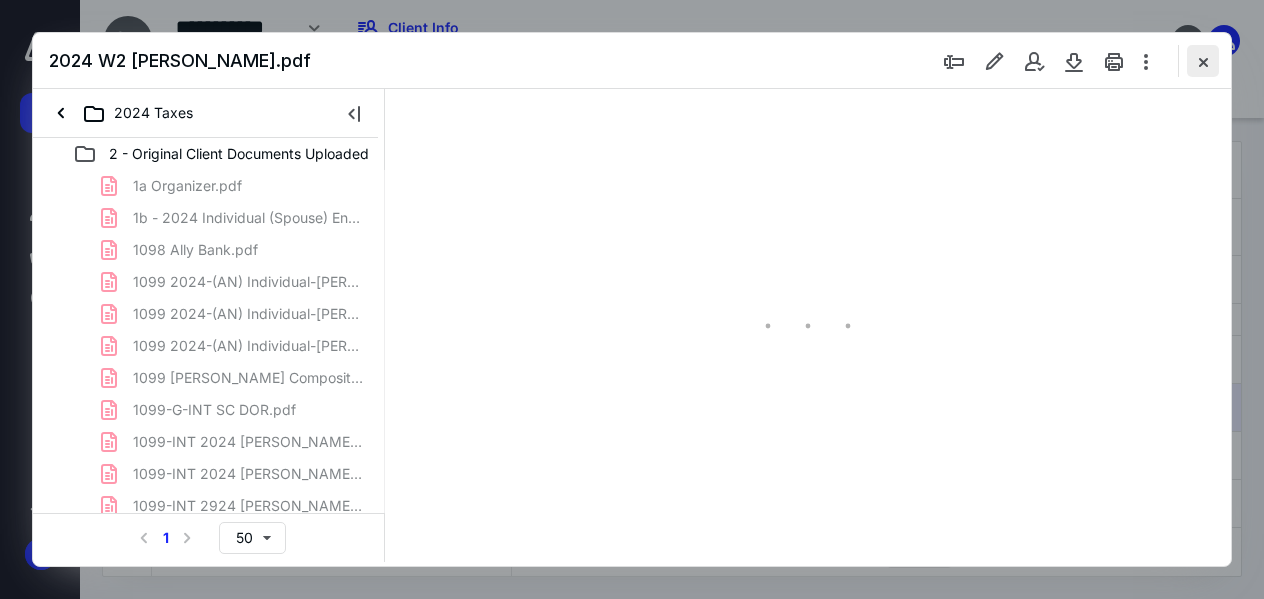 type on "47" 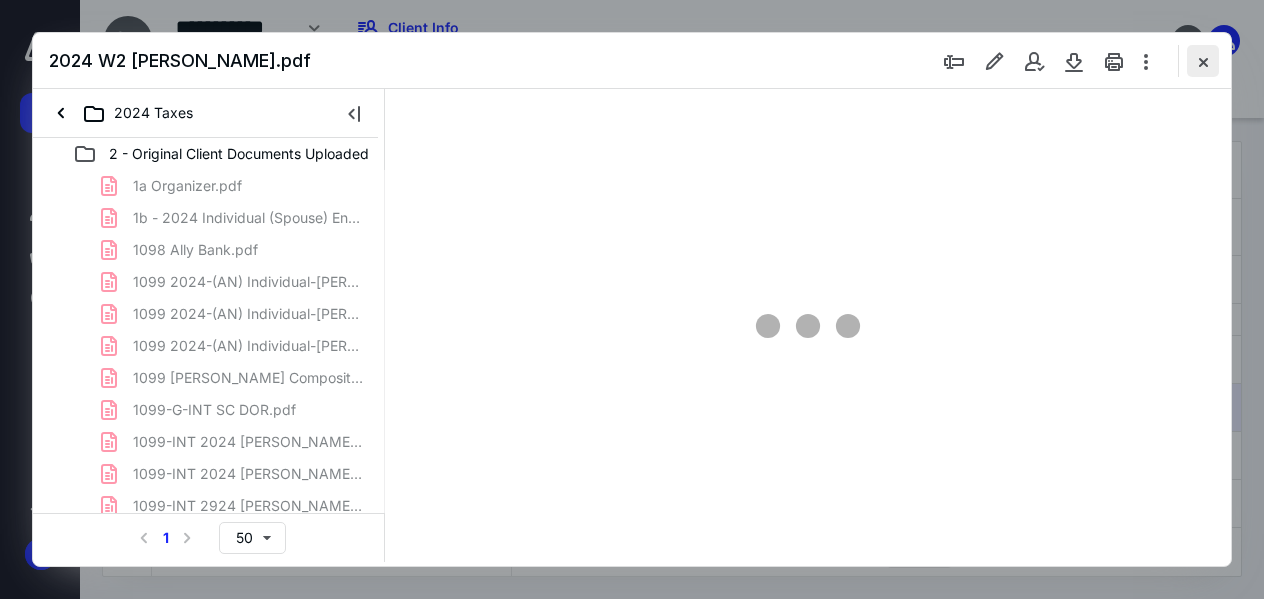 click at bounding box center (1203, 61) 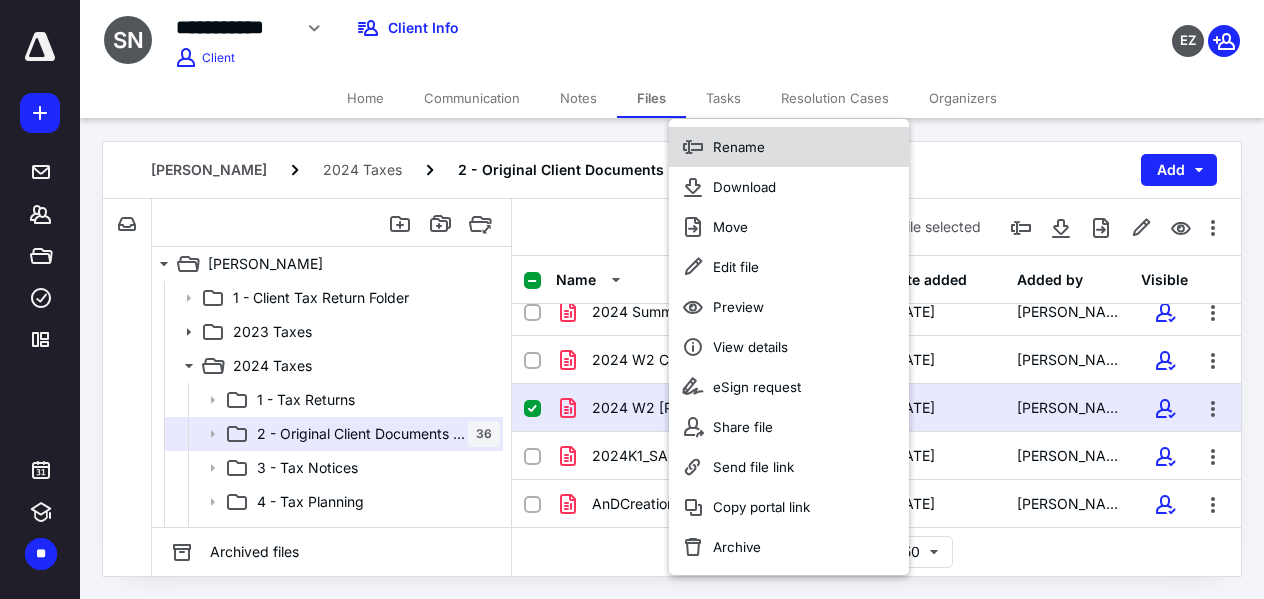 click on "Rename" at bounding box center (739, 147) 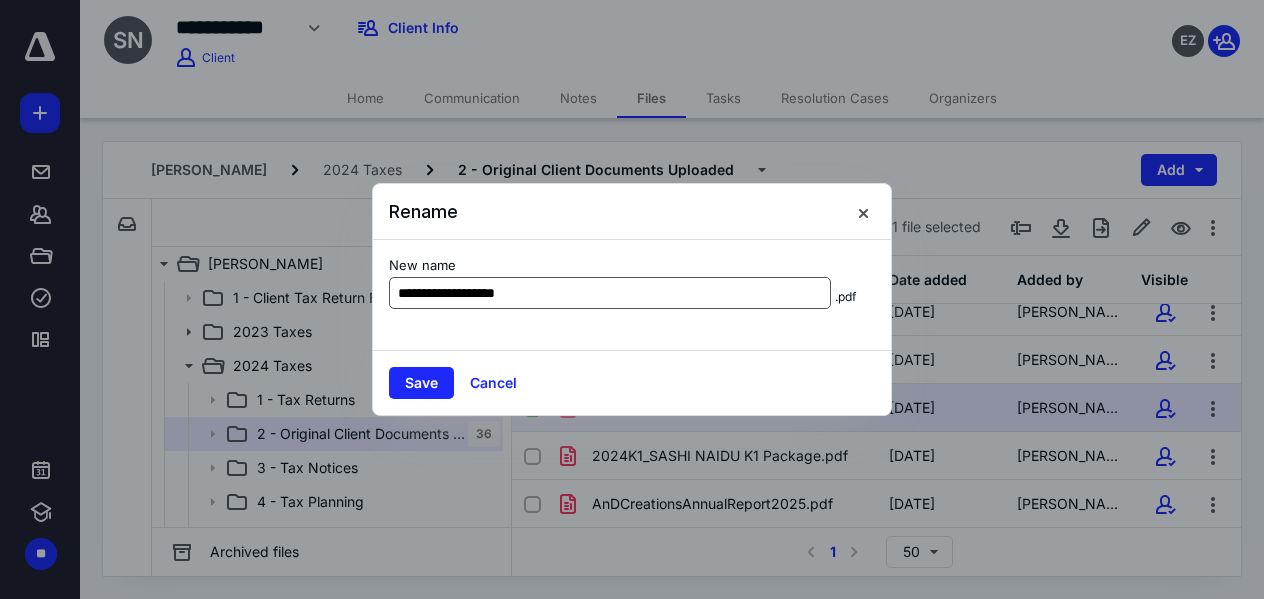 click on "**********" at bounding box center (610, 293) 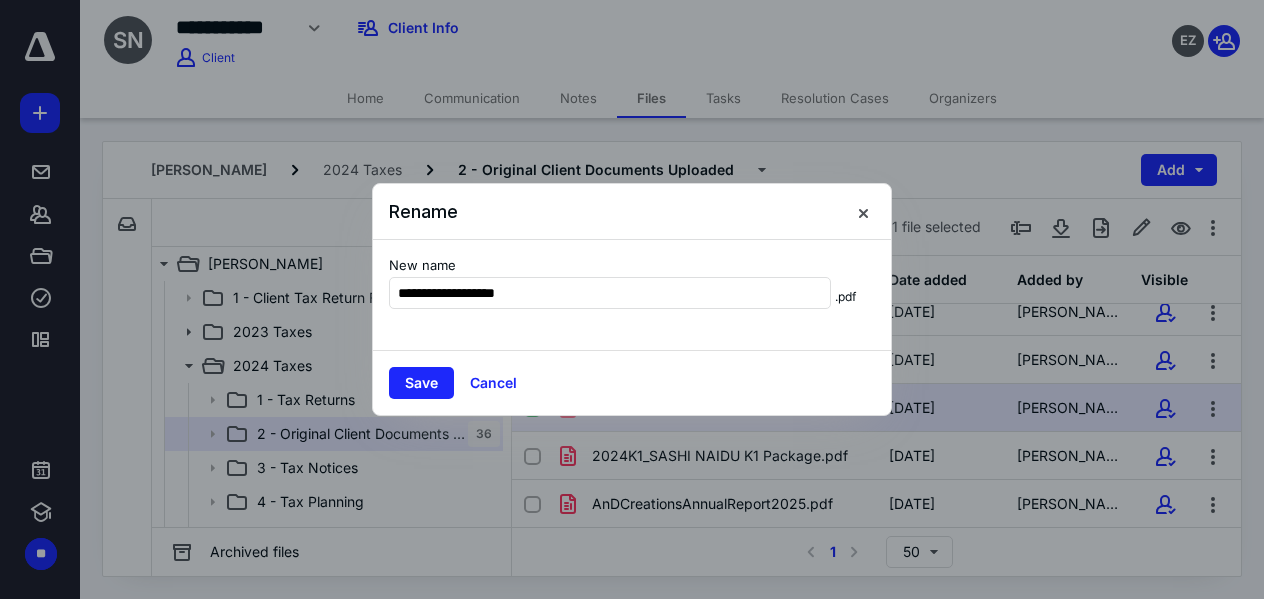 drag, startPoint x: 438, startPoint y: 290, endPoint x: 388, endPoint y: 287, distance: 50.08992 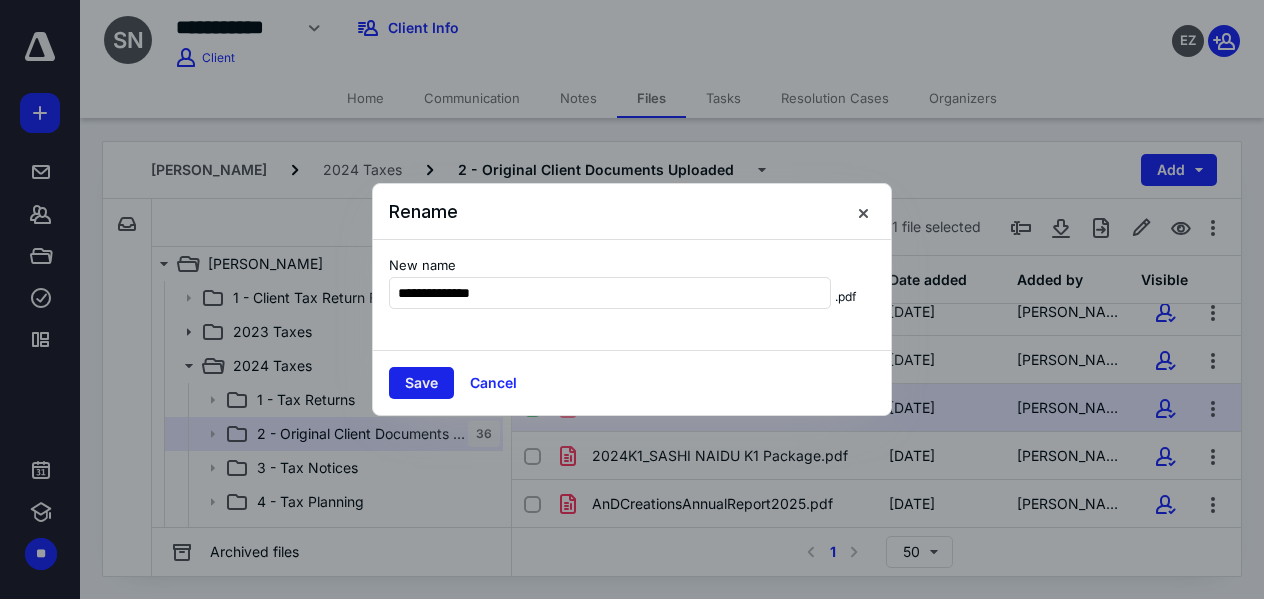 type on "**********" 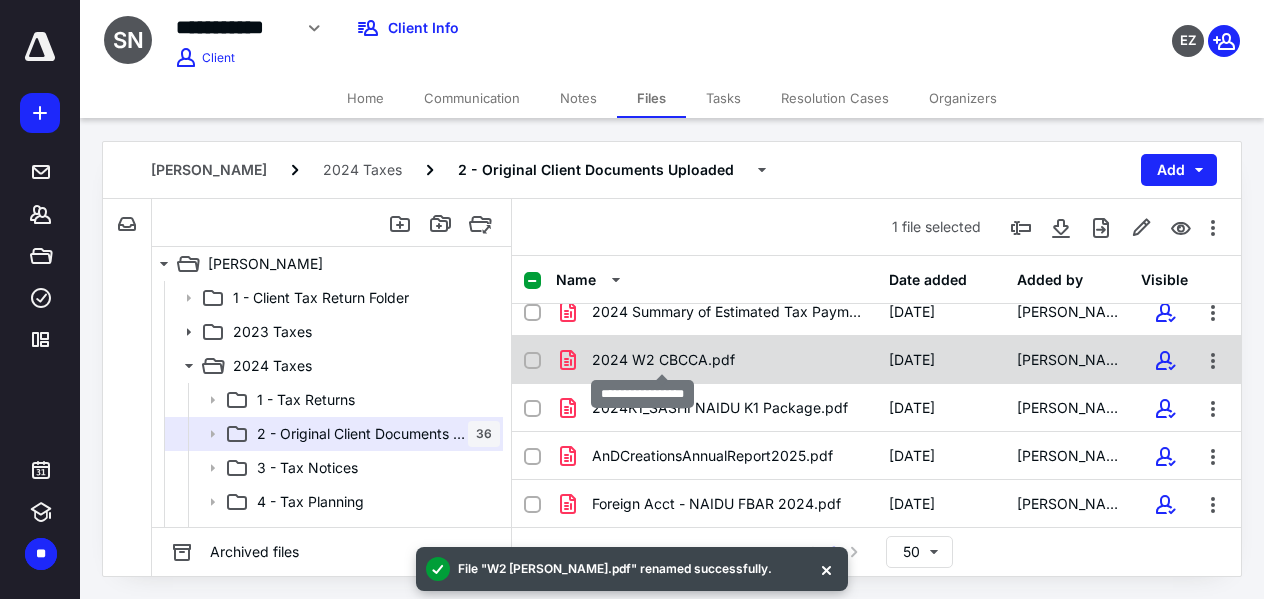 checkbox on "true" 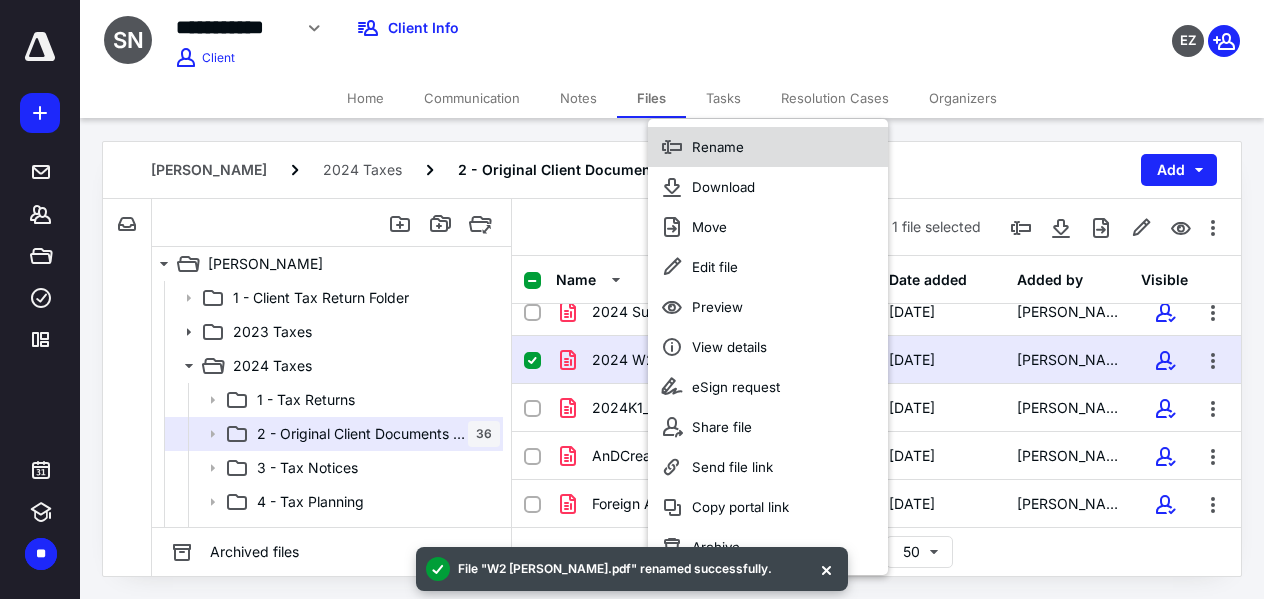 click on "Rename" at bounding box center [718, 147] 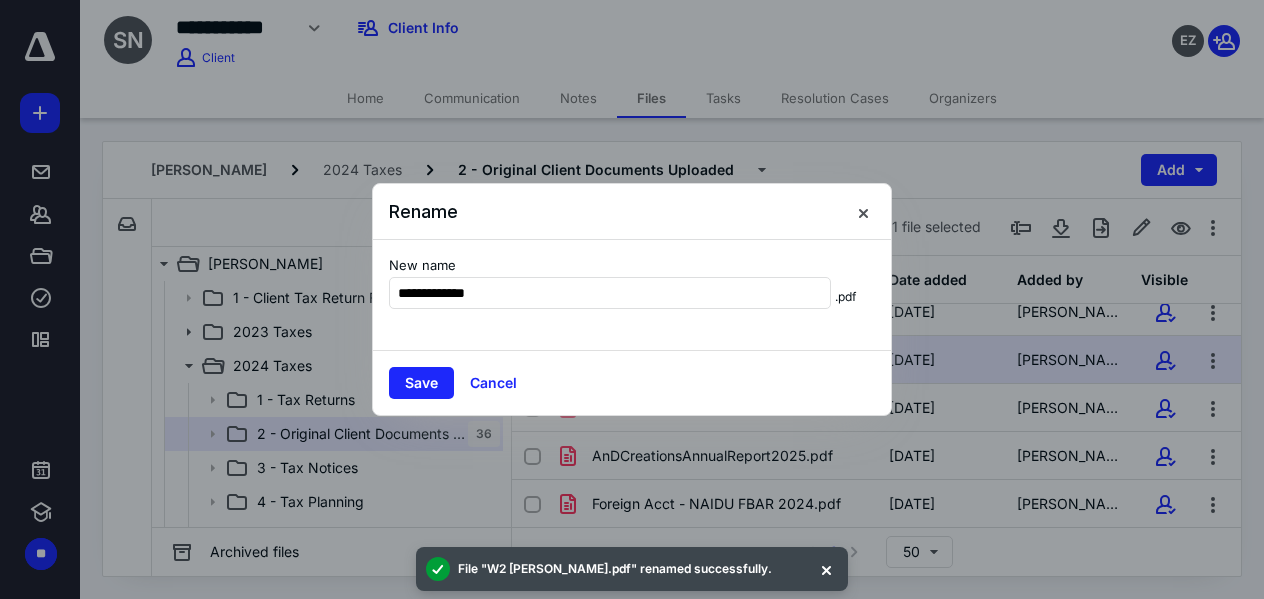 drag, startPoint x: 439, startPoint y: 288, endPoint x: 376, endPoint y: 290, distance: 63.03174 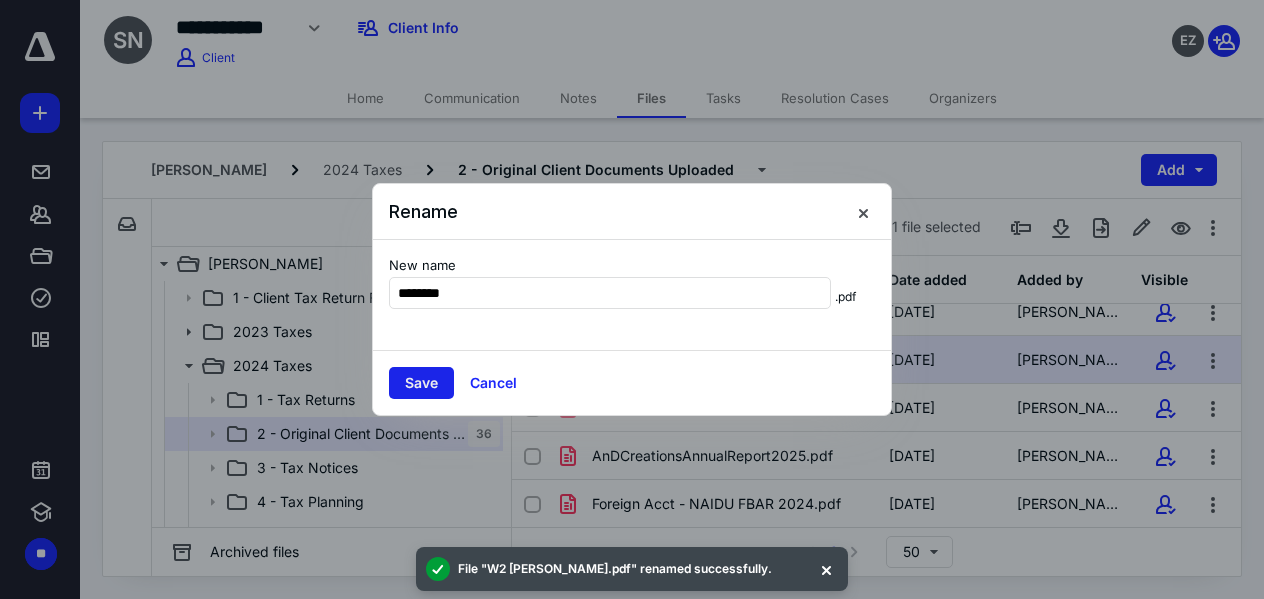 type on "********" 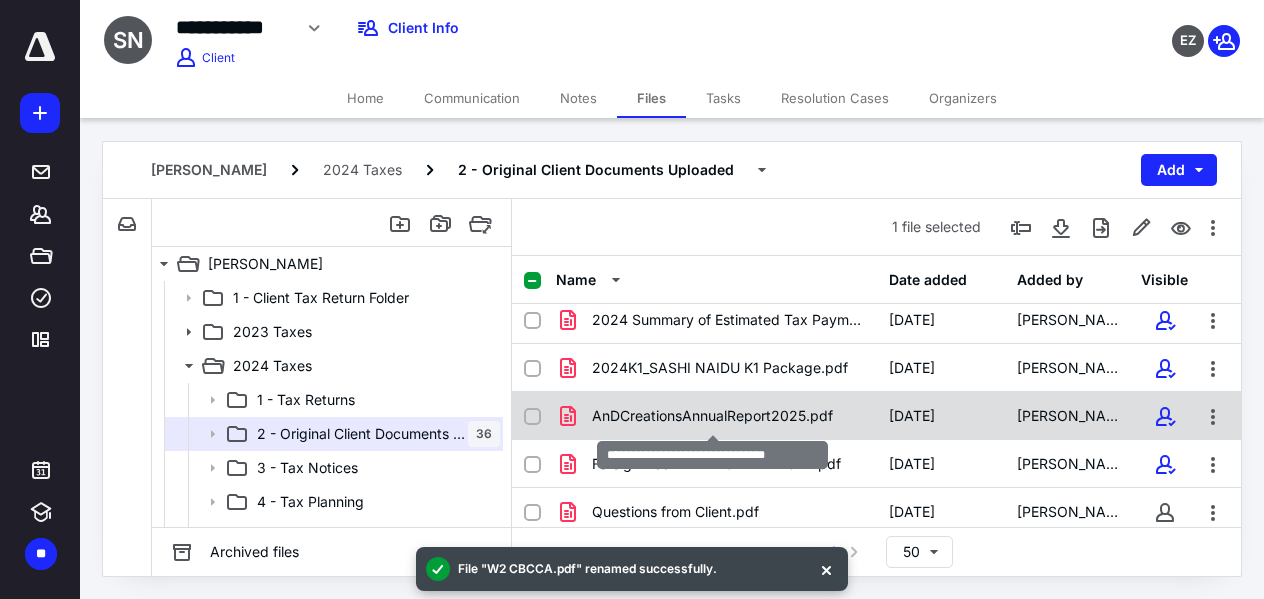 scroll, scrollTop: 1313, scrollLeft: 0, axis: vertical 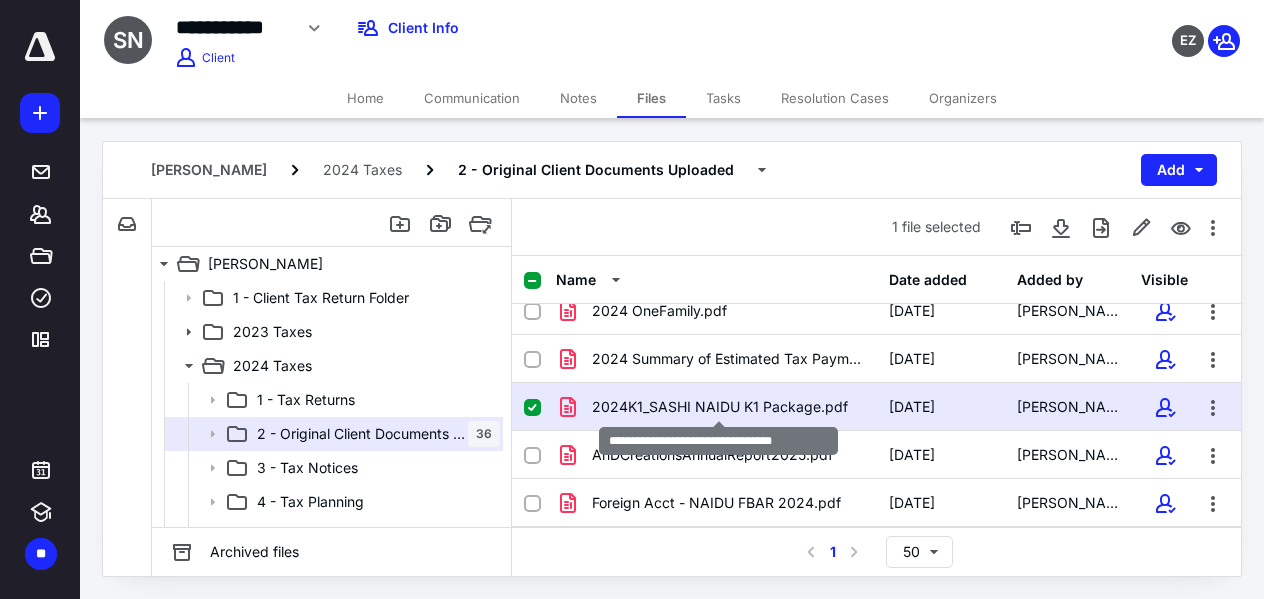 checkbox on "true" 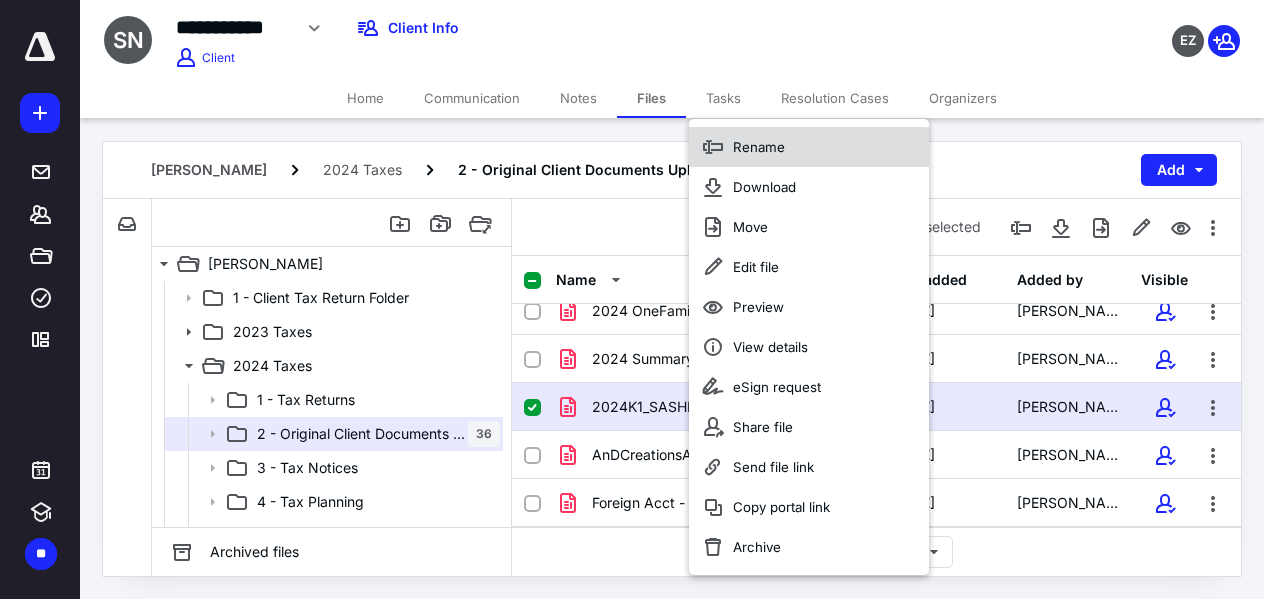 click on "Rename" at bounding box center (759, 147) 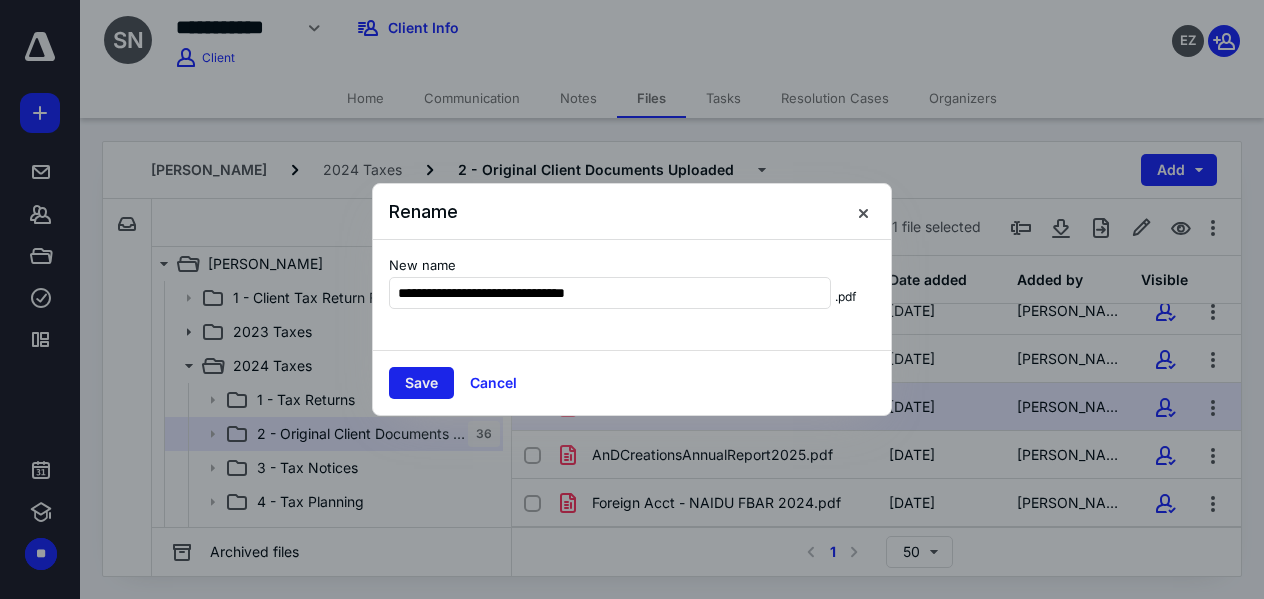 type on "**********" 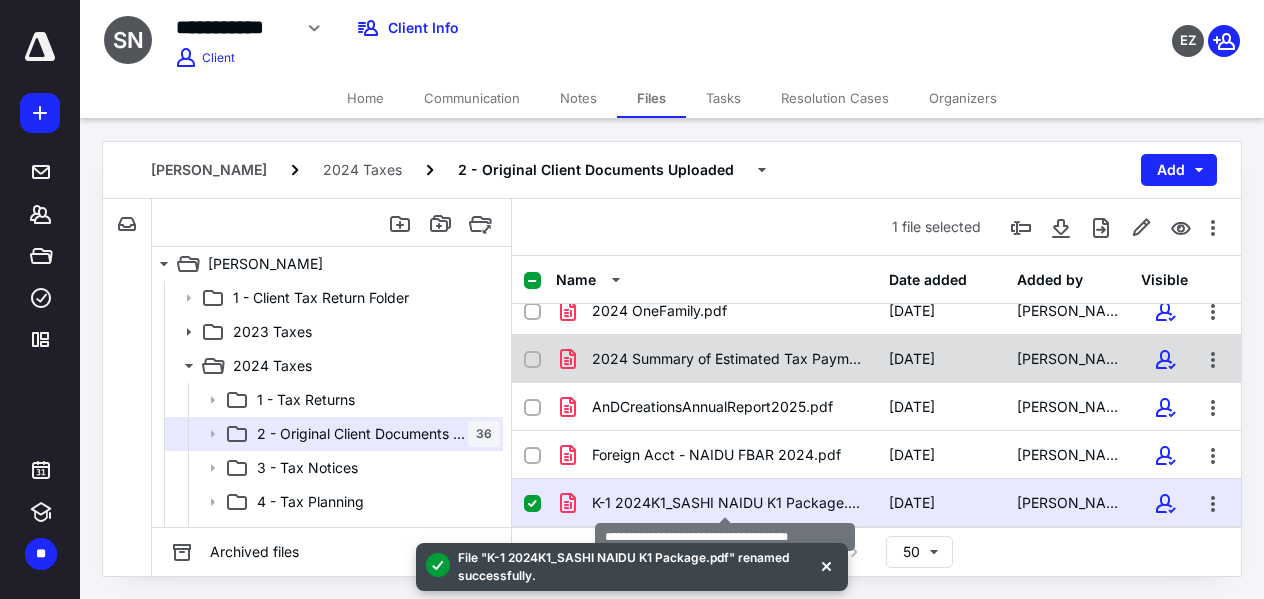 click on "2024 Summary of Estimated Tax Payments.pdf" at bounding box center (716, 359) 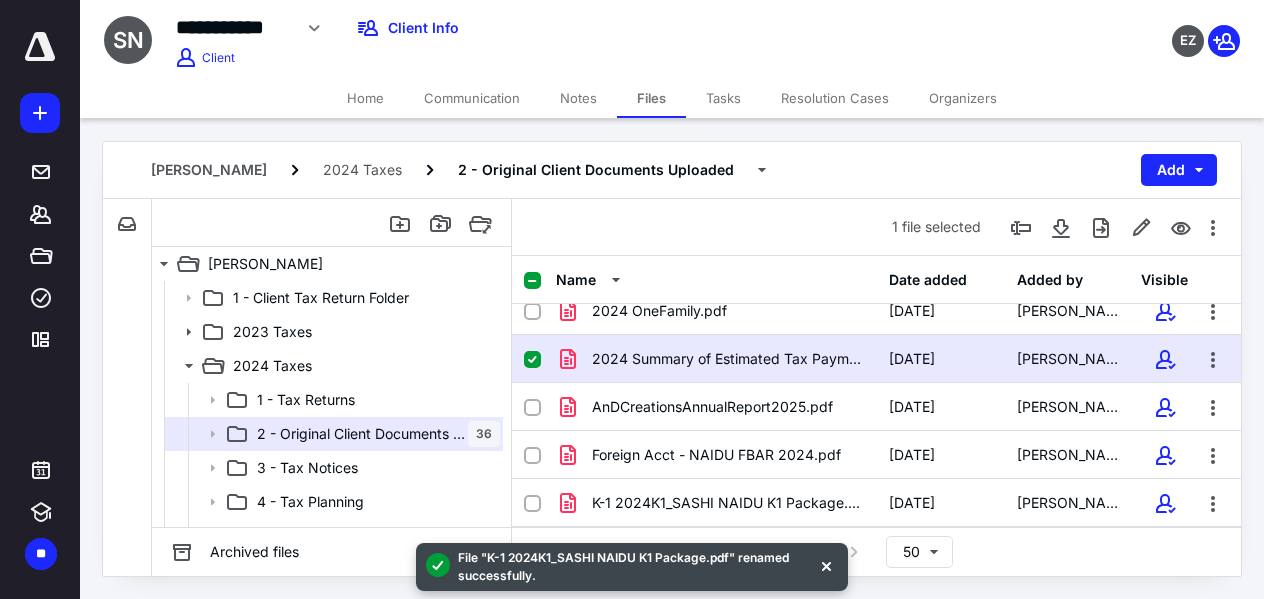 click on "2024 Summary of Estimated Tax Payments.pdf" at bounding box center [716, 359] 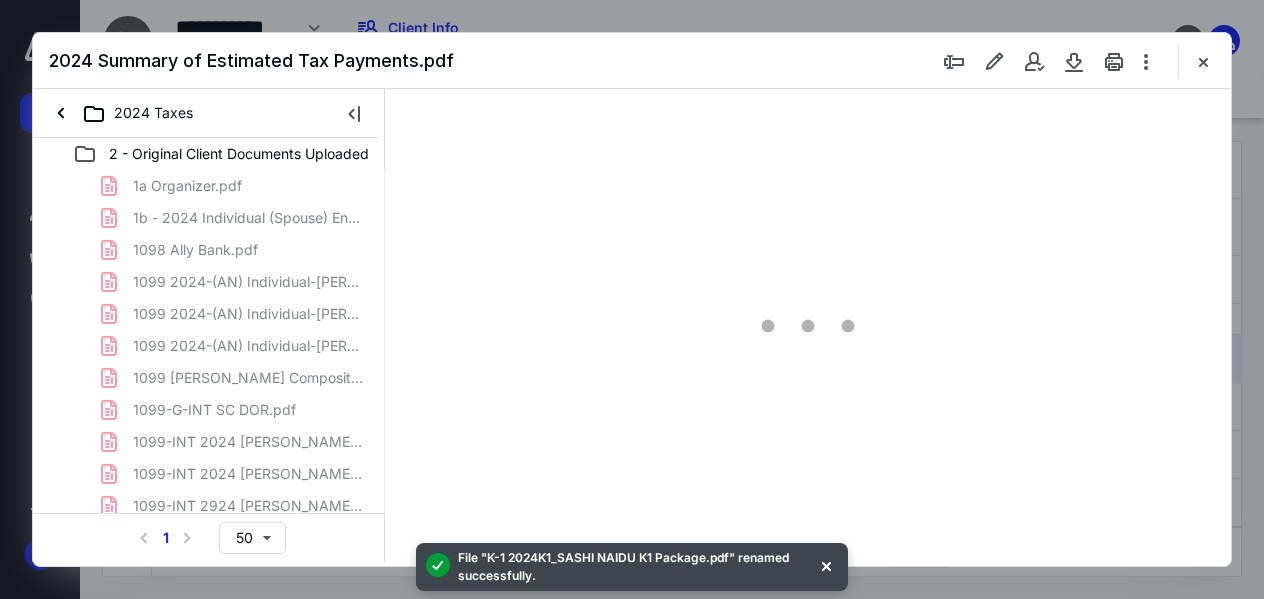 scroll, scrollTop: 0, scrollLeft: 0, axis: both 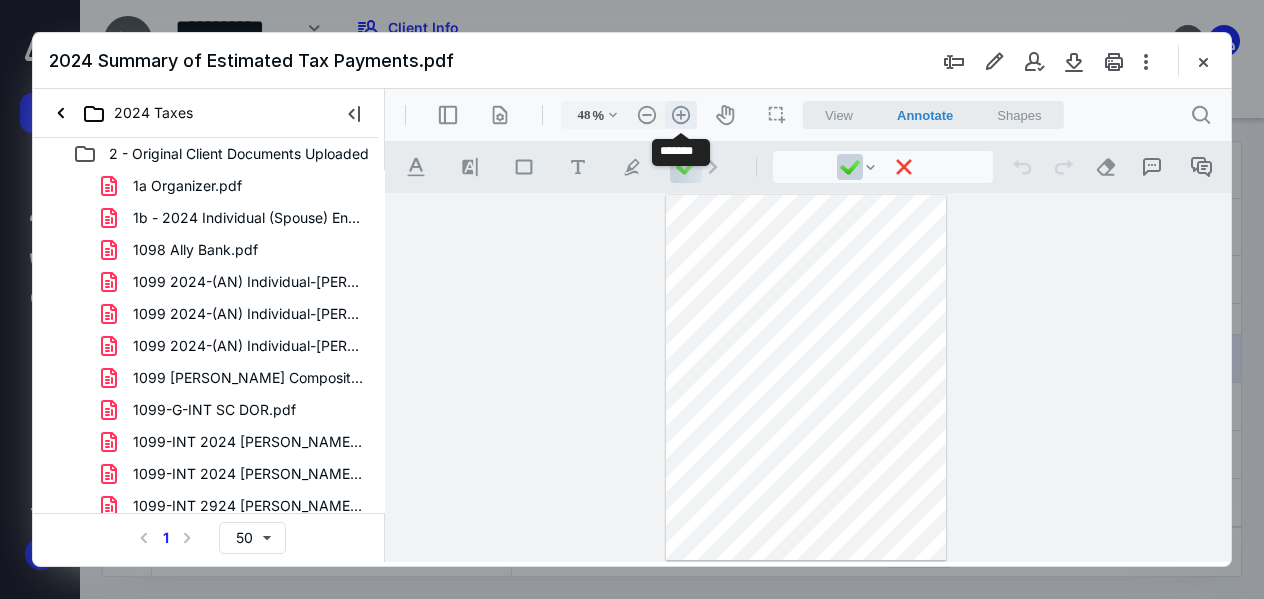click on ".cls-1{fill:#abb0c4;} icon - header - zoom - in - line" at bounding box center [681, 115] 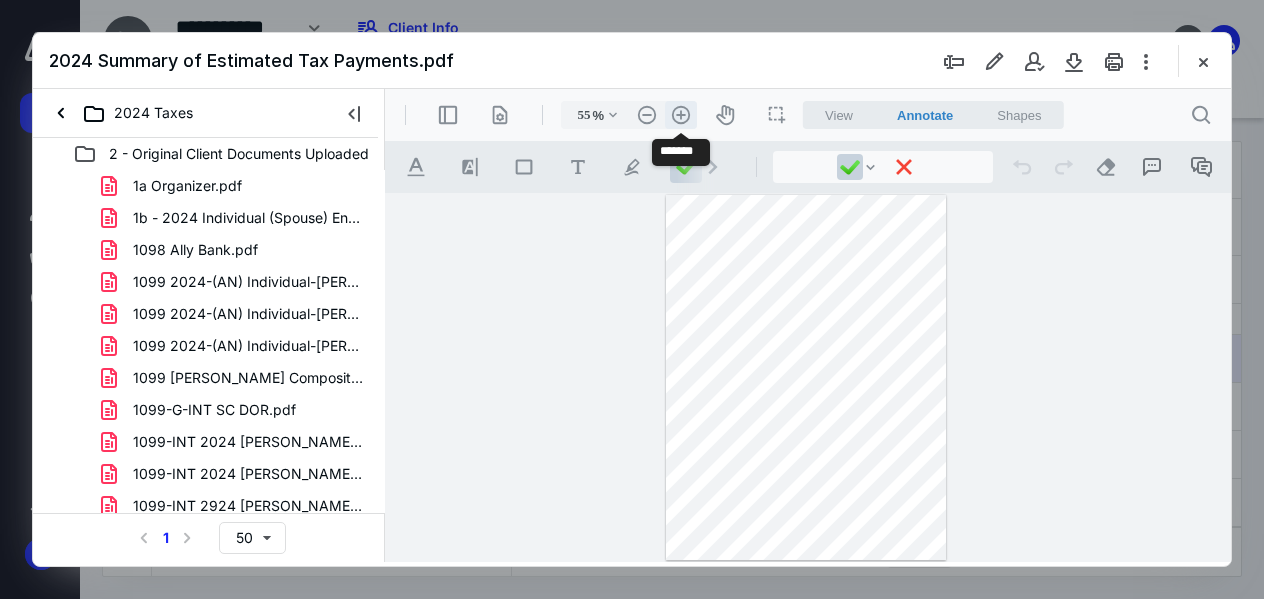 click on ".cls-1{fill:#abb0c4;} icon - header - zoom - in - line" at bounding box center (681, 115) 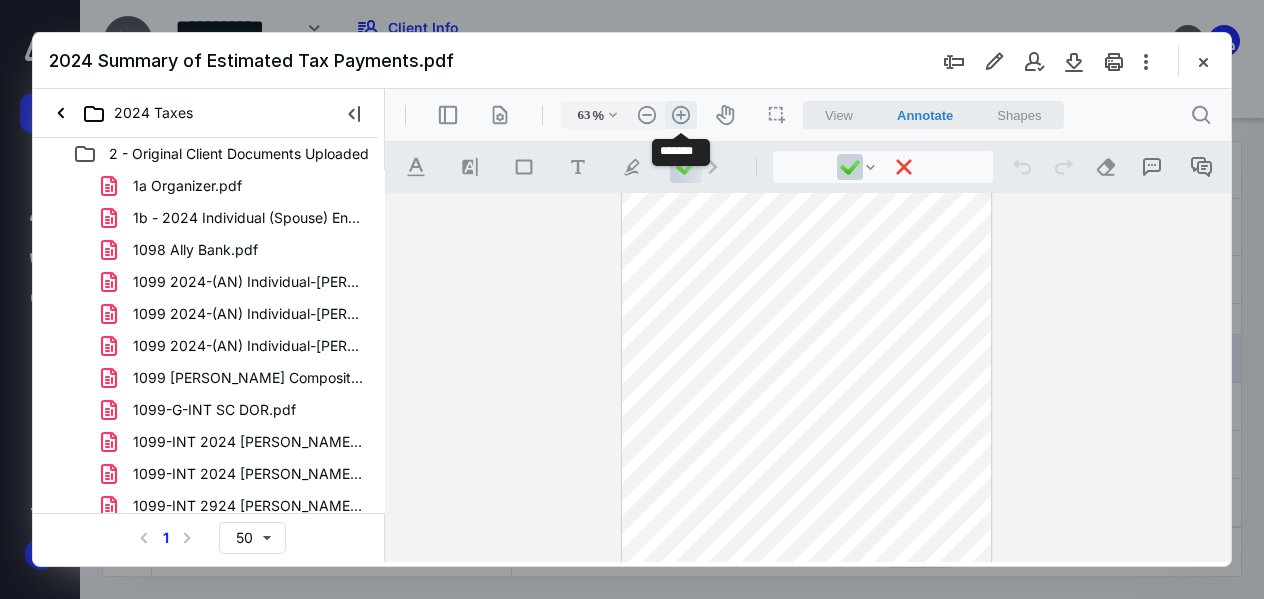 click on ".cls-1{fill:#abb0c4;} icon - header - zoom - in - line" at bounding box center [681, 115] 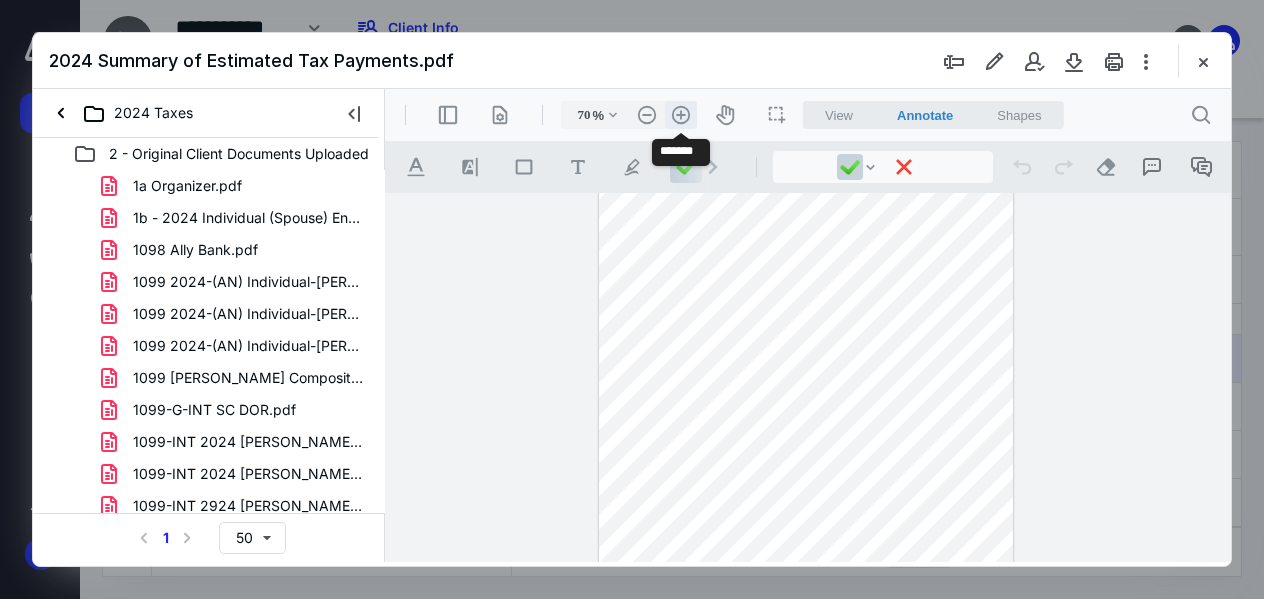 click on ".cls-1{fill:#abb0c4;} icon - header - zoom - in - line" at bounding box center [681, 115] 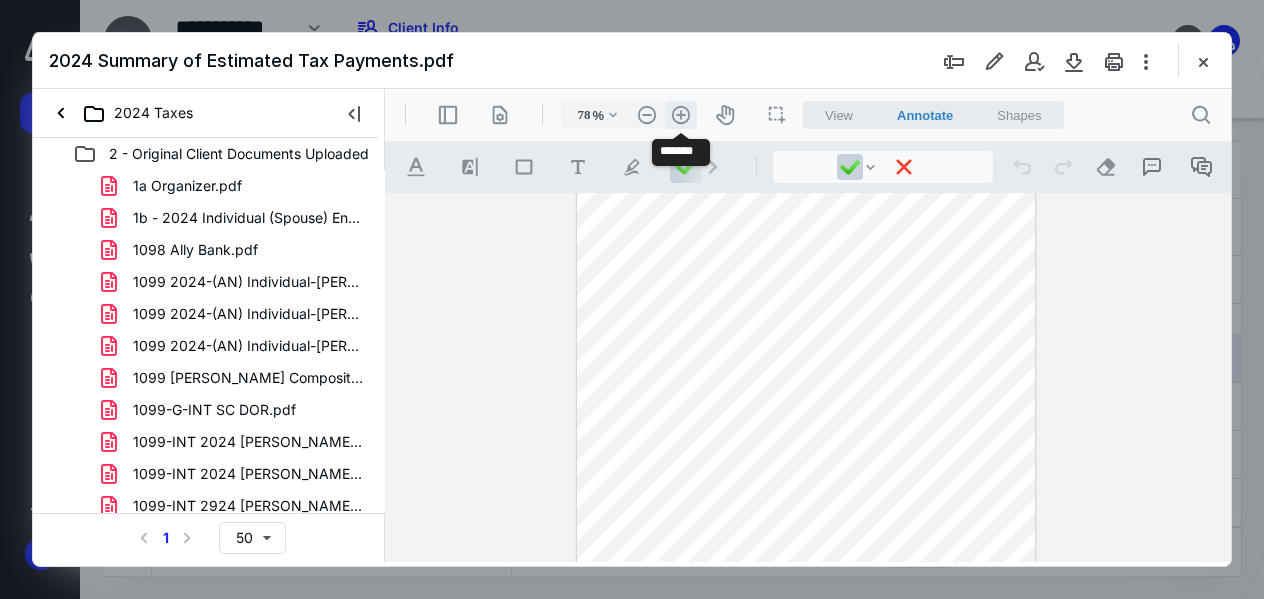 click on ".cls-1{fill:#abb0c4;} icon - header - zoom - in - line" at bounding box center (681, 115) 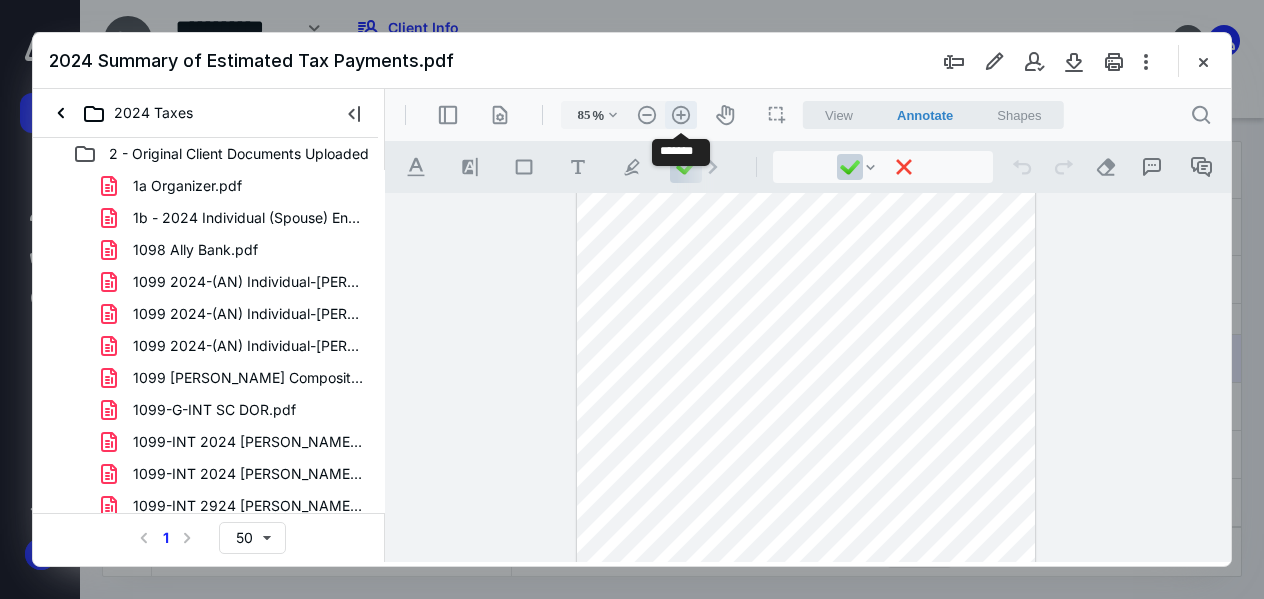 click on ".cls-1{fill:#abb0c4;} icon - header - zoom - in - line" at bounding box center (681, 115) 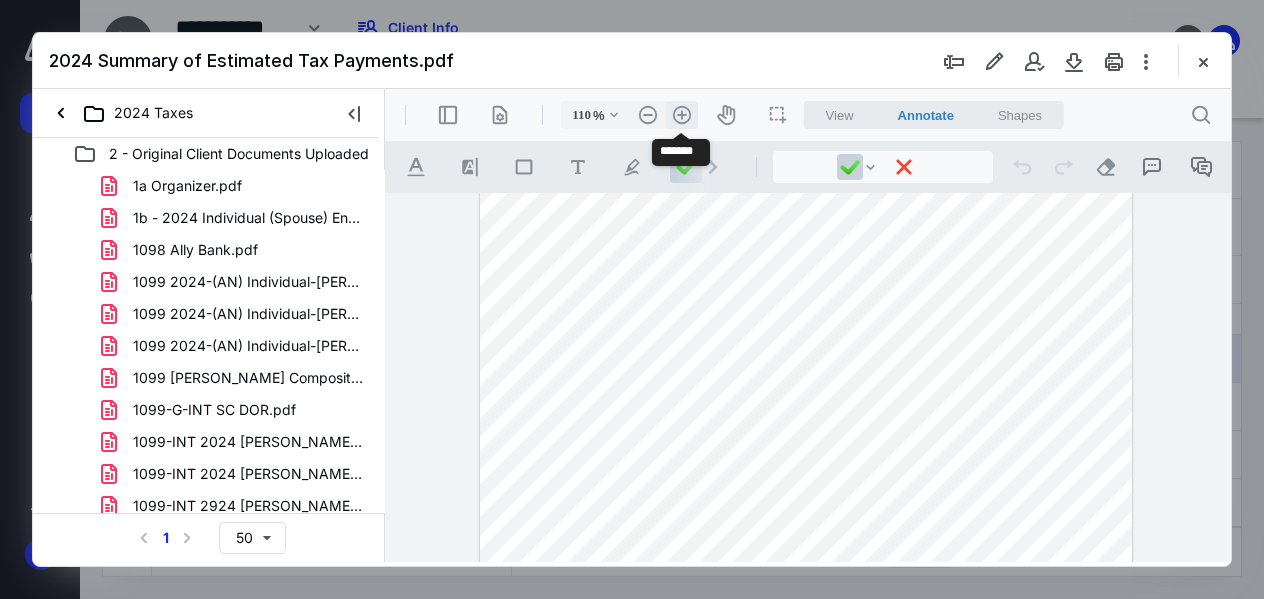 click on ".cls-1{fill:#abb0c4;} icon - header - zoom - in - line" at bounding box center [682, 115] 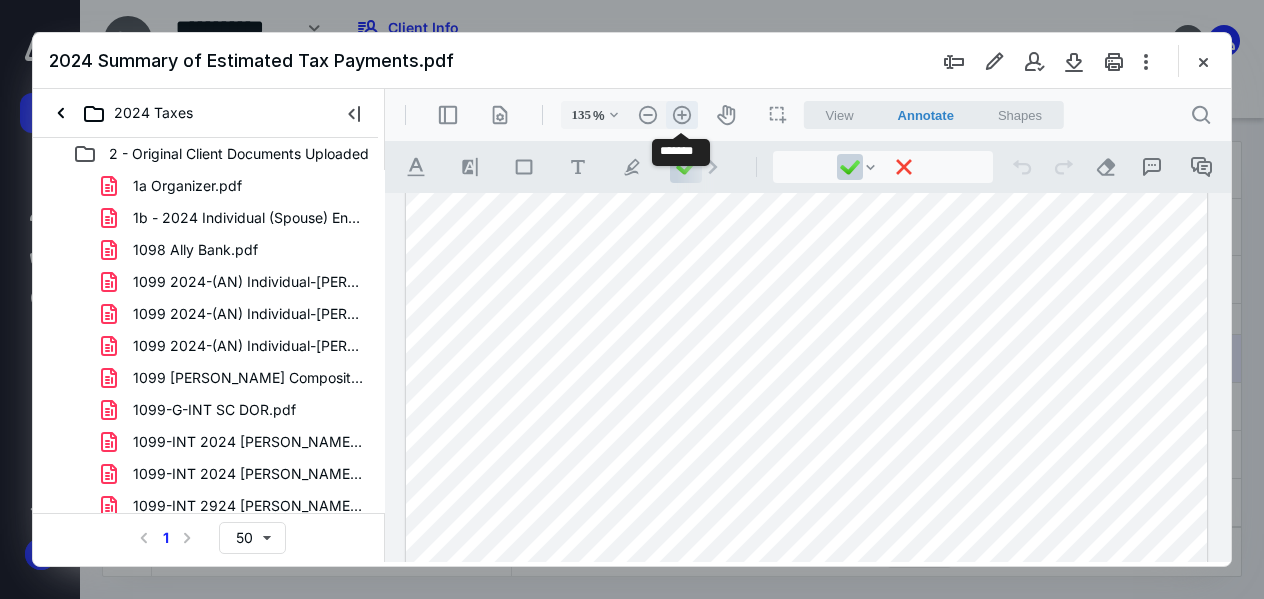 scroll, scrollTop: 245, scrollLeft: 0, axis: vertical 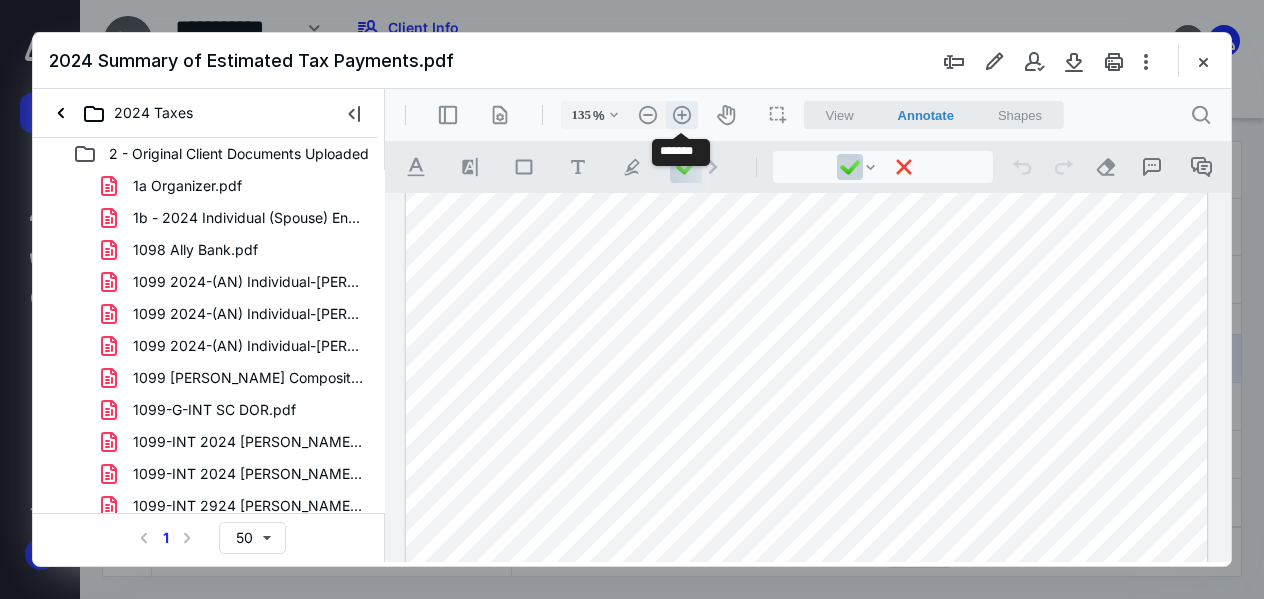 click on ".cls-1{fill:#abb0c4;} icon - header - zoom - in - line" at bounding box center [682, 115] 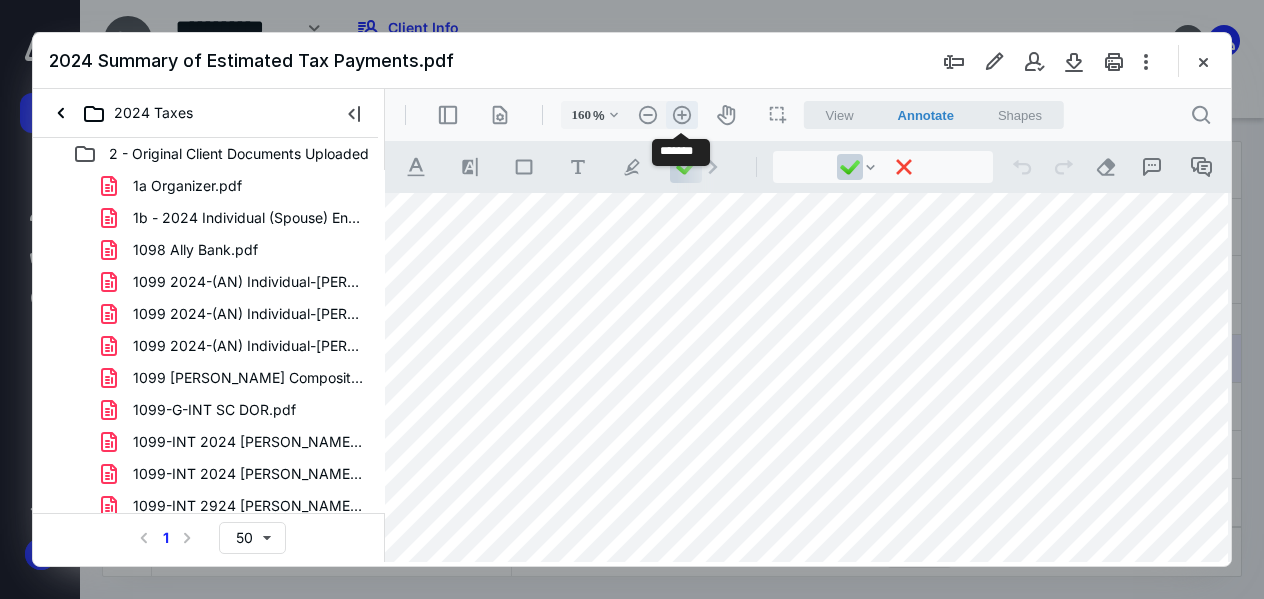 click on ".cls-1{fill:#abb0c4;} icon - header - zoom - in - line" at bounding box center [682, 115] 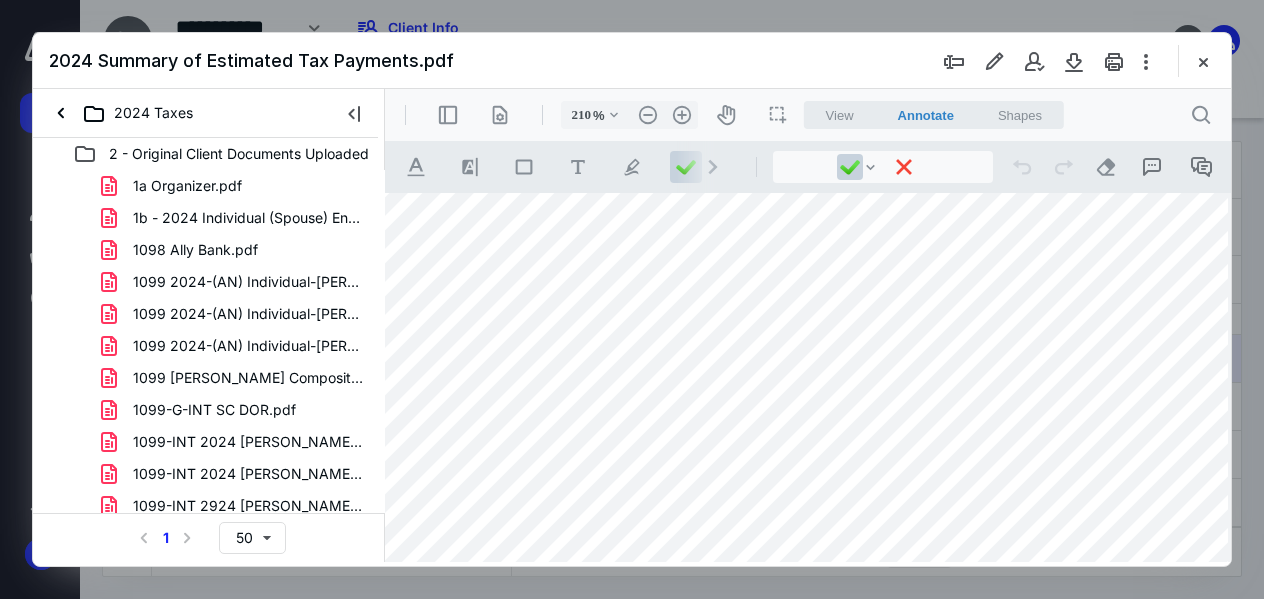 scroll, scrollTop: 0, scrollLeft: 216, axis: horizontal 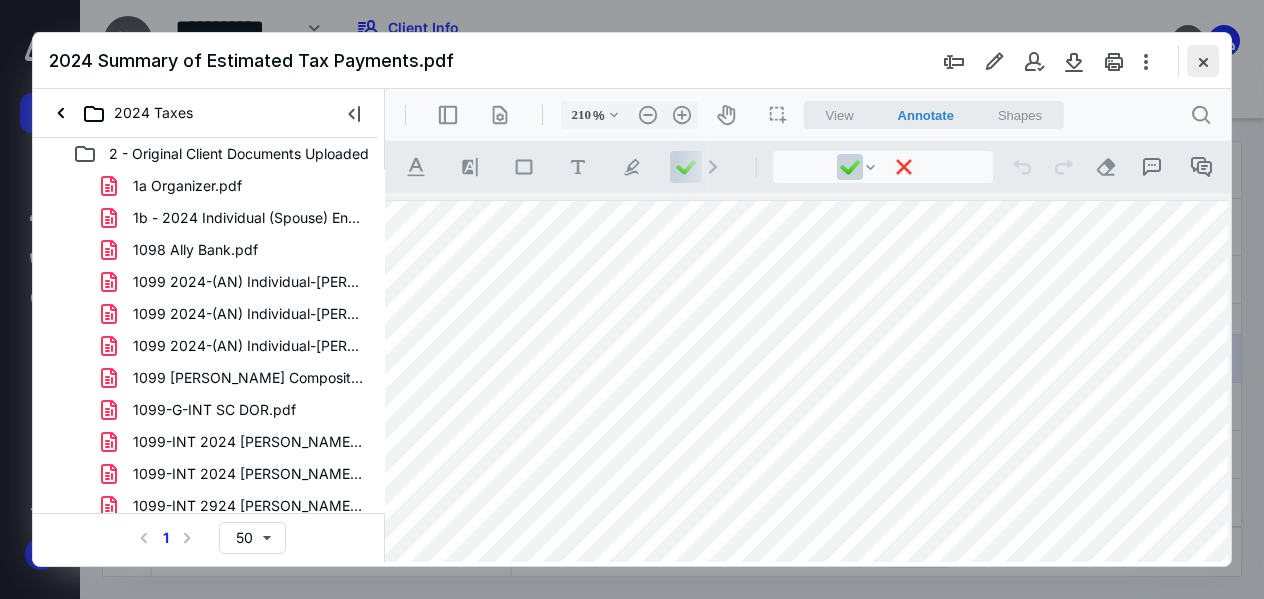 click at bounding box center (1203, 61) 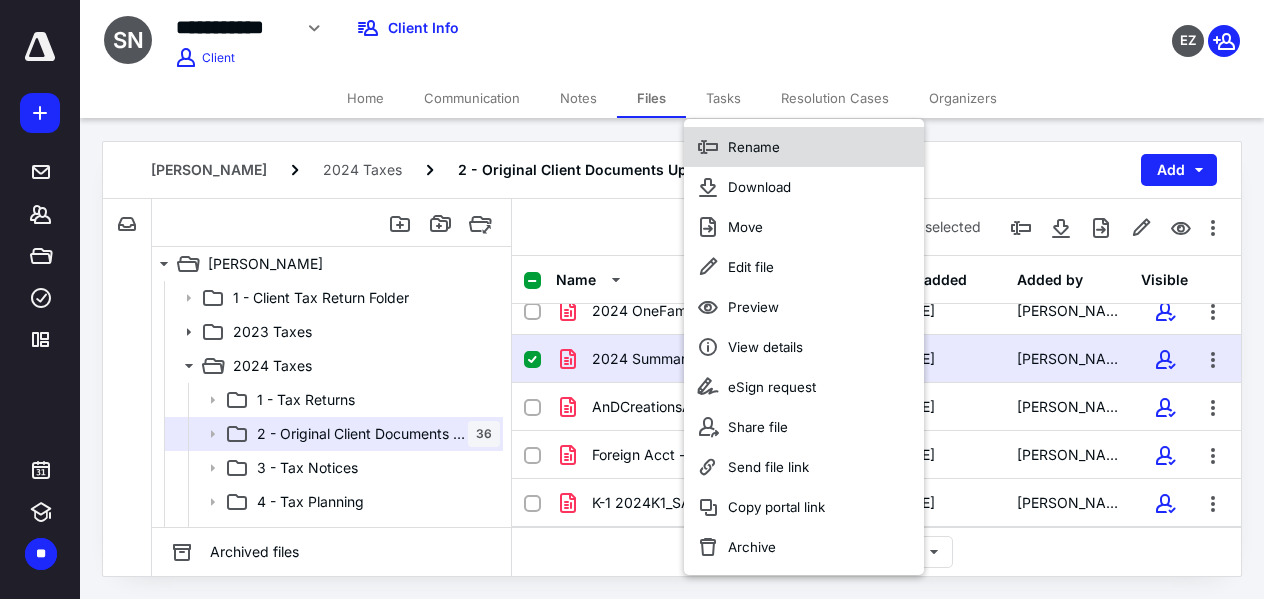 click on "Rename" at bounding box center (804, 147) 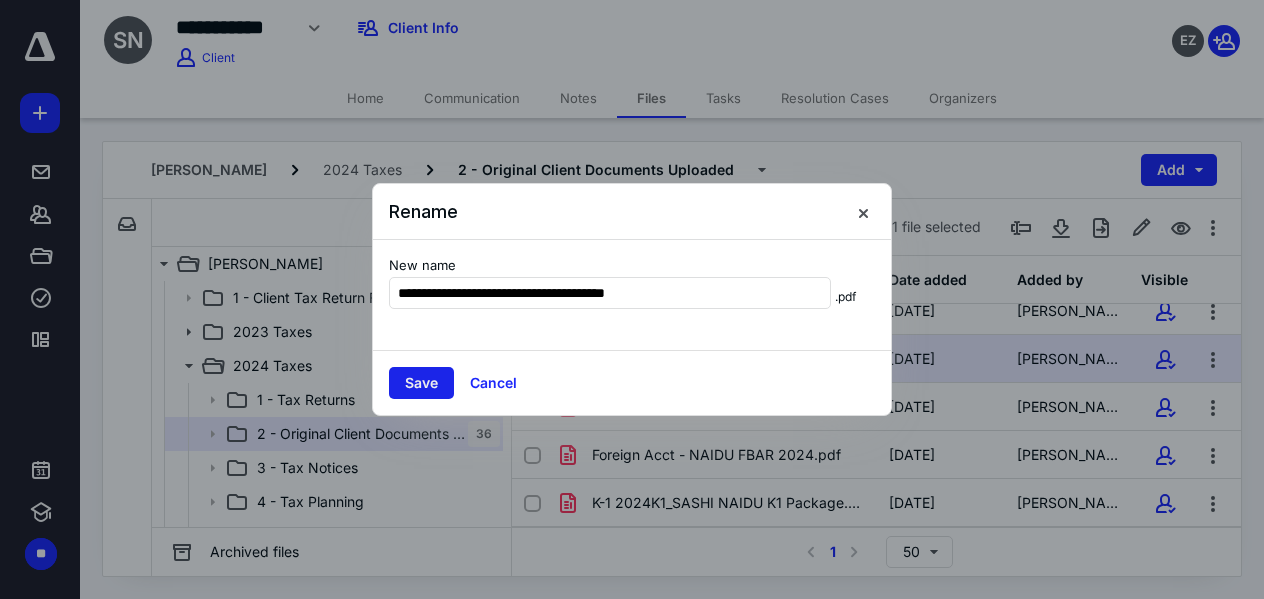 type on "**********" 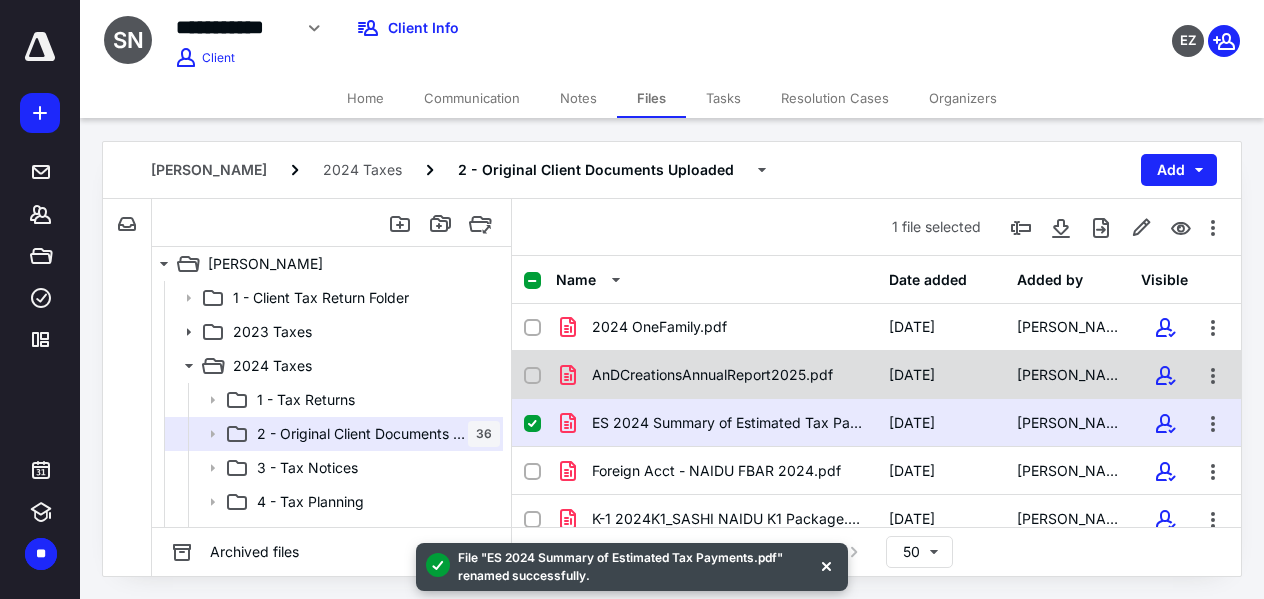 scroll, scrollTop: 1289, scrollLeft: 0, axis: vertical 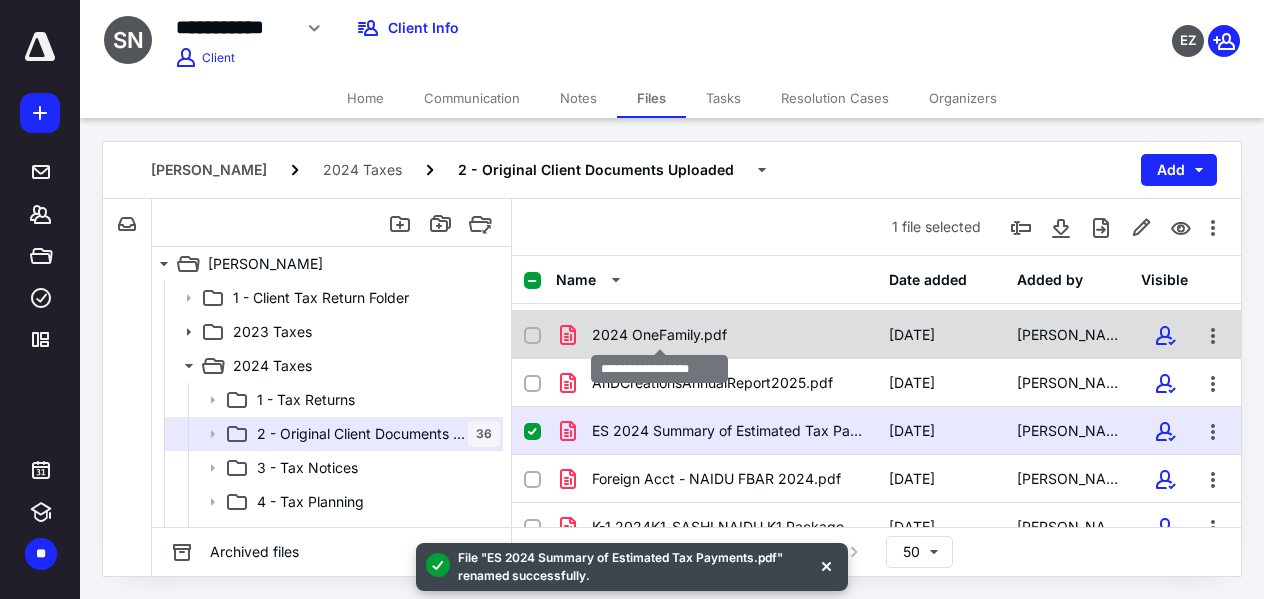 click on "2024 OneFamily.pdf" at bounding box center (659, 335) 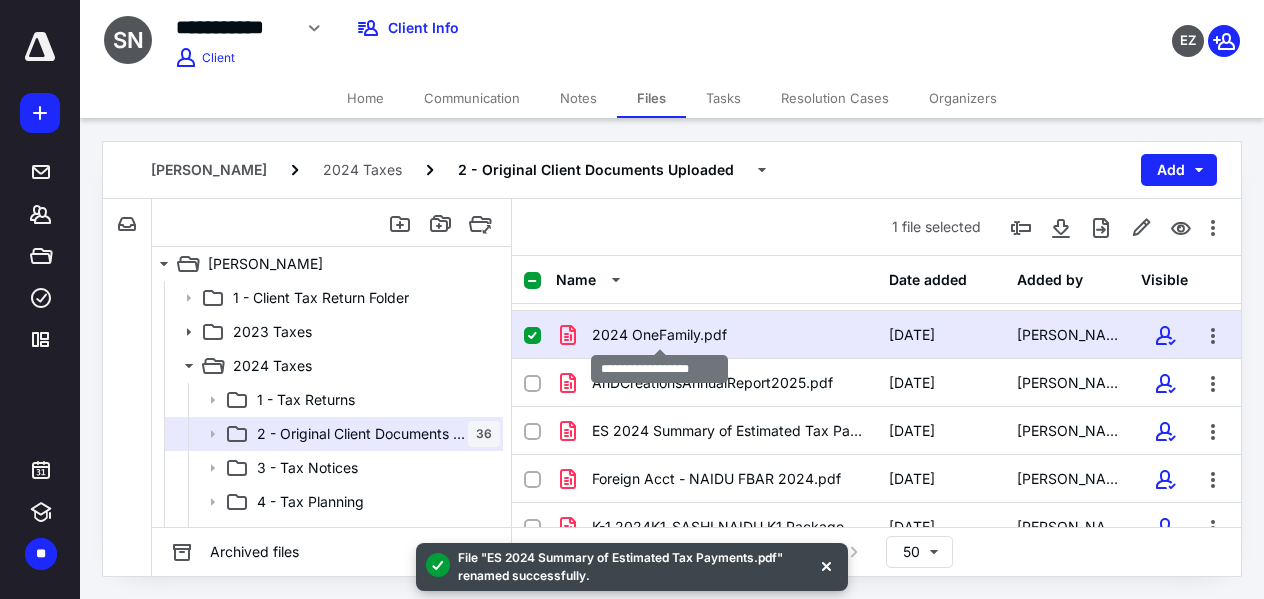 click on "2024 OneFamily.pdf" at bounding box center (659, 335) 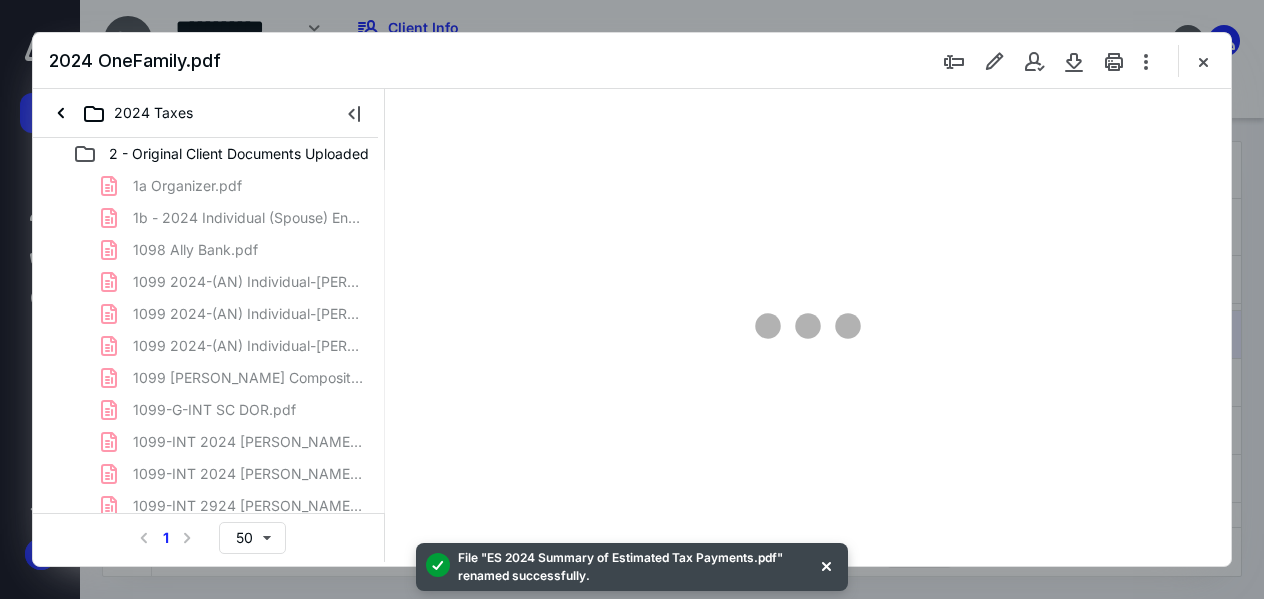 scroll, scrollTop: 0, scrollLeft: 0, axis: both 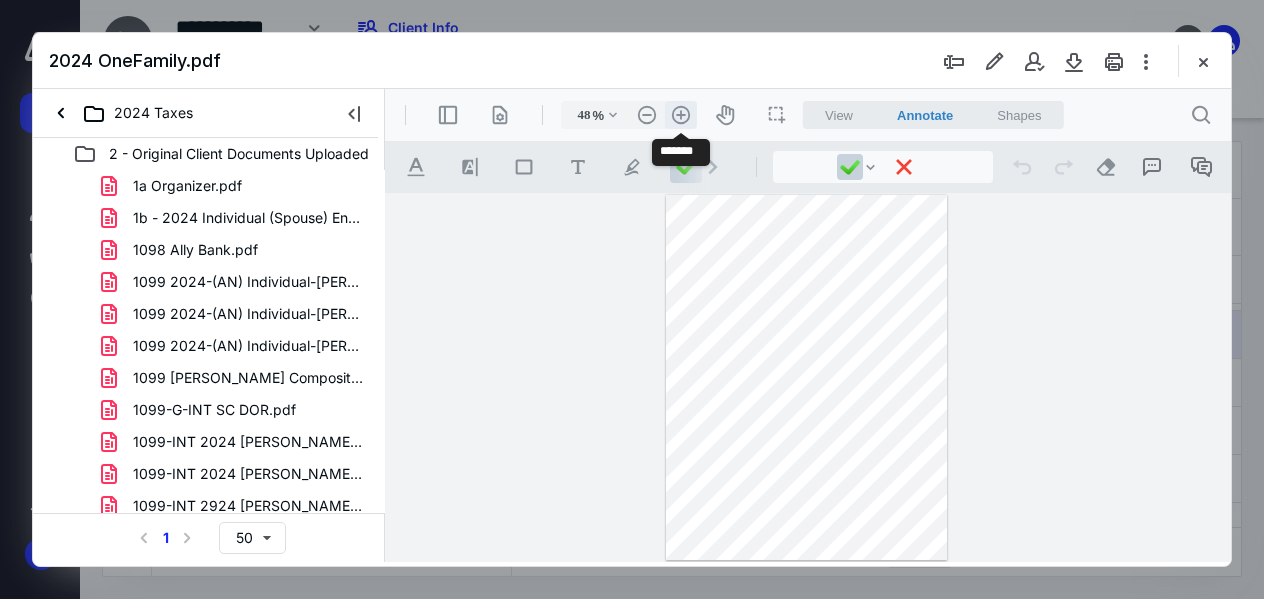 click on ".cls-1{fill:#abb0c4;} icon - header - zoom - in - line" at bounding box center [681, 115] 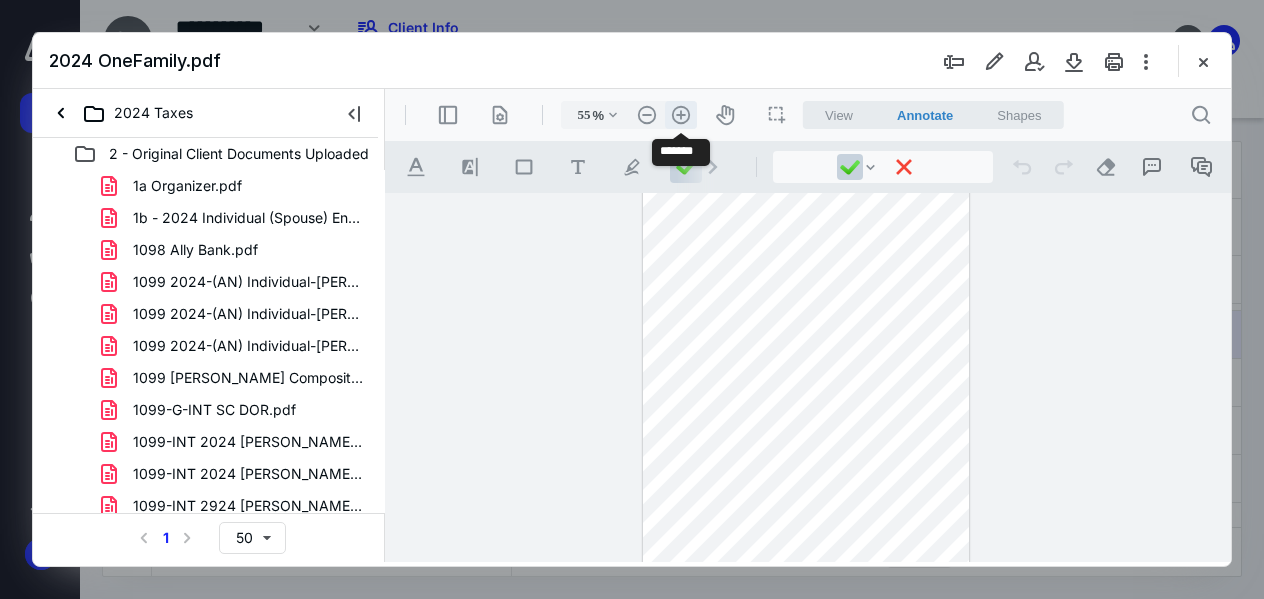 click on ".cls-1{fill:#abb0c4;} icon - header - zoom - in - line" at bounding box center [681, 115] 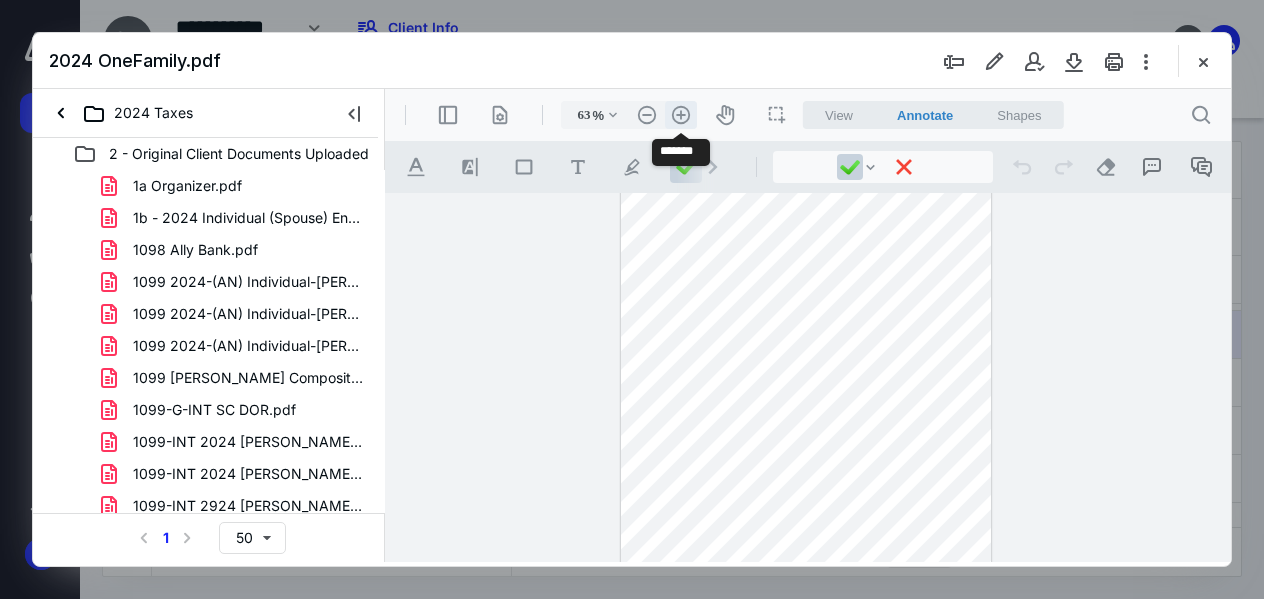 click on ".cls-1{fill:#abb0c4;} icon - header - zoom - in - line" at bounding box center (681, 115) 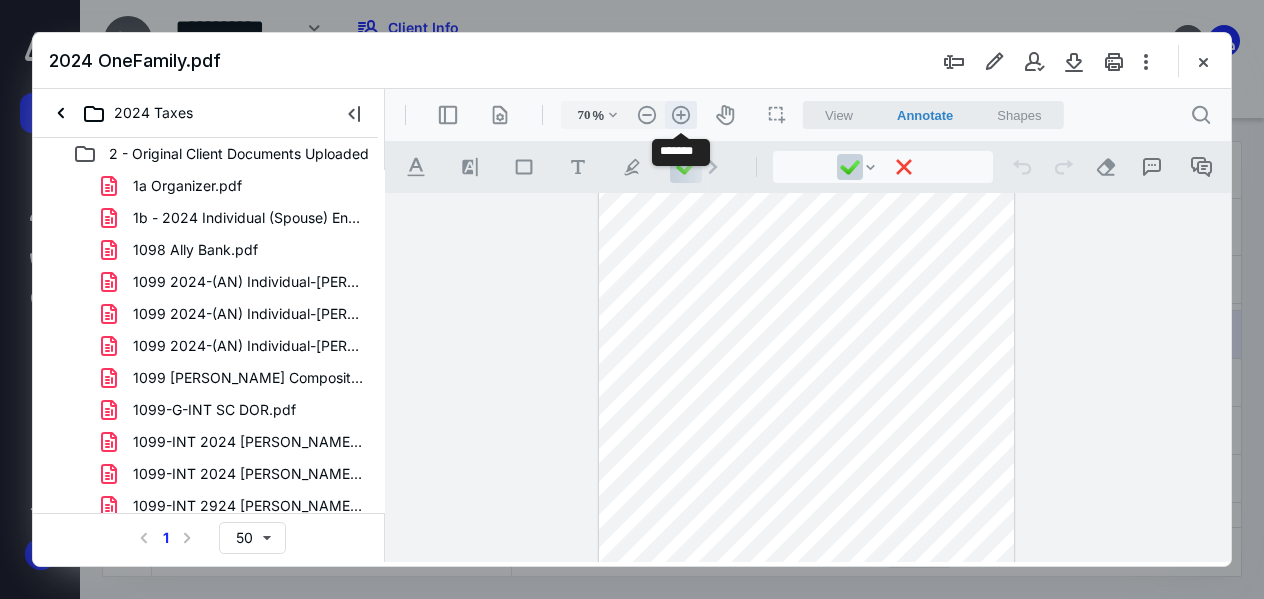 click on ".cls-1{fill:#abb0c4;} icon - header - zoom - in - line" at bounding box center [681, 115] 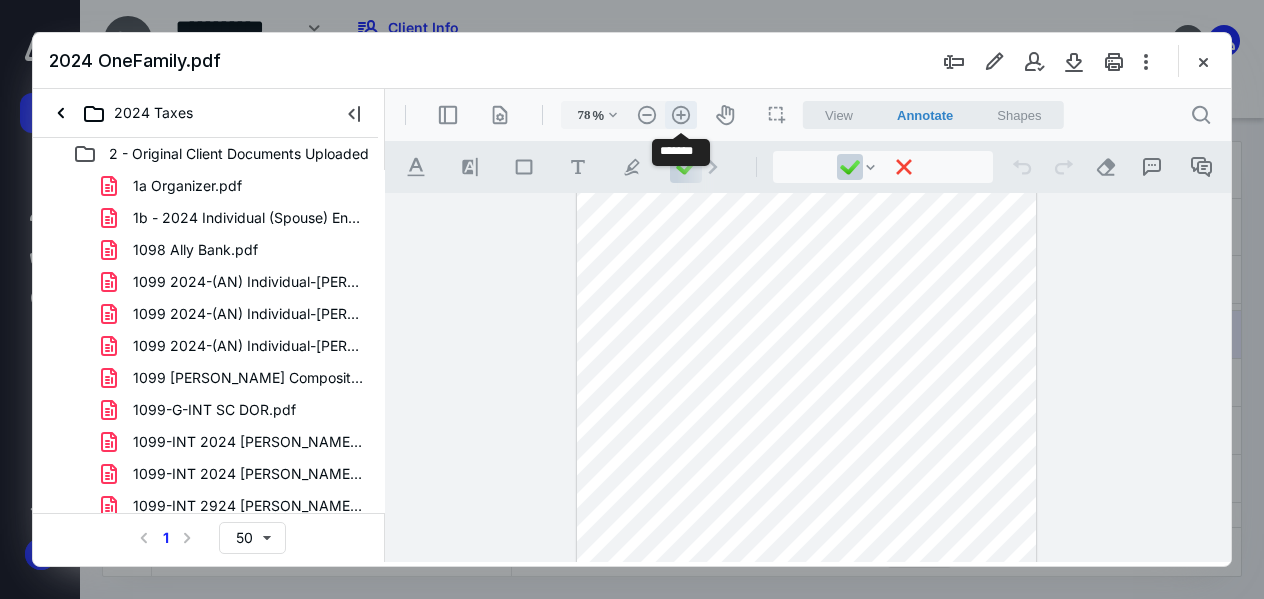 click on ".cls-1{fill:#abb0c4;} icon - header - zoom - in - line" at bounding box center [681, 115] 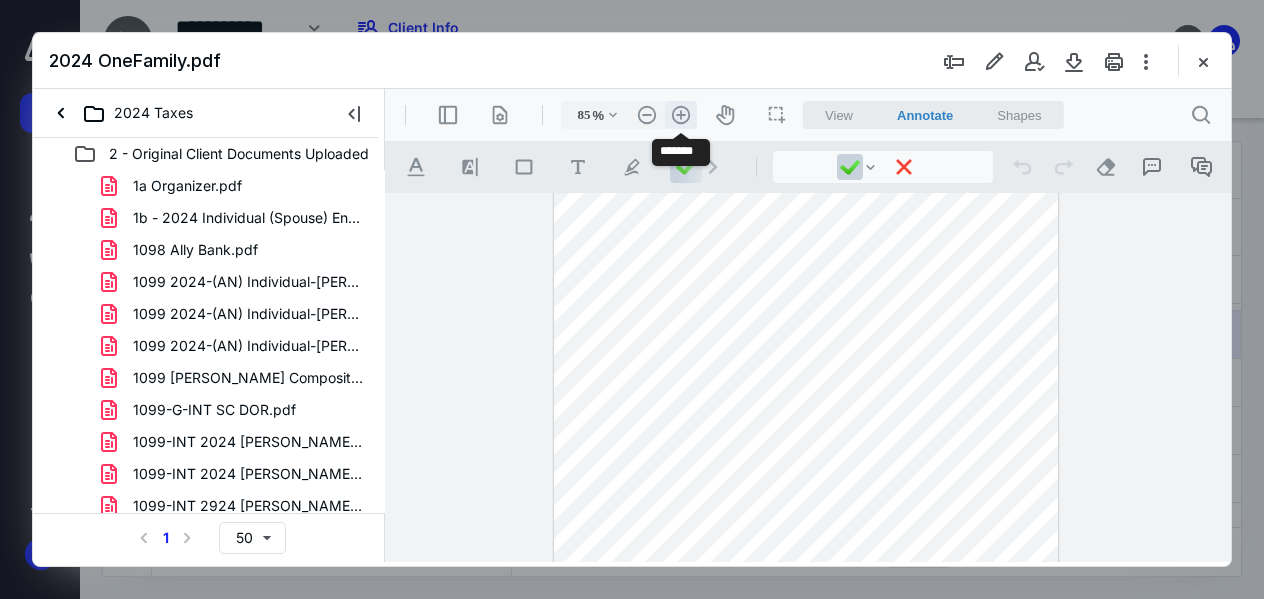 click on ".cls-1{fill:#abb0c4;} icon - header - zoom - in - line" at bounding box center (681, 115) 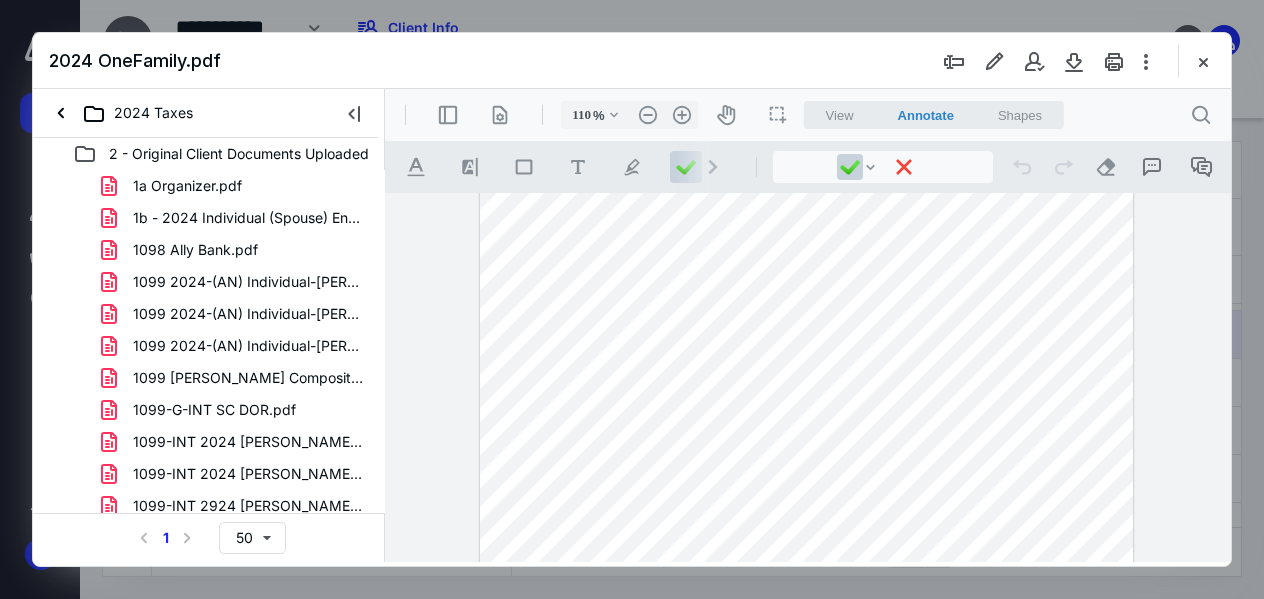 scroll, scrollTop: 486, scrollLeft: 0, axis: vertical 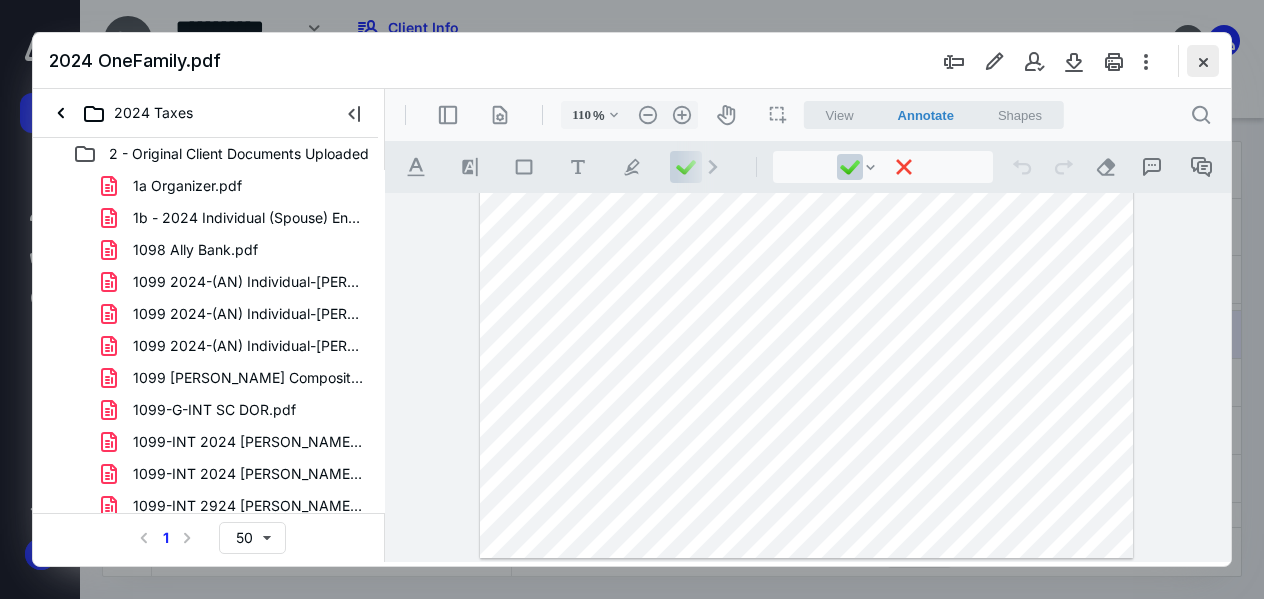 click at bounding box center (1203, 61) 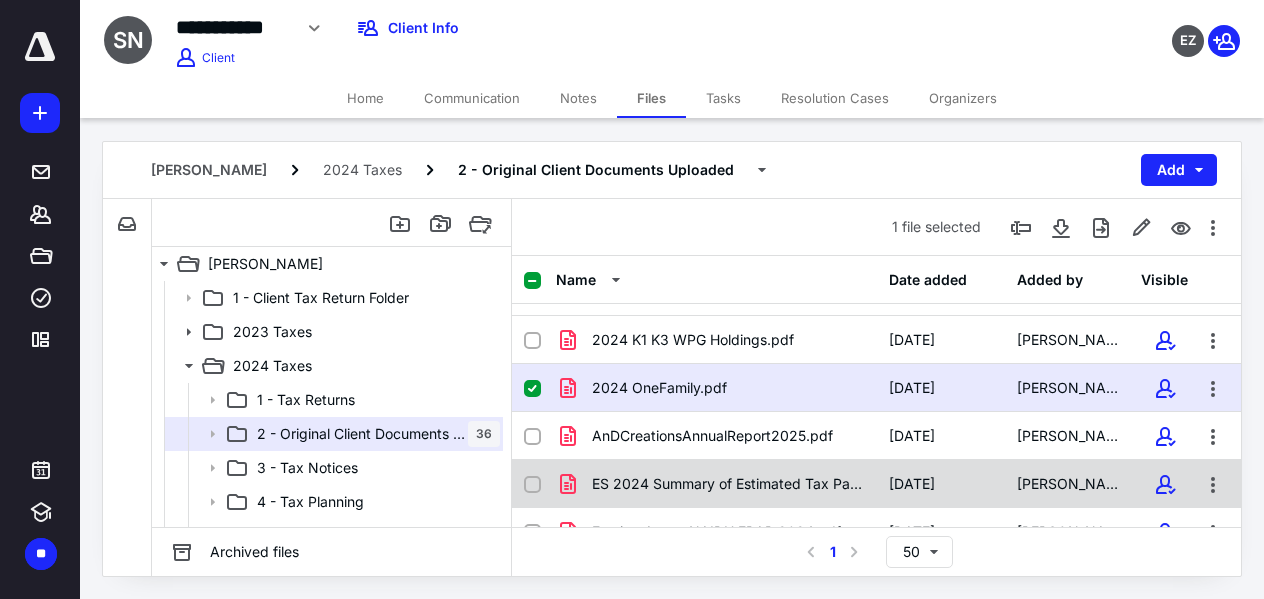 scroll, scrollTop: 1231, scrollLeft: 0, axis: vertical 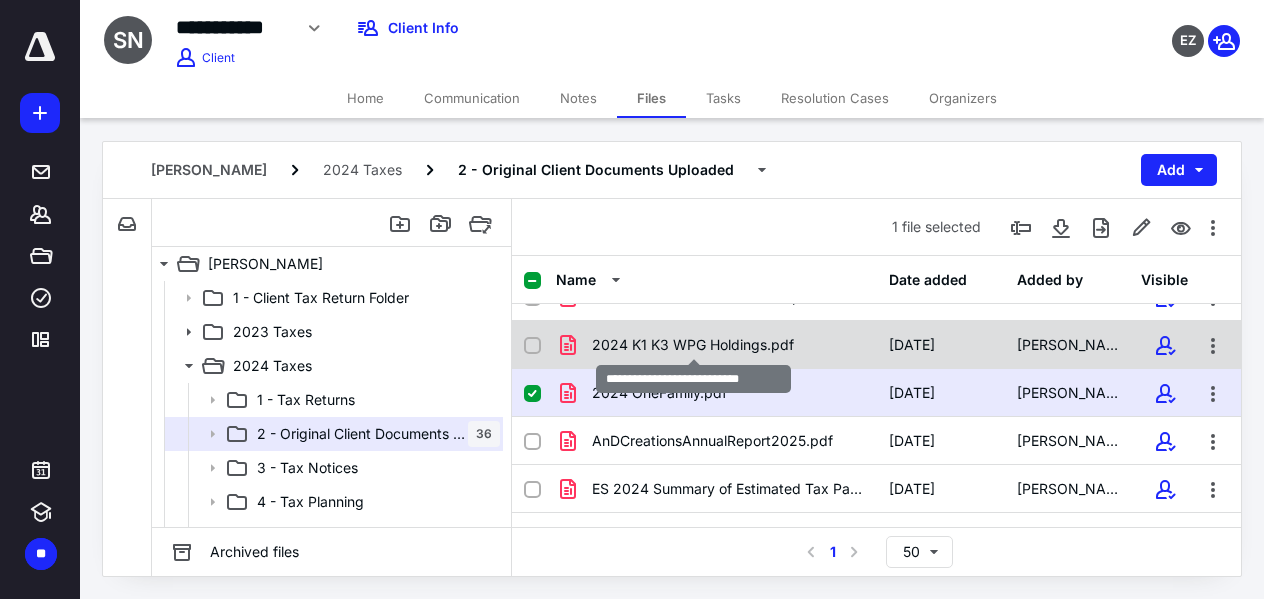 click on "2024 K1 K3 WPG Holdings.pdf" at bounding box center [693, 345] 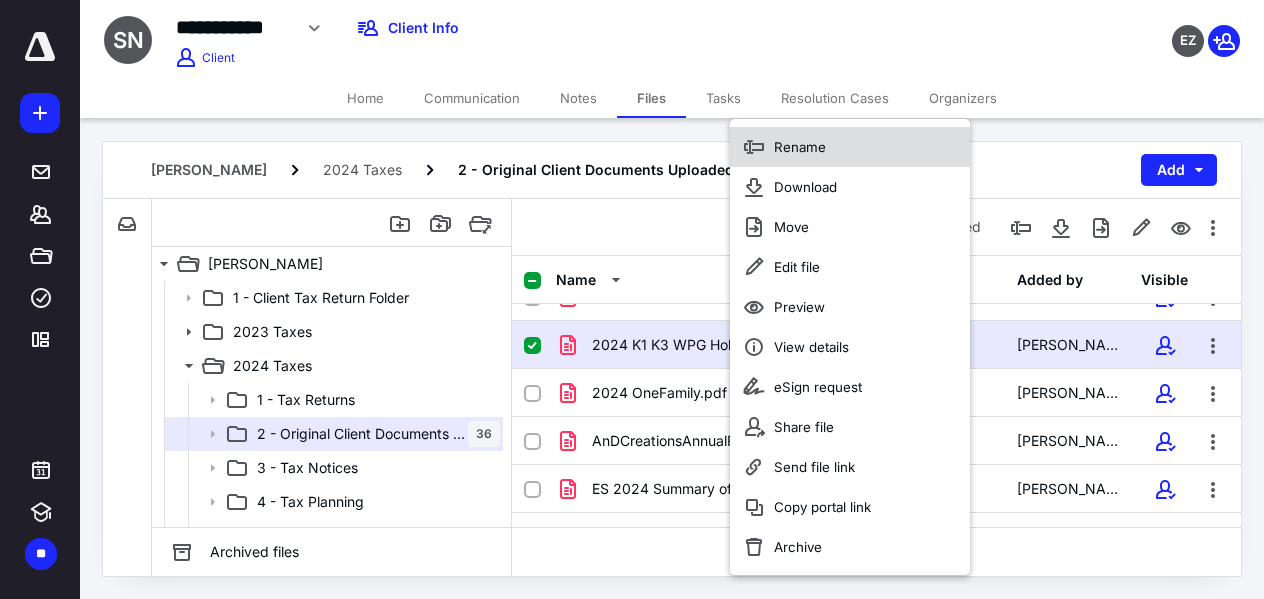 click on "Rename" at bounding box center (800, 147) 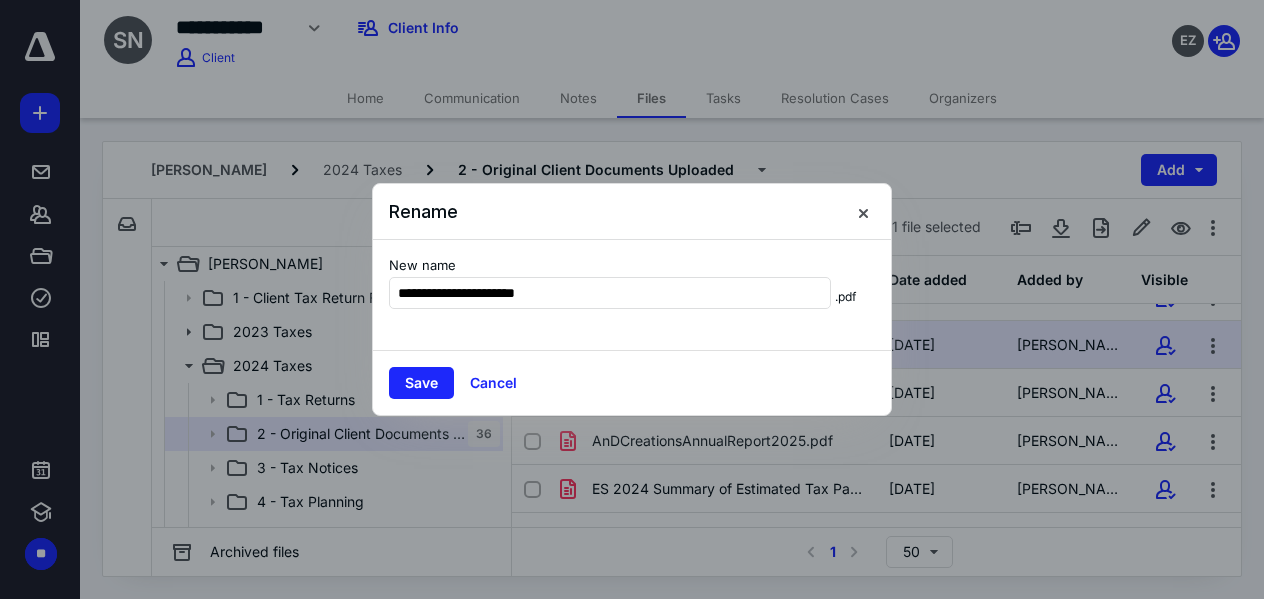 drag, startPoint x: 437, startPoint y: 291, endPoint x: 314, endPoint y: 272, distance: 124.45883 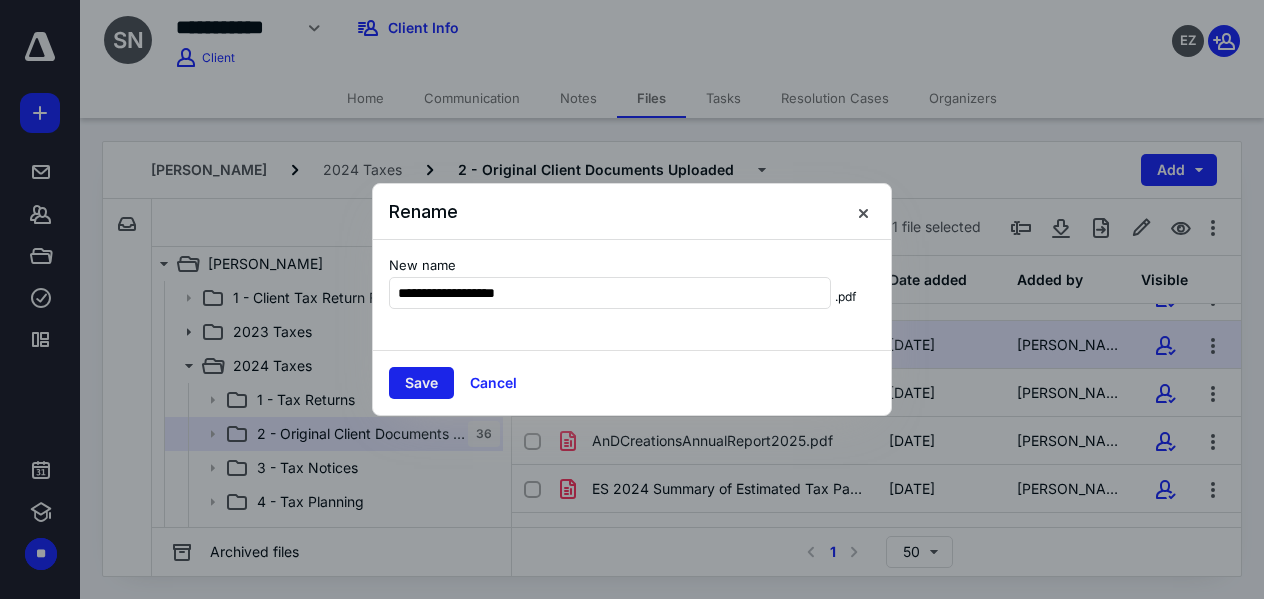 type on "**********" 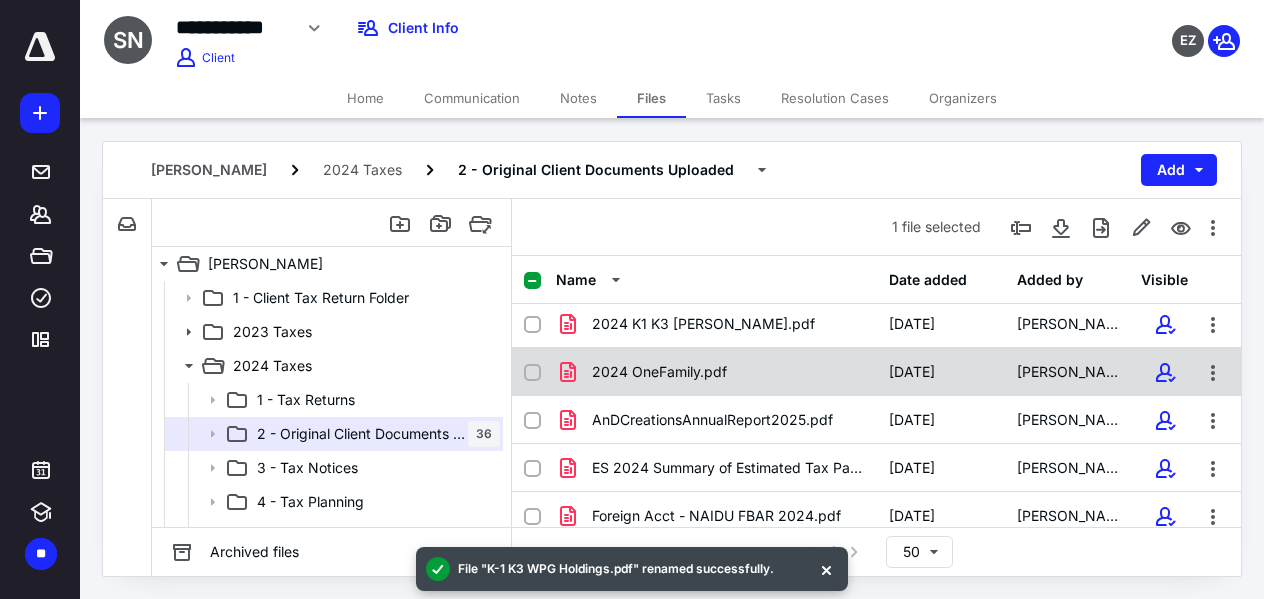scroll, scrollTop: 1200, scrollLeft: 0, axis: vertical 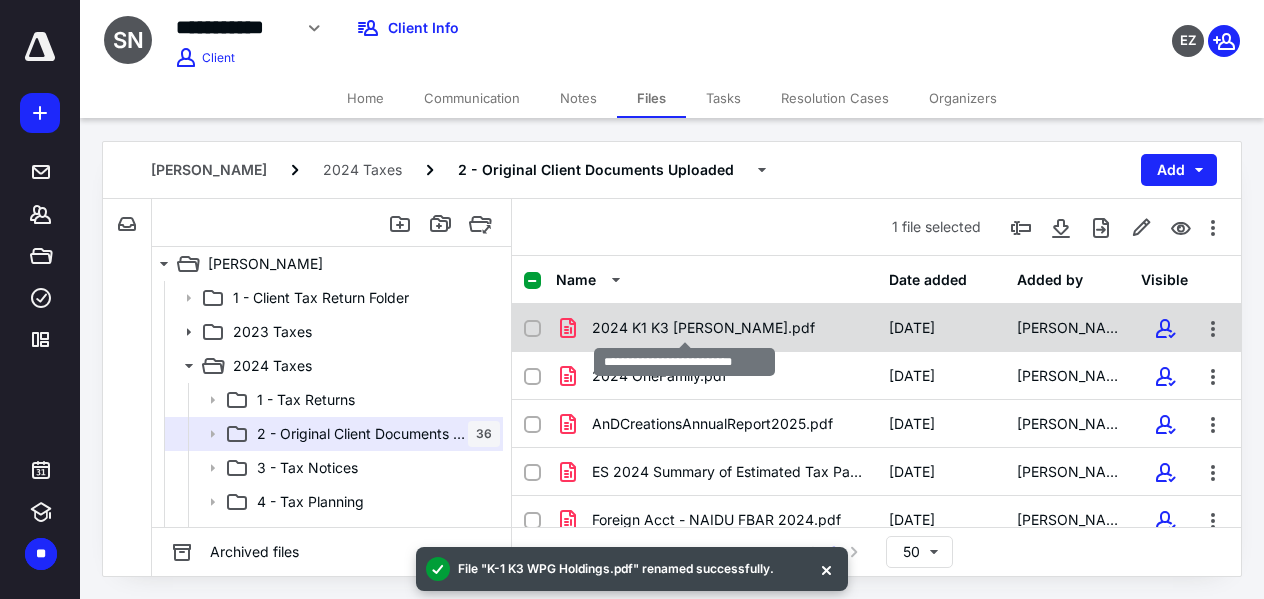 click on "2024 K1 K3 [PERSON_NAME].pdf" at bounding box center (703, 328) 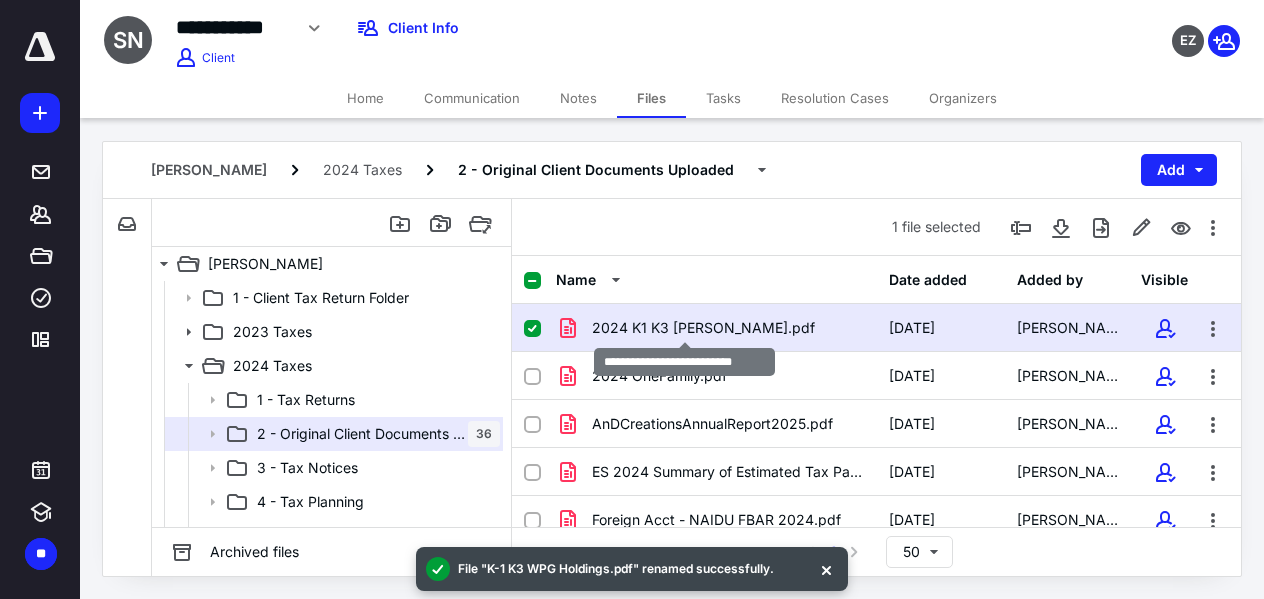 checkbox on "true" 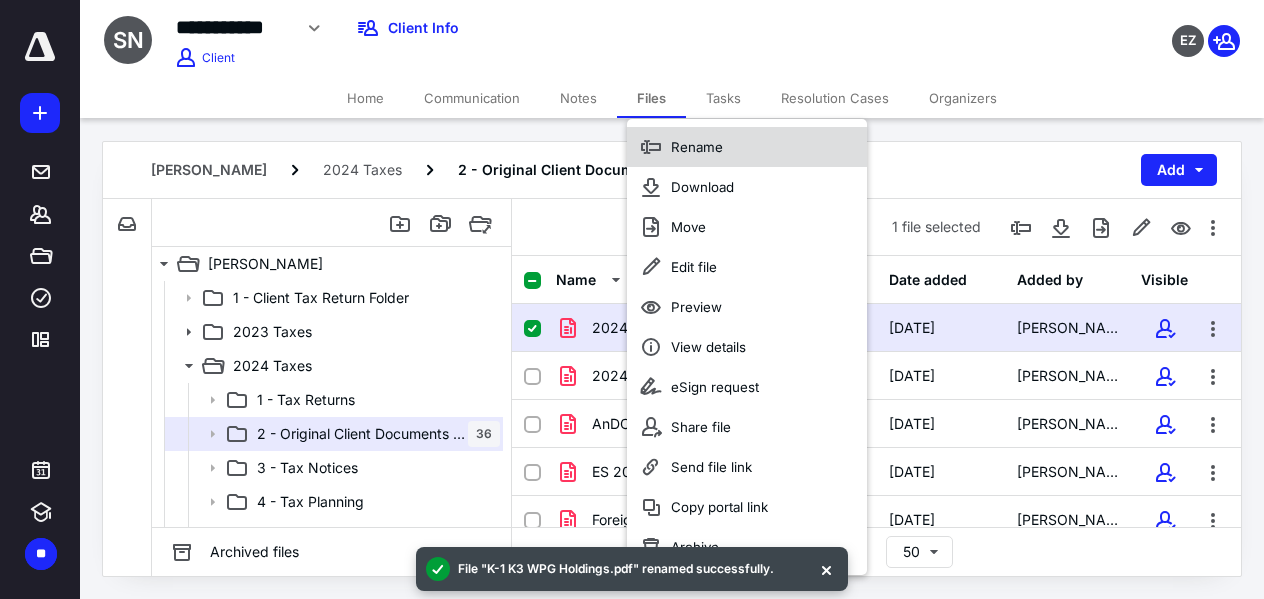 click on "Rename" at bounding box center [697, 147] 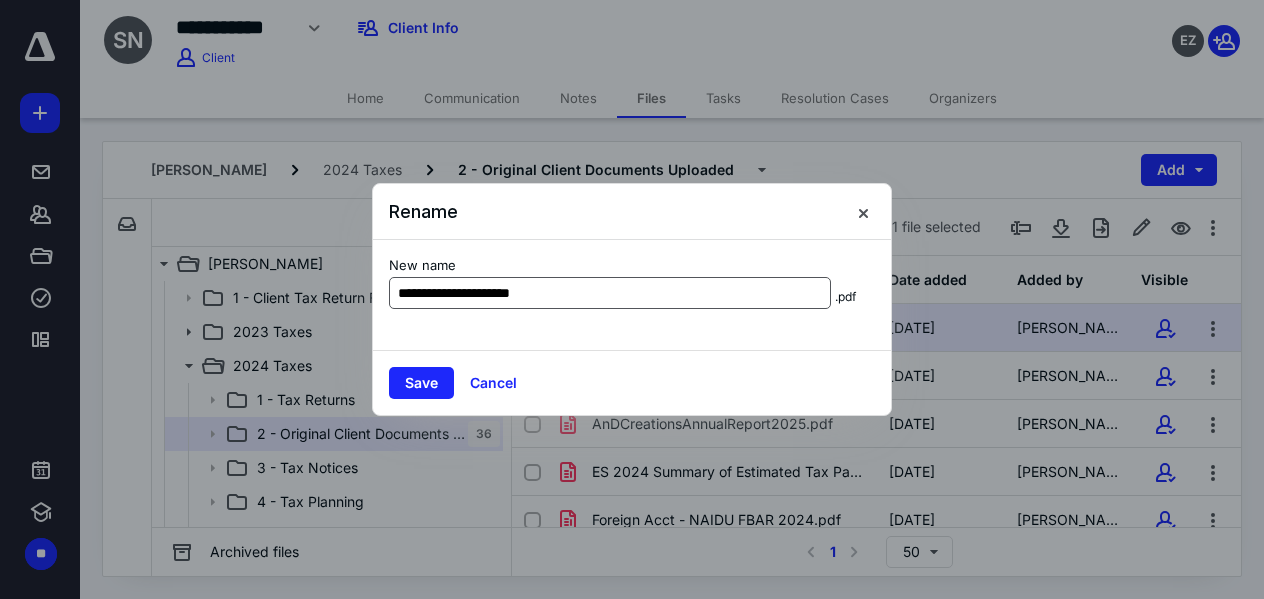 click on "**********" at bounding box center (610, 293) 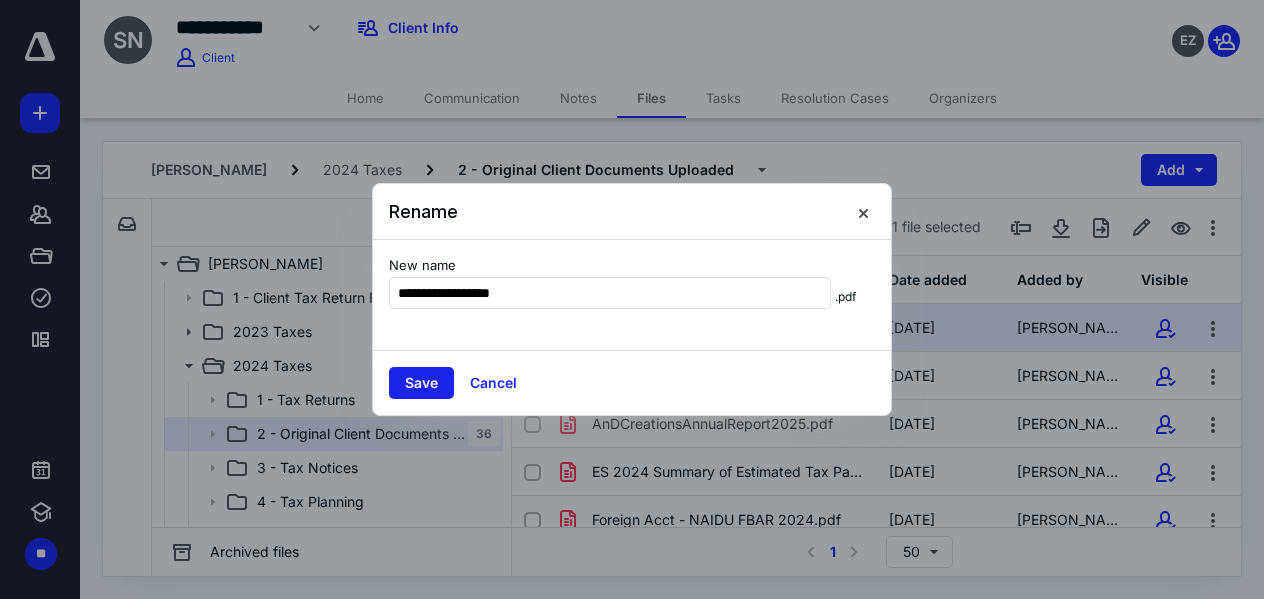 type on "**********" 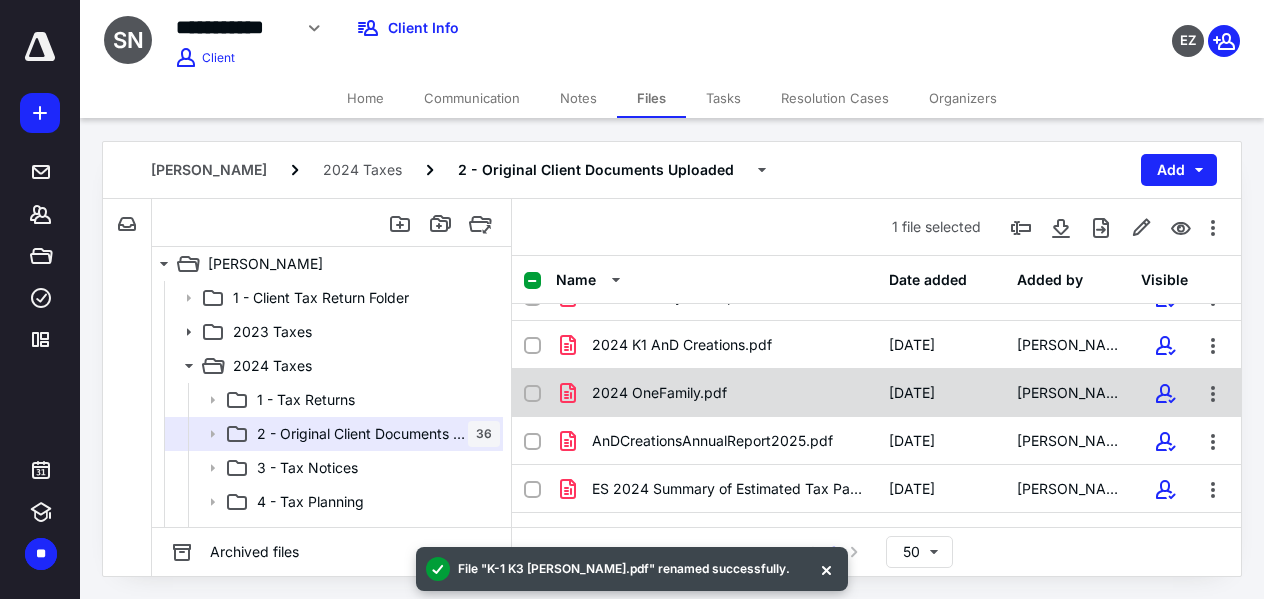 scroll, scrollTop: 1131, scrollLeft: 0, axis: vertical 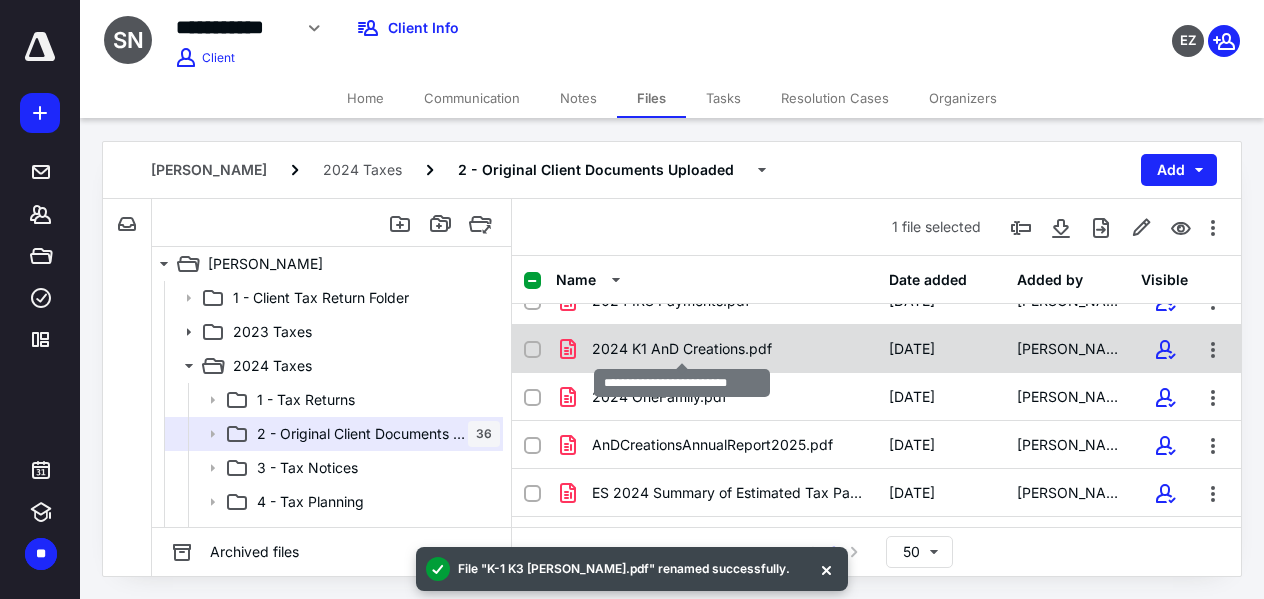 checkbox on "true" 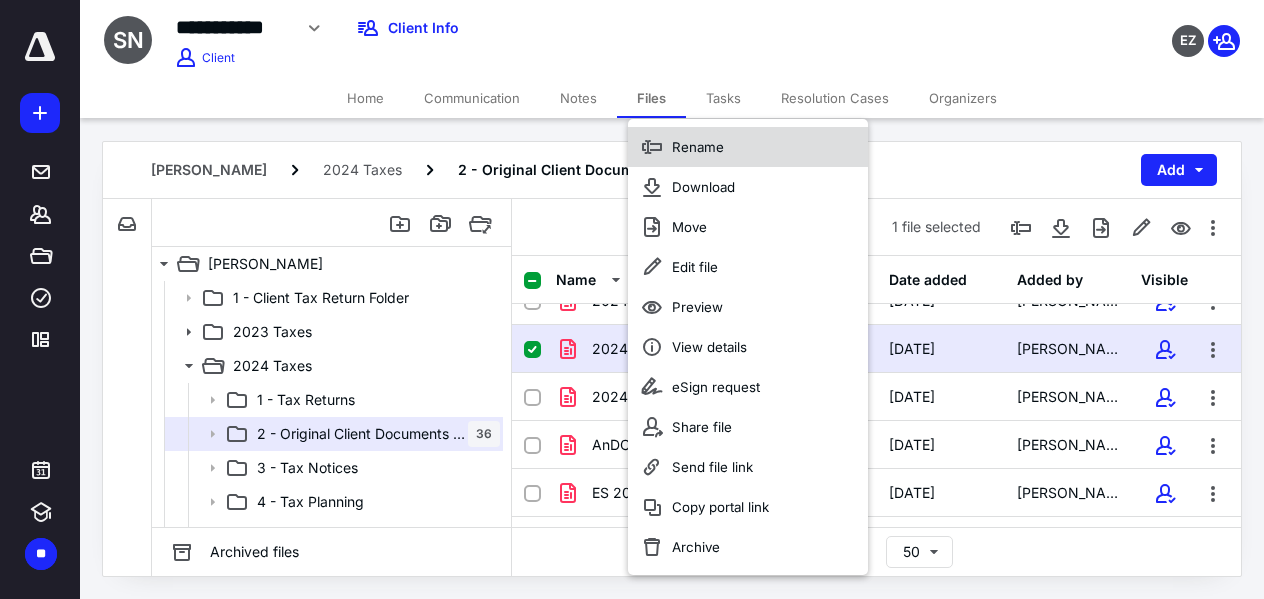 click on "Rename" at bounding box center [748, 147] 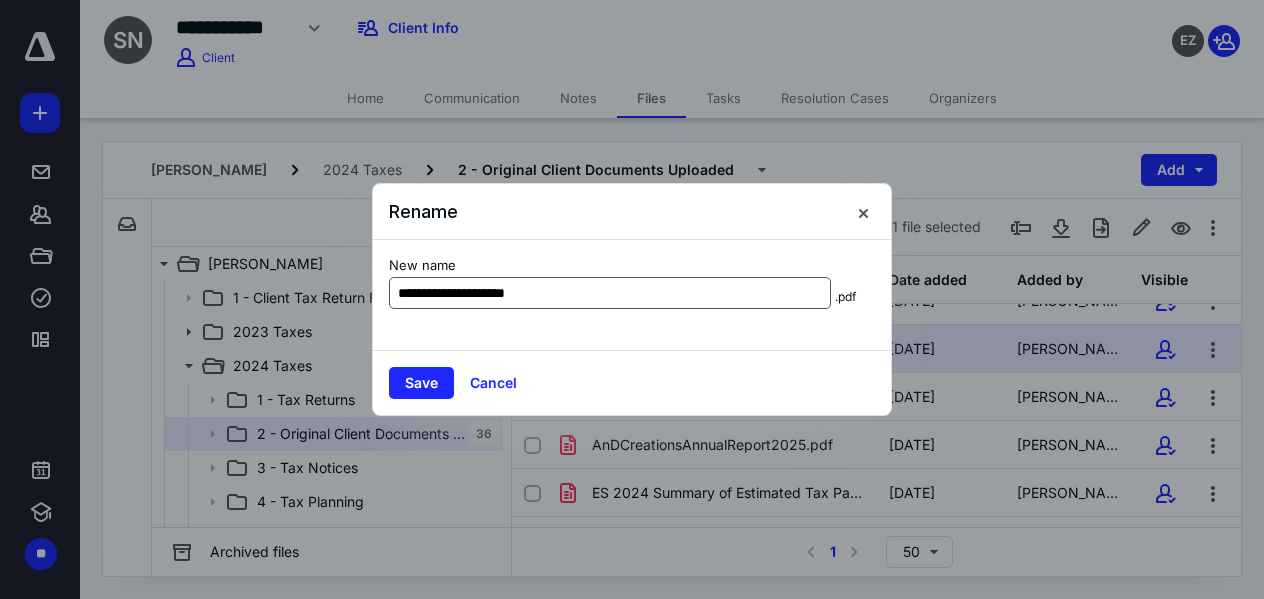 click on "**********" at bounding box center [610, 293] 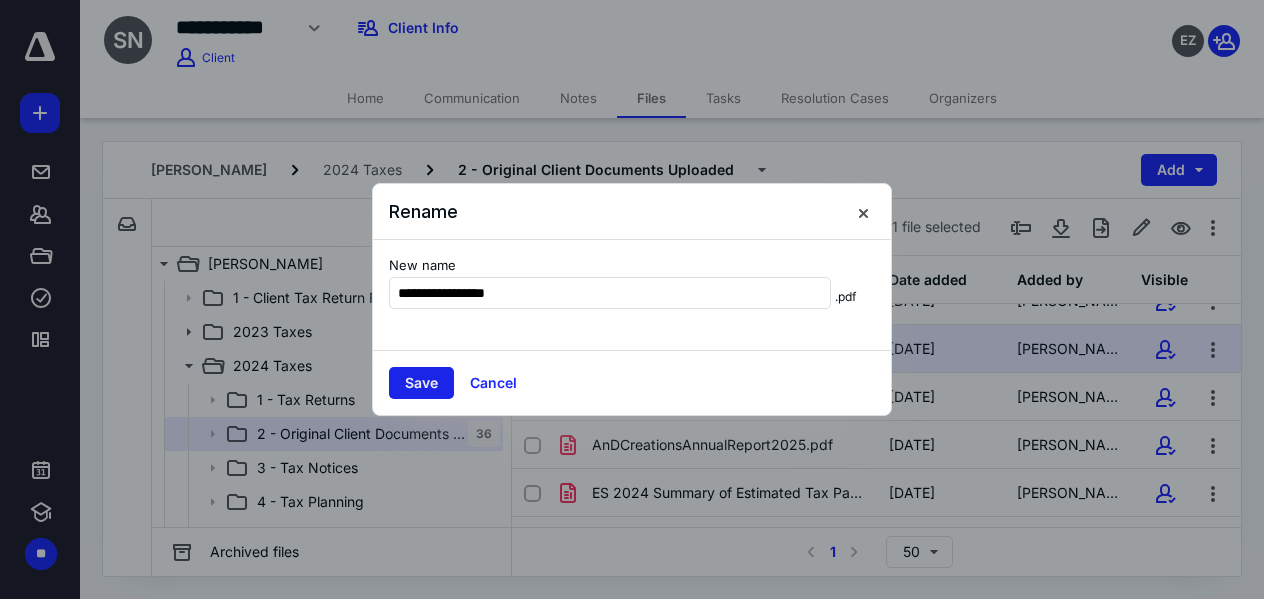 type on "**********" 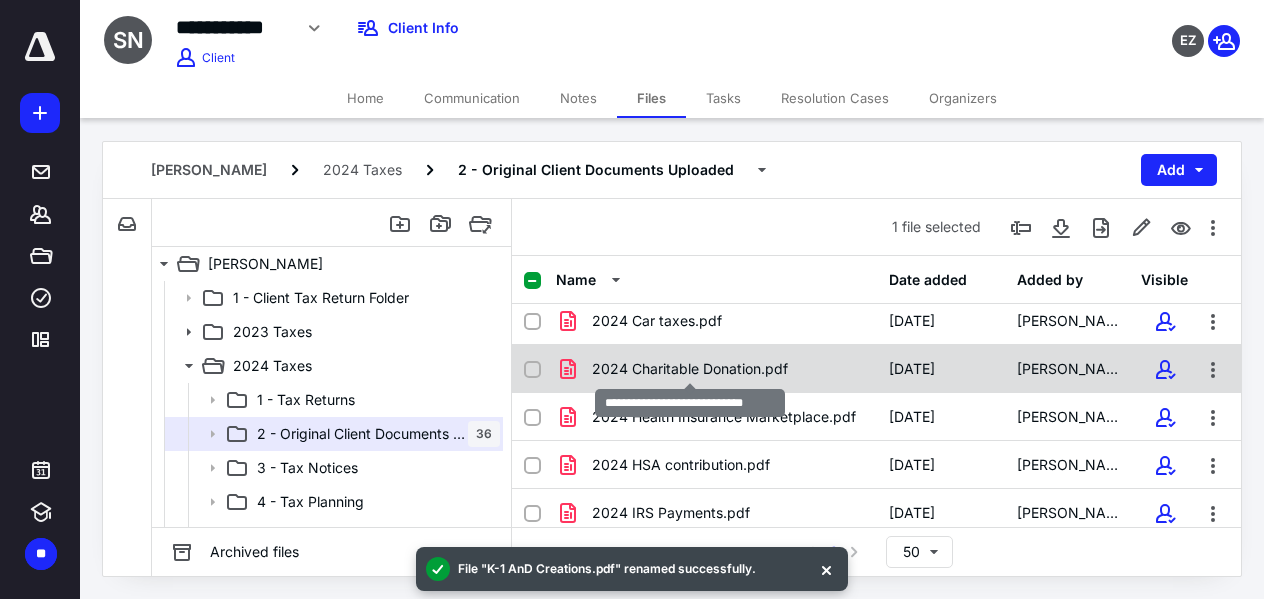 scroll, scrollTop: 944, scrollLeft: 0, axis: vertical 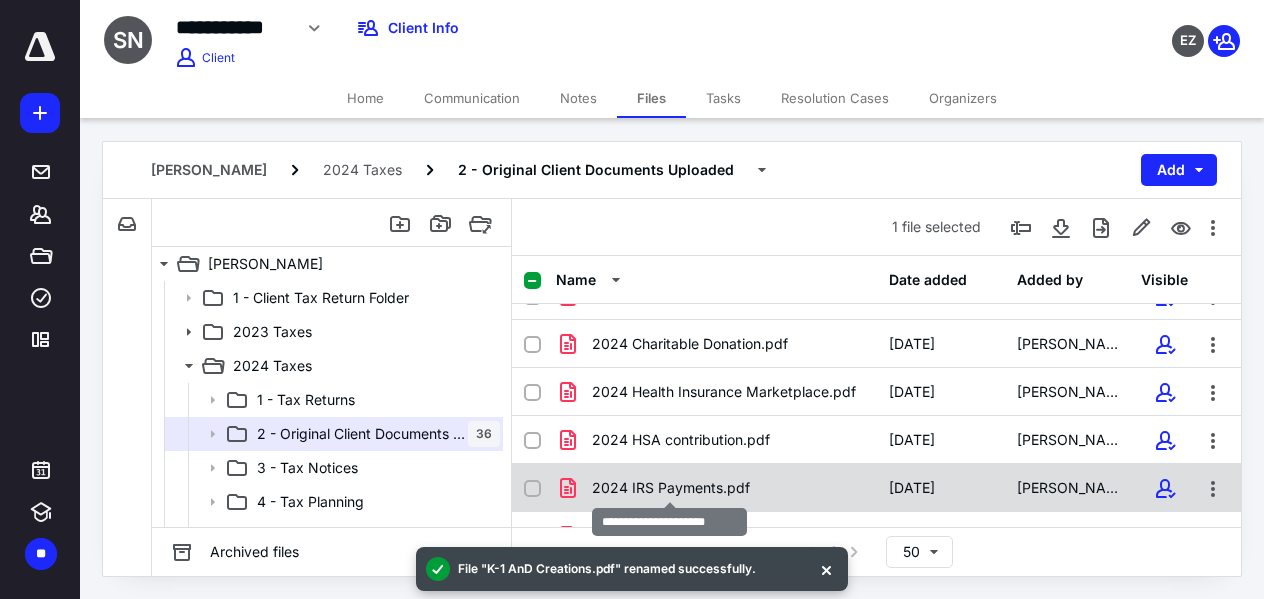 click on "2024 IRS Payments.pdf" at bounding box center (671, 488) 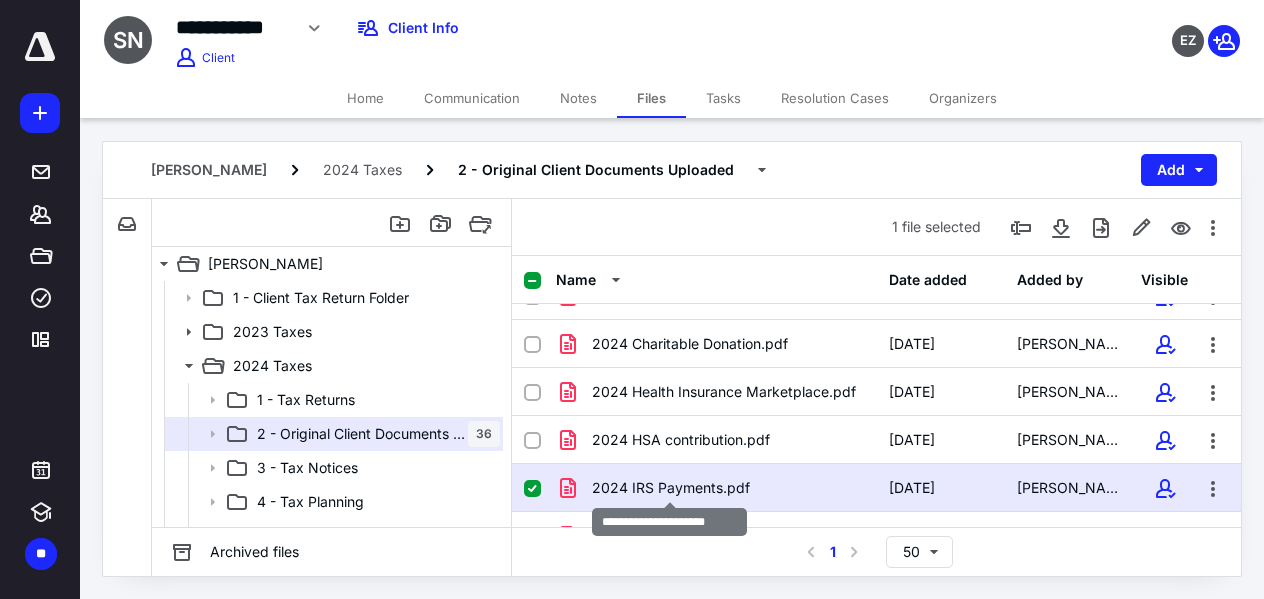 click on "2024 IRS Payments.pdf" at bounding box center [671, 488] 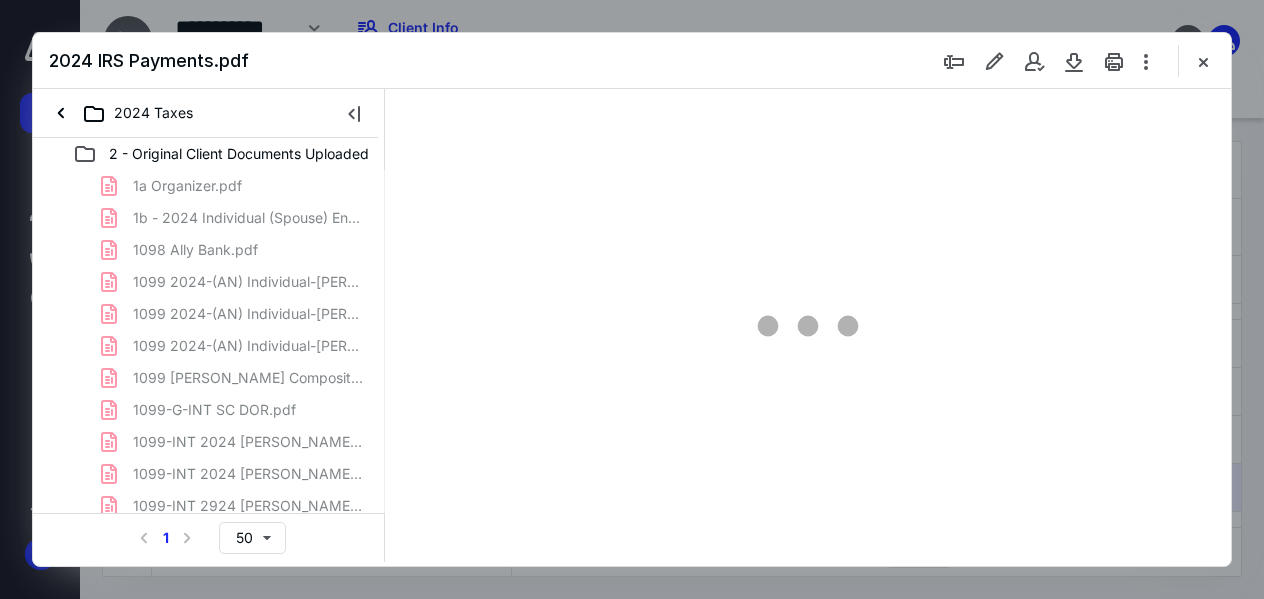 scroll, scrollTop: 0, scrollLeft: 0, axis: both 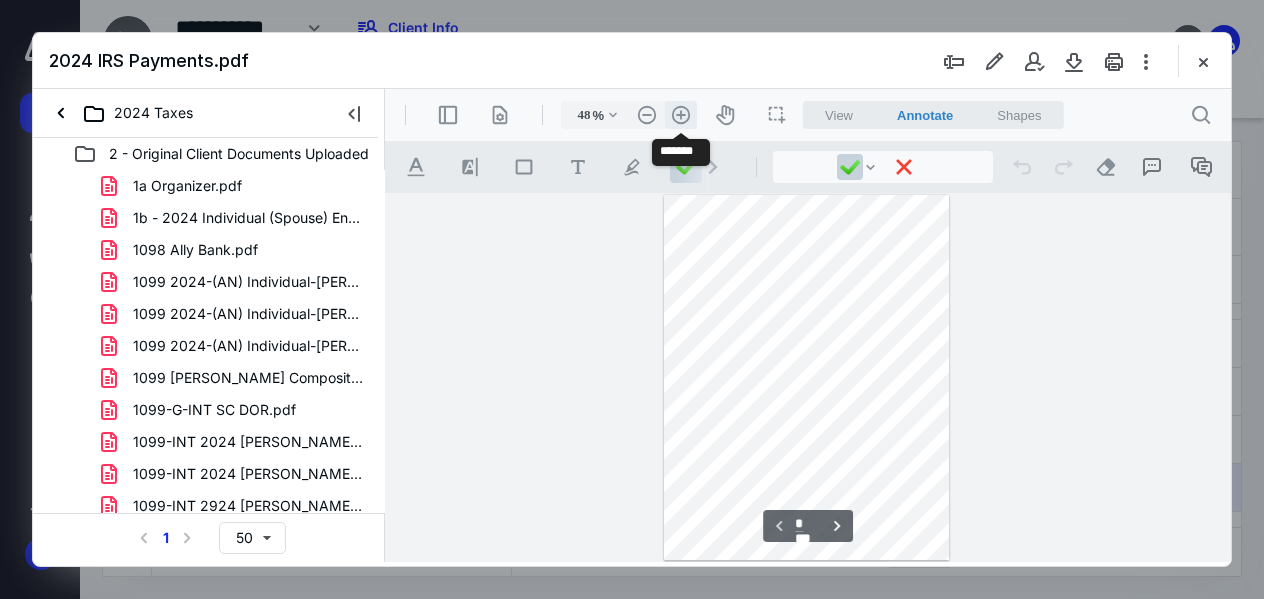 click on ".cls-1{fill:#abb0c4;} icon - header - zoom - in - line" at bounding box center (681, 115) 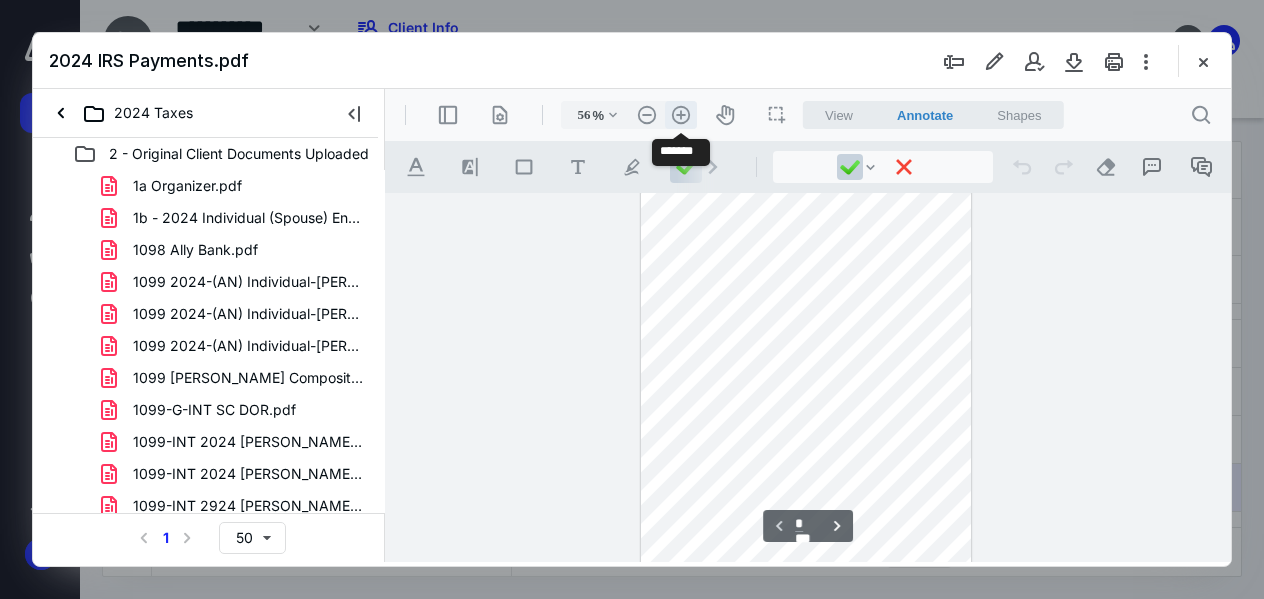click on ".cls-1{fill:#abb0c4;} icon - header - zoom - in - line" at bounding box center (681, 115) 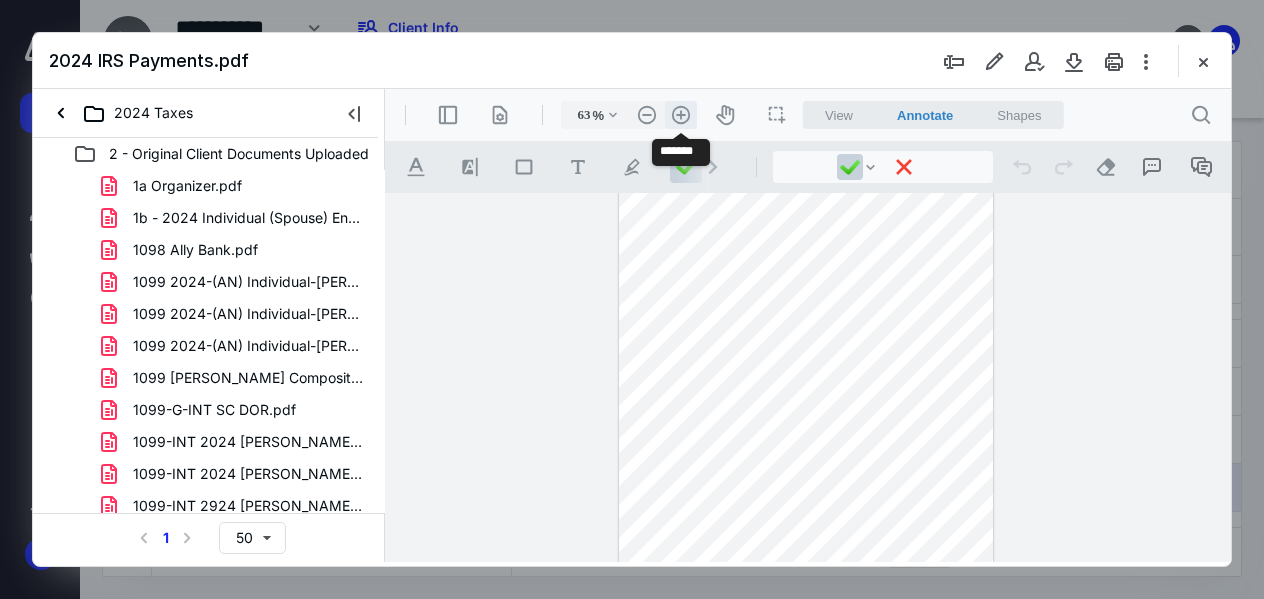 click on ".cls-1{fill:#abb0c4;} icon - header - zoom - in - line" at bounding box center (681, 115) 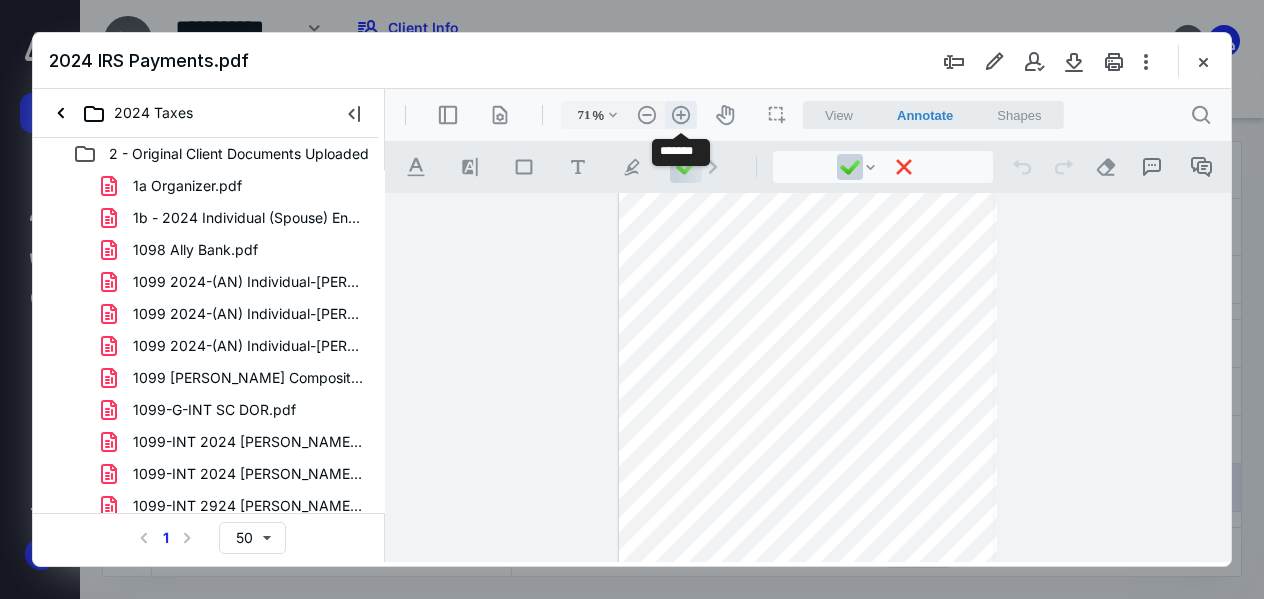 click on ".cls-1{fill:#abb0c4;} icon - header - zoom - in - line" at bounding box center [681, 115] 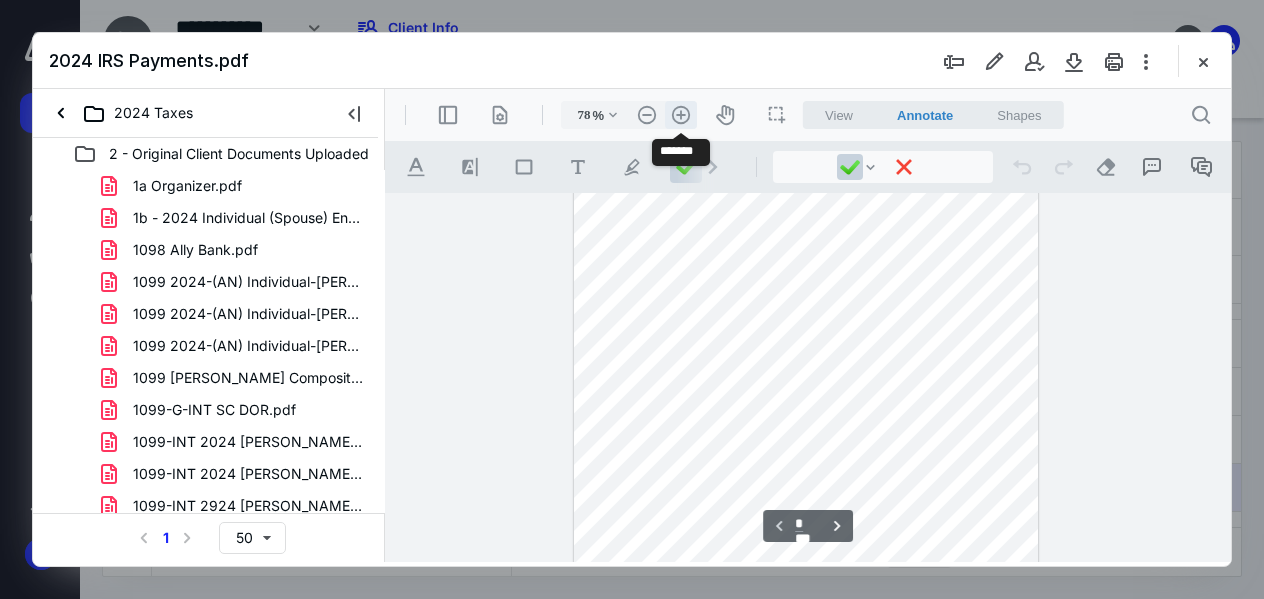 click on ".cls-1{fill:#abb0c4;} icon - header - zoom - in - line" at bounding box center (681, 115) 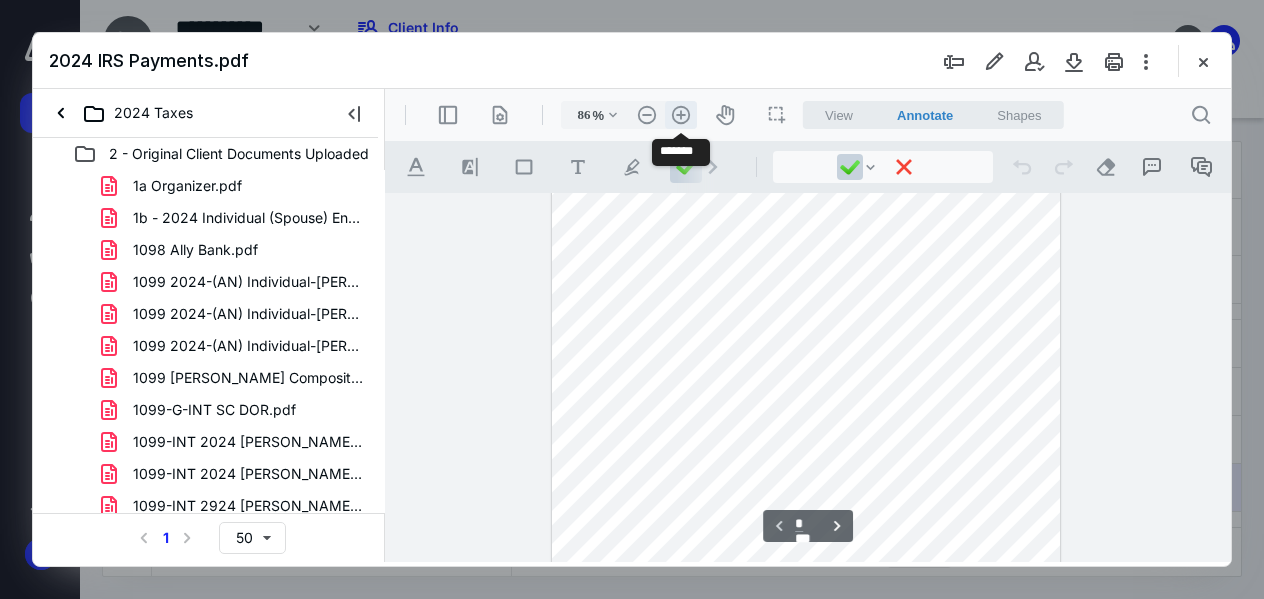 click on ".cls-1{fill:#abb0c4;} icon - header - zoom - in - line" at bounding box center [681, 115] 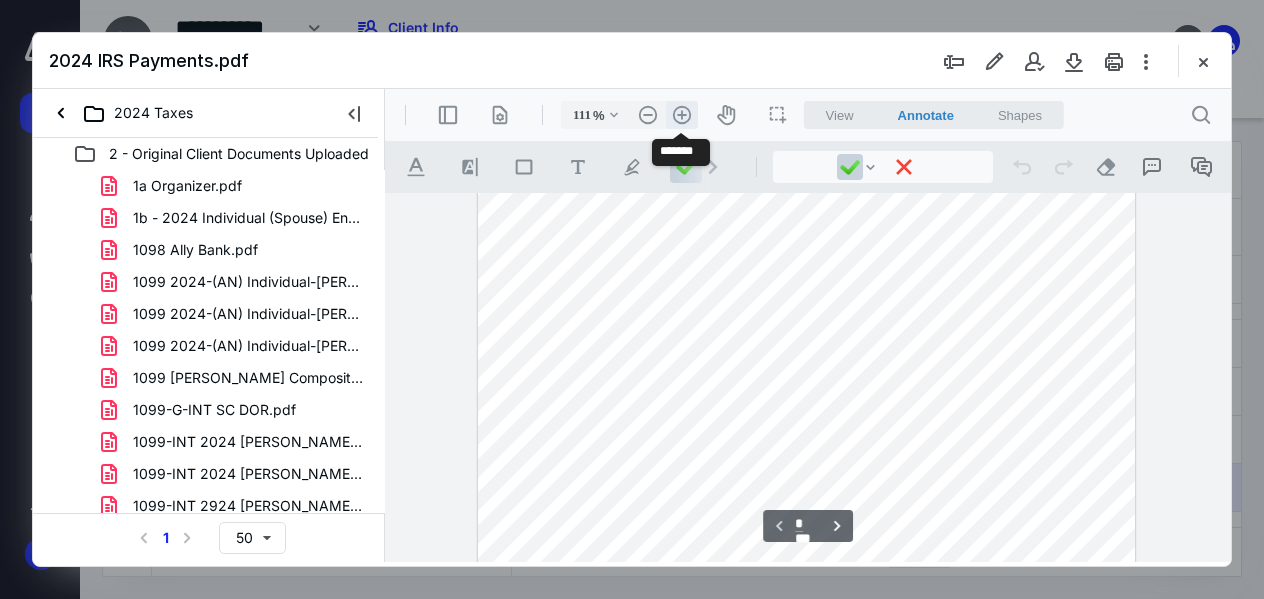 click on ".cls-1{fill:#abb0c4;} icon - header - zoom - in - line" at bounding box center [682, 115] 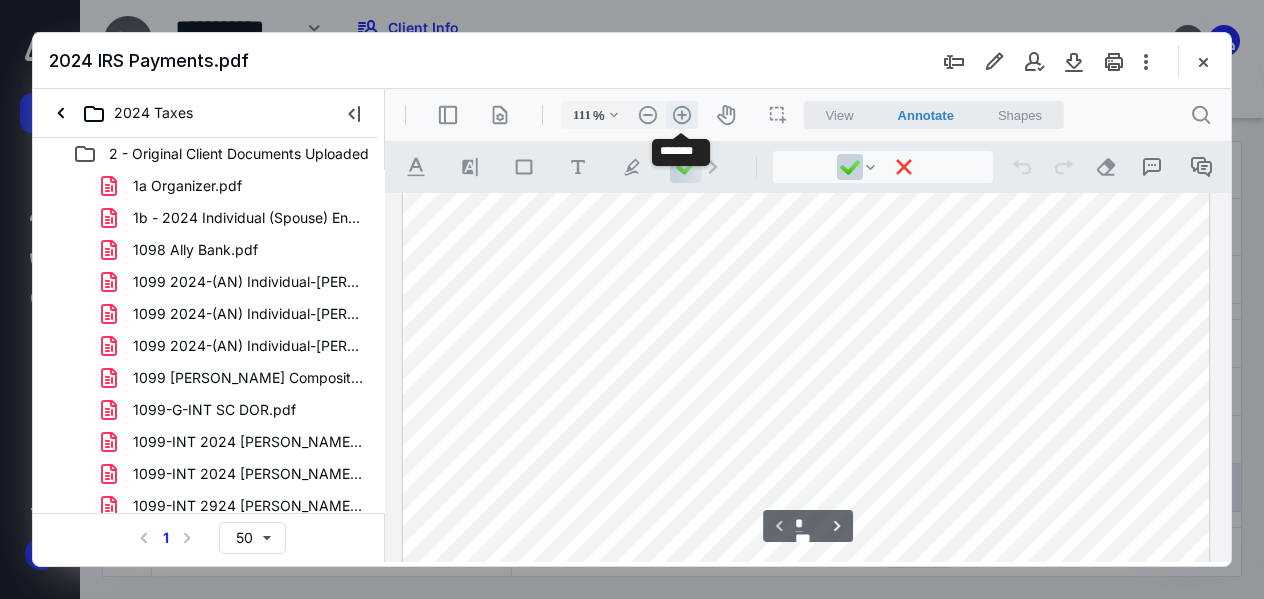 type on "136" 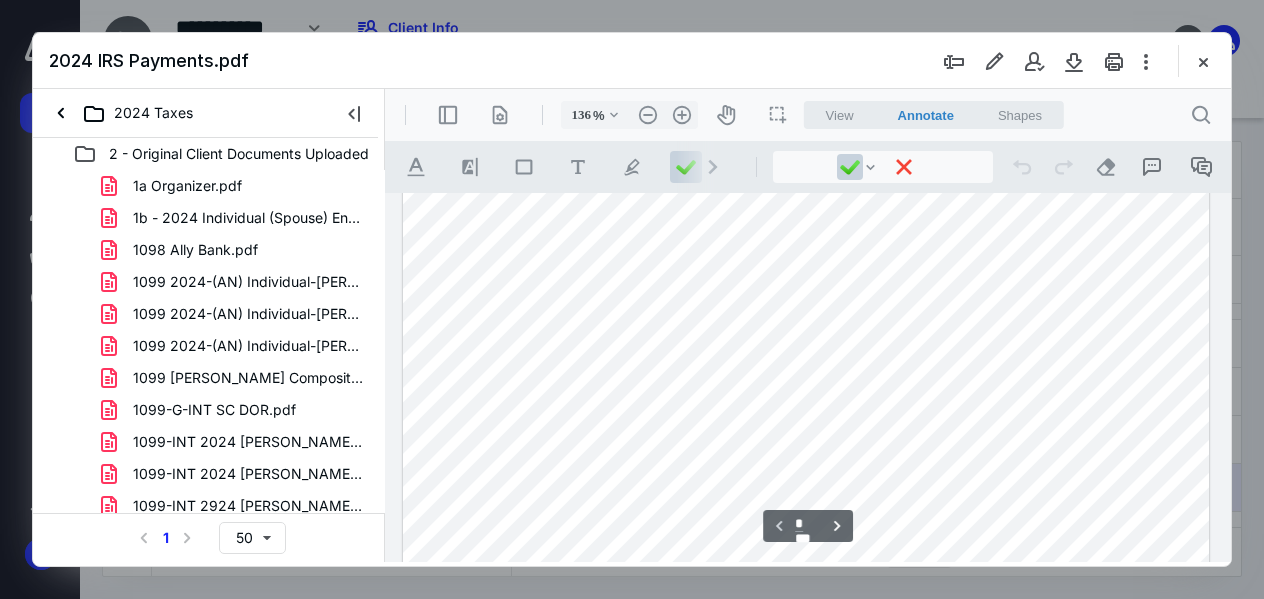 scroll, scrollTop: 310, scrollLeft: 0, axis: vertical 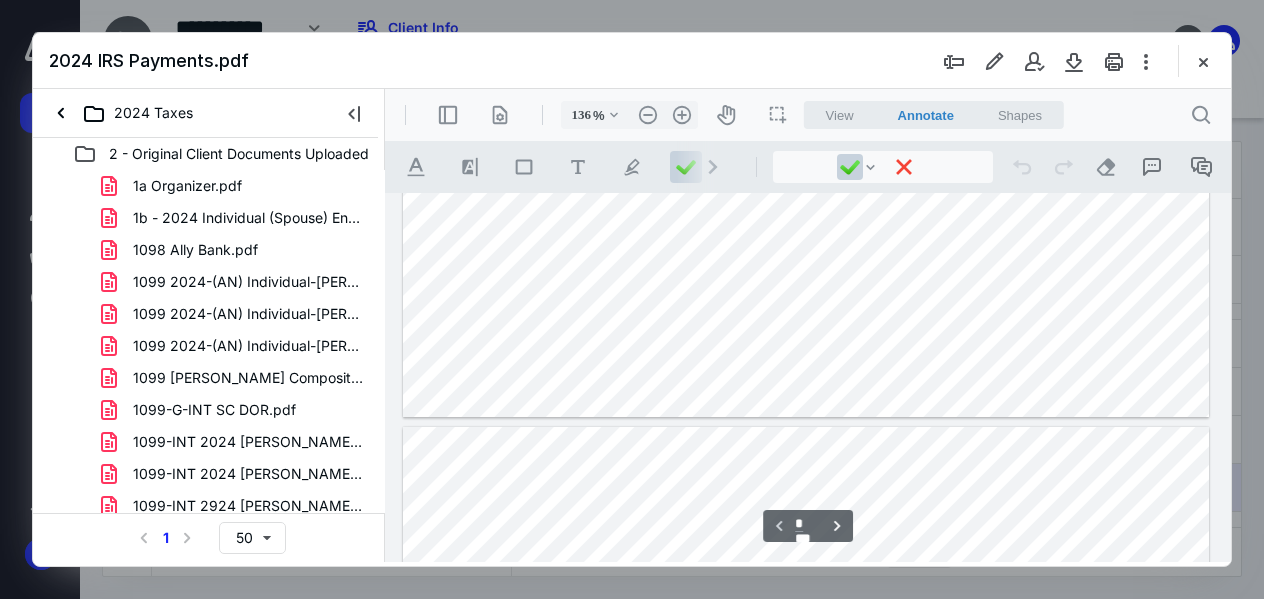 type on "*" 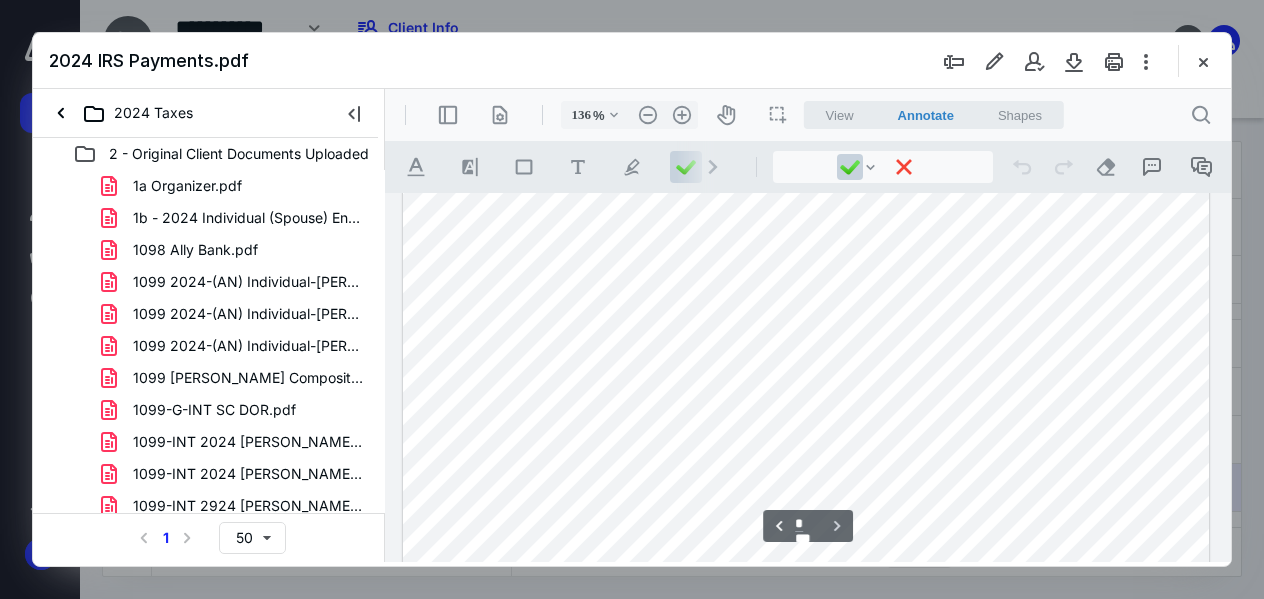 scroll, scrollTop: 1717, scrollLeft: 0, axis: vertical 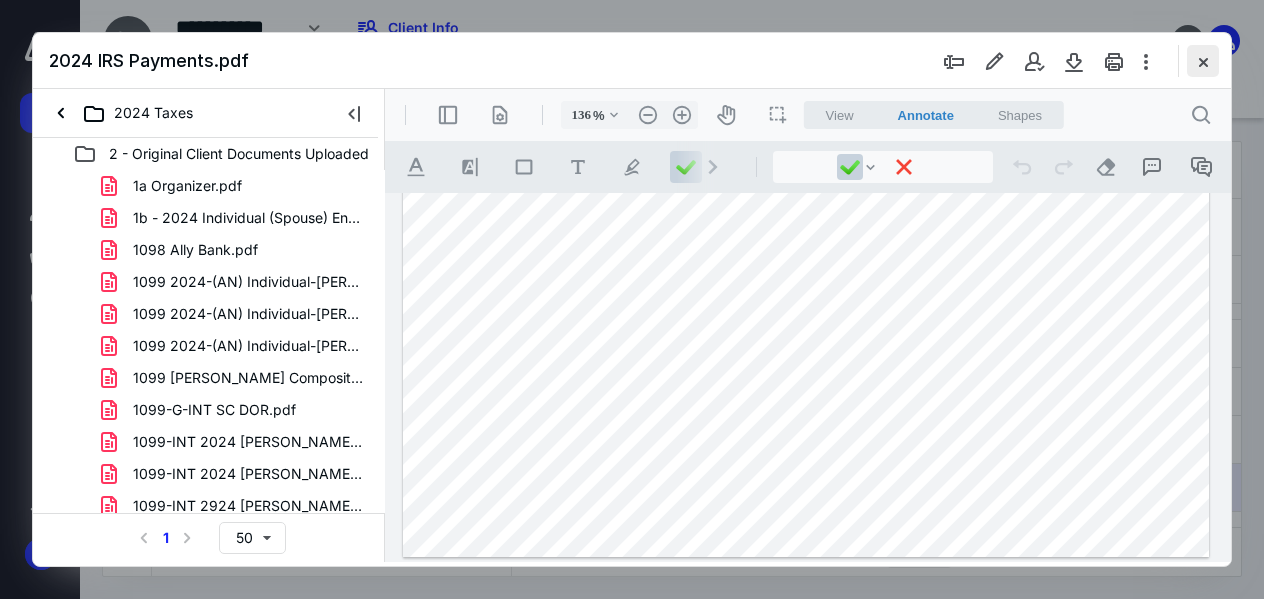 click at bounding box center (1203, 61) 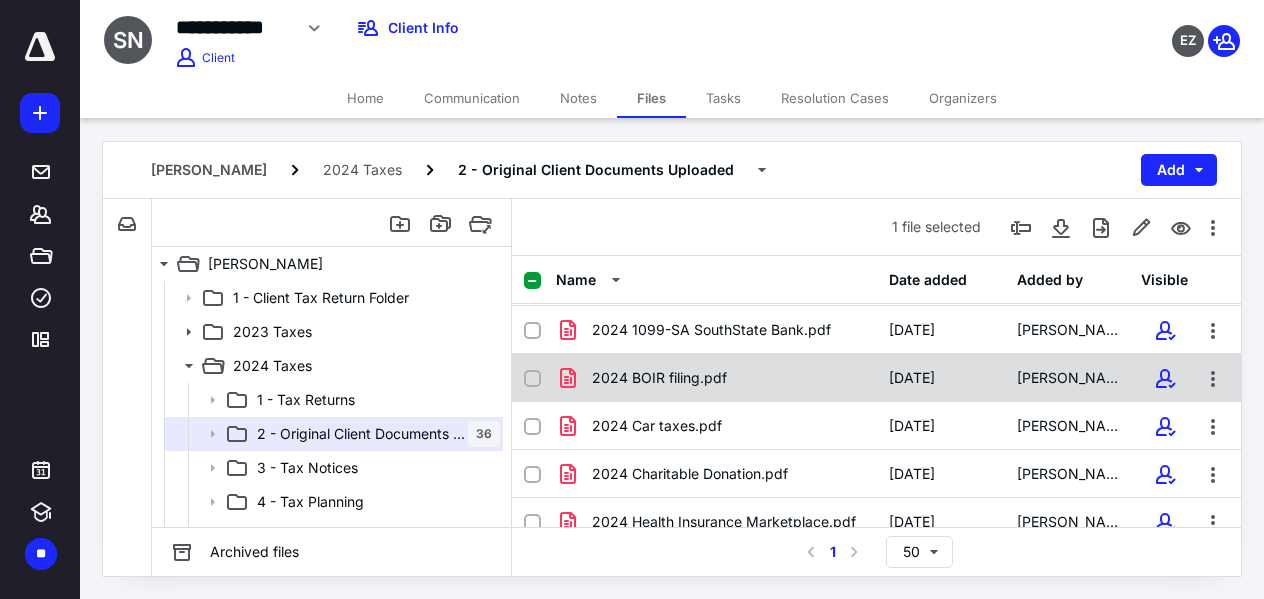 scroll, scrollTop: 810, scrollLeft: 0, axis: vertical 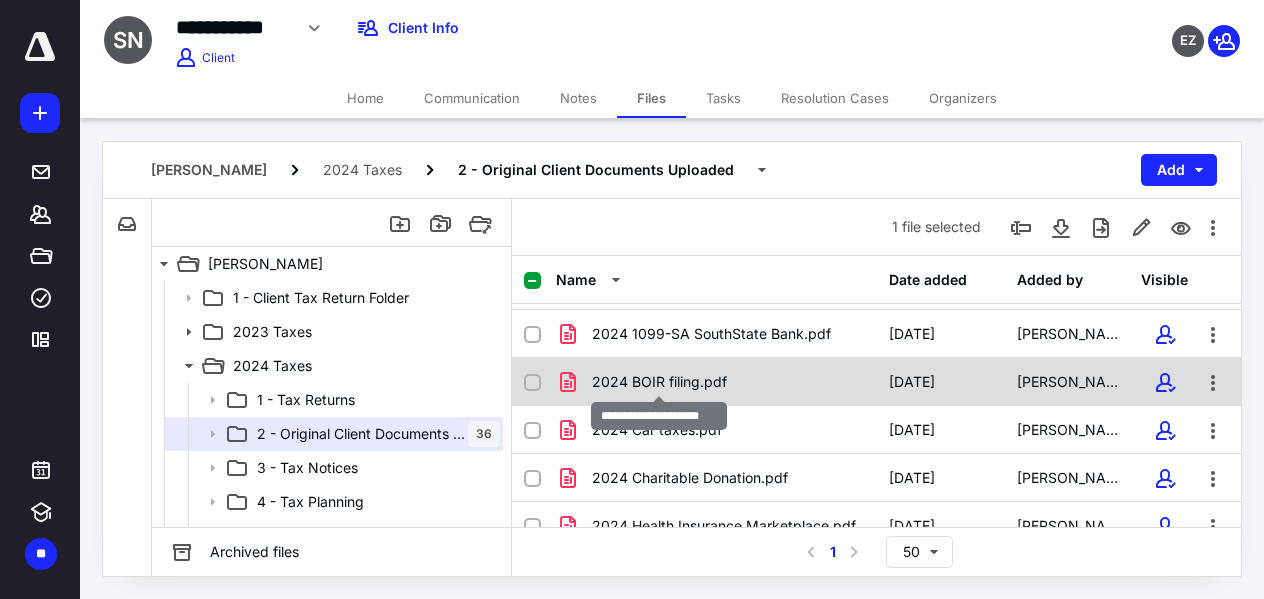 click on "2024 BOIR filing.pdf" at bounding box center [659, 382] 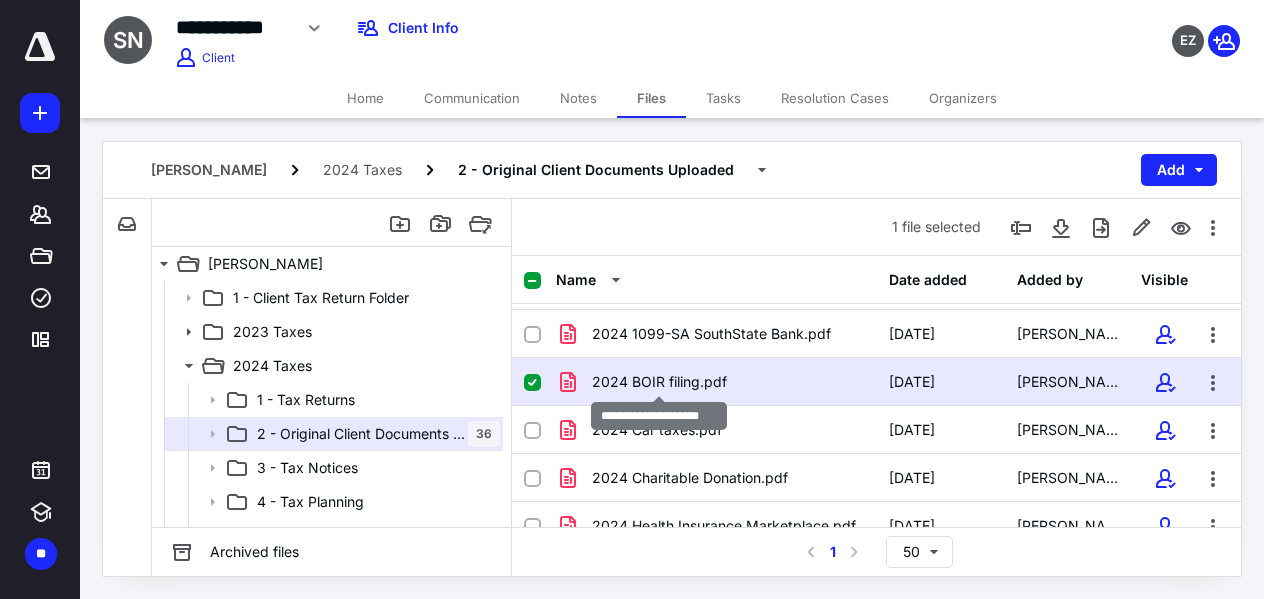 click on "2024 BOIR filing.pdf" at bounding box center [659, 382] 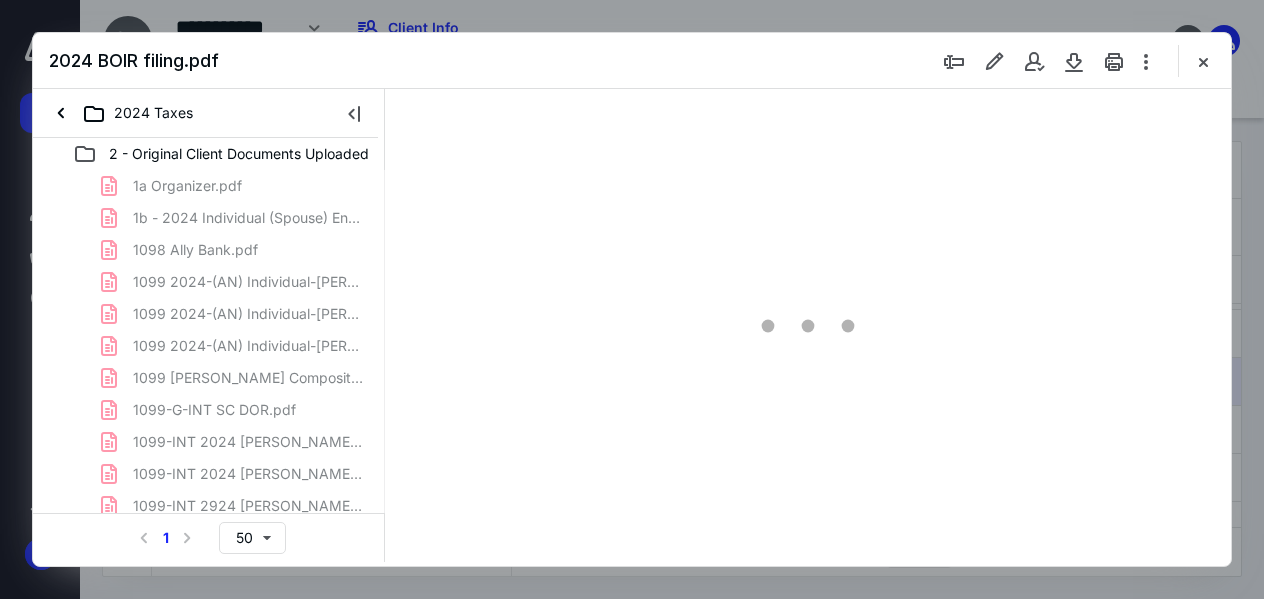 scroll, scrollTop: 0, scrollLeft: 0, axis: both 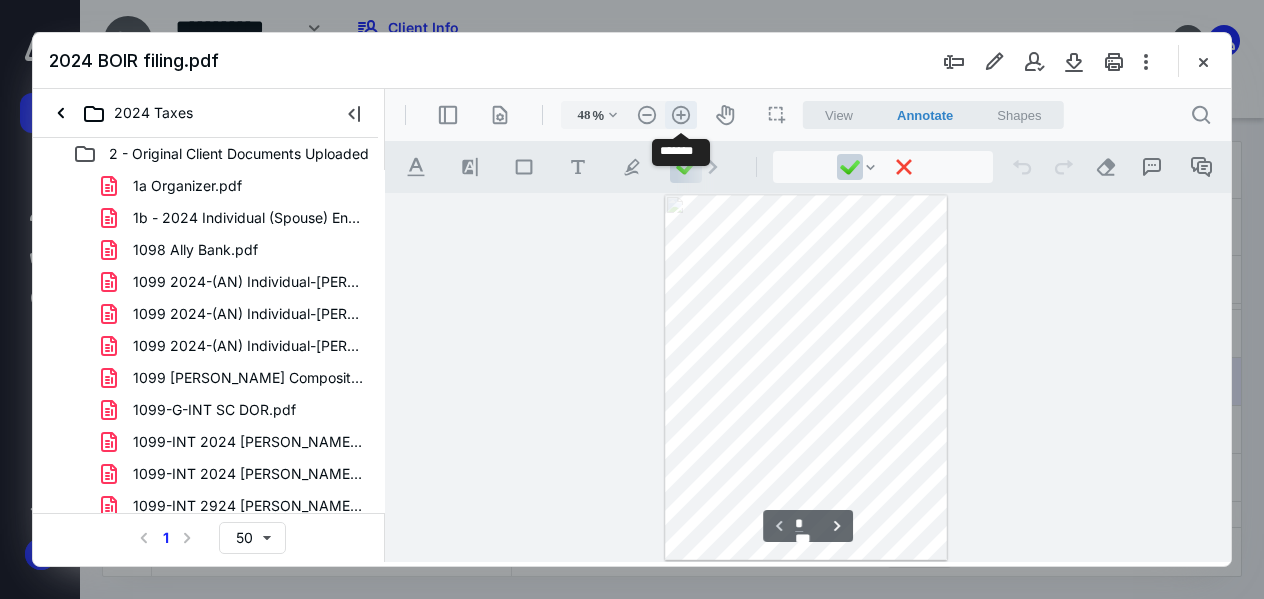 click on ".cls-1{fill:#abb0c4;} icon - header - zoom - in - line" at bounding box center [681, 115] 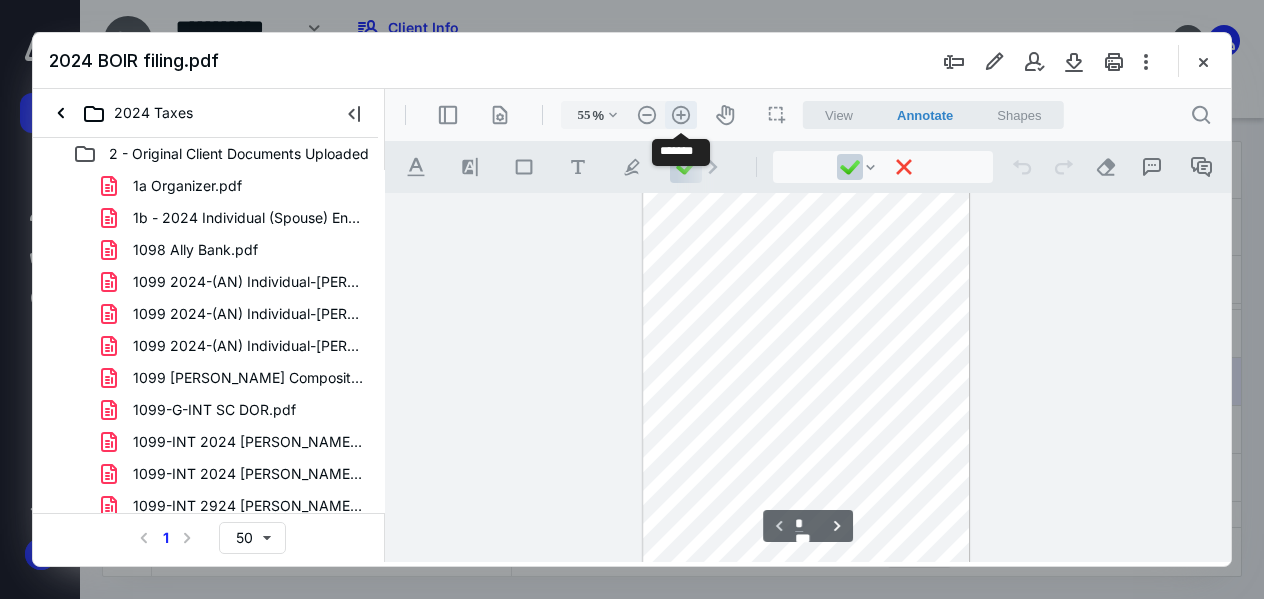 click on ".cls-1{fill:#abb0c4;} icon - header - zoom - in - line" at bounding box center [681, 115] 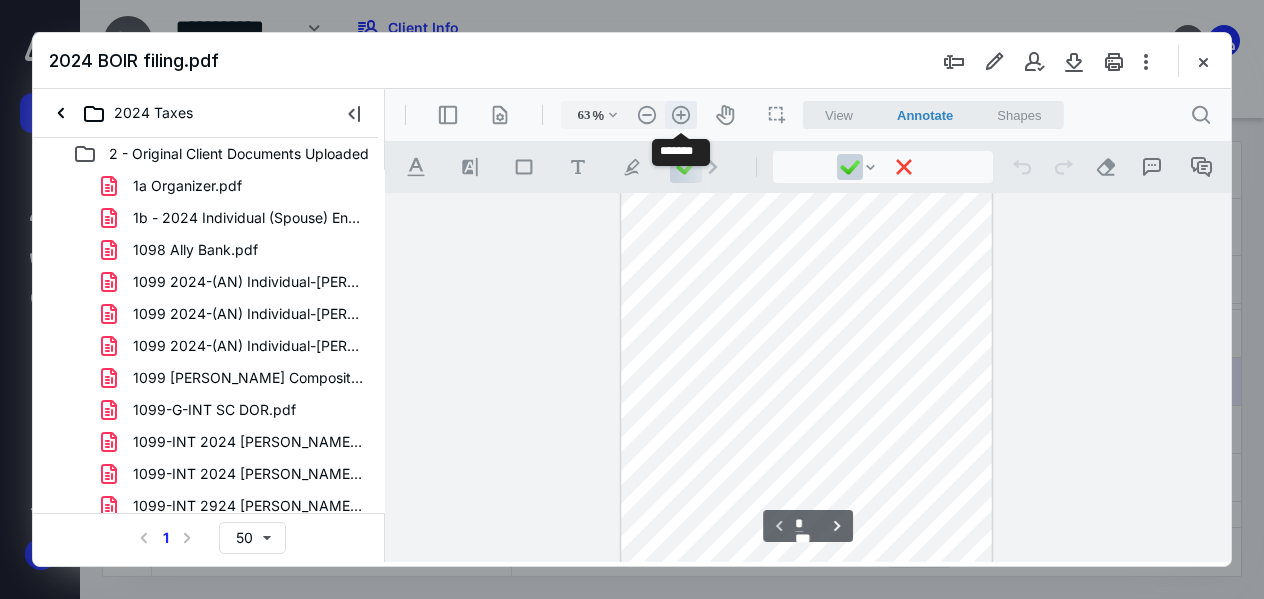 click on ".cls-1{fill:#abb0c4;} icon - header - zoom - in - line" at bounding box center [681, 115] 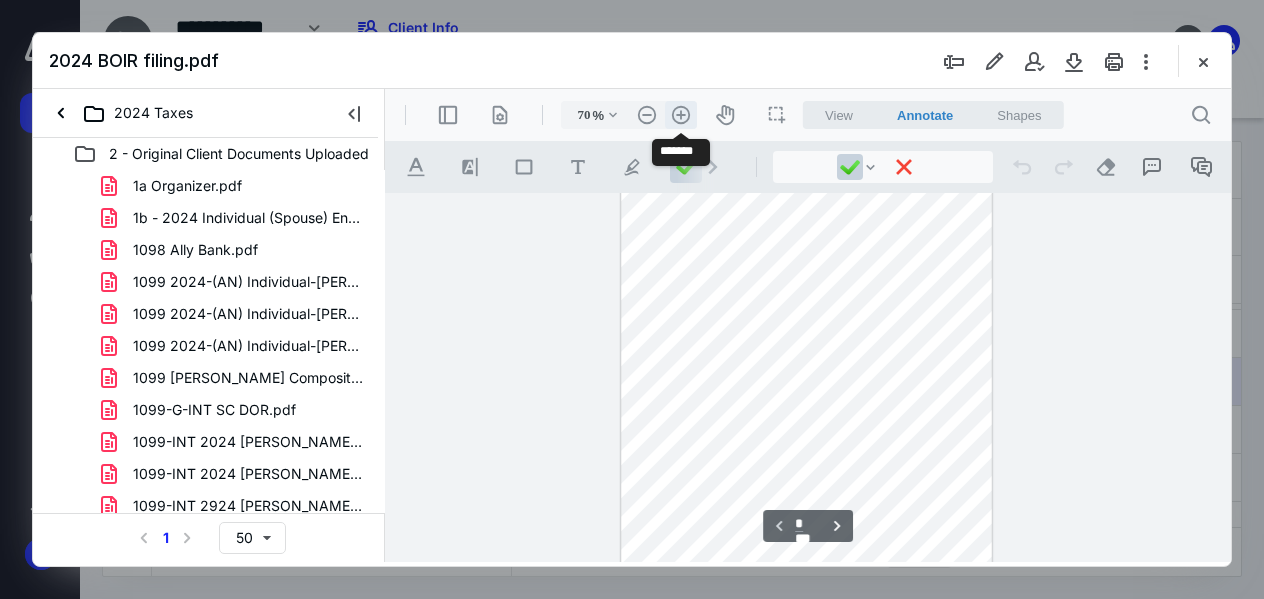 click on ".cls-1{fill:#abb0c4;} icon - header - zoom - in - line" at bounding box center (681, 115) 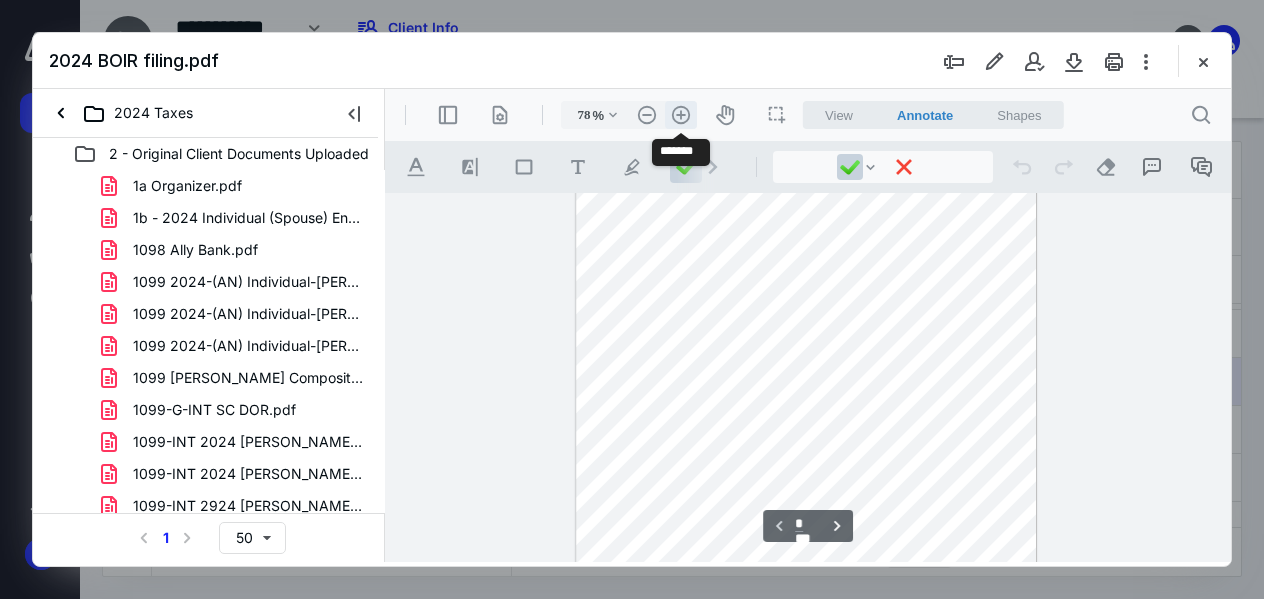 click on ".cls-1{fill:#abb0c4;} icon - header - zoom - in - line" at bounding box center [681, 115] 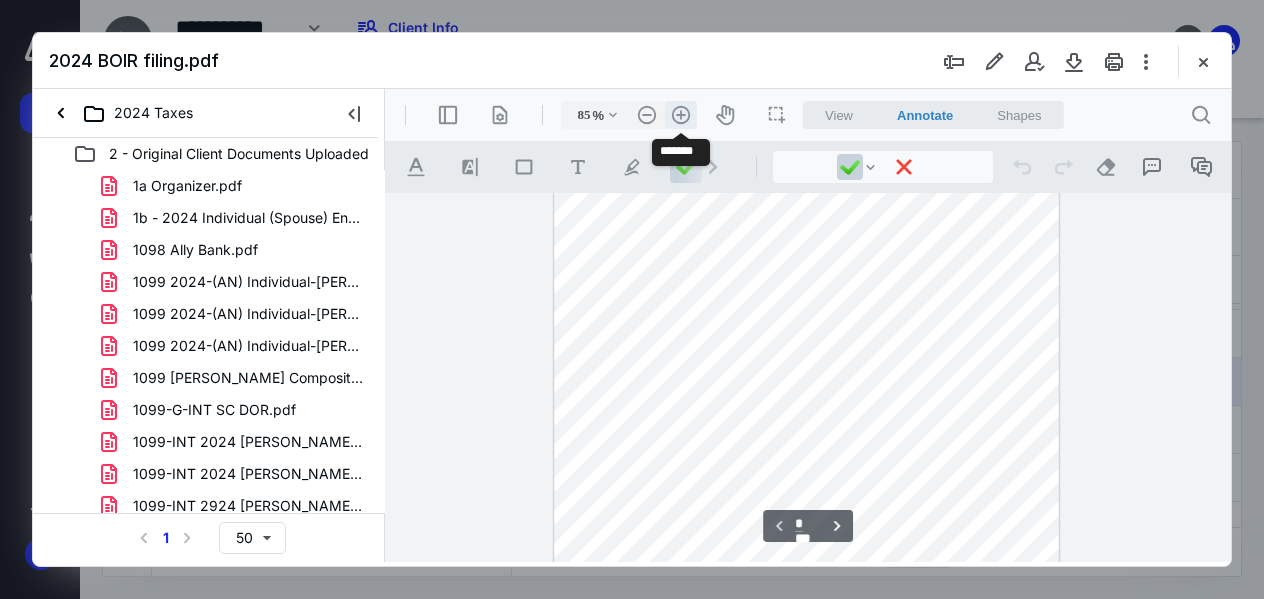 click on ".cls-1{fill:#abb0c4;} icon - header - zoom - in - line" at bounding box center (681, 115) 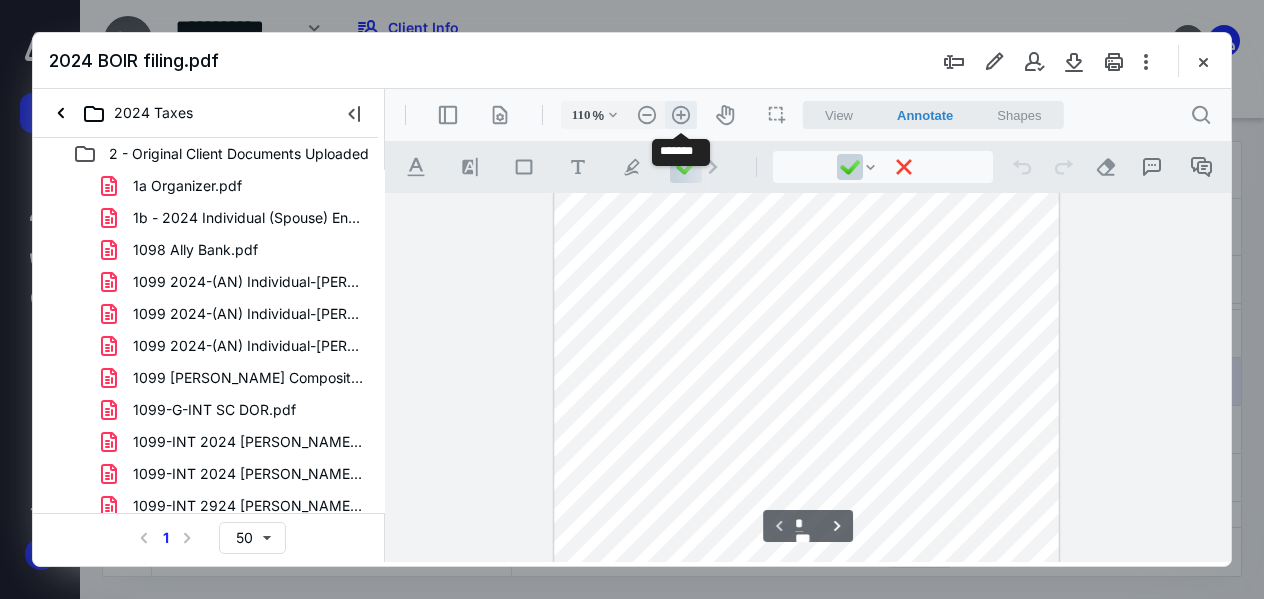 click on ".cls-1{fill:#abb0c4;} icon - header - zoom - in - line" at bounding box center [681, 115] 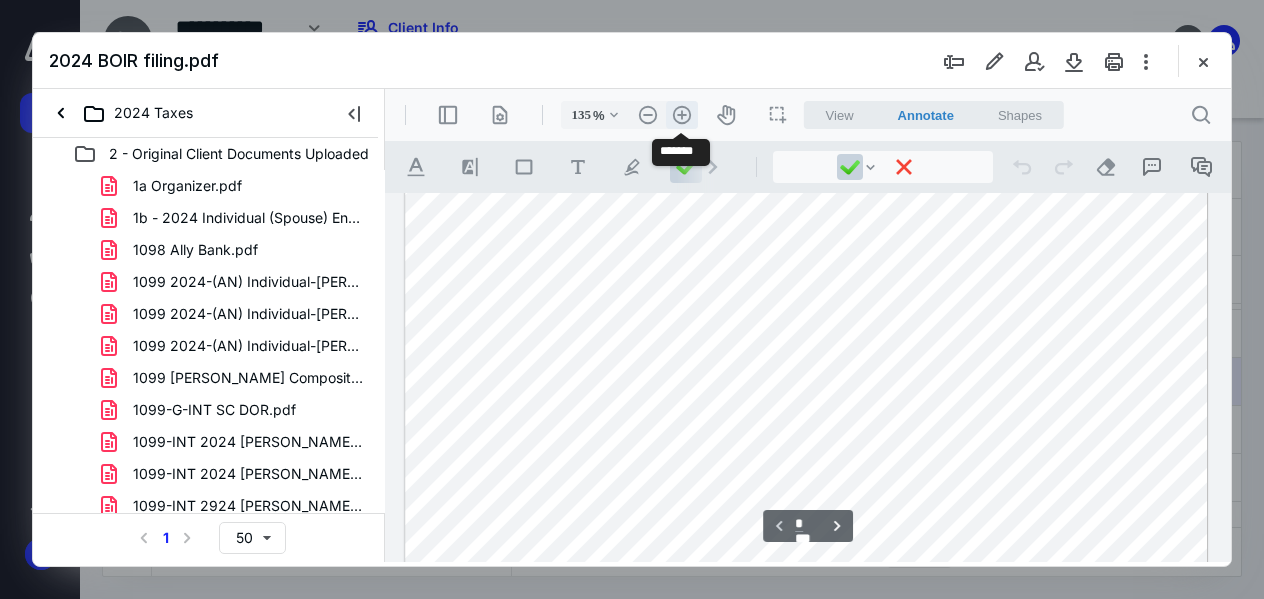 scroll, scrollTop: 236, scrollLeft: 0, axis: vertical 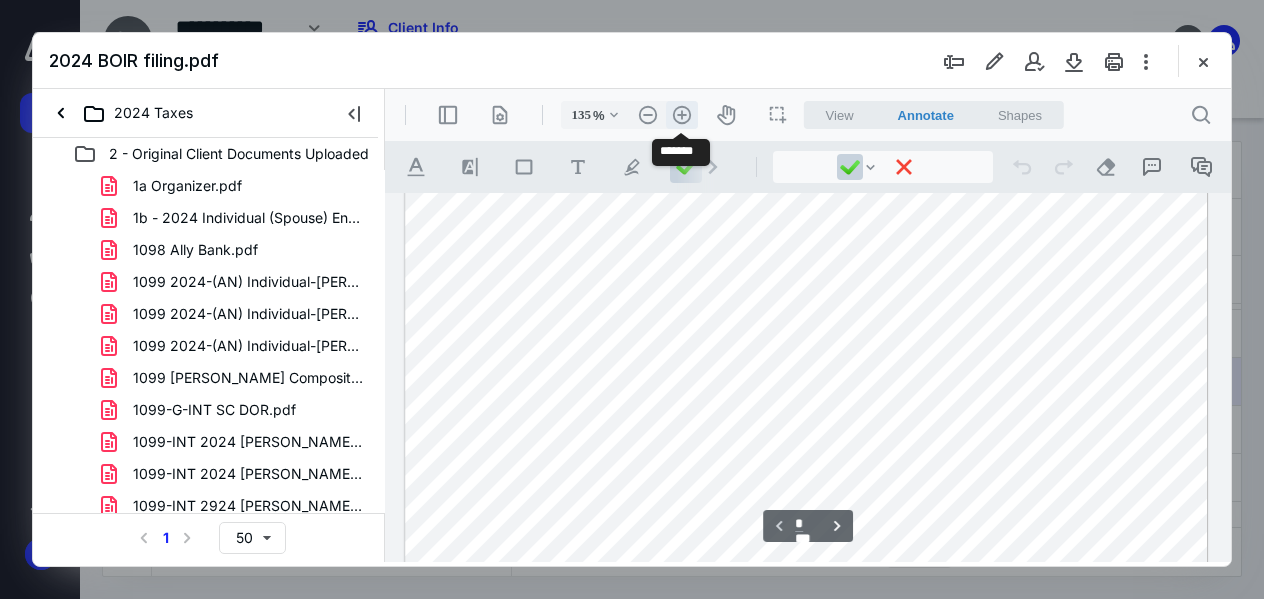 click on ".cls-1{fill:#abb0c4;} icon - header - zoom - in - line" at bounding box center (682, 115) 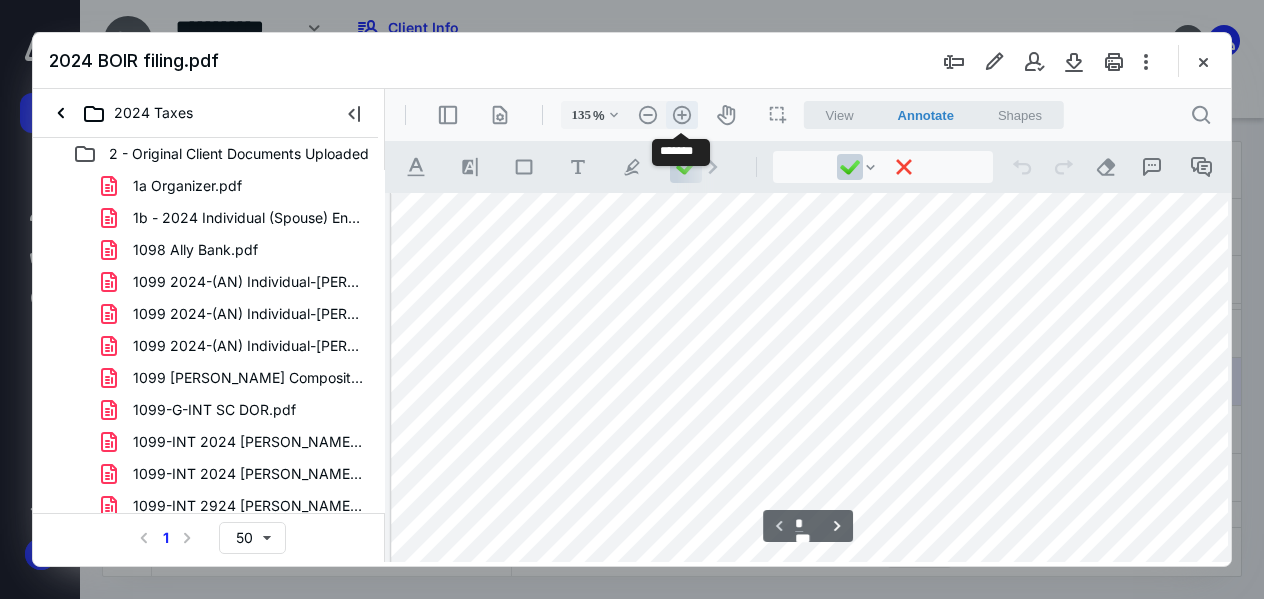 type on "160" 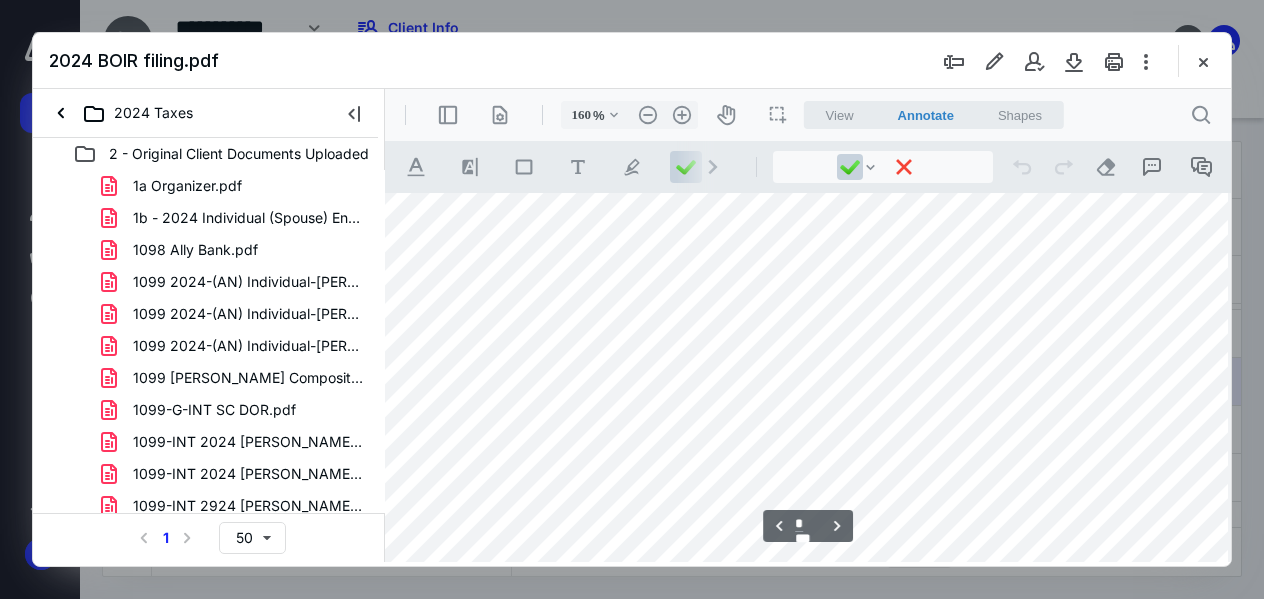 scroll, scrollTop: 1326, scrollLeft: 64, axis: both 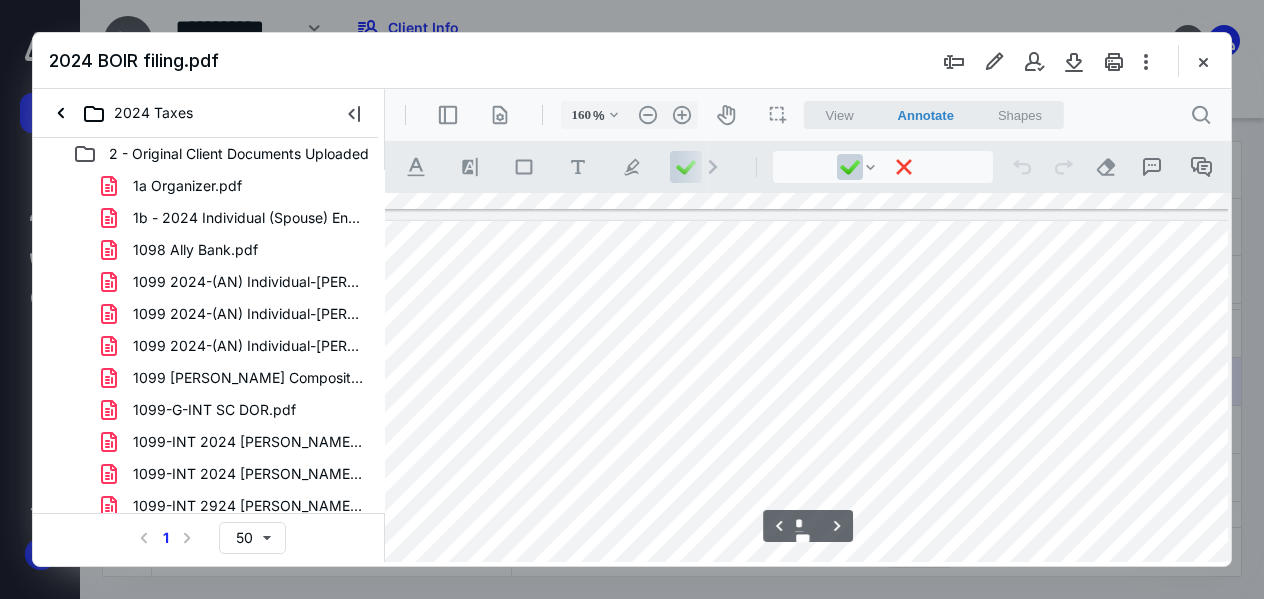 type on "*" 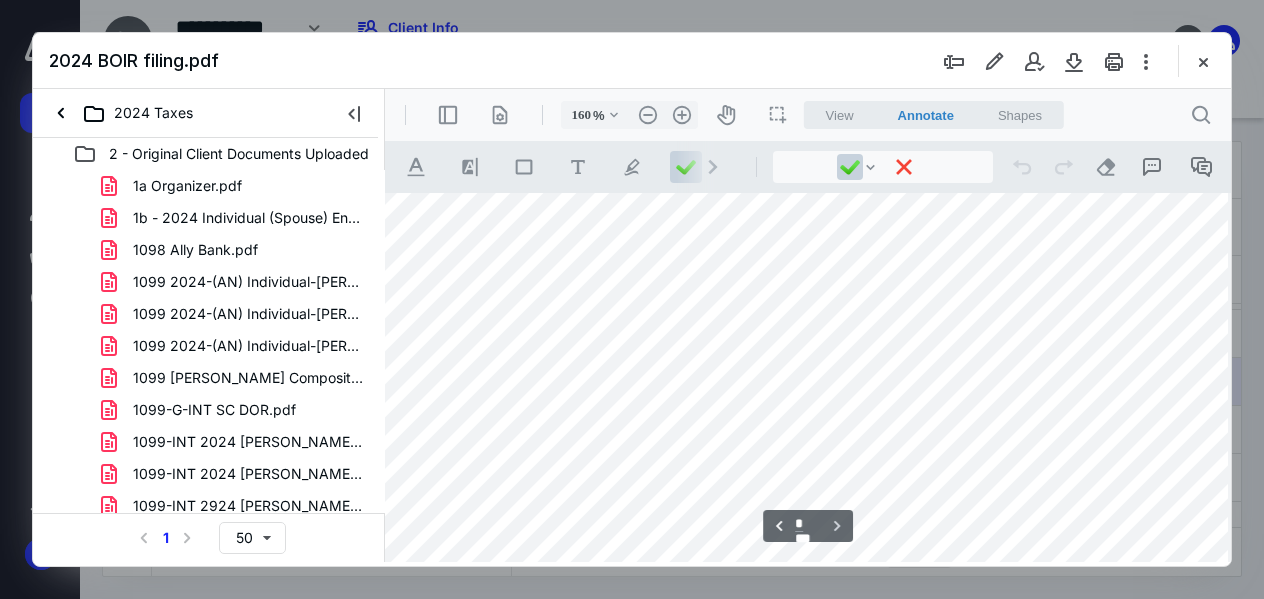 scroll, scrollTop: 3367, scrollLeft: 64, axis: both 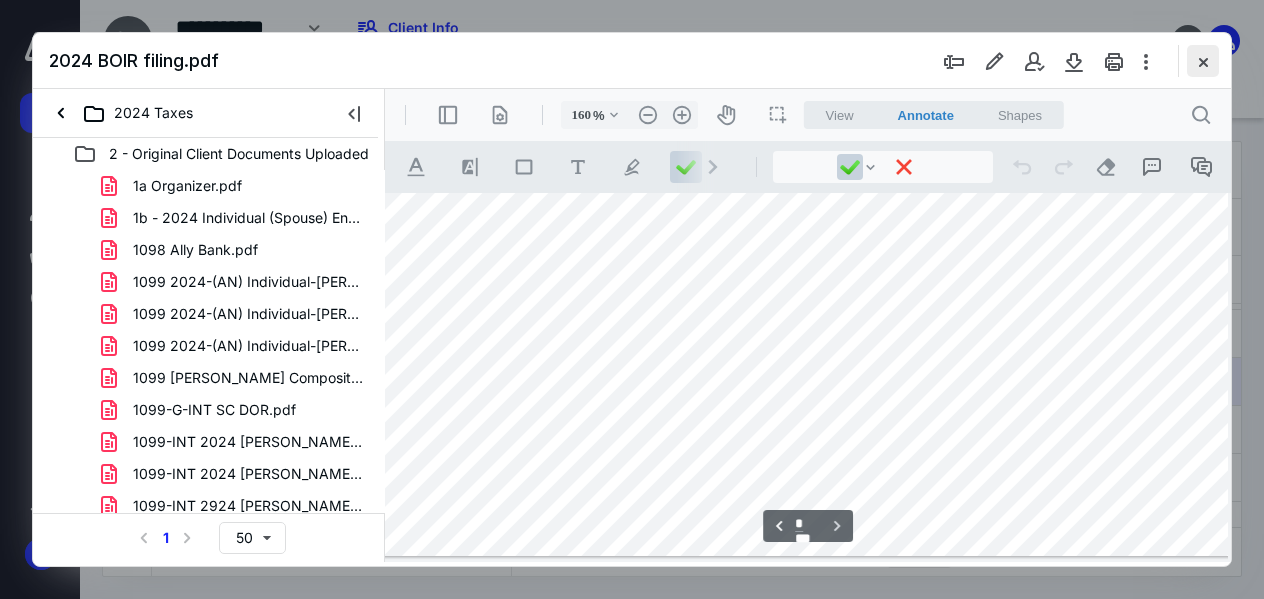 click at bounding box center [1203, 61] 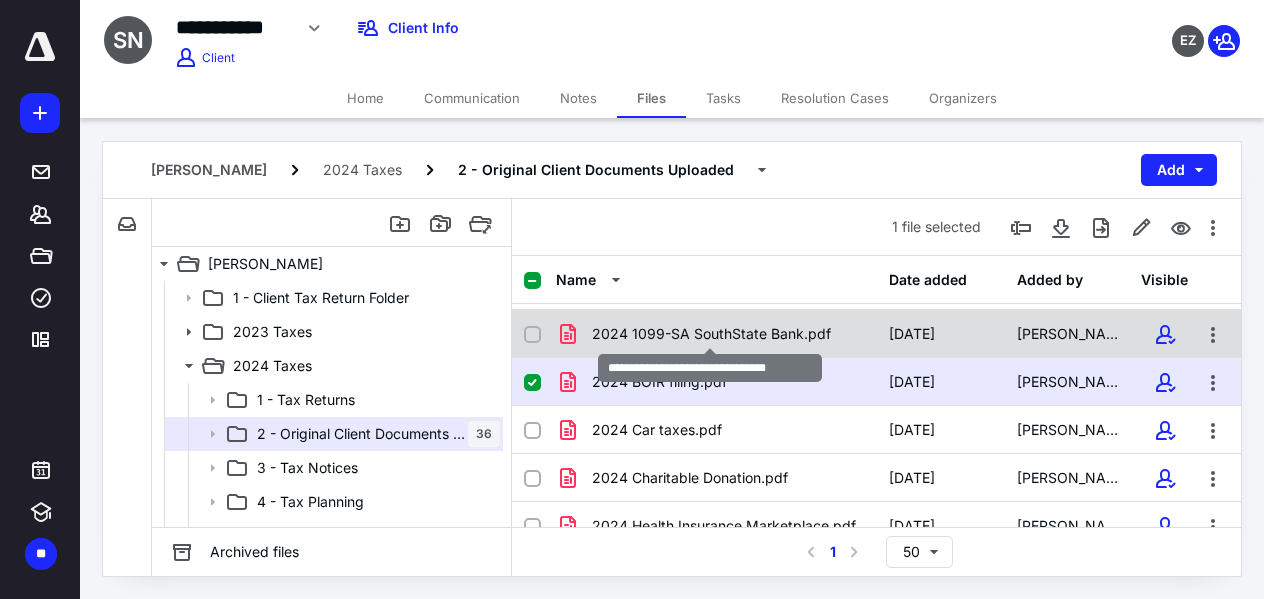 click on "2024 1099-SA SouthState Bank.pdf" at bounding box center (711, 334) 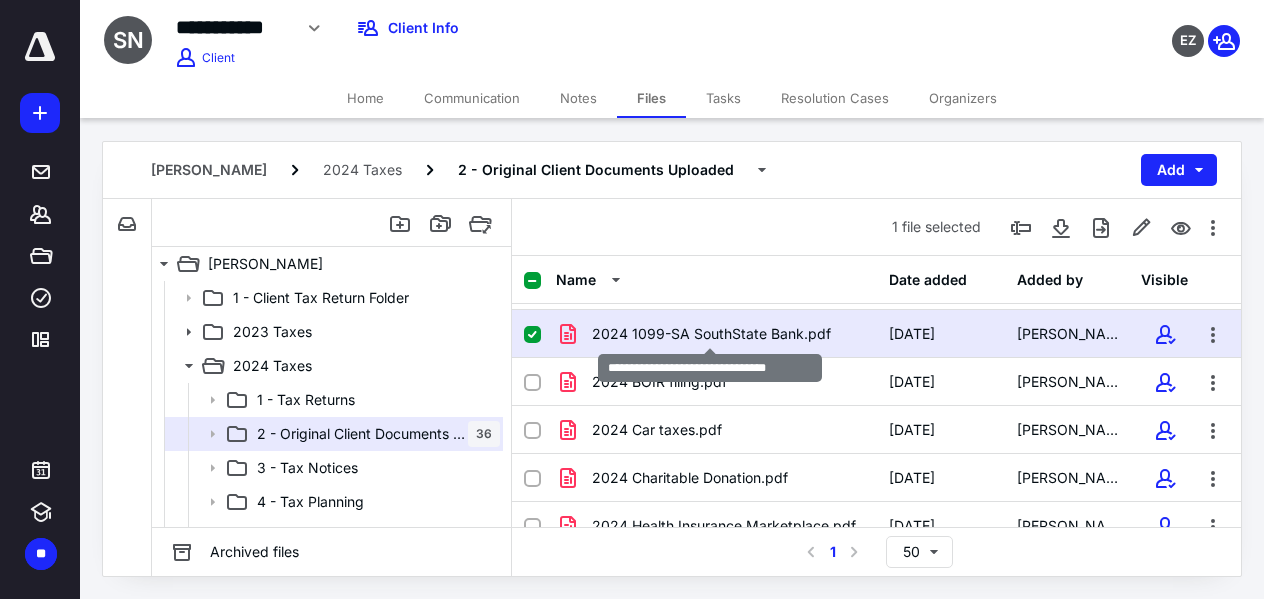 click on "2024 1099-SA SouthState Bank.pdf" at bounding box center (711, 334) 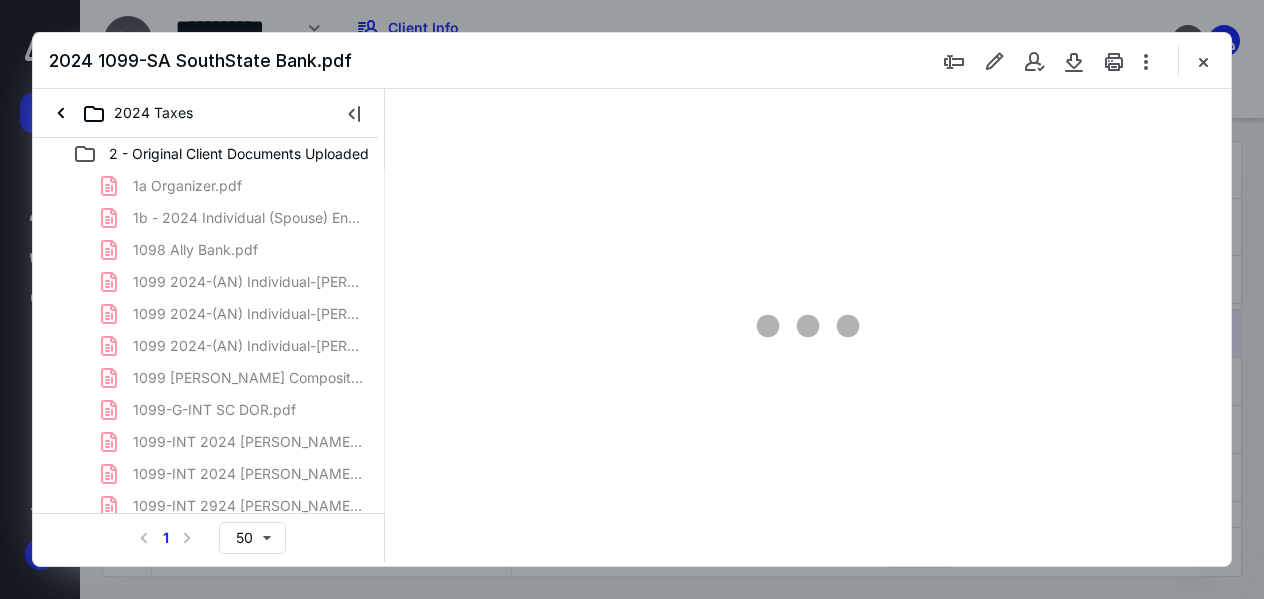scroll, scrollTop: 0, scrollLeft: 0, axis: both 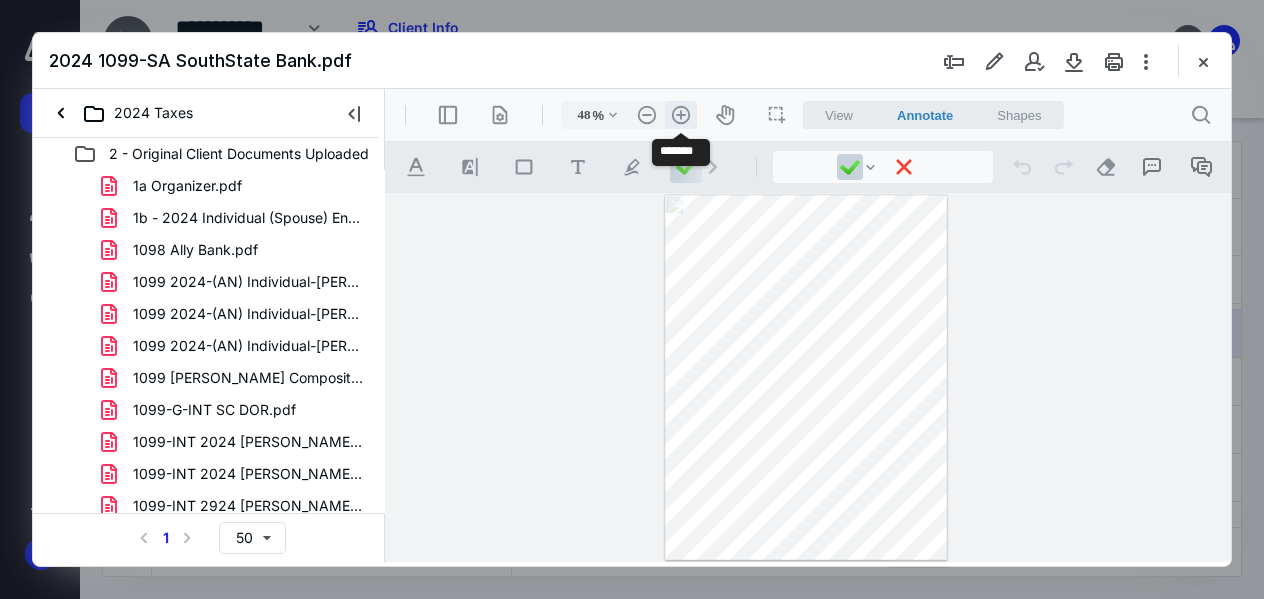 click on ".cls-1{fill:#abb0c4;} icon - header - zoom - in - line" at bounding box center [681, 115] 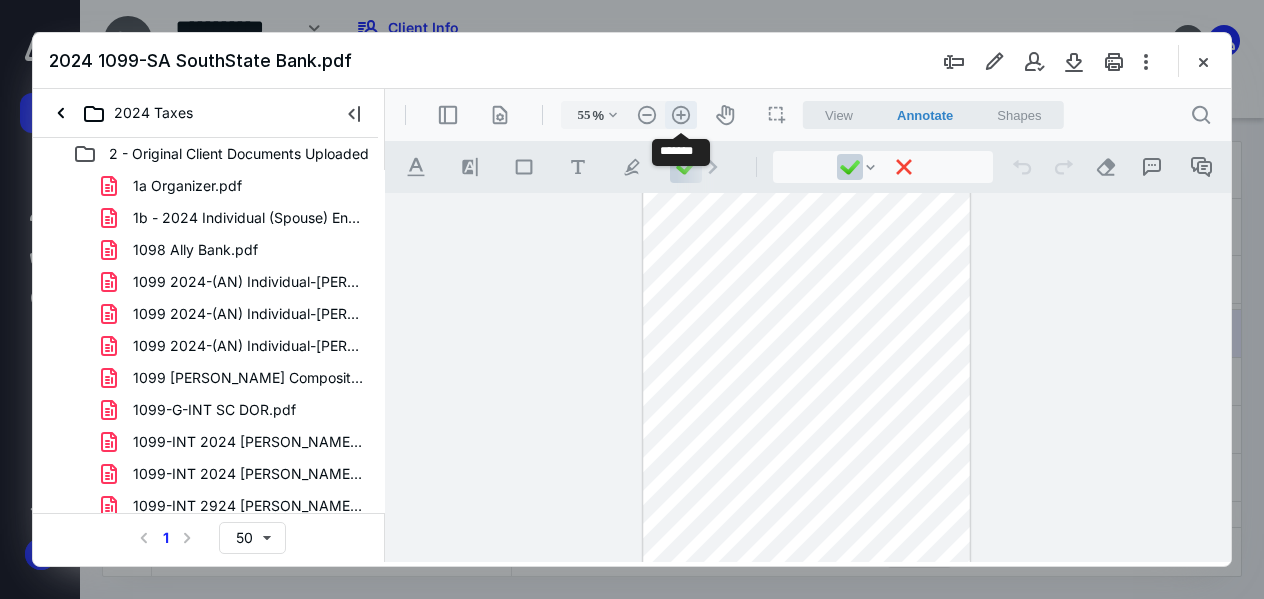 click on ".cls-1{fill:#abb0c4;} icon - header - zoom - in - line" at bounding box center (681, 115) 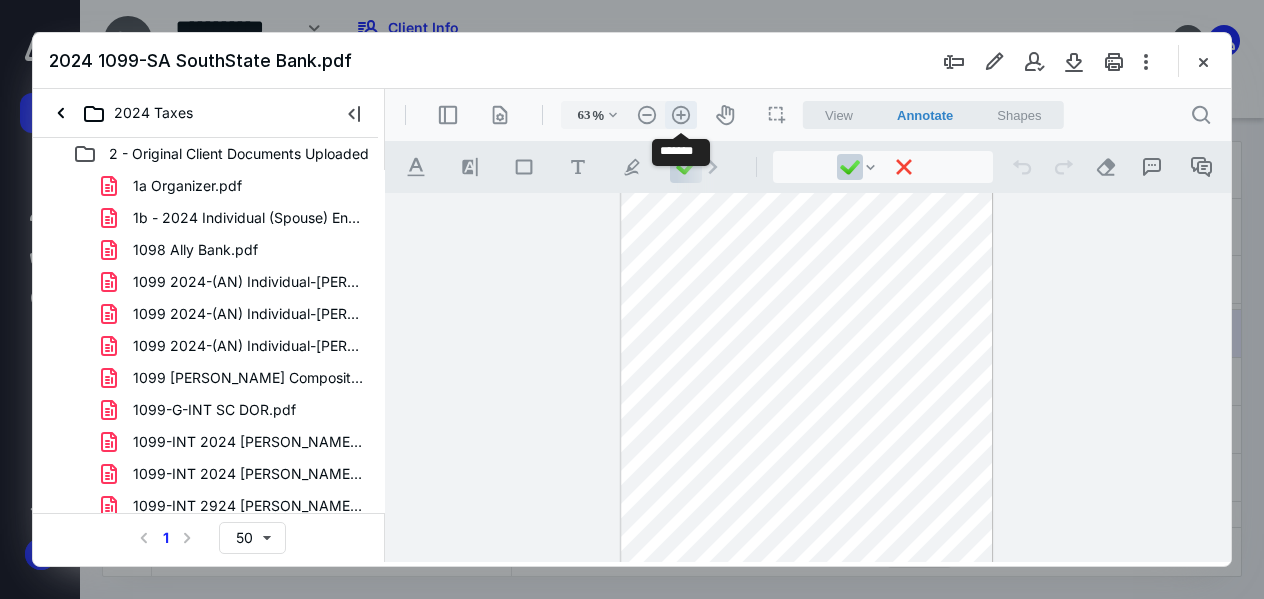 click on ".cls-1{fill:#abb0c4;} icon - header - zoom - in - line" at bounding box center [681, 115] 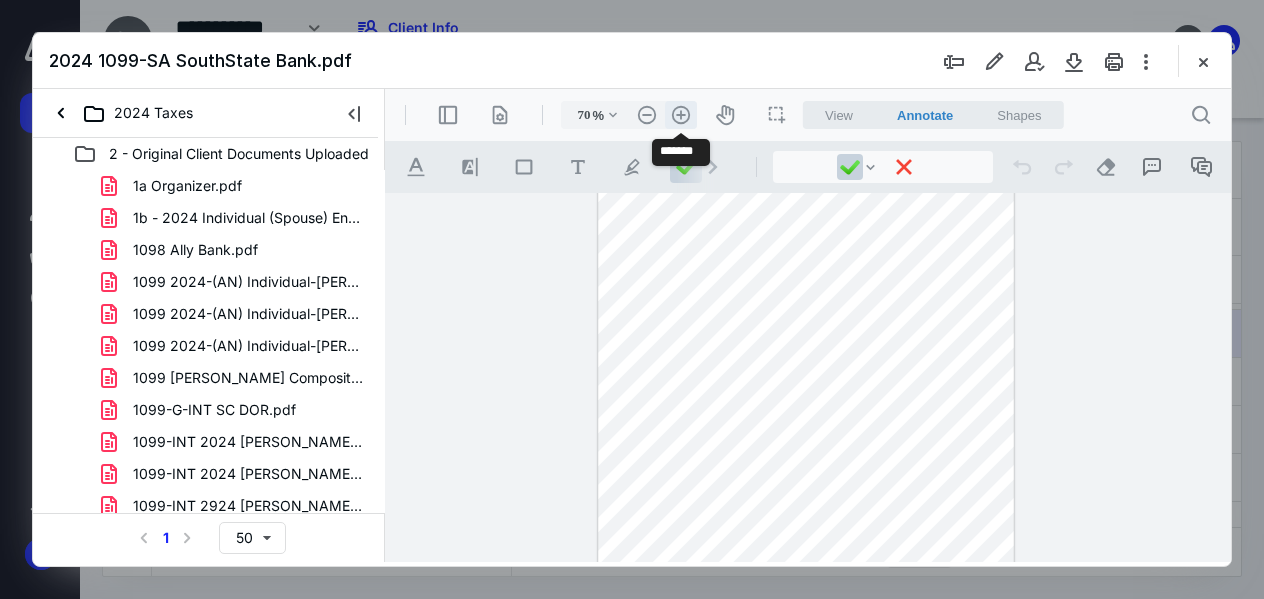 click on ".cls-1{fill:#abb0c4;} icon - header - zoom - in - line" at bounding box center [681, 115] 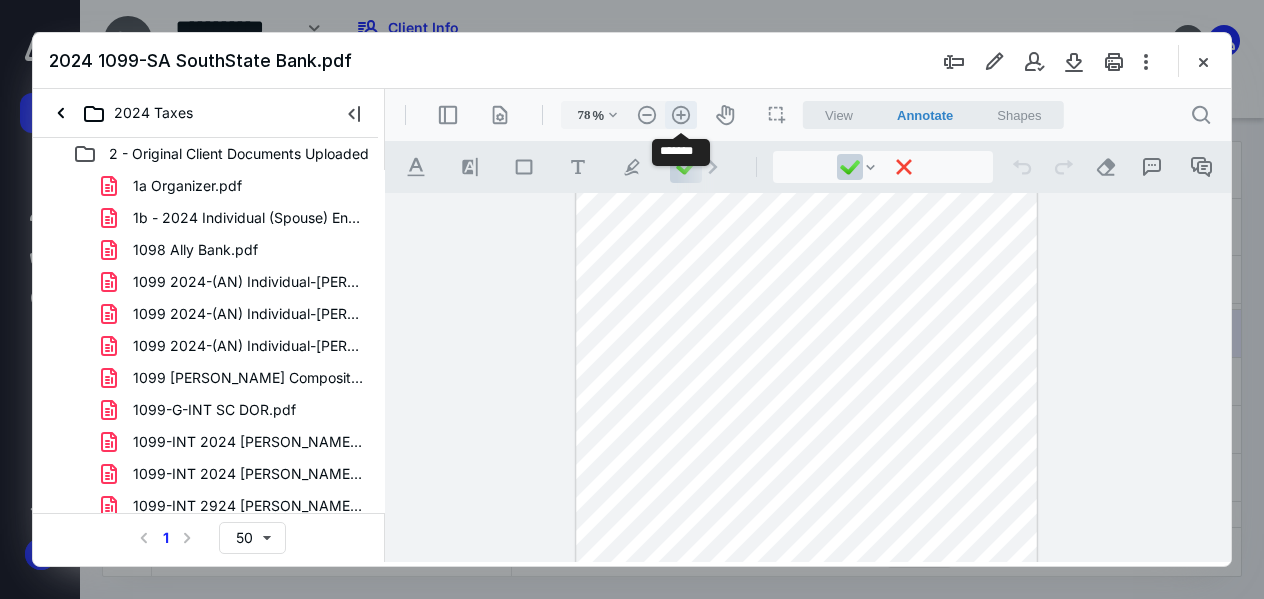 click on ".cls-1{fill:#abb0c4;} icon - header - zoom - in - line" at bounding box center [681, 115] 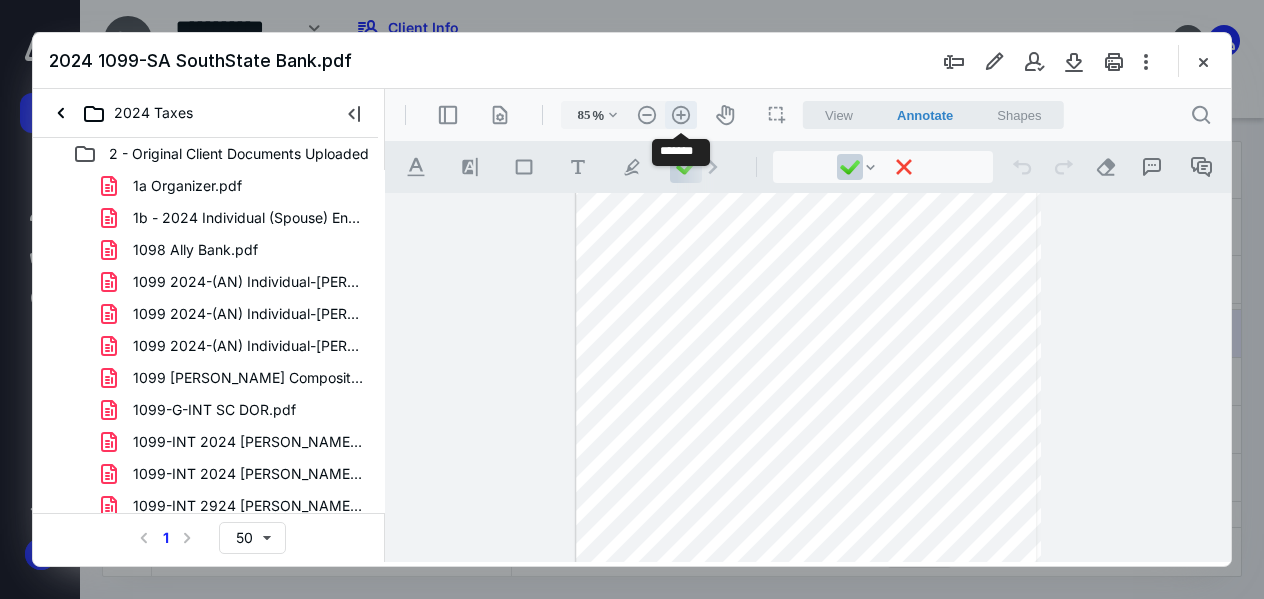 click on ".cls-1{fill:#abb0c4;} icon - header - zoom - in - line" at bounding box center [681, 115] 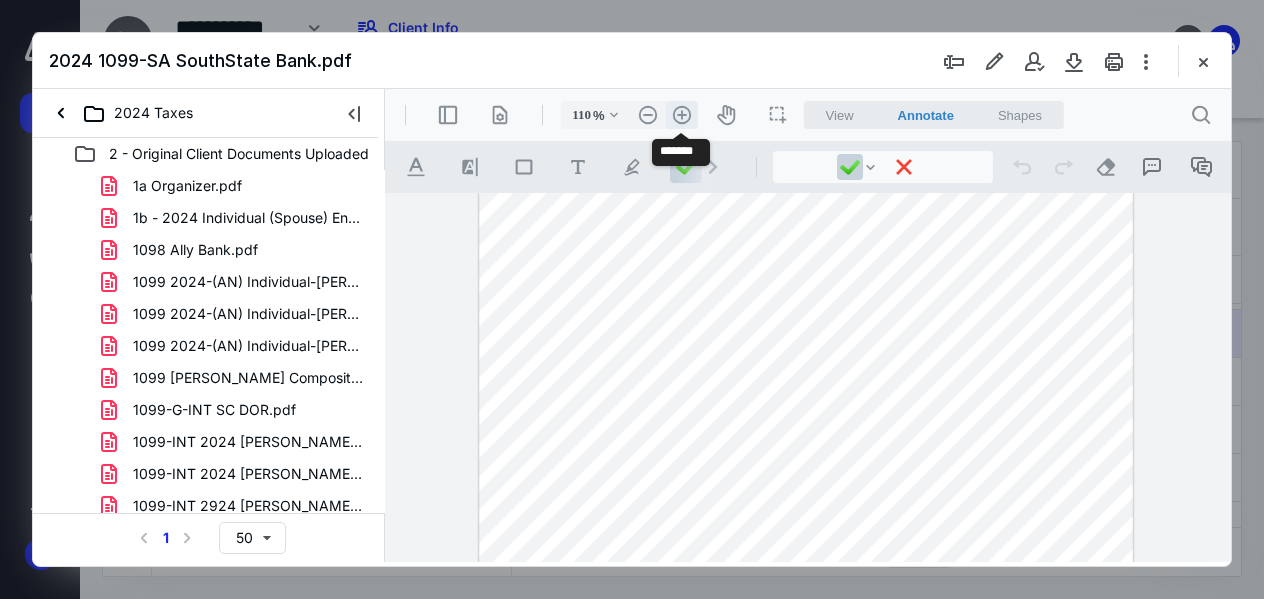 click on ".cls-1{fill:#abb0c4;} icon - header - zoom - in - line" at bounding box center (682, 115) 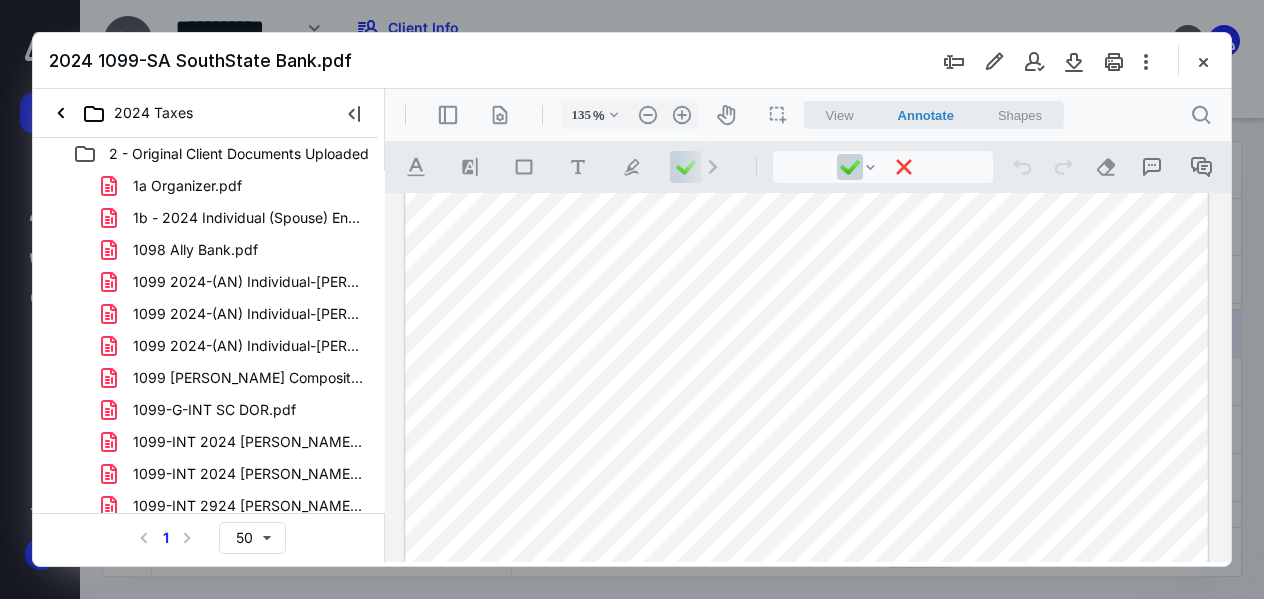 scroll, scrollTop: 370, scrollLeft: 0, axis: vertical 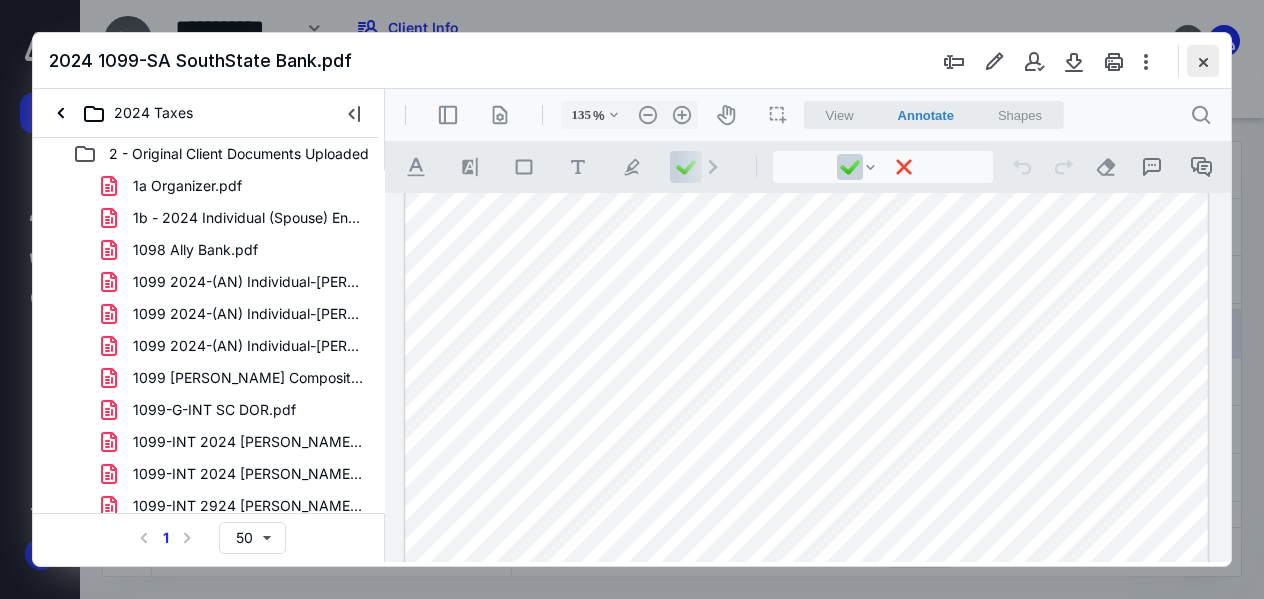 click at bounding box center (1203, 61) 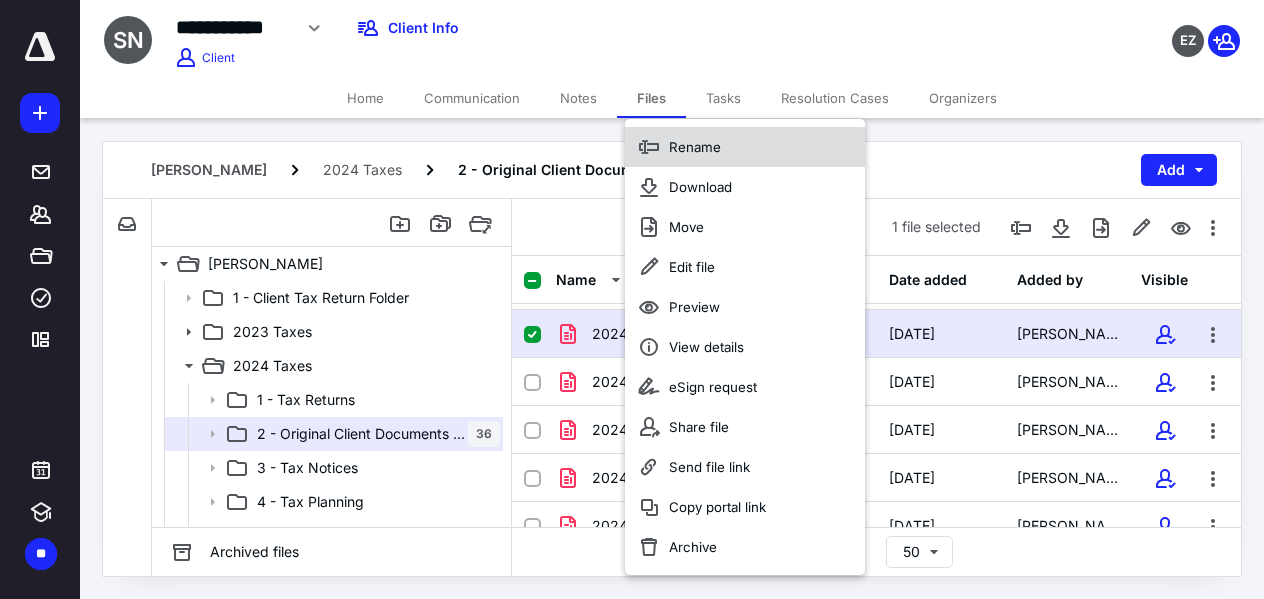 click on "Rename" at bounding box center (745, 147) 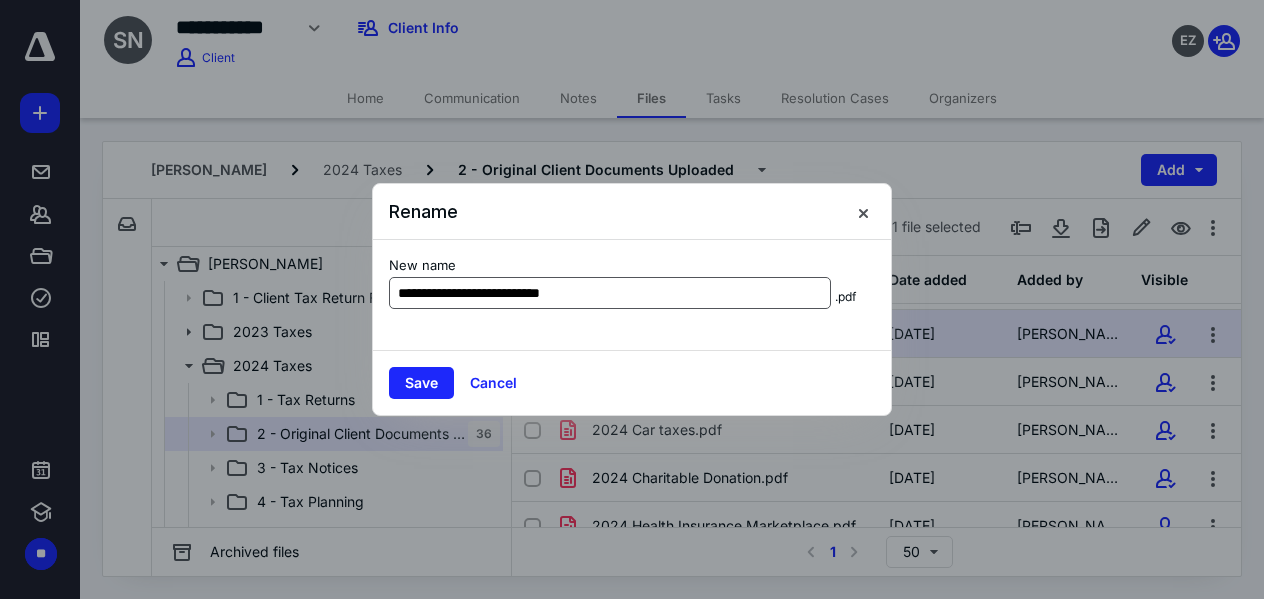 click on "**********" at bounding box center (610, 293) 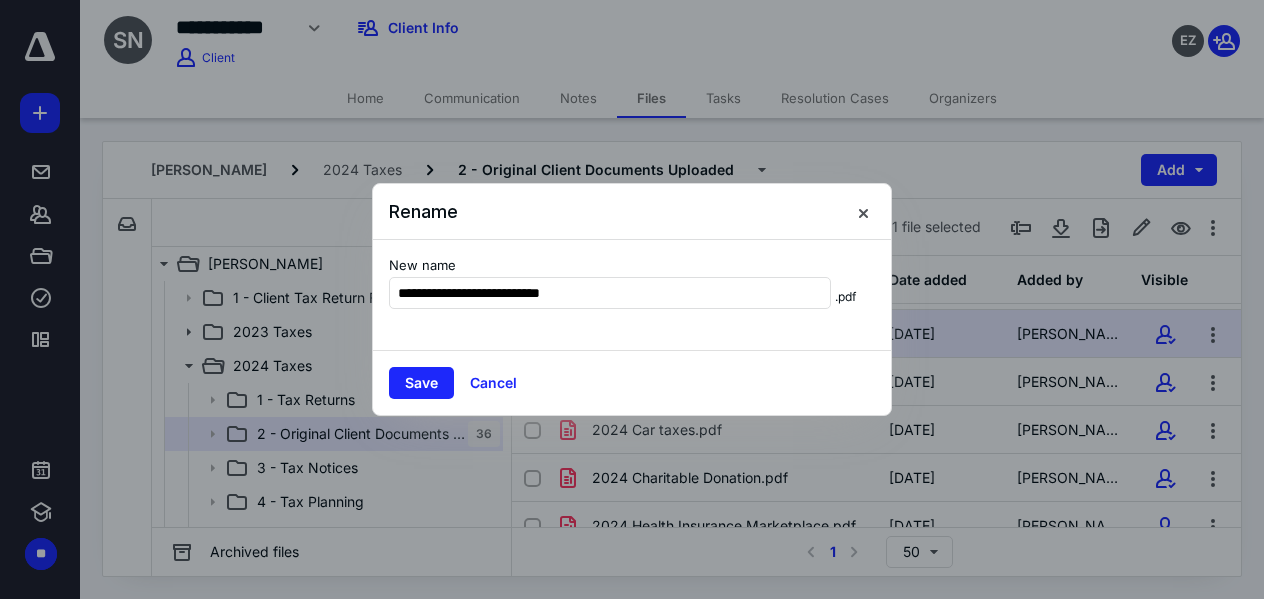 drag, startPoint x: 439, startPoint y: 291, endPoint x: 375, endPoint y: 288, distance: 64.070274 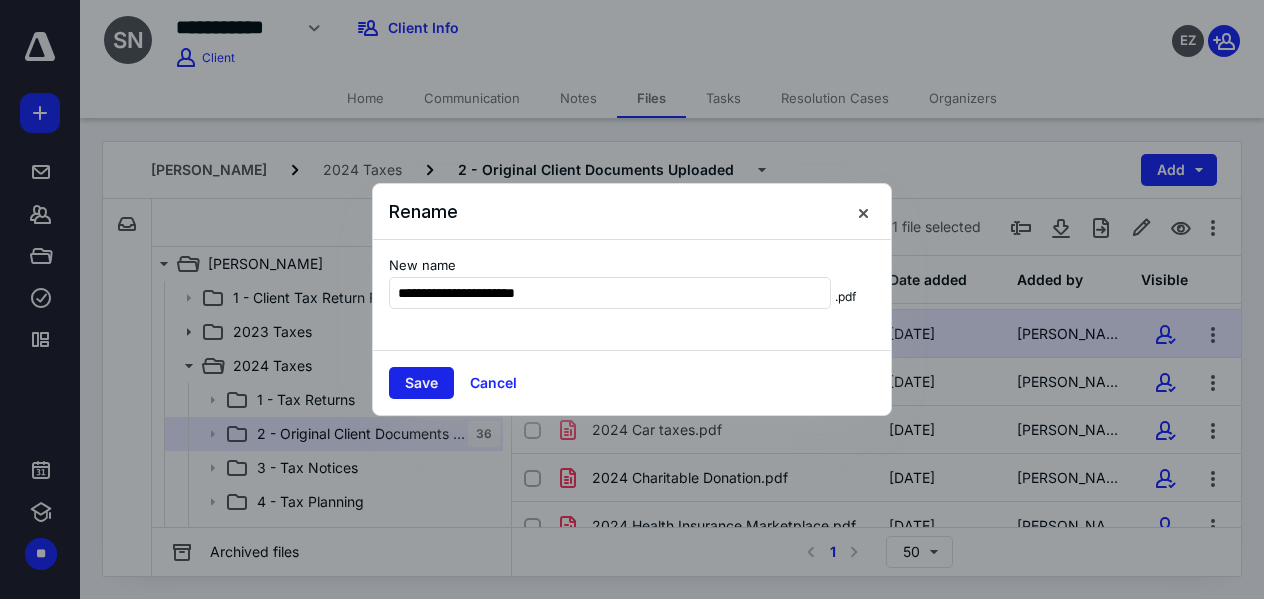 type on "**********" 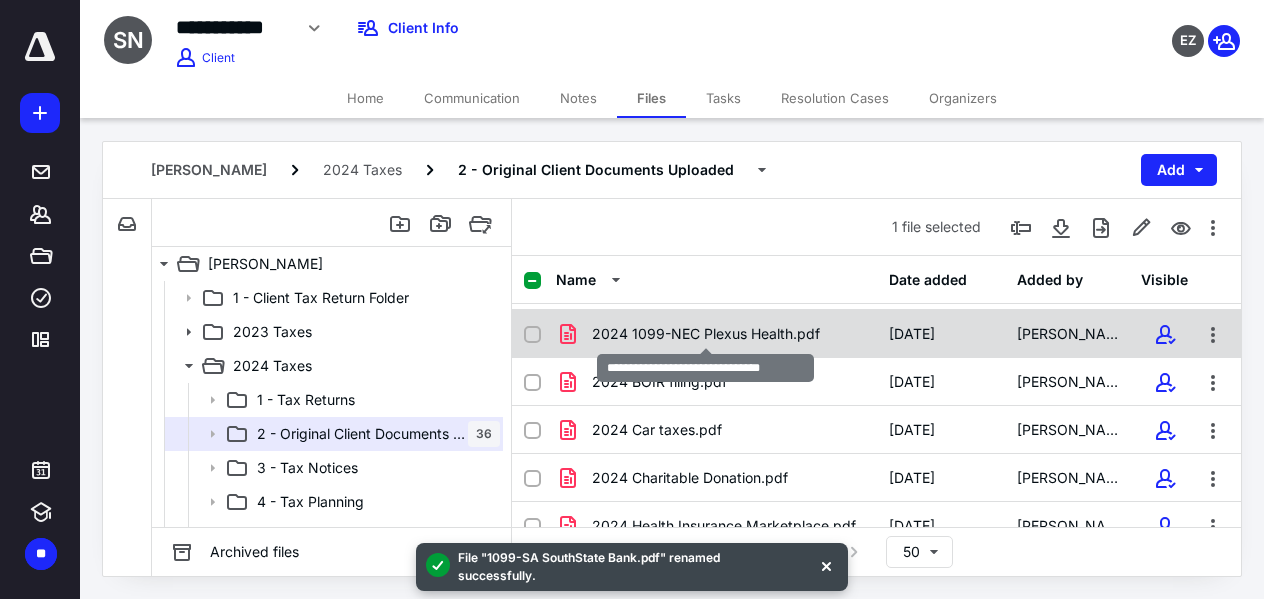 checkbox on "false" 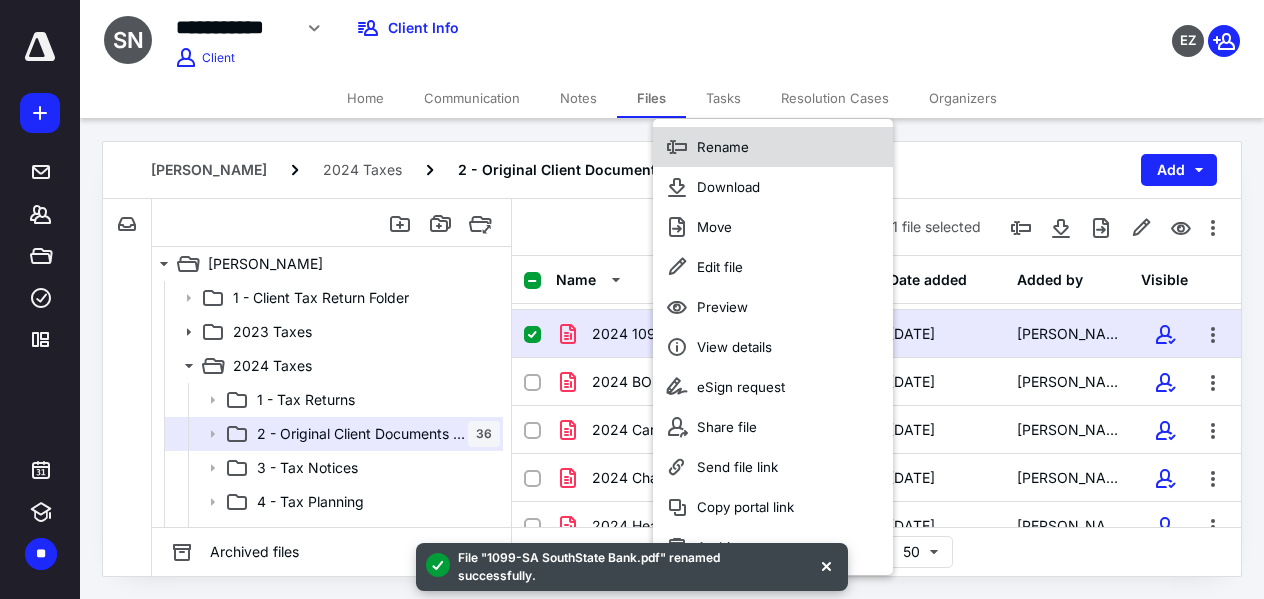 click on "Rename" at bounding box center (723, 147) 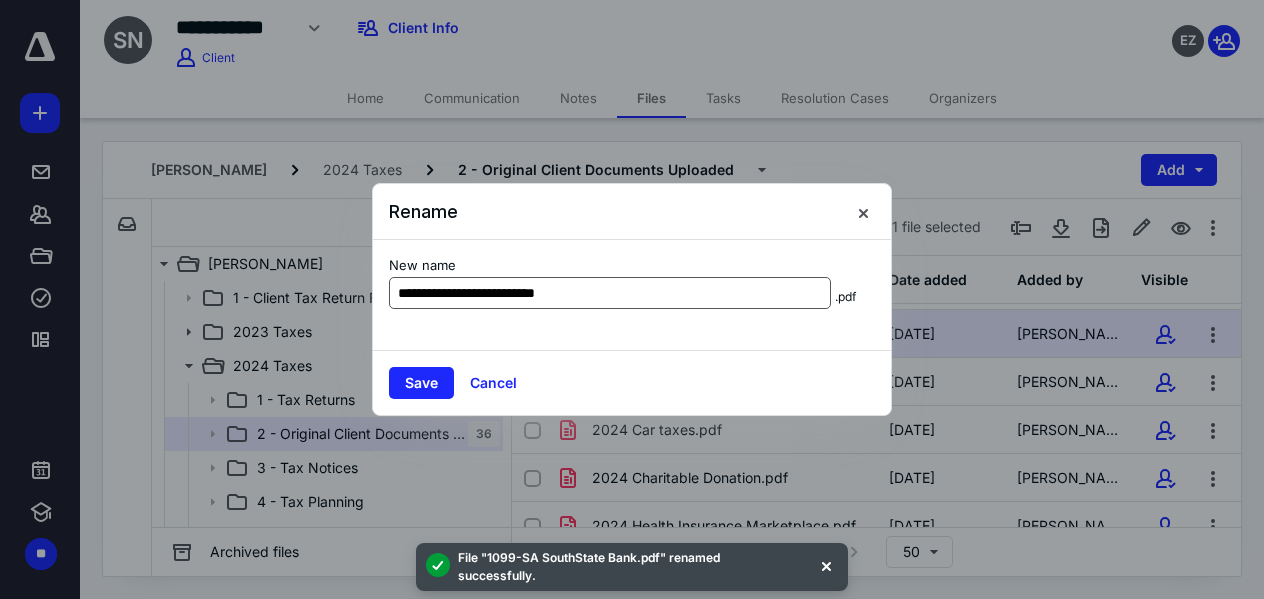 click on "**********" at bounding box center (610, 293) 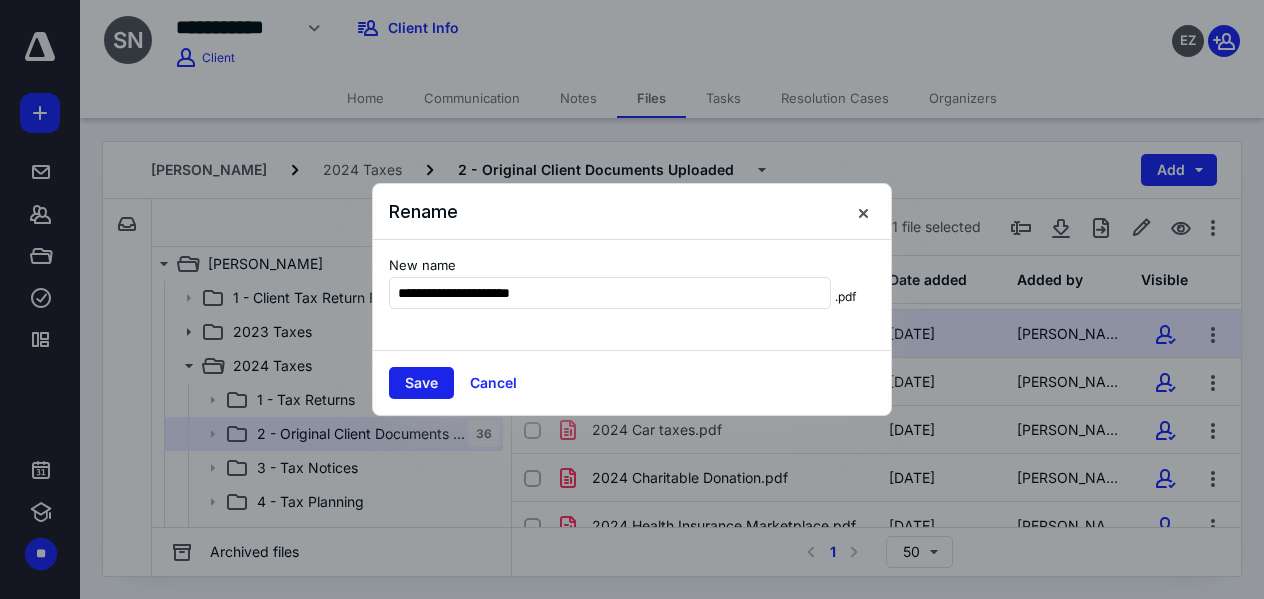 type on "**********" 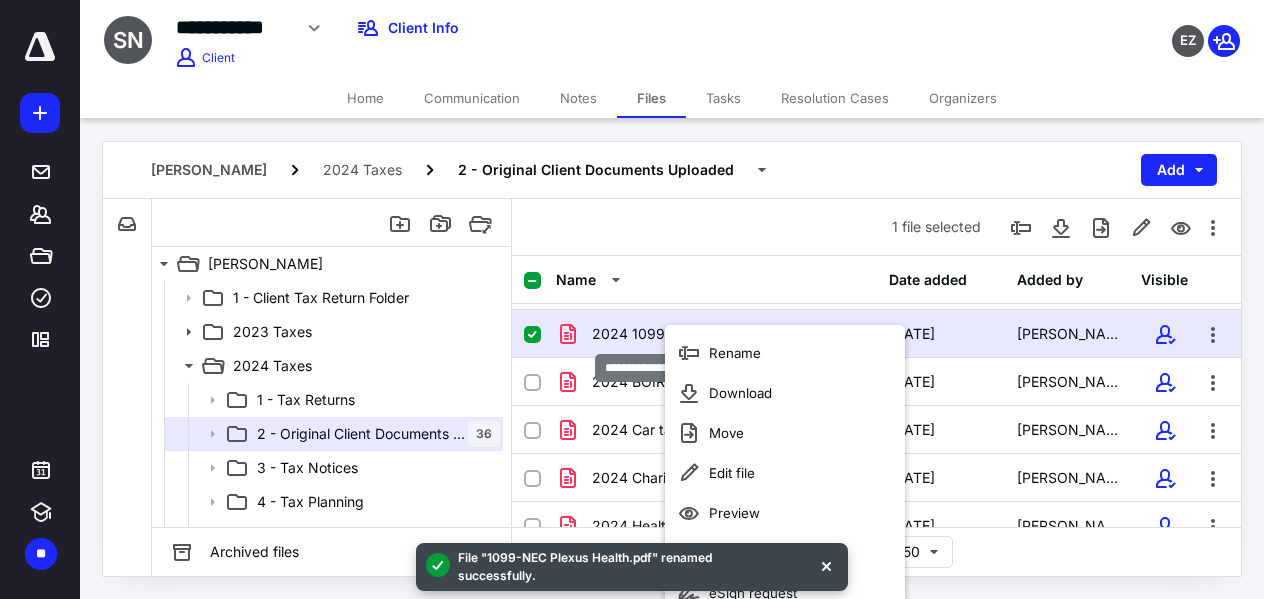 checkbox on "false" 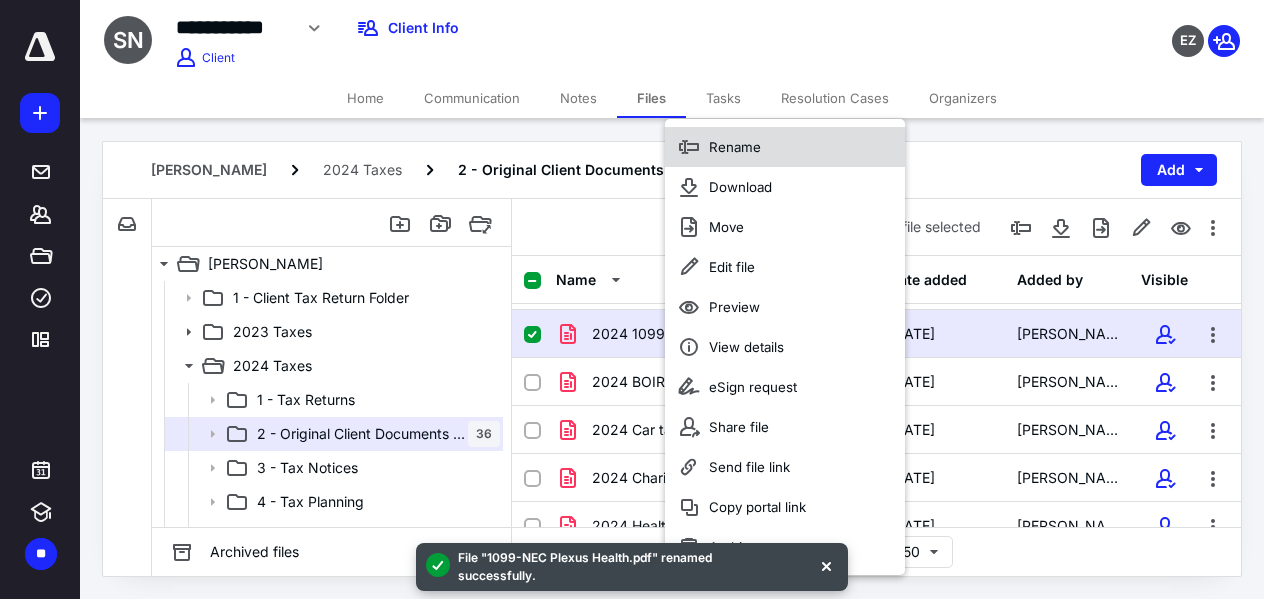 drag, startPoint x: 699, startPoint y: 138, endPoint x: 704, endPoint y: 154, distance: 16.763054 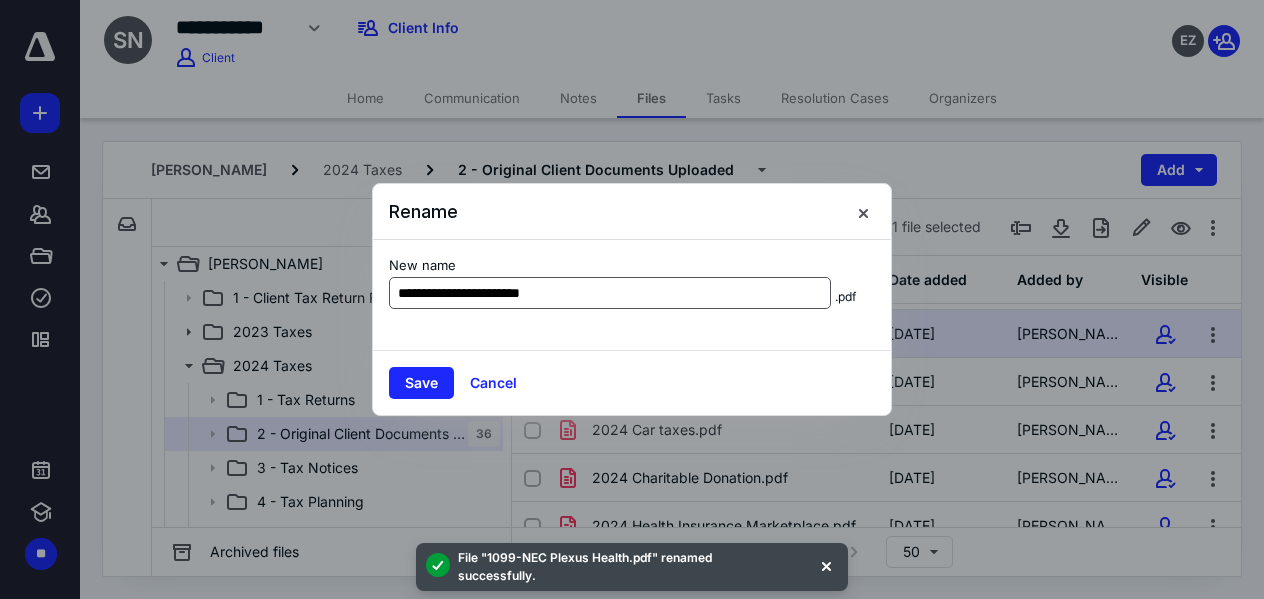 click on "**********" at bounding box center (610, 293) 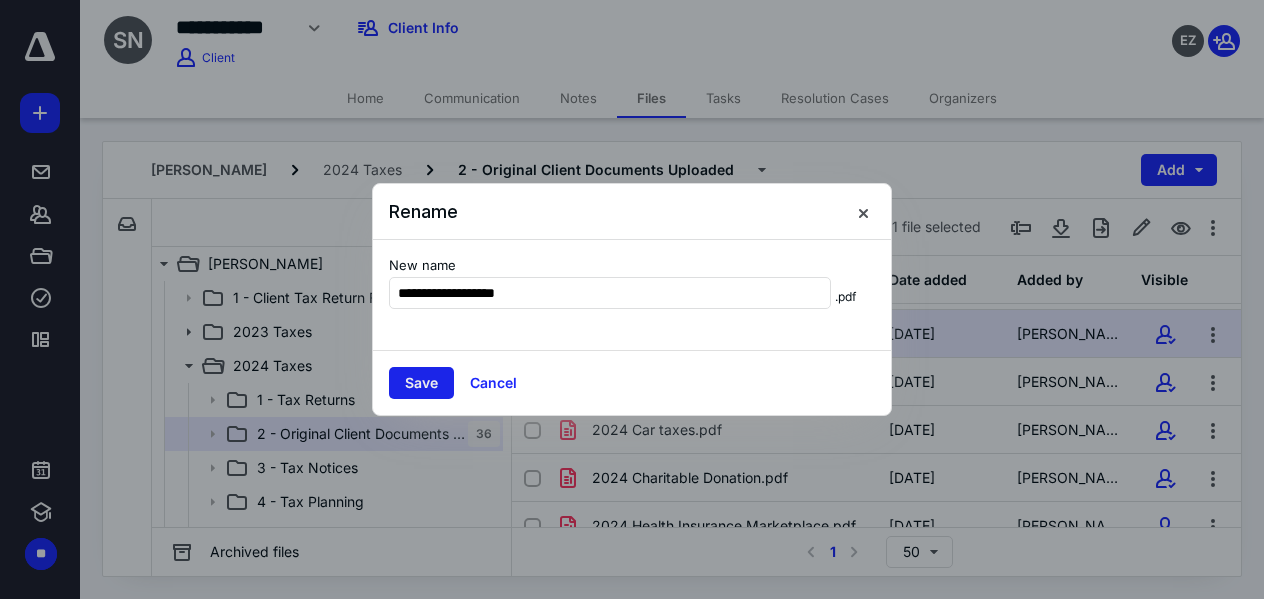 type on "**********" 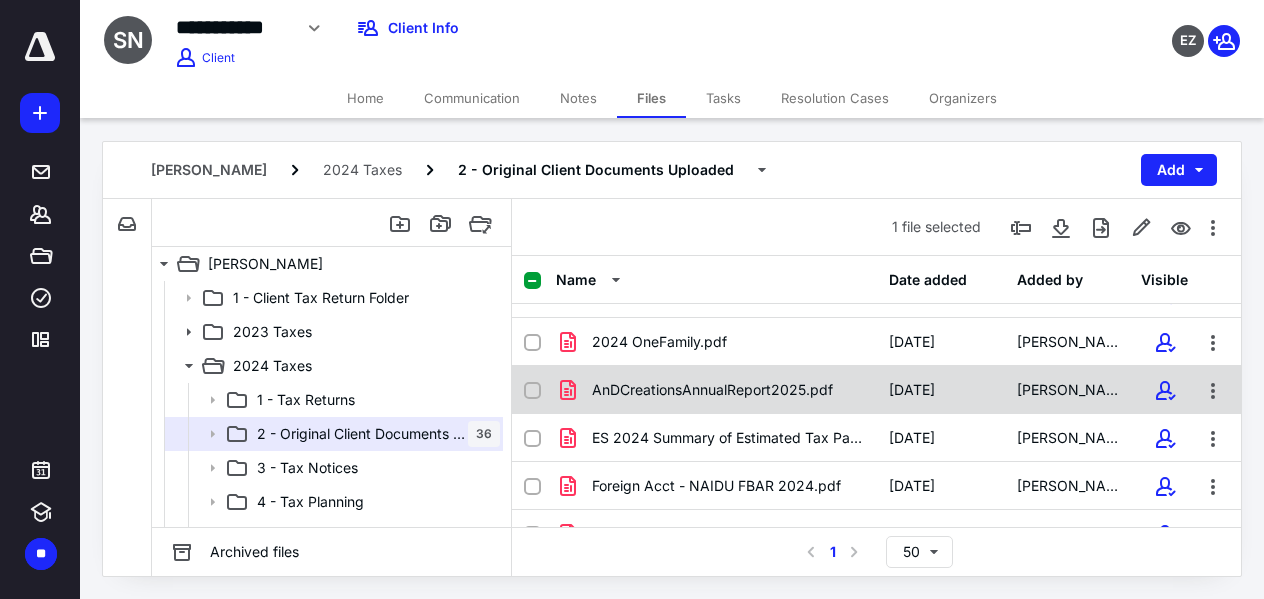 scroll, scrollTop: 1142, scrollLeft: 0, axis: vertical 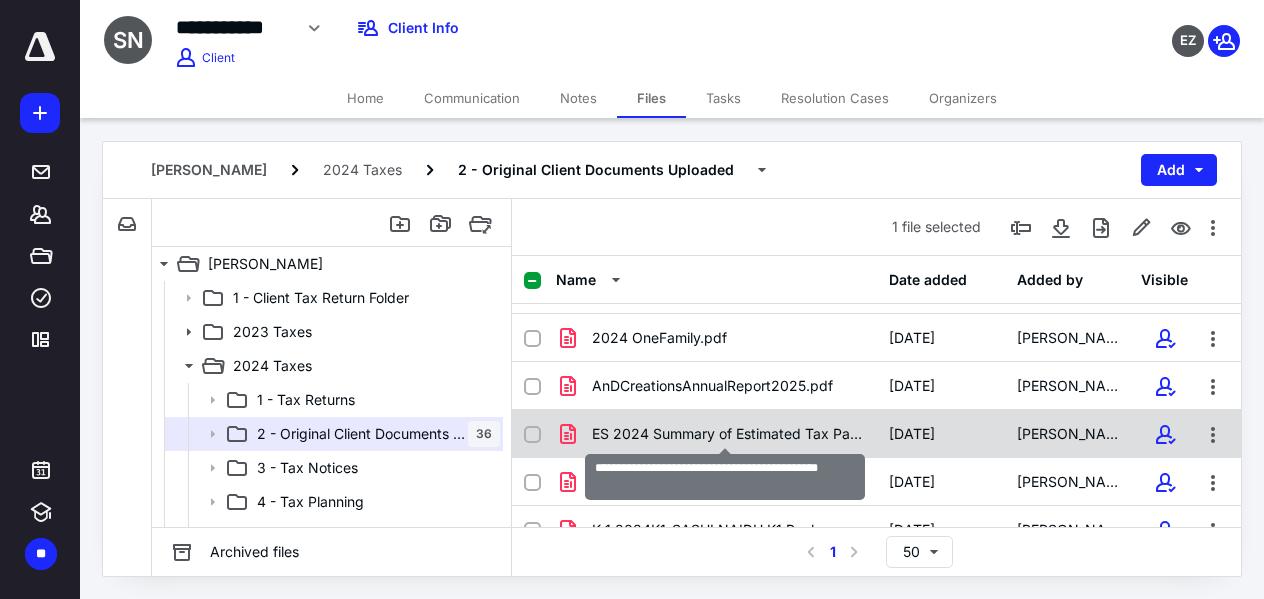 checkbox on "true" 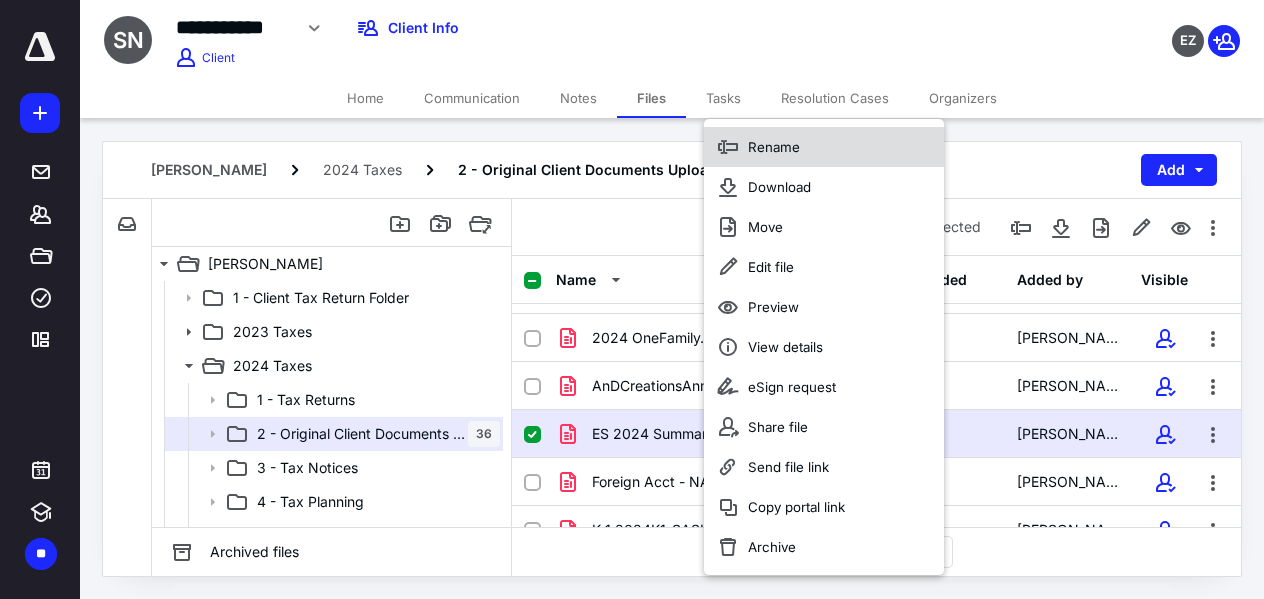 click 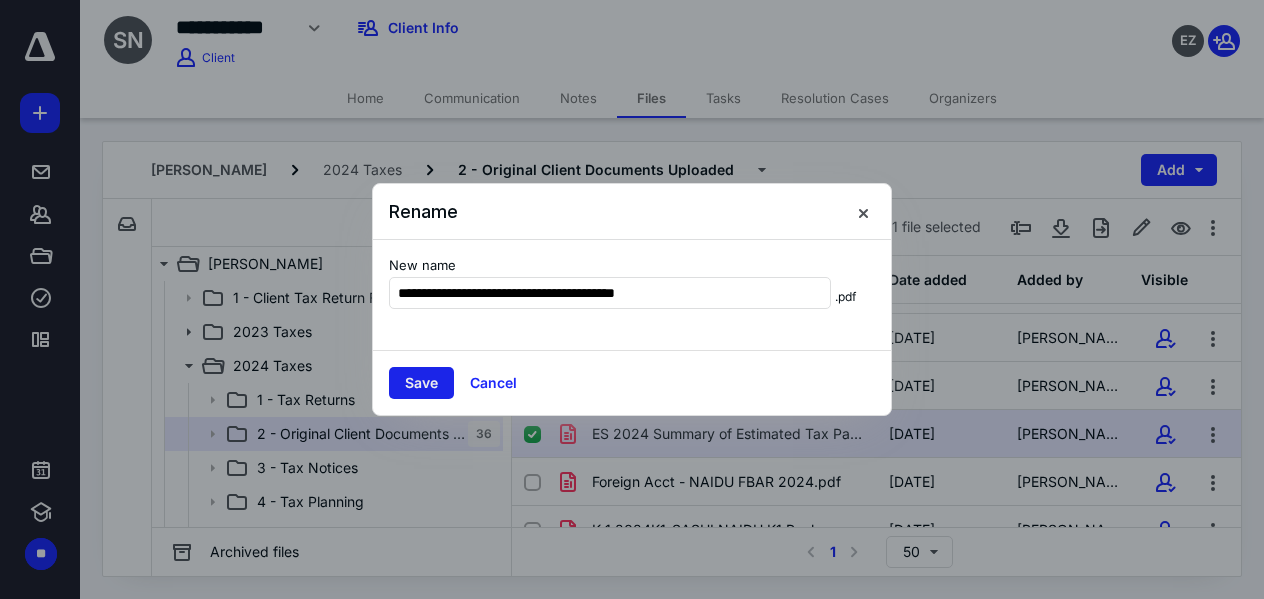 type on "**********" 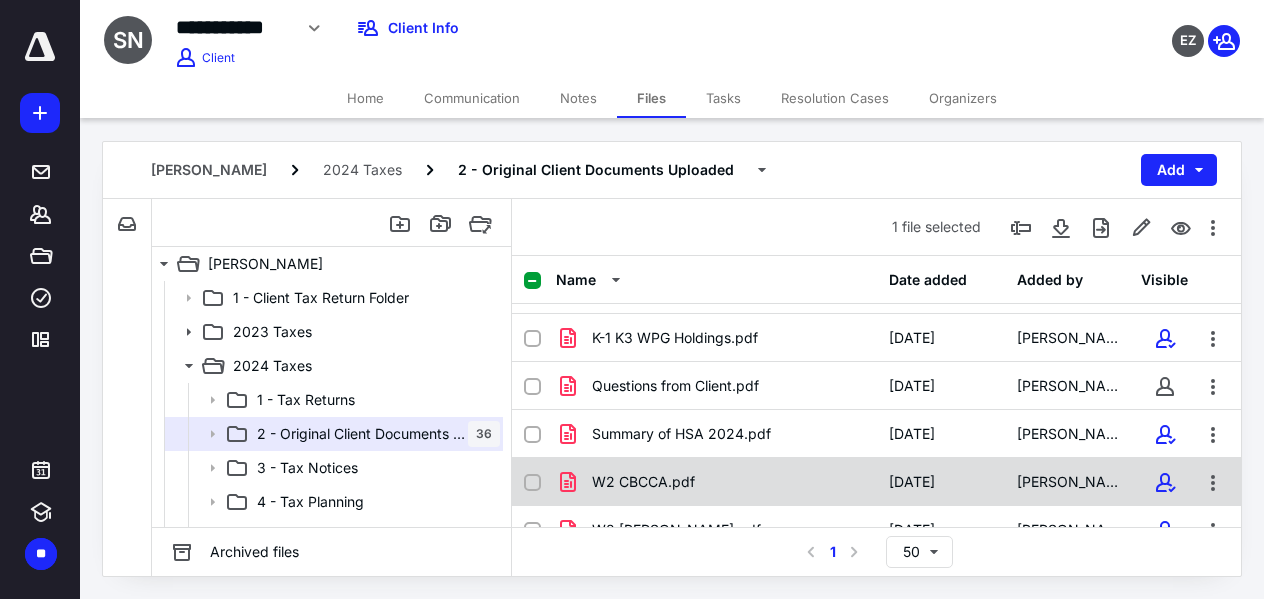 scroll, scrollTop: 1505, scrollLeft: 0, axis: vertical 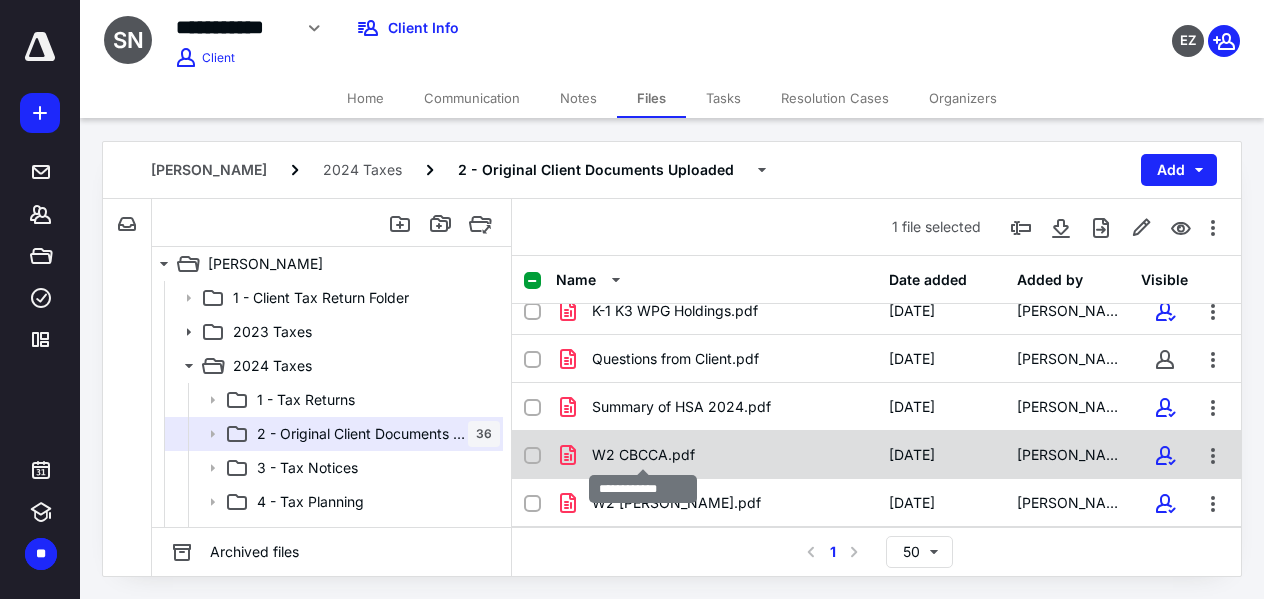 checkbox on "true" 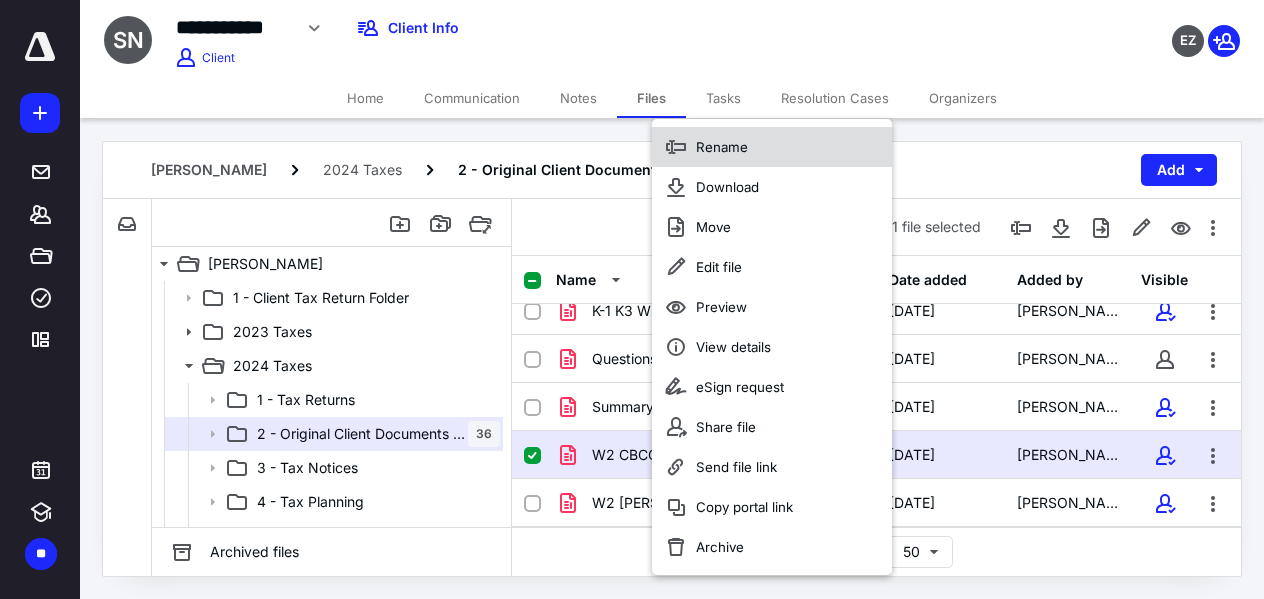 click on "Rename" at bounding box center [722, 147] 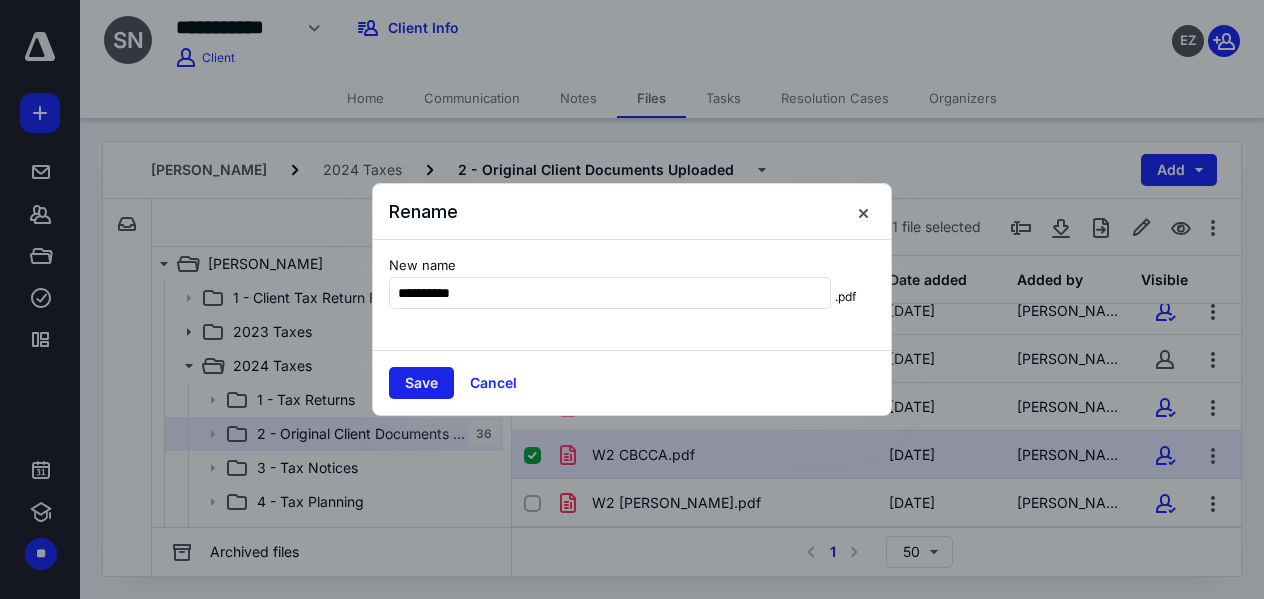 type on "**********" 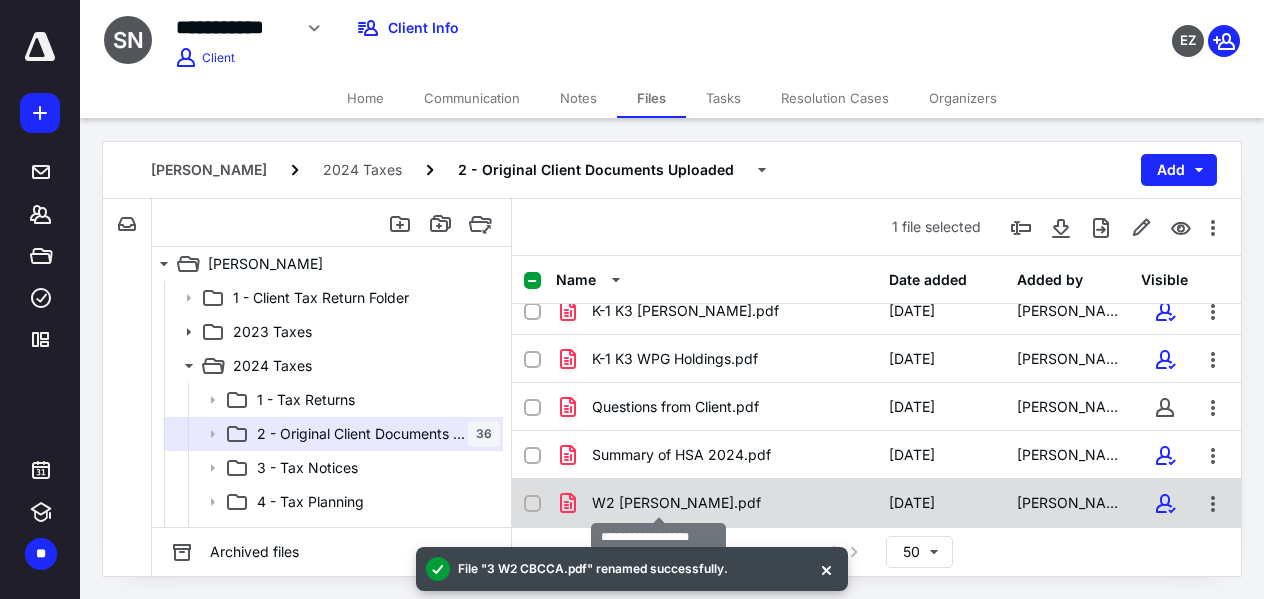 checkbox on "true" 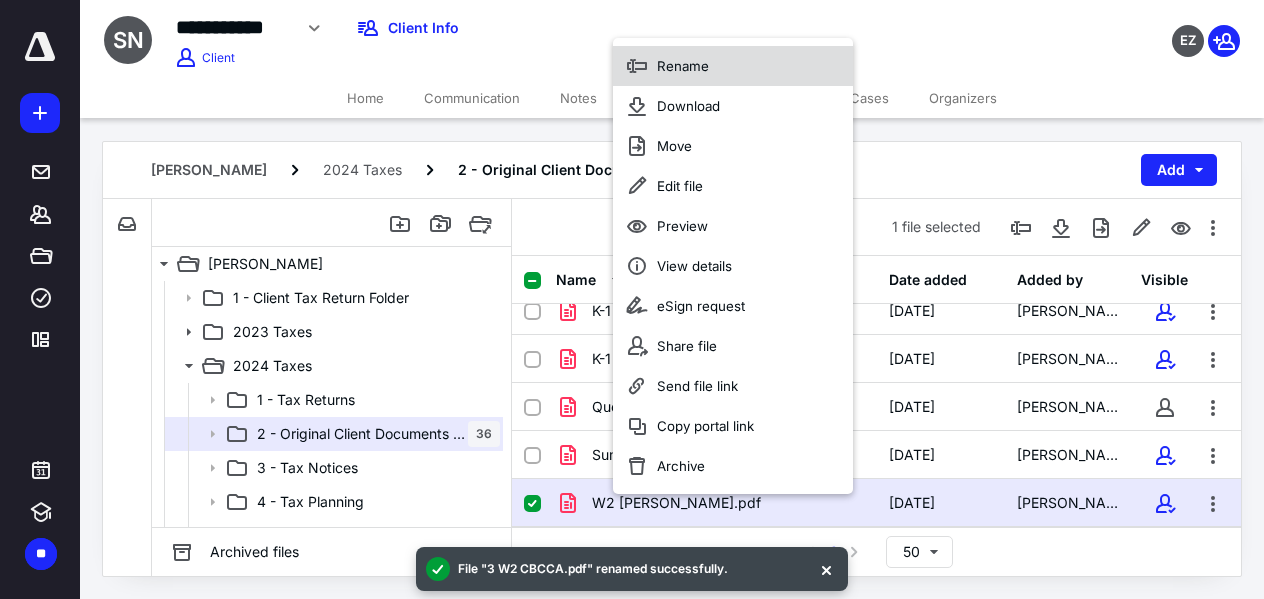 click on "Rename" at bounding box center (683, 66) 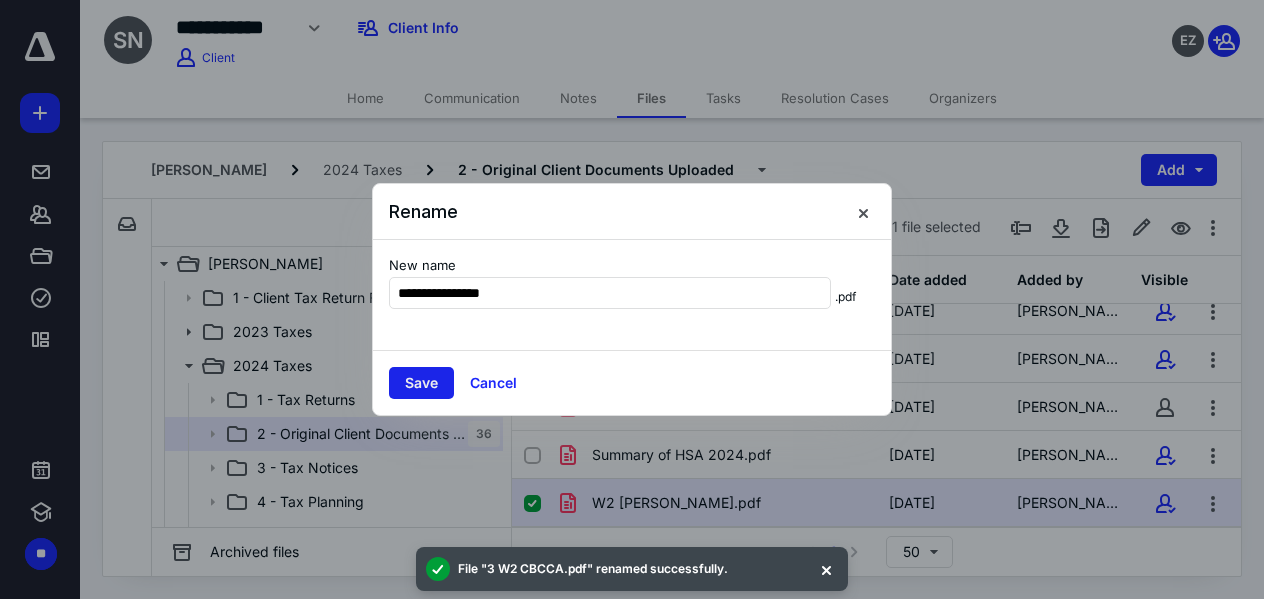 type on "**********" 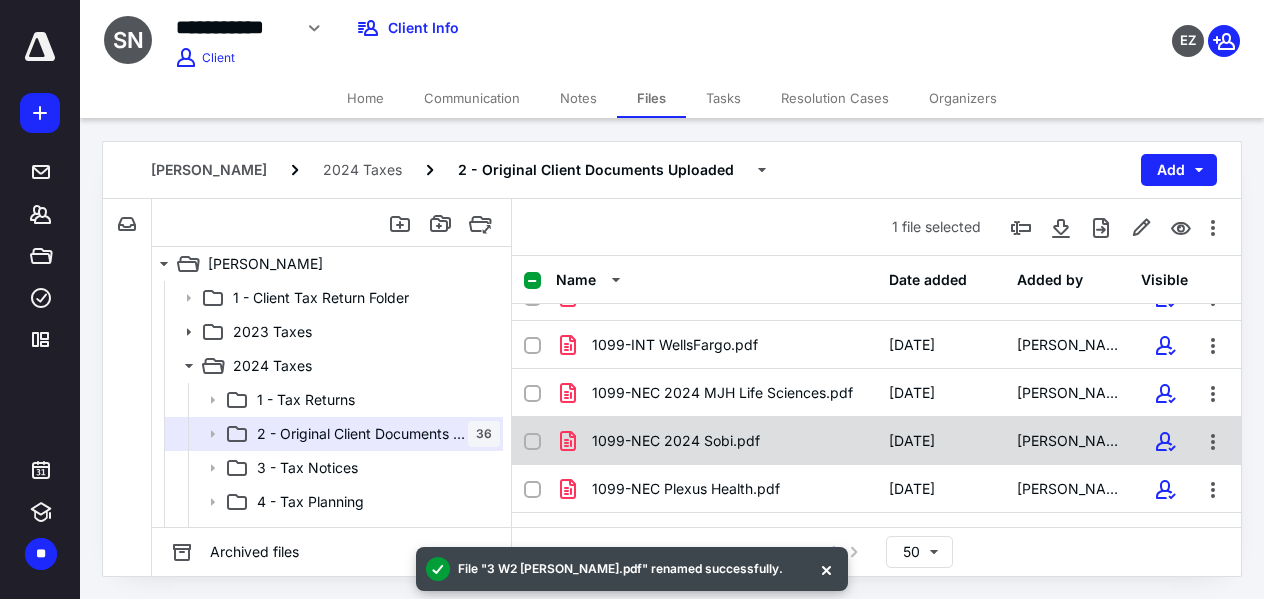 scroll, scrollTop: 831, scrollLeft: 0, axis: vertical 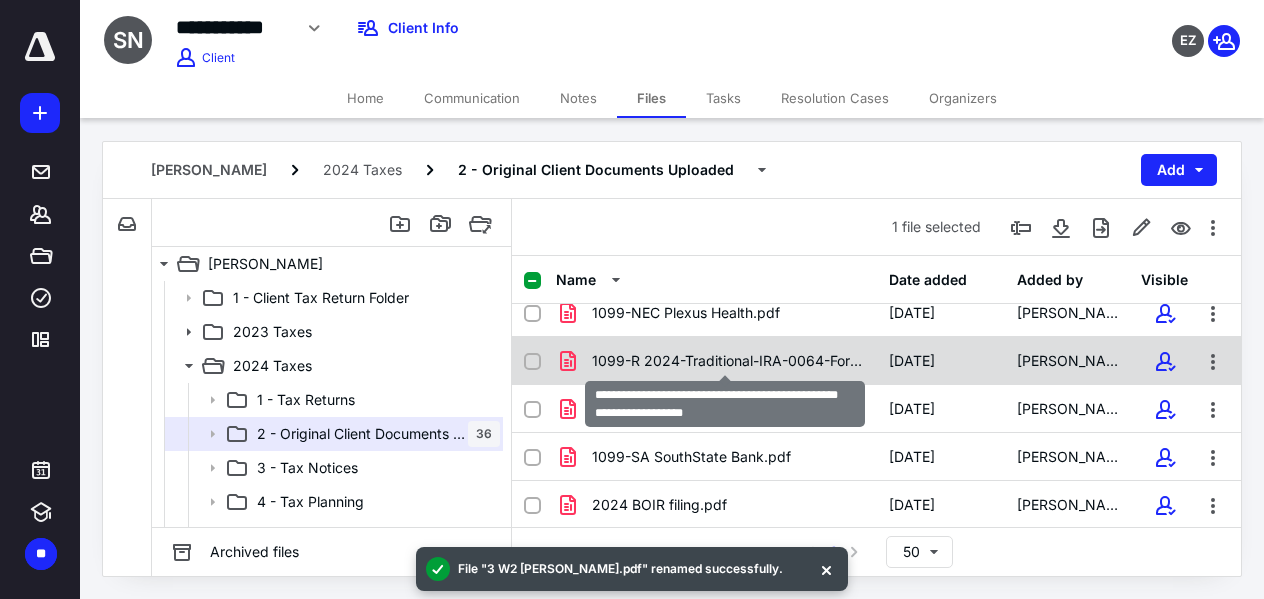 checkbox on "false" 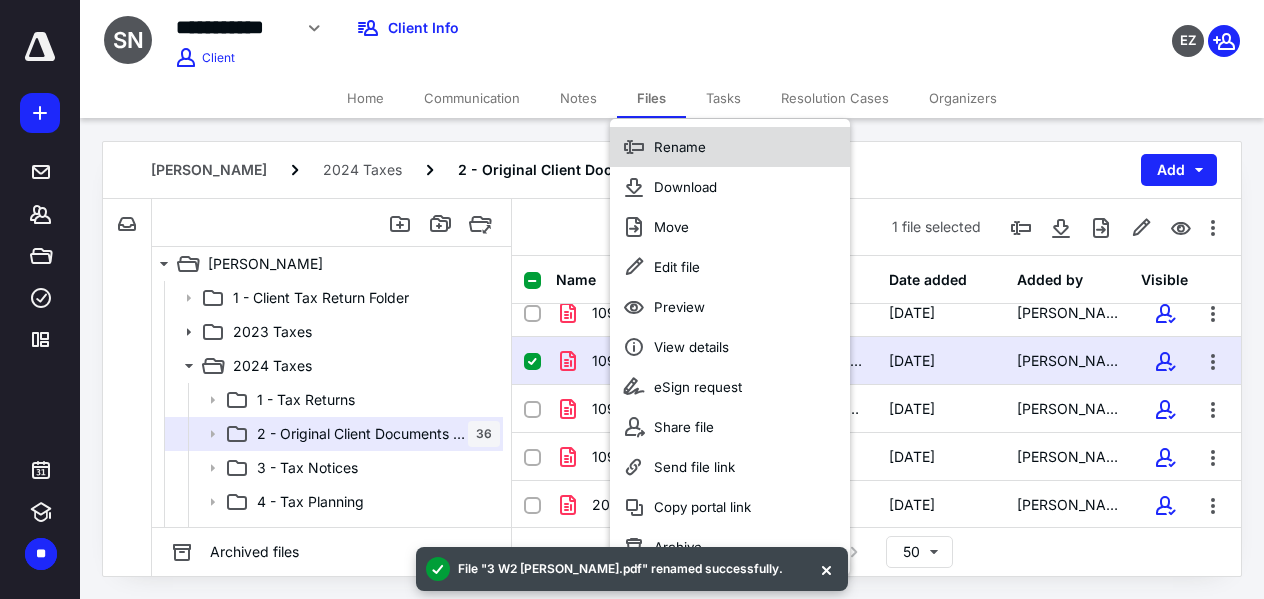click on "Rename" at bounding box center [680, 147] 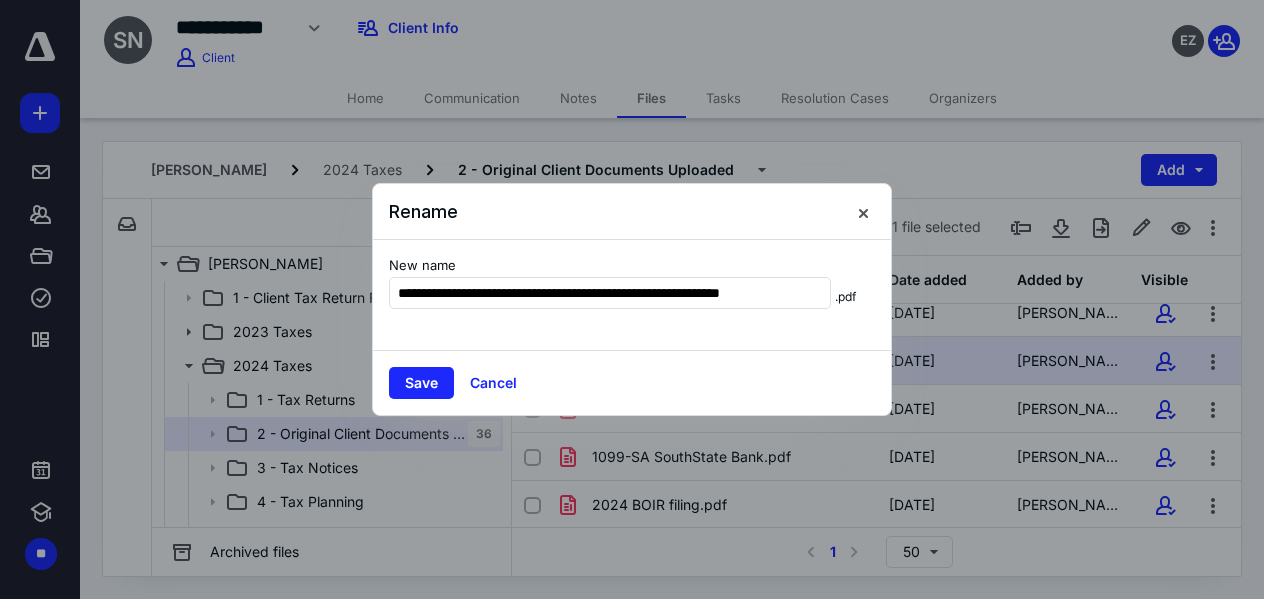 drag, startPoint x: 781, startPoint y: 295, endPoint x: 936, endPoint y: 294, distance: 155.00322 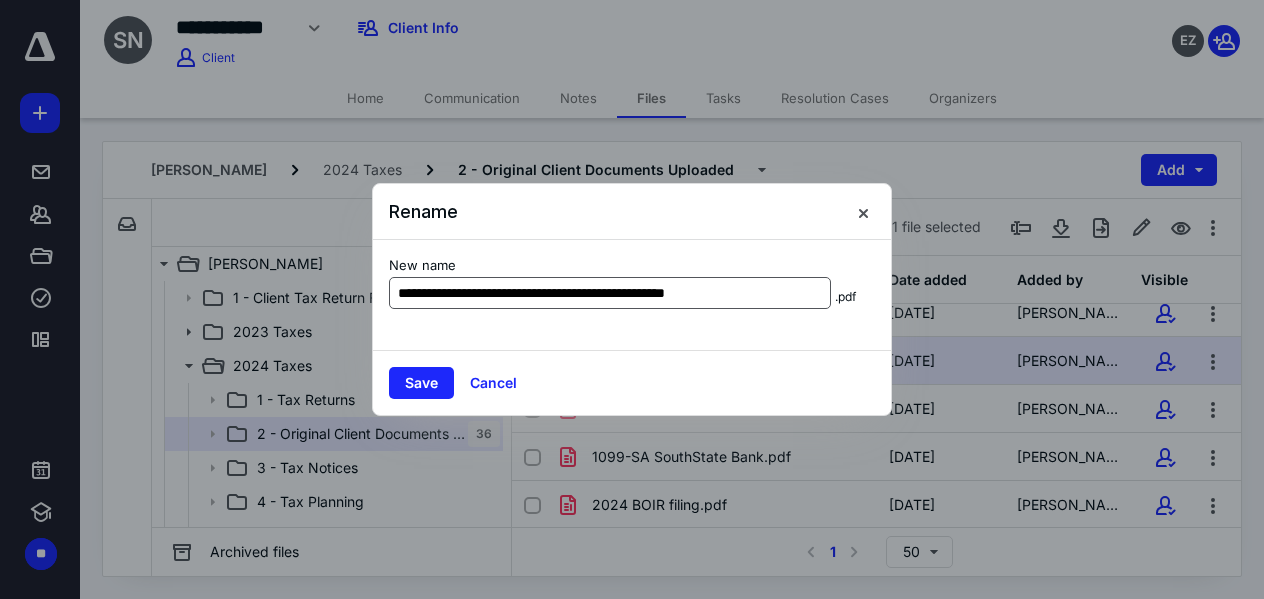 click on "**********" at bounding box center [610, 293] 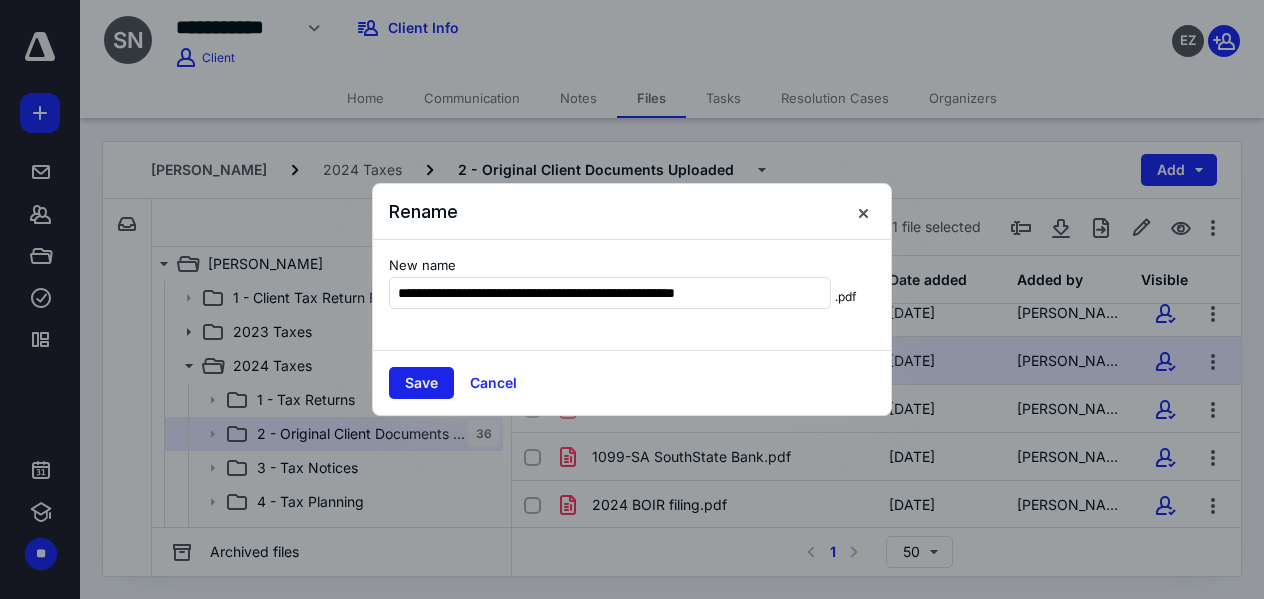 type on "**********" 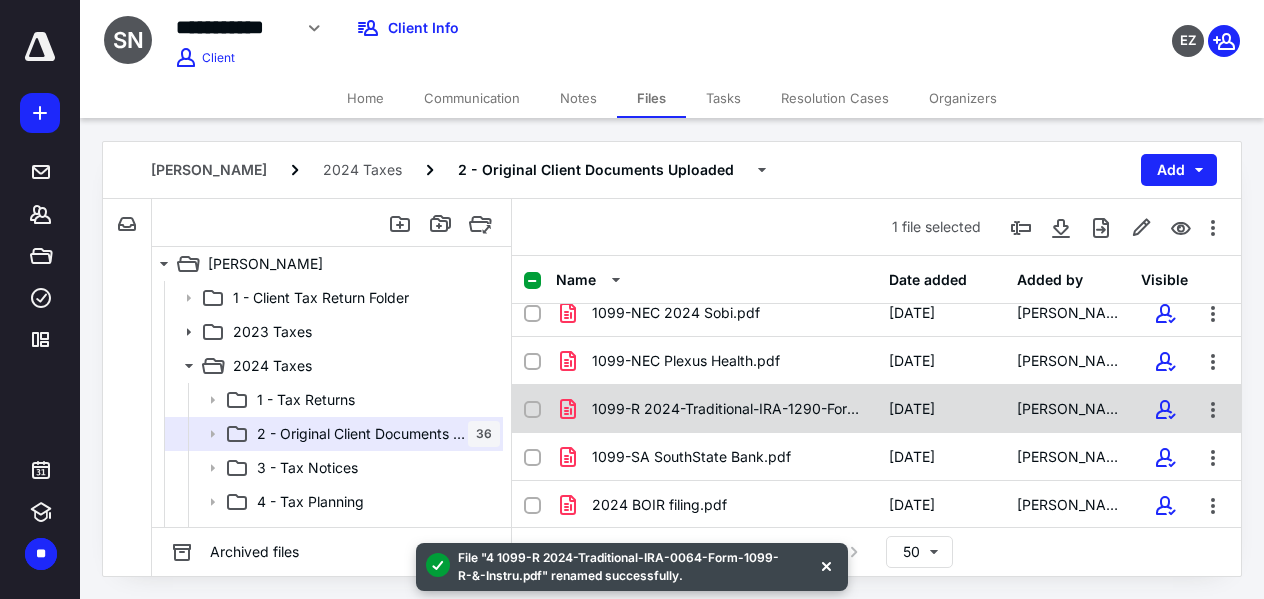checkbox on "false" 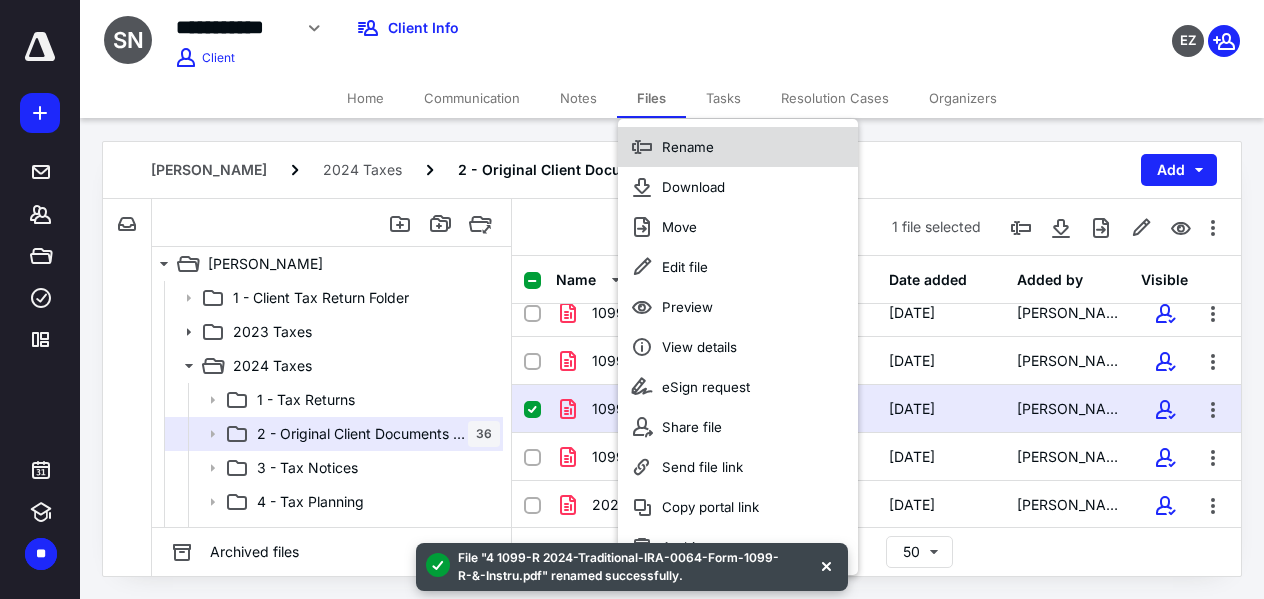 click 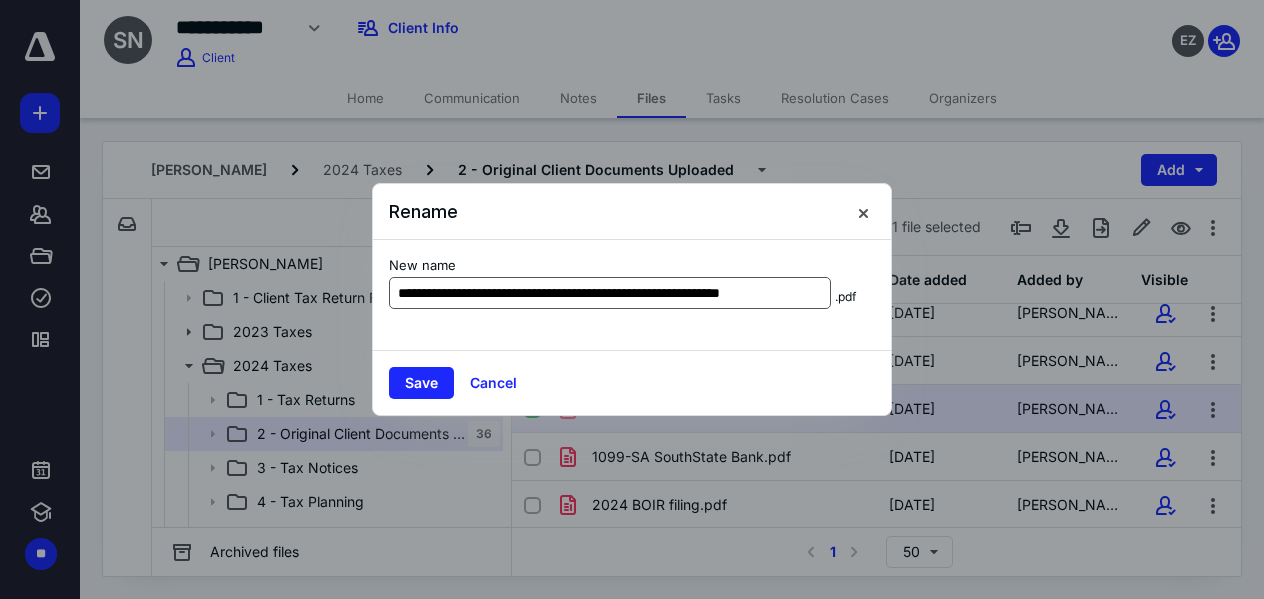 drag, startPoint x: 819, startPoint y: 297, endPoint x: 774, endPoint y: 296, distance: 45.01111 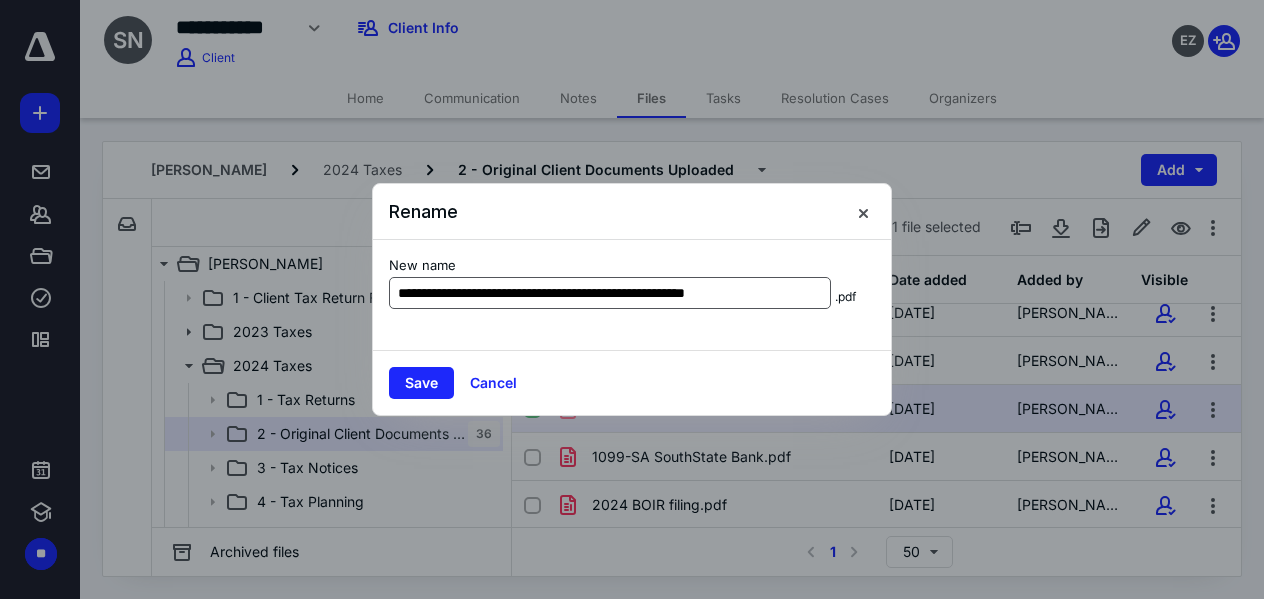 drag, startPoint x: 811, startPoint y: 288, endPoint x: 768, endPoint y: 292, distance: 43.185646 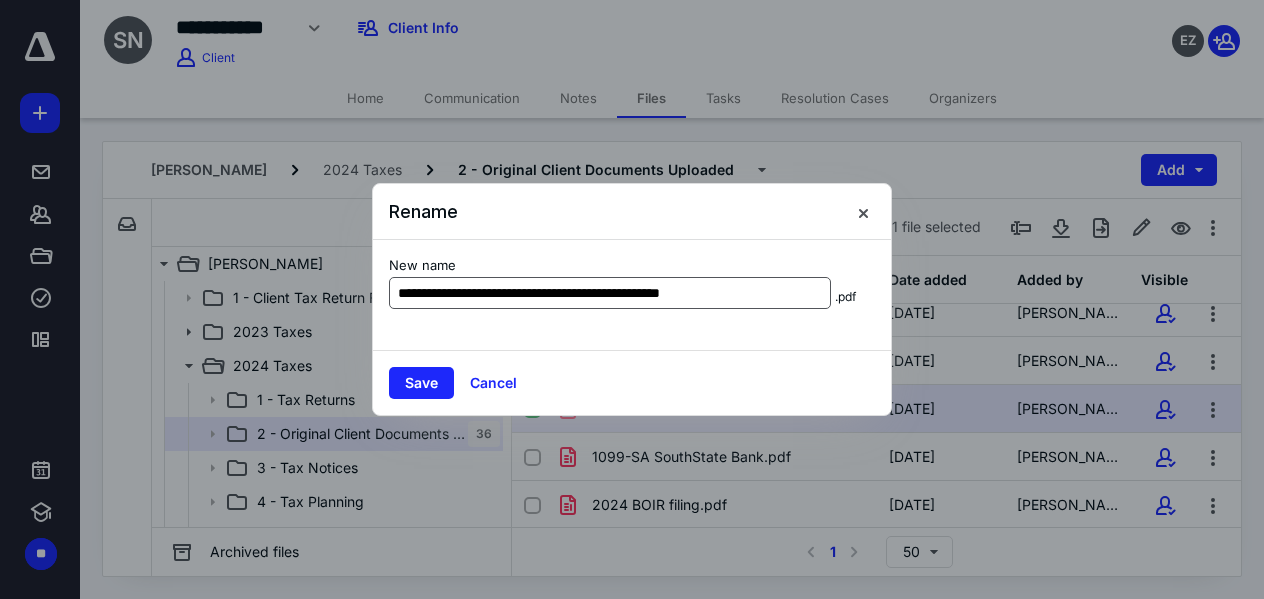 click on "**********" at bounding box center (610, 293) 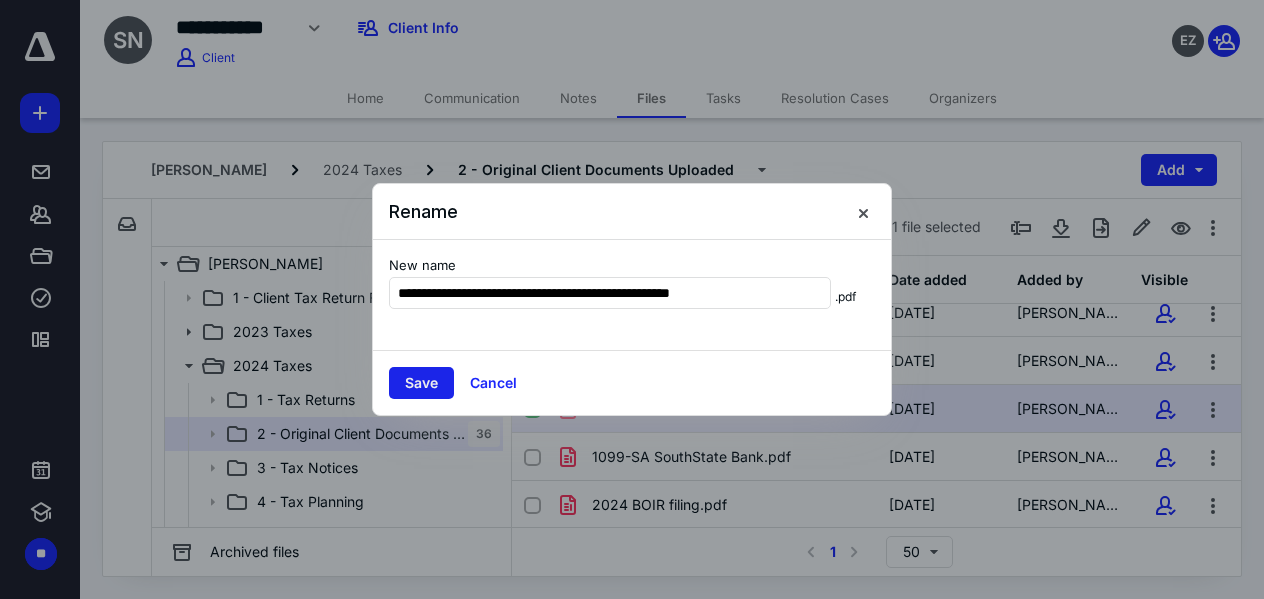 type on "**********" 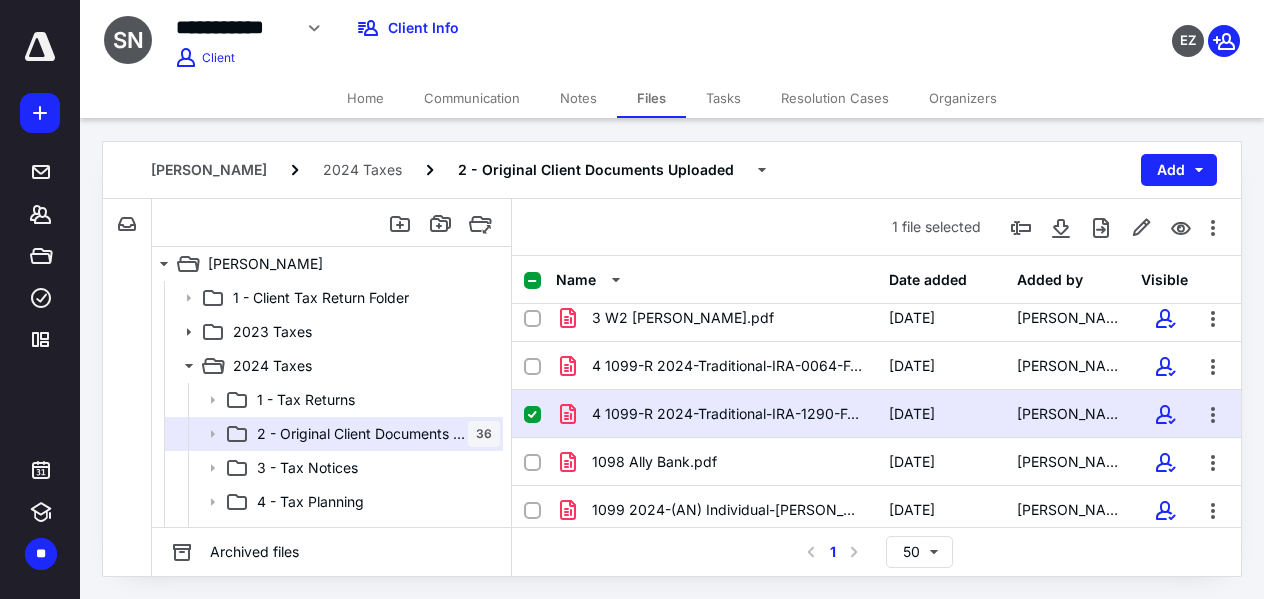 scroll, scrollTop: 294, scrollLeft: 0, axis: vertical 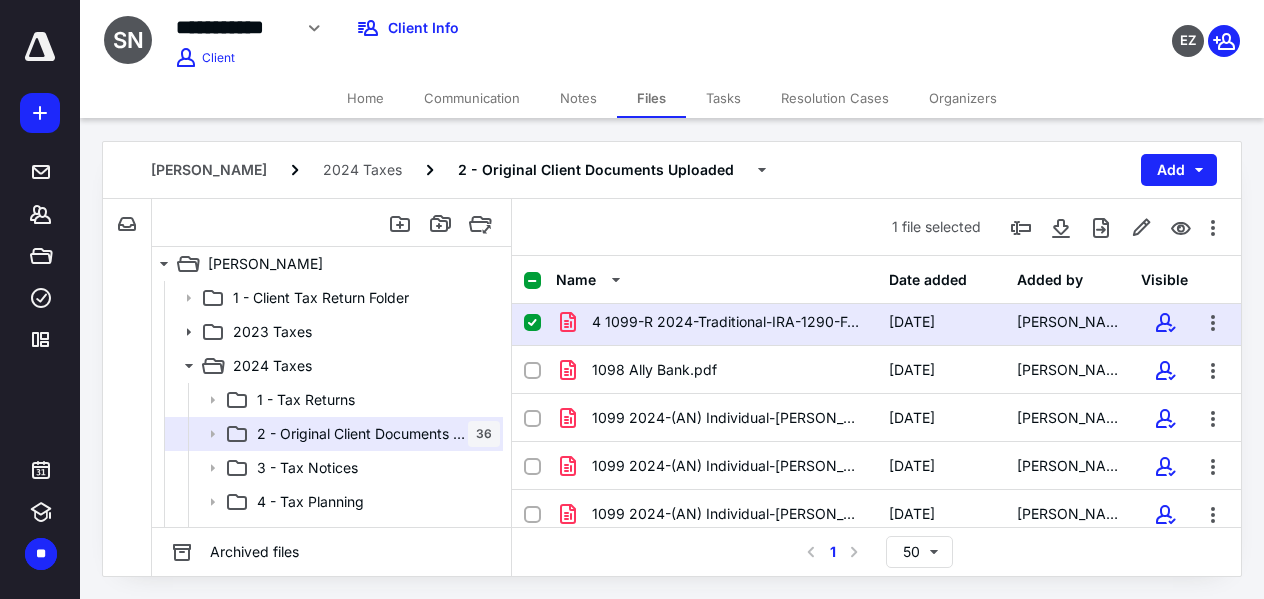 click at bounding box center [540, 322] 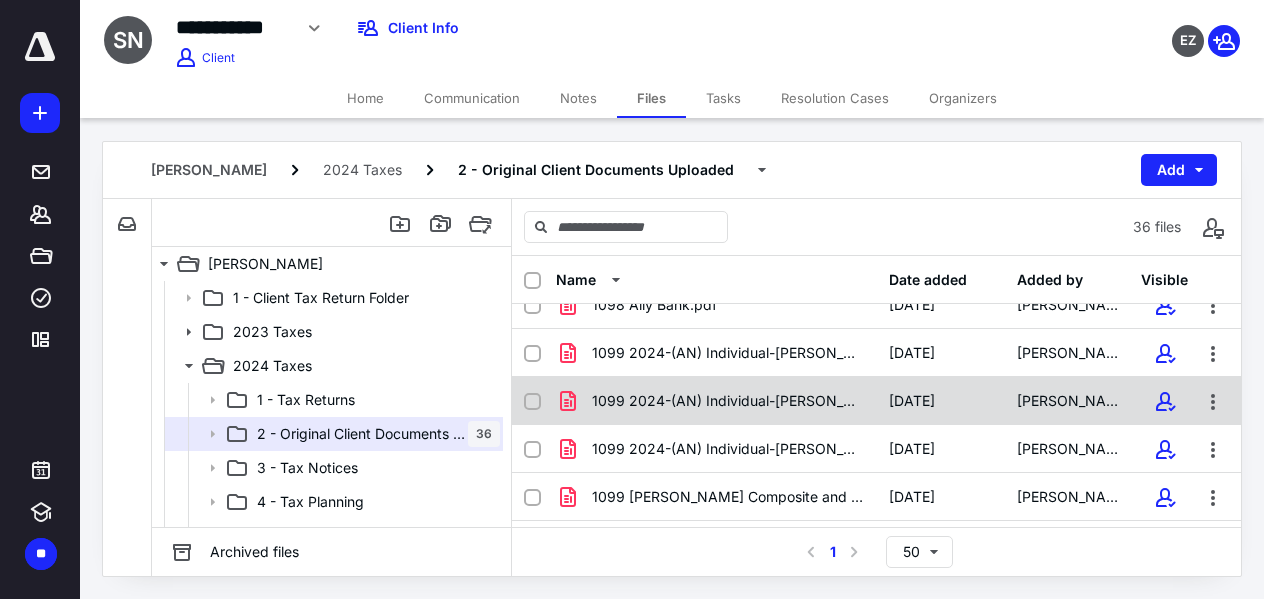 scroll, scrollTop: 335, scrollLeft: 0, axis: vertical 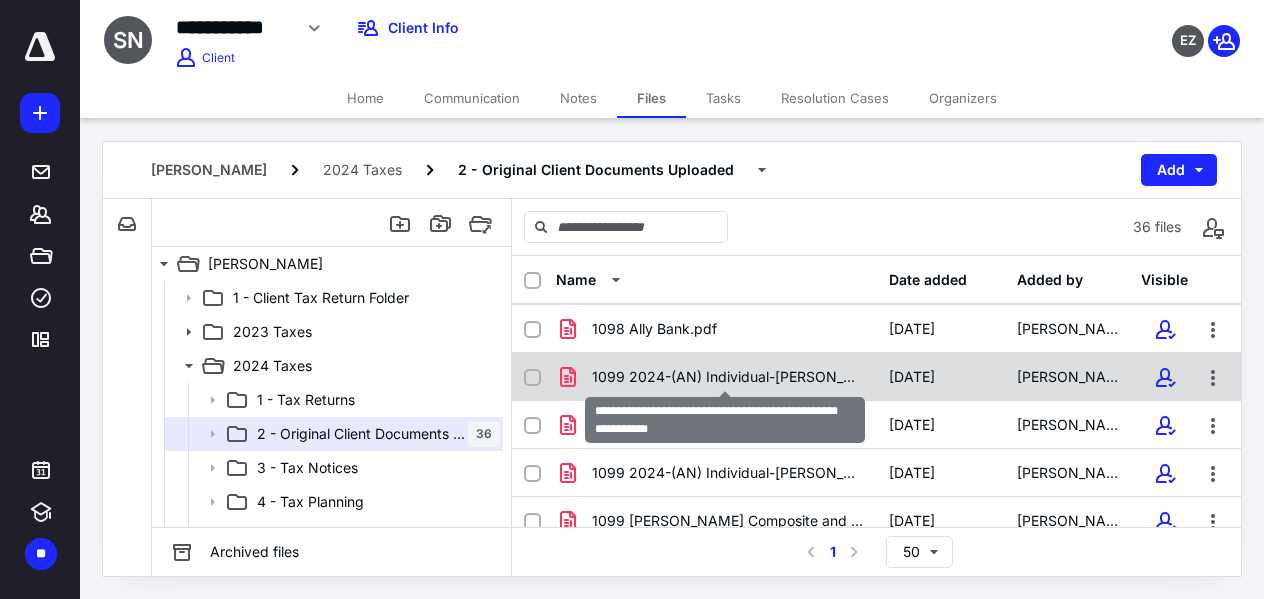 checkbox on "true" 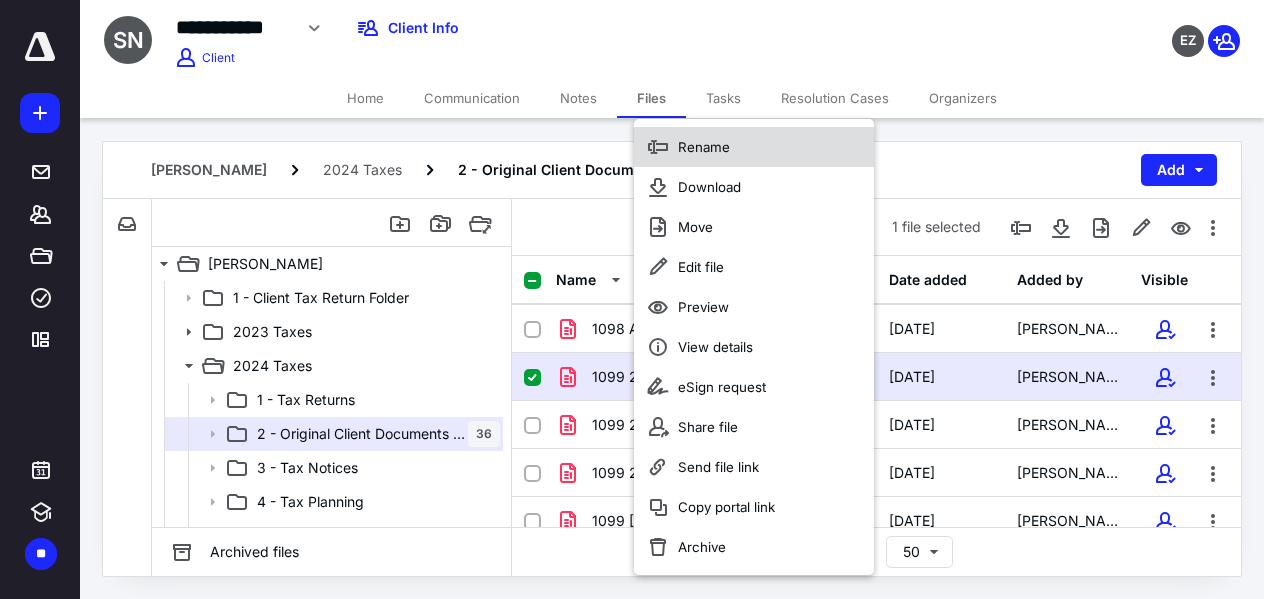 click on "Rename" at bounding box center [704, 147] 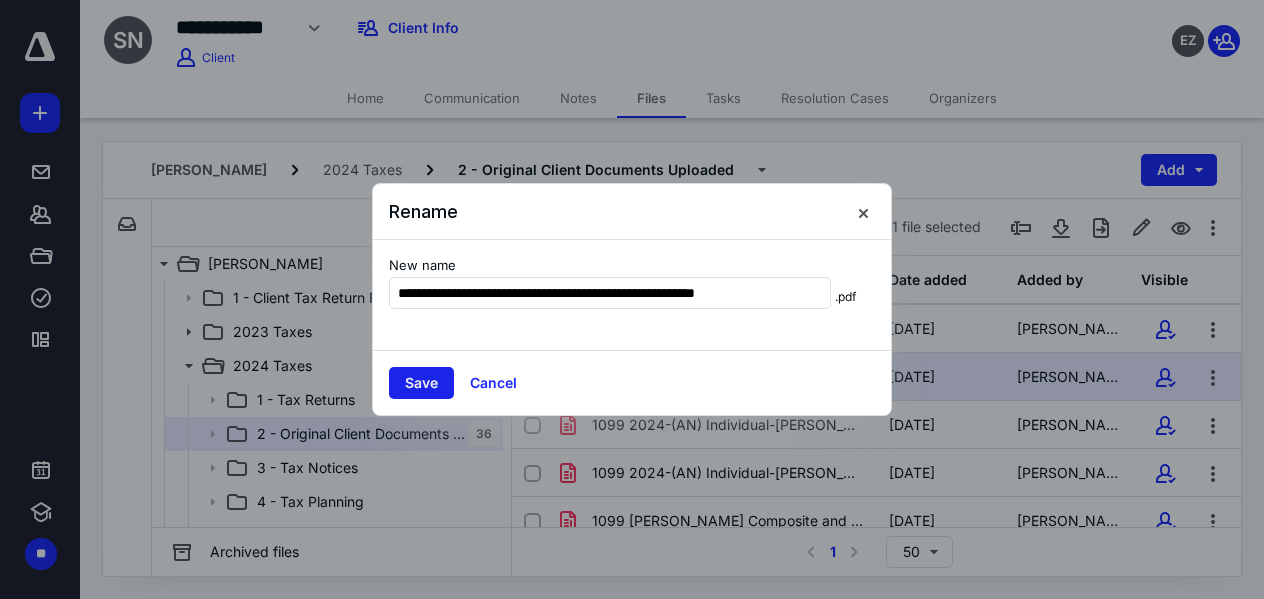 type on "**********" 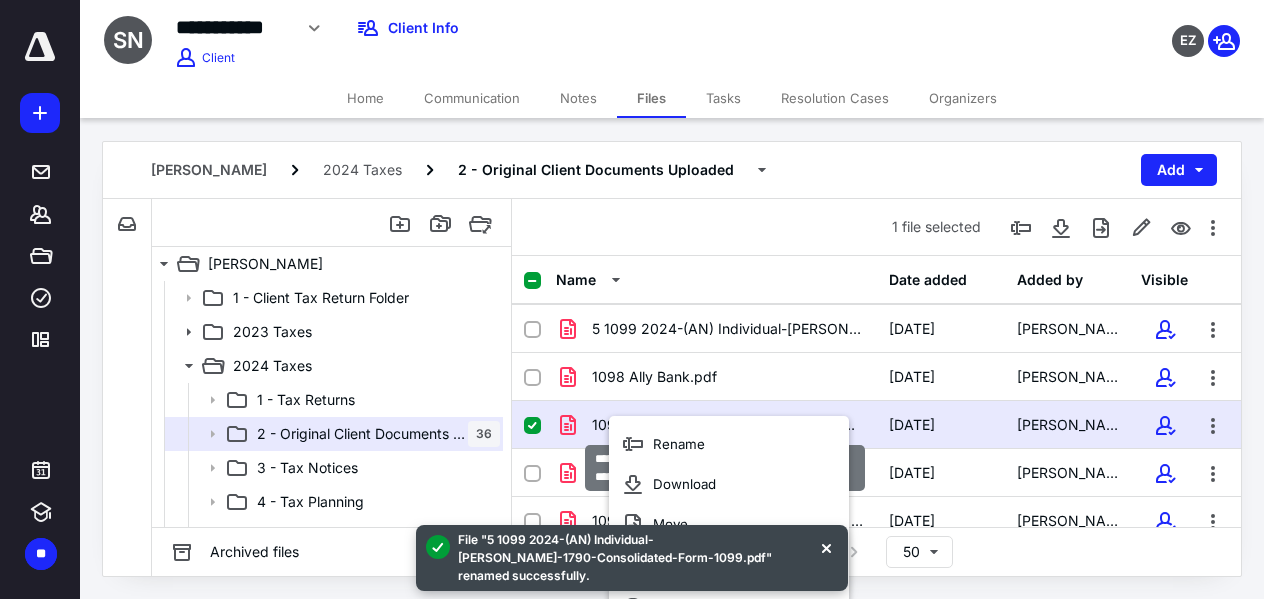 checkbox on "false" 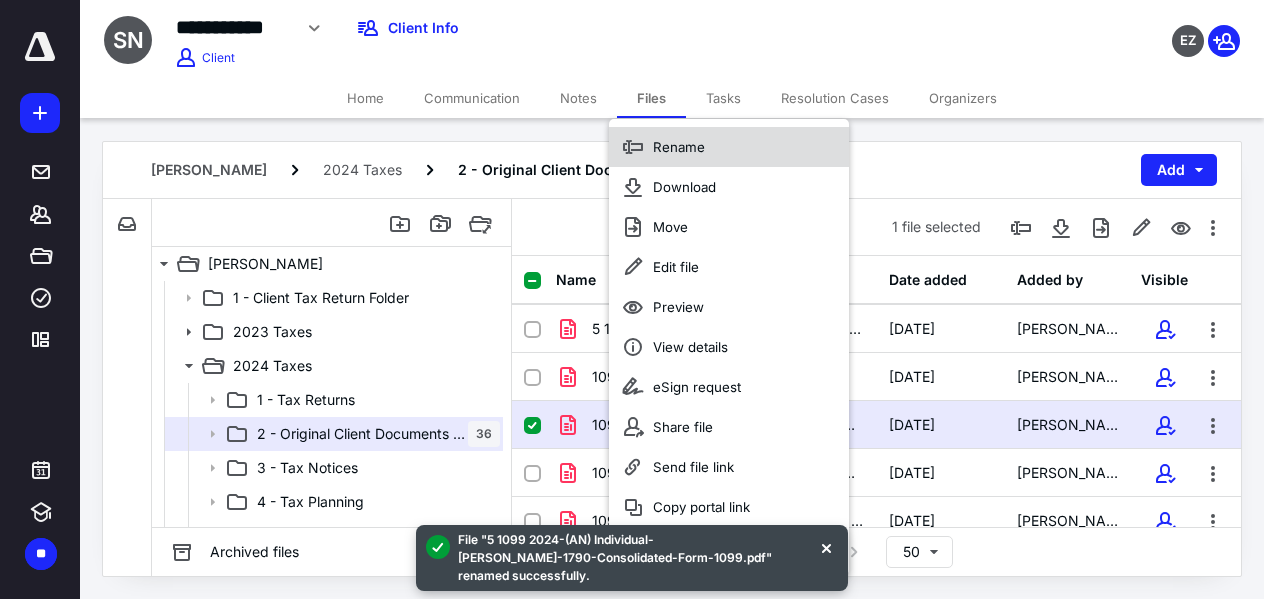 click 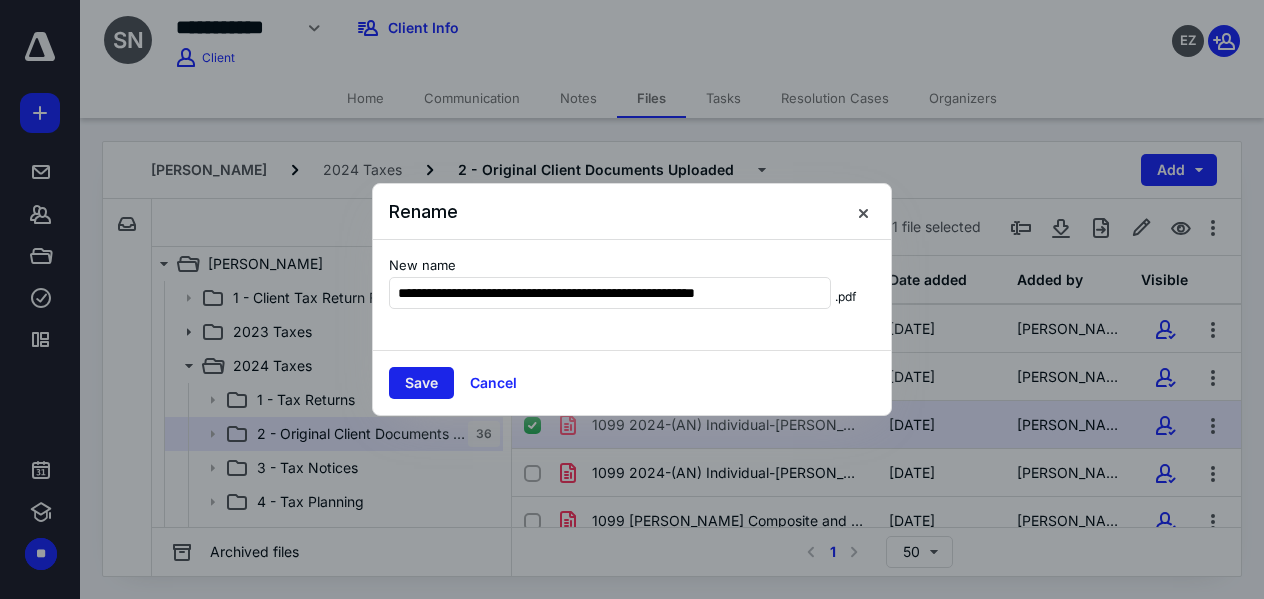 type on "**********" 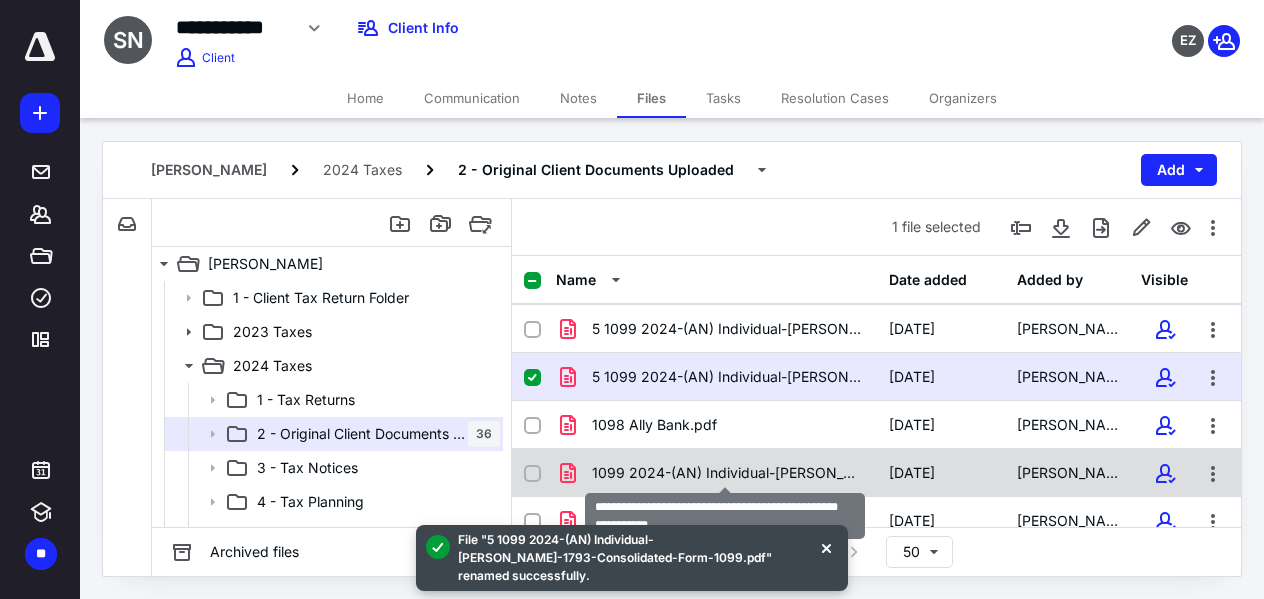 checkbox on "false" 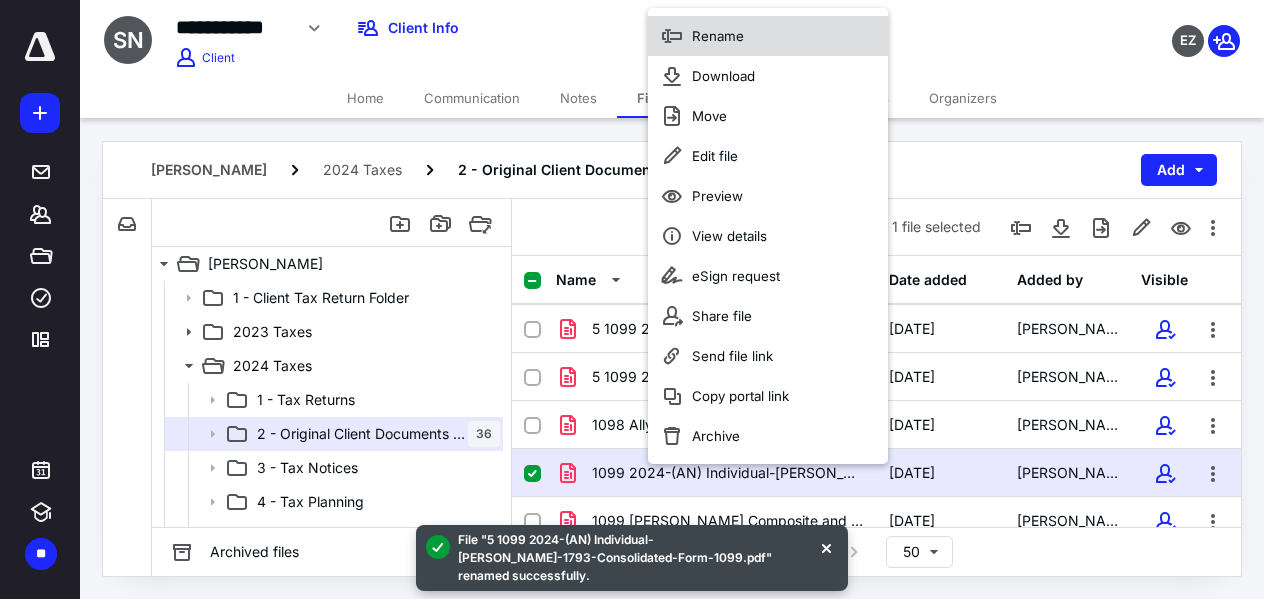 click on "Rename" at bounding box center (718, 36) 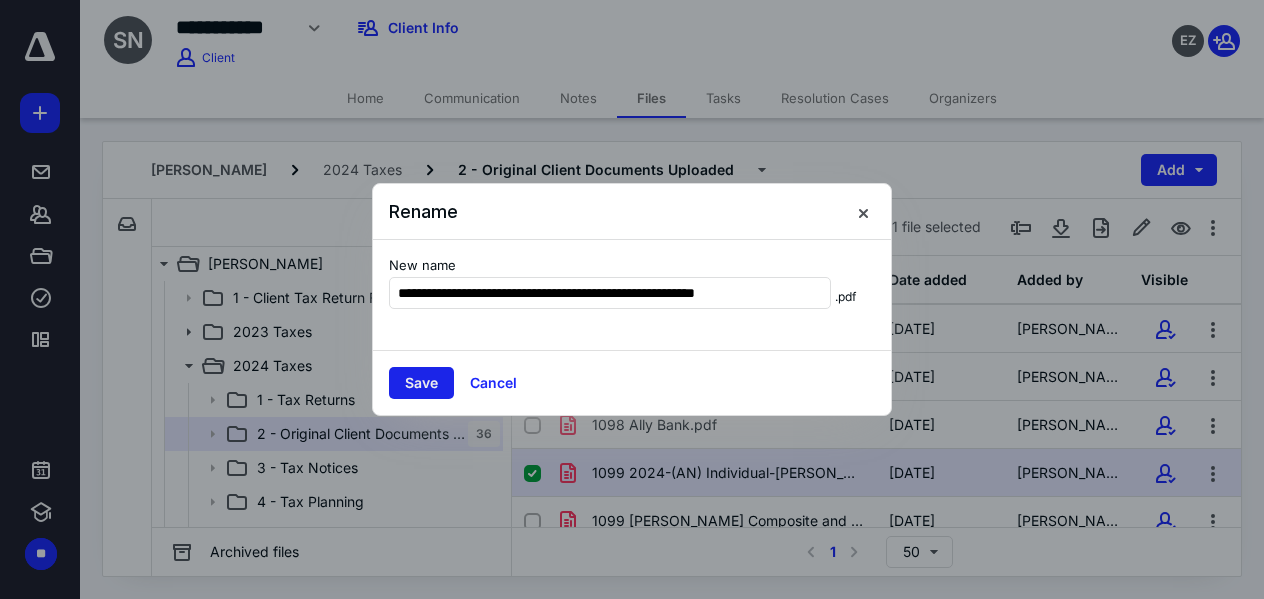type on "**********" 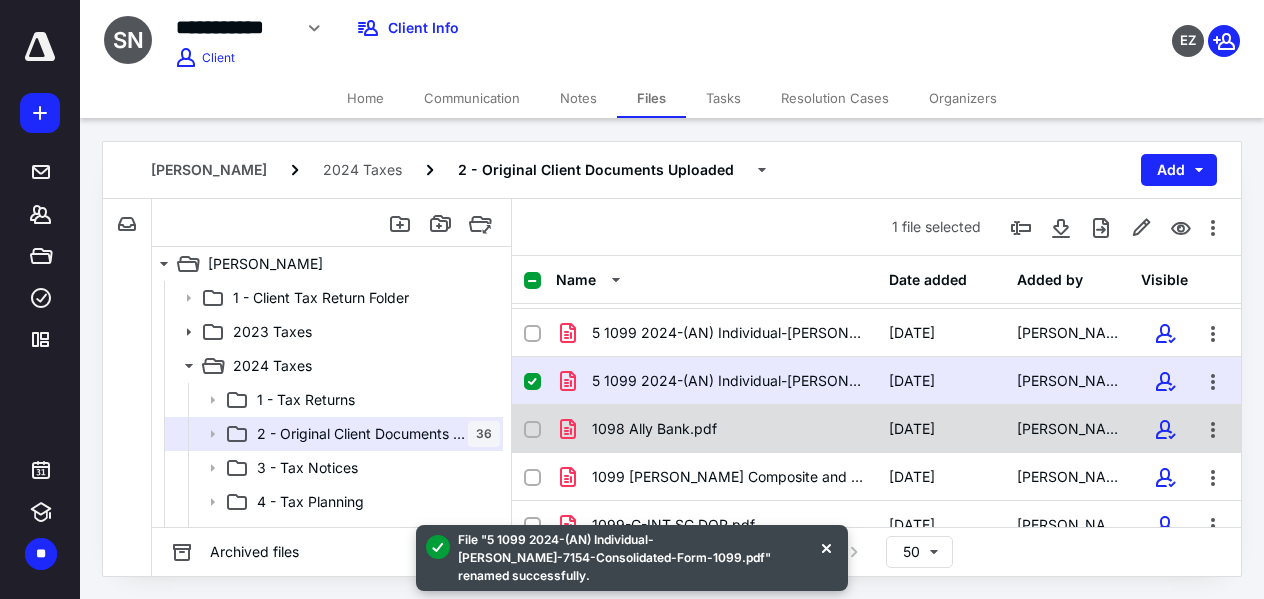 scroll, scrollTop: 379, scrollLeft: 0, axis: vertical 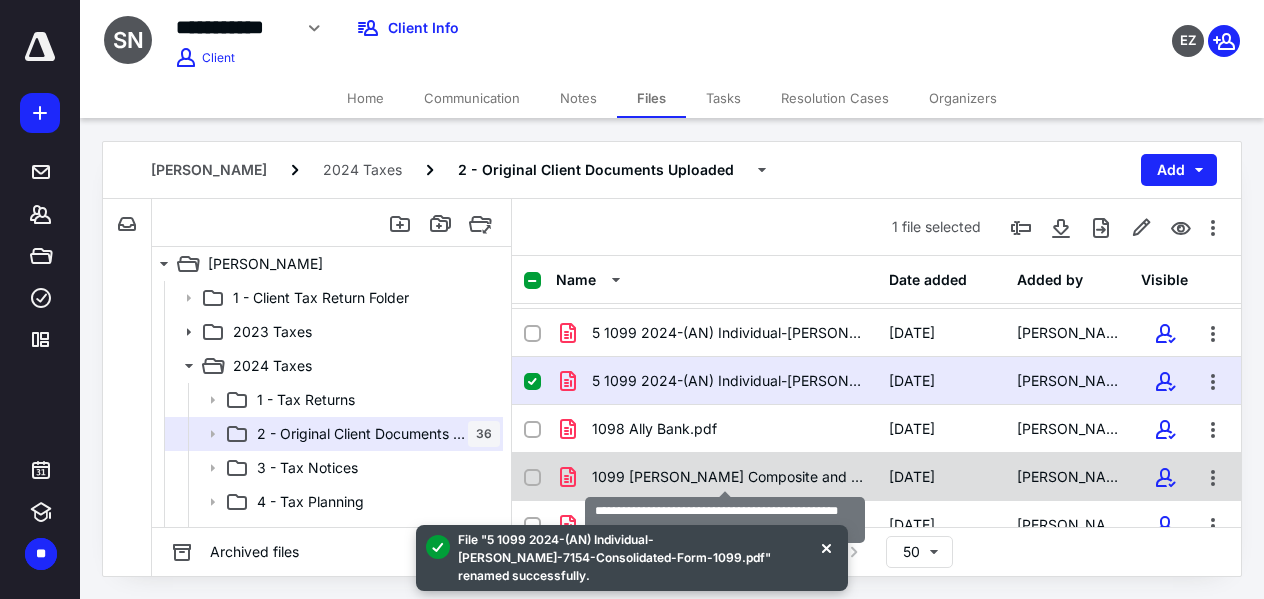 checkbox on "false" 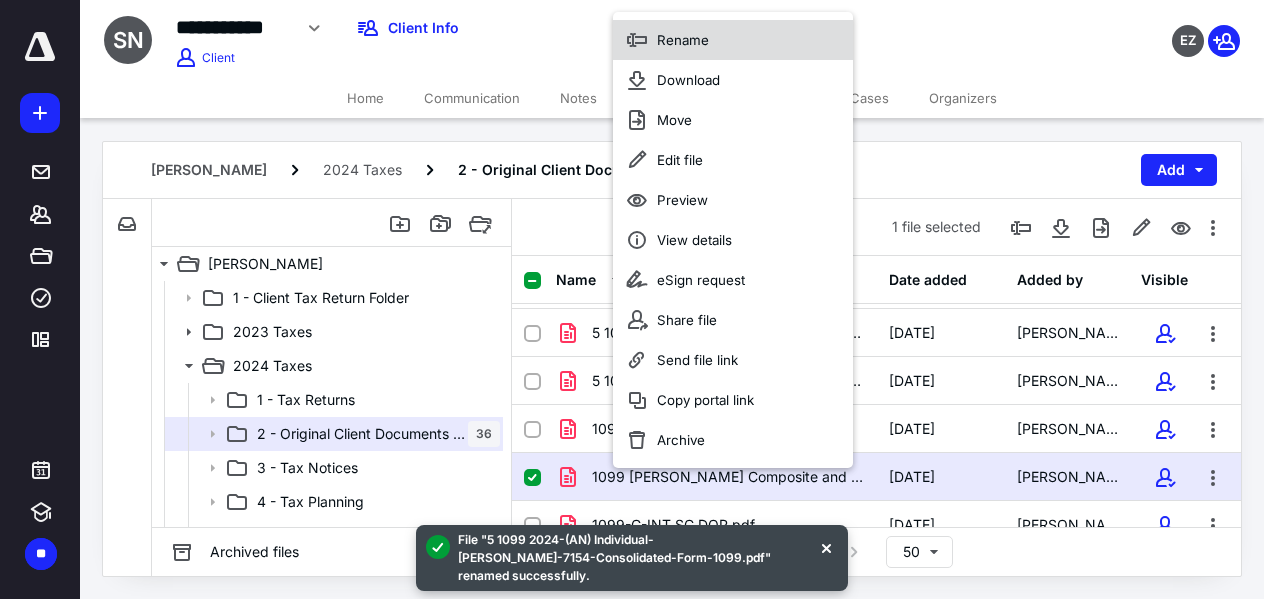 click on "Rename" at bounding box center [733, 40] 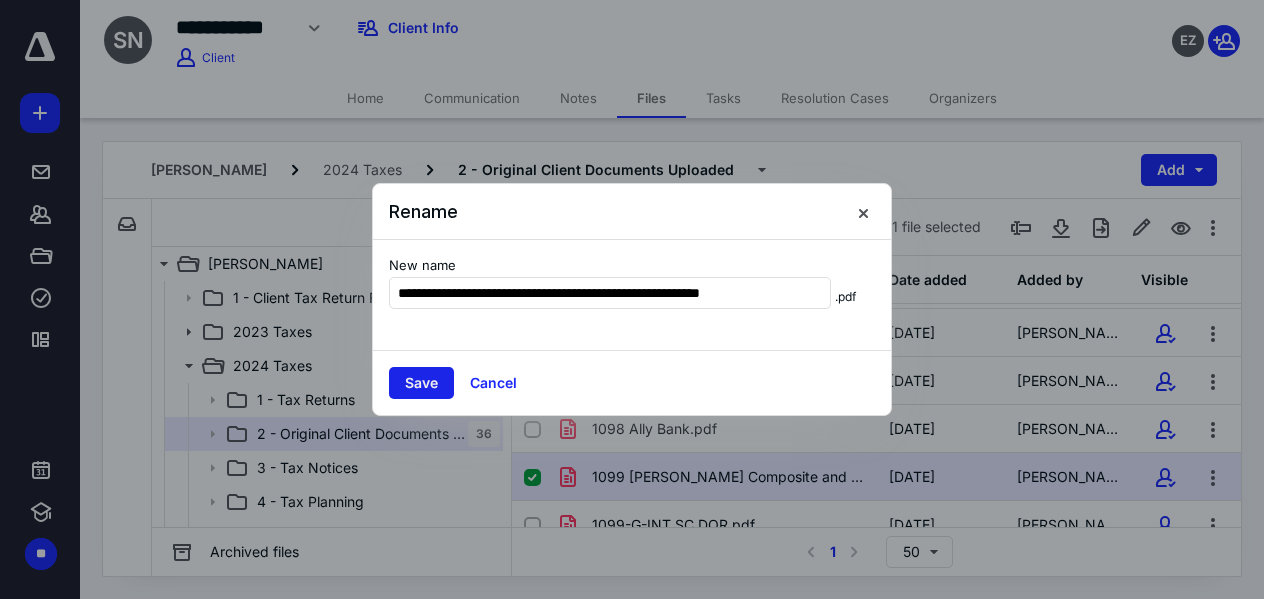 type on "**********" 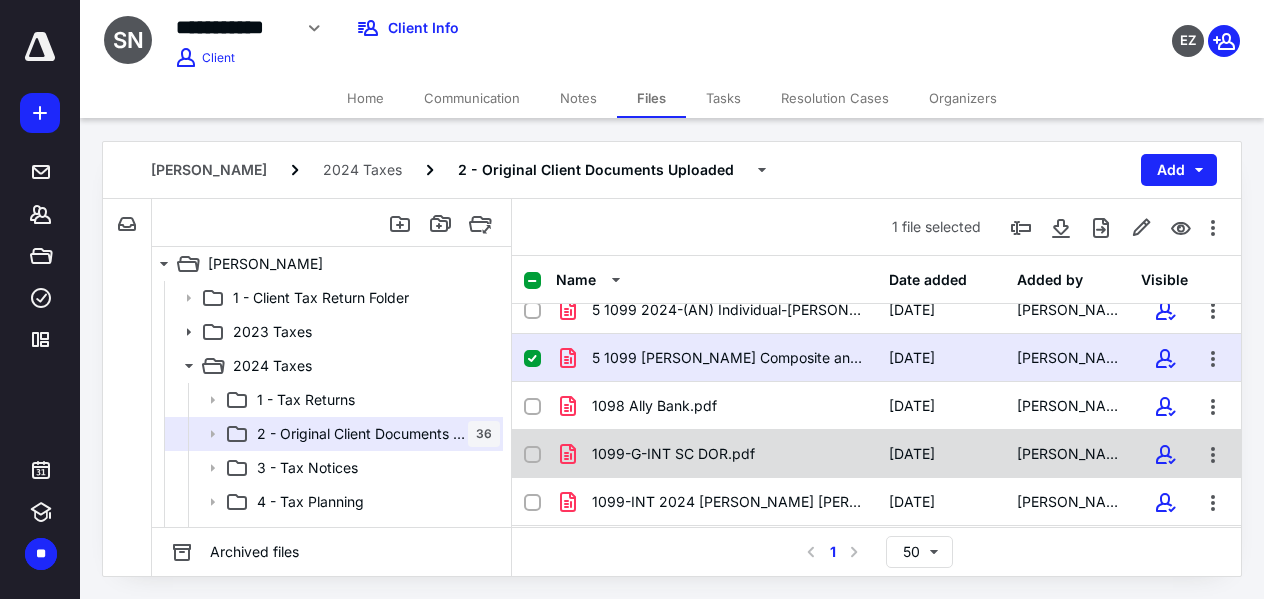 scroll, scrollTop: 454, scrollLeft: 0, axis: vertical 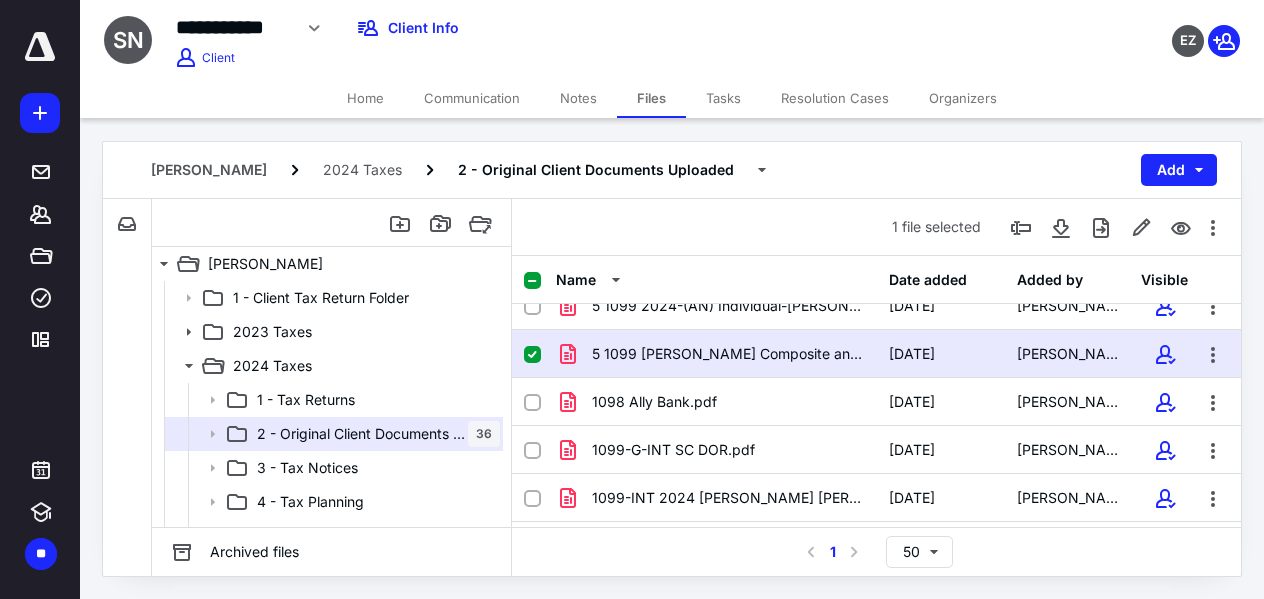 click 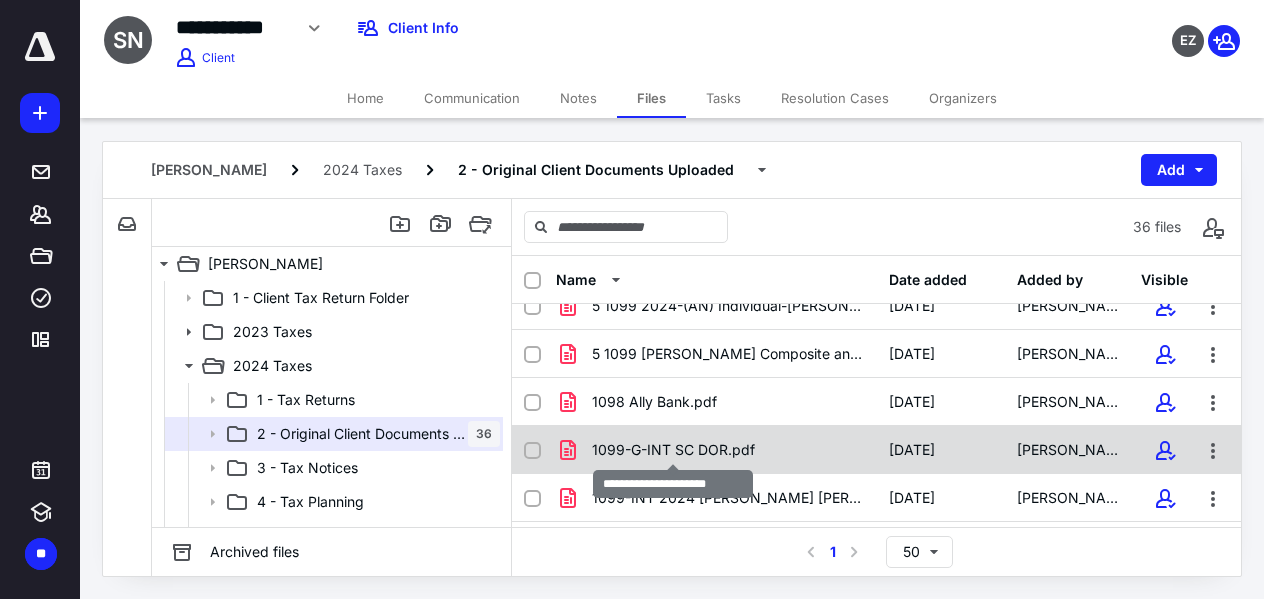 checkbox on "true" 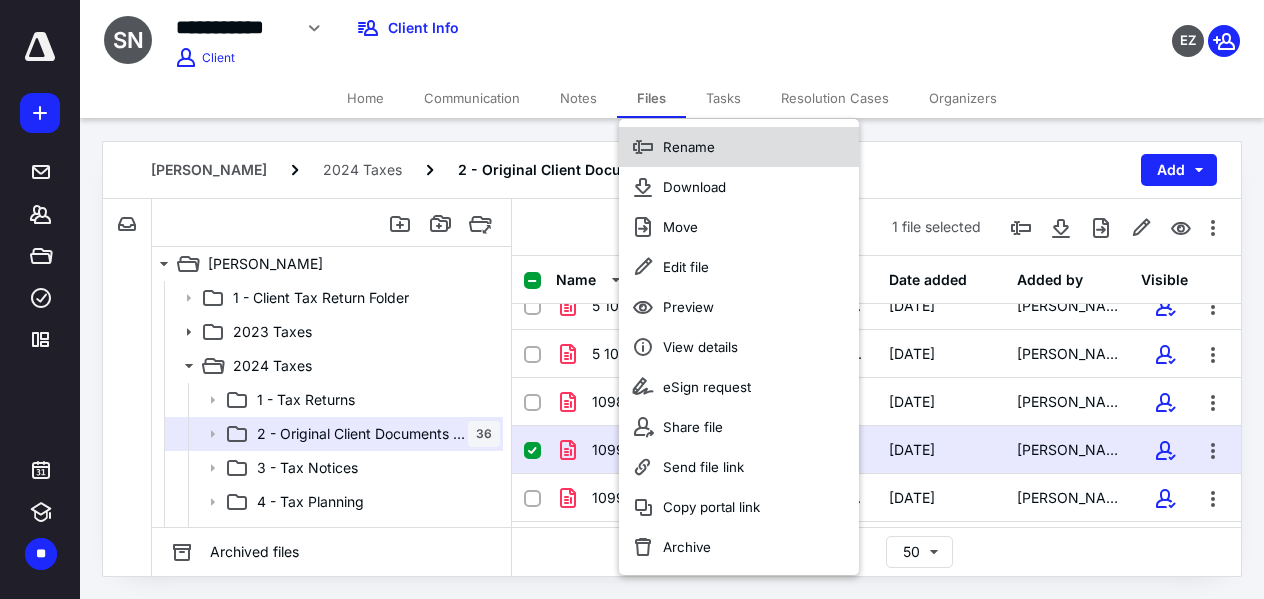 click 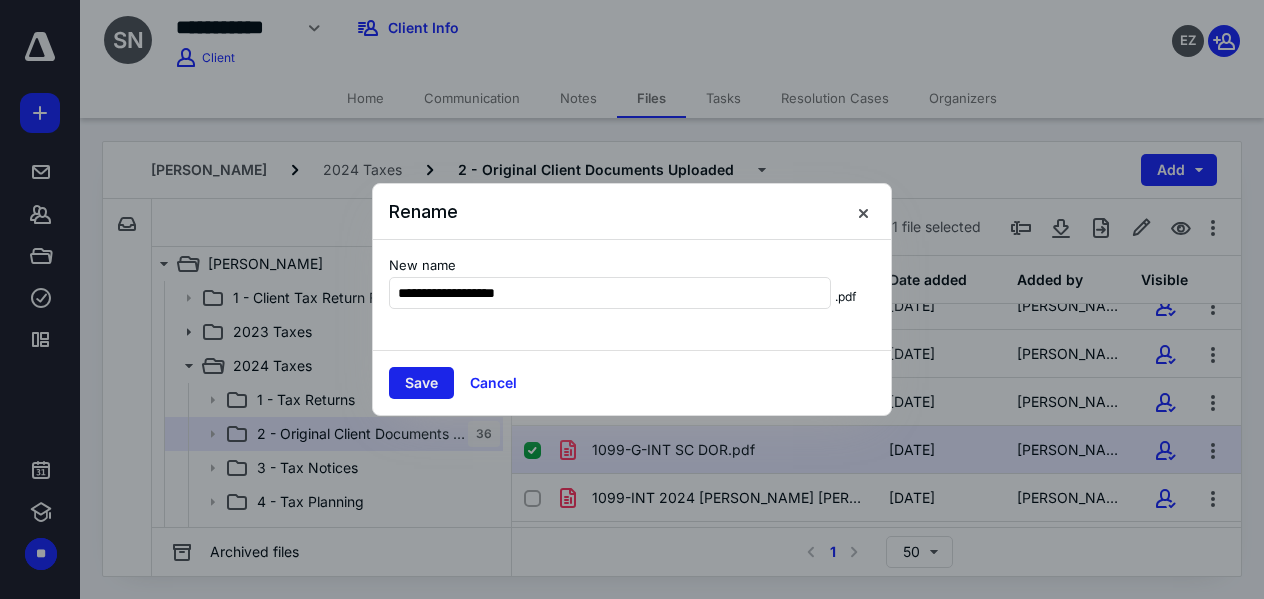 type on "**********" 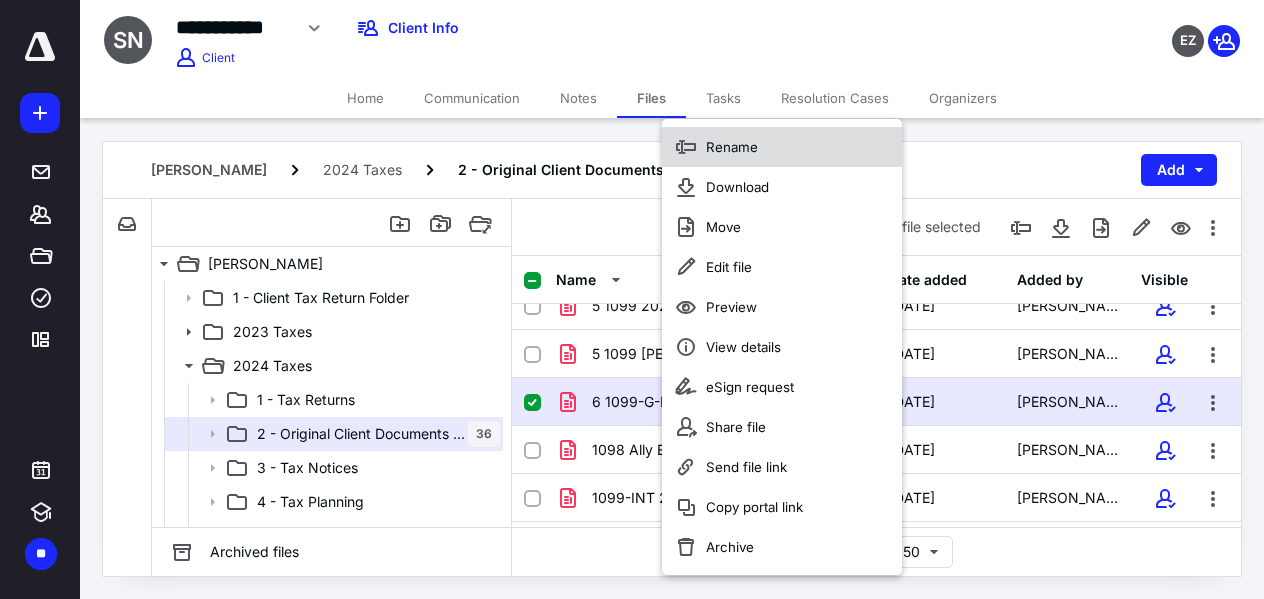 click on "Rename" at bounding box center (782, 147) 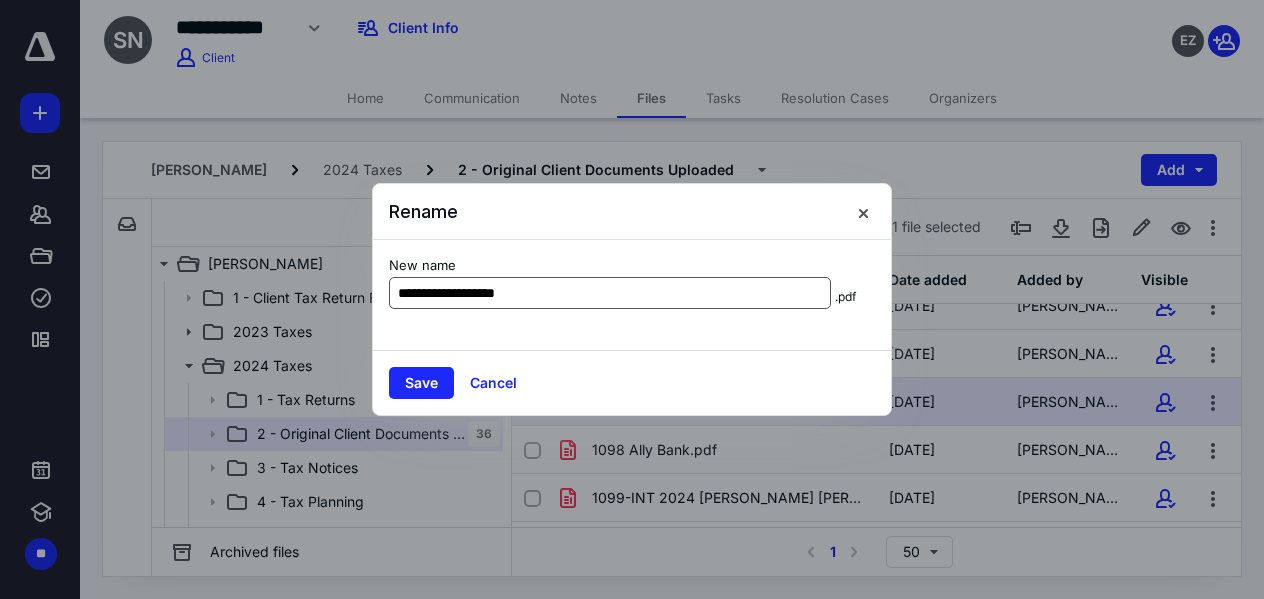 click on "**********" at bounding box center (610, 293) 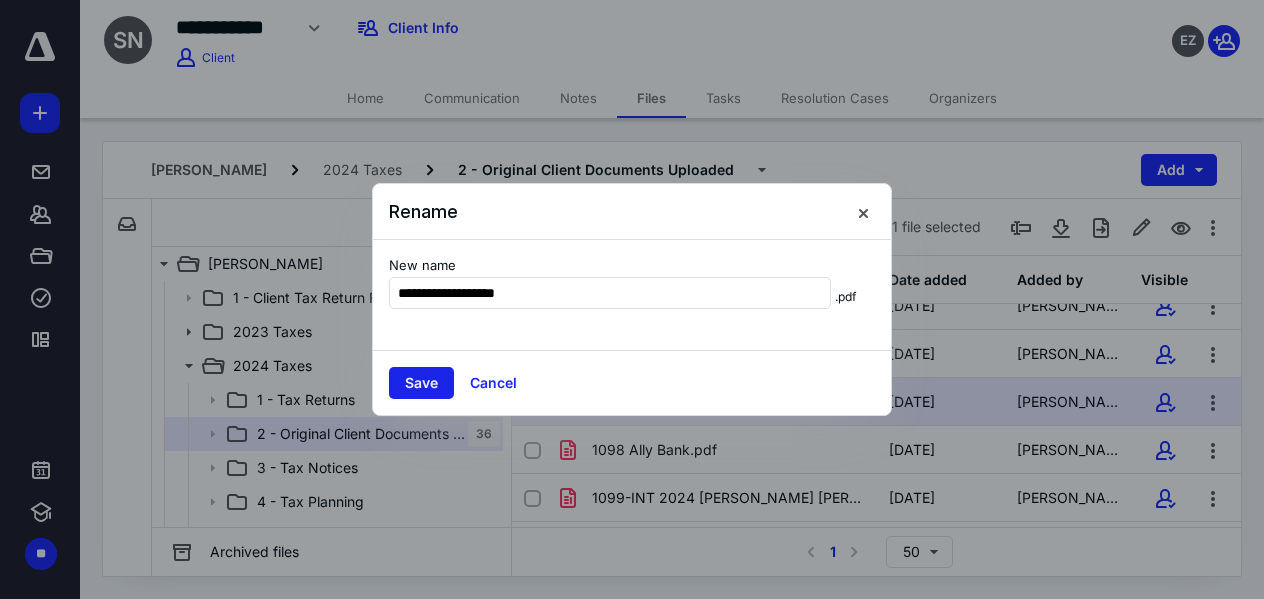 type on "**********" 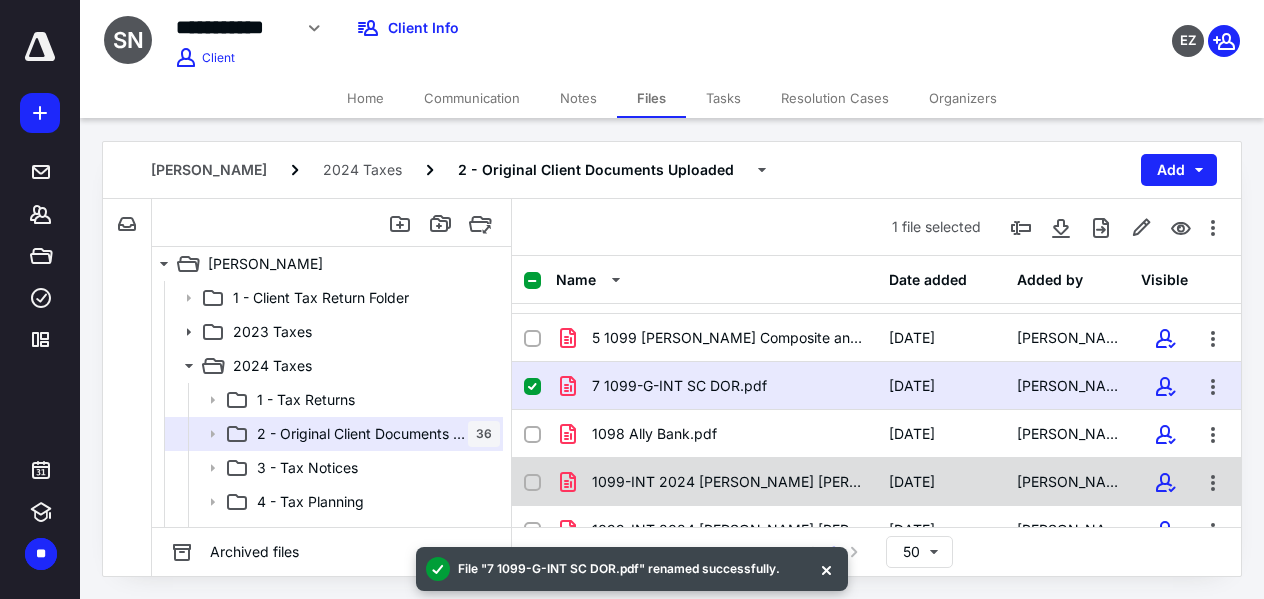 scroll, scrollTop: 505, scrollLeft: 0, axis: vertical 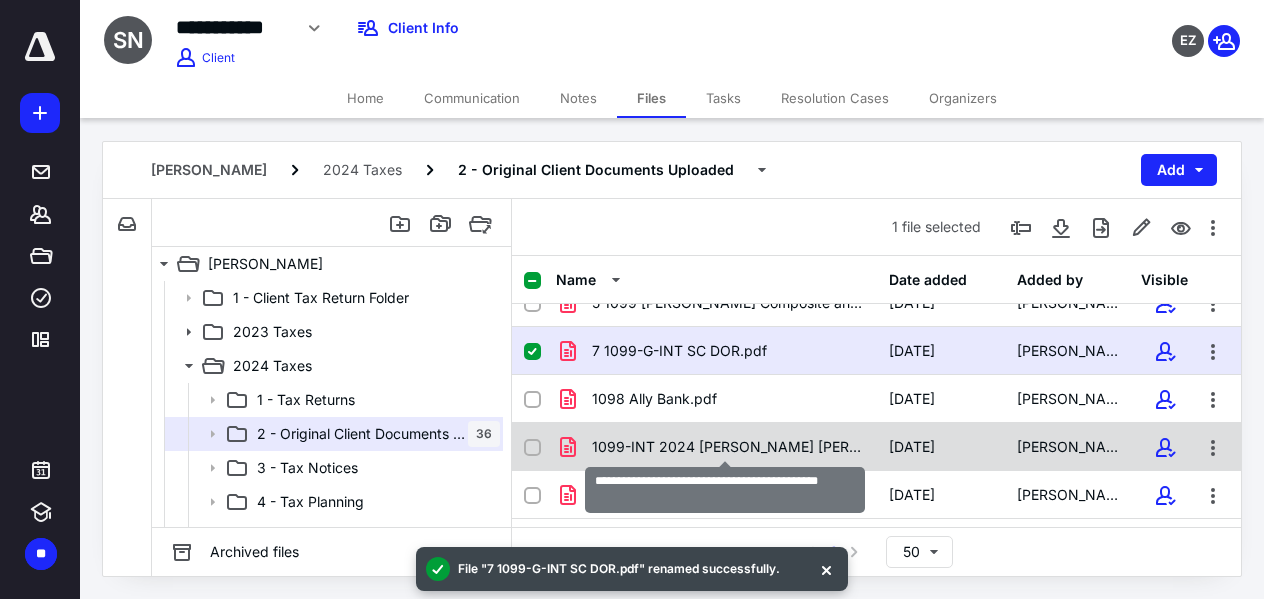 checkbox on "false" 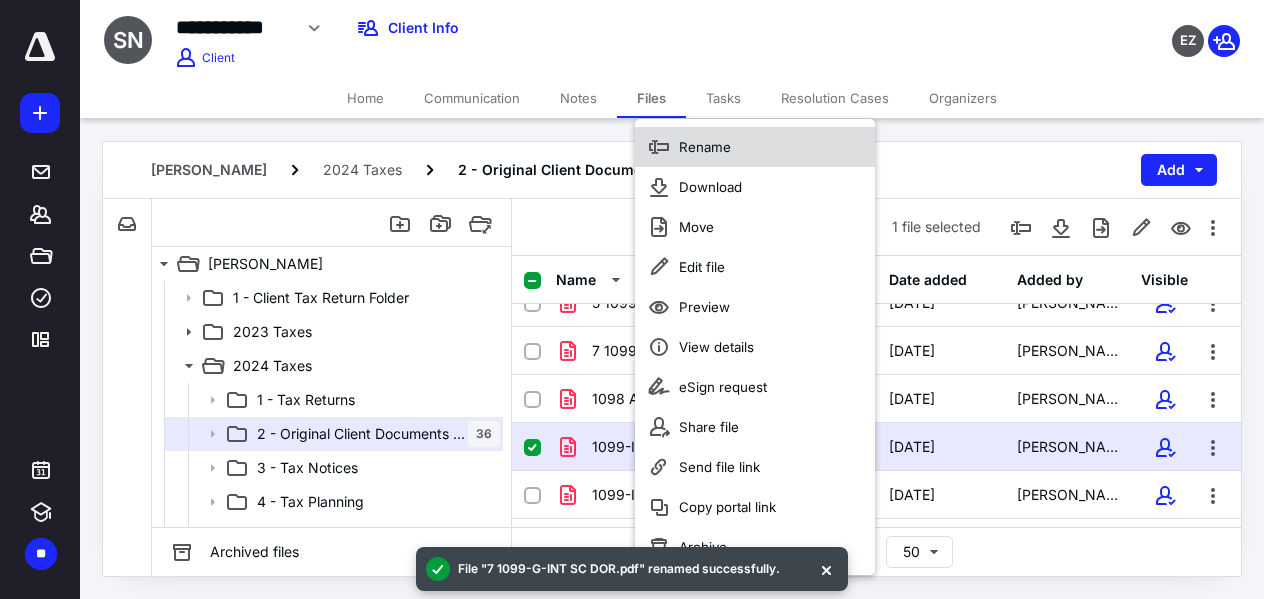 click on "Rename" at bounding box center (755, 147) 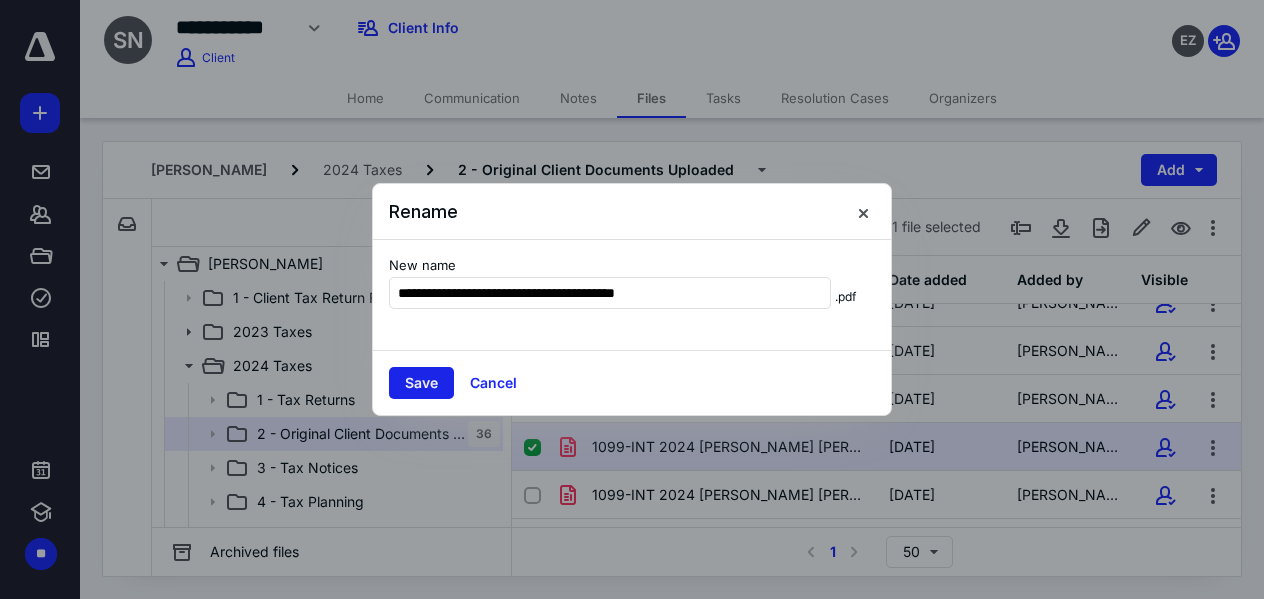 type on "**********" 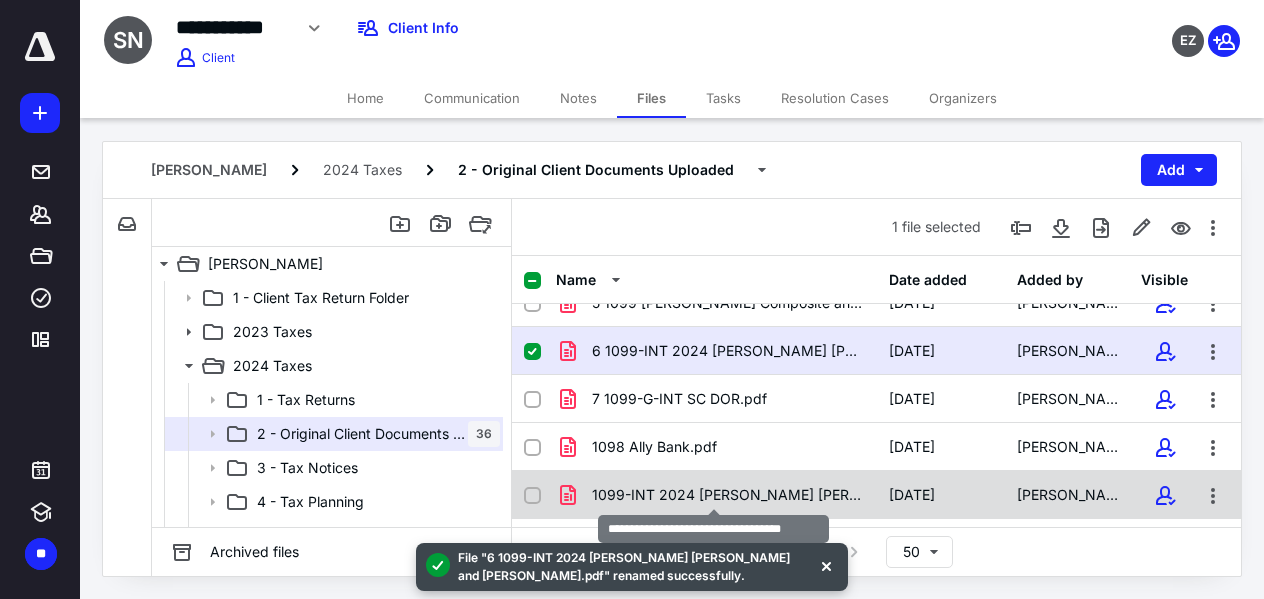checkbox on "false" 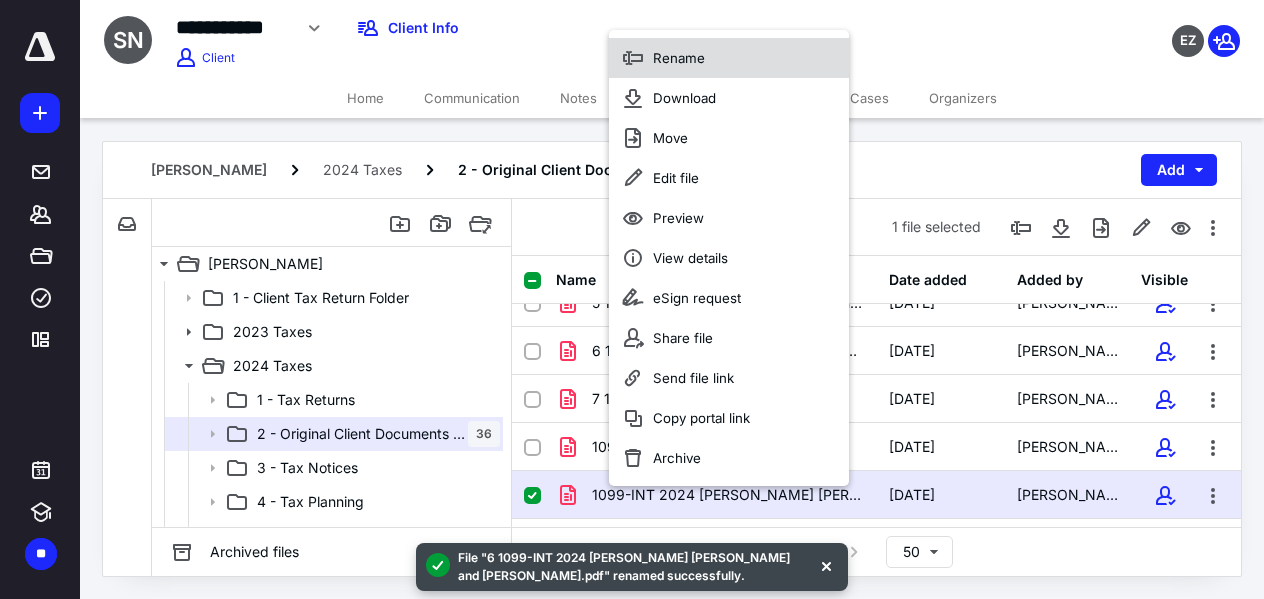 click on "Rename" at bounding box center (679, 58) 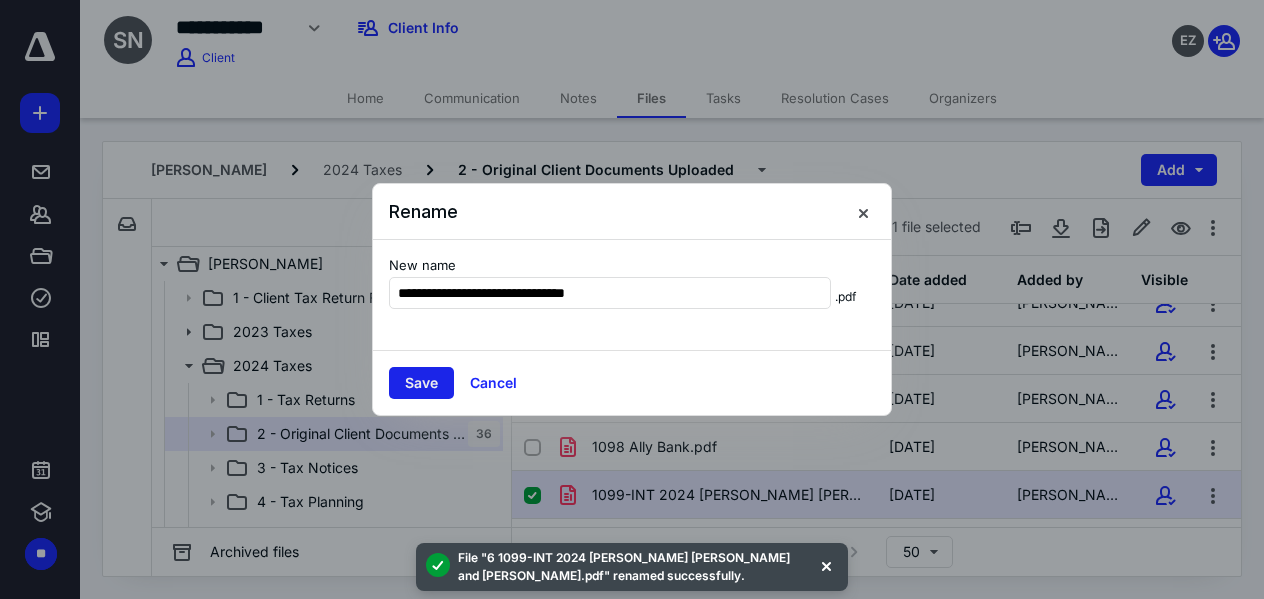 type on "**********" 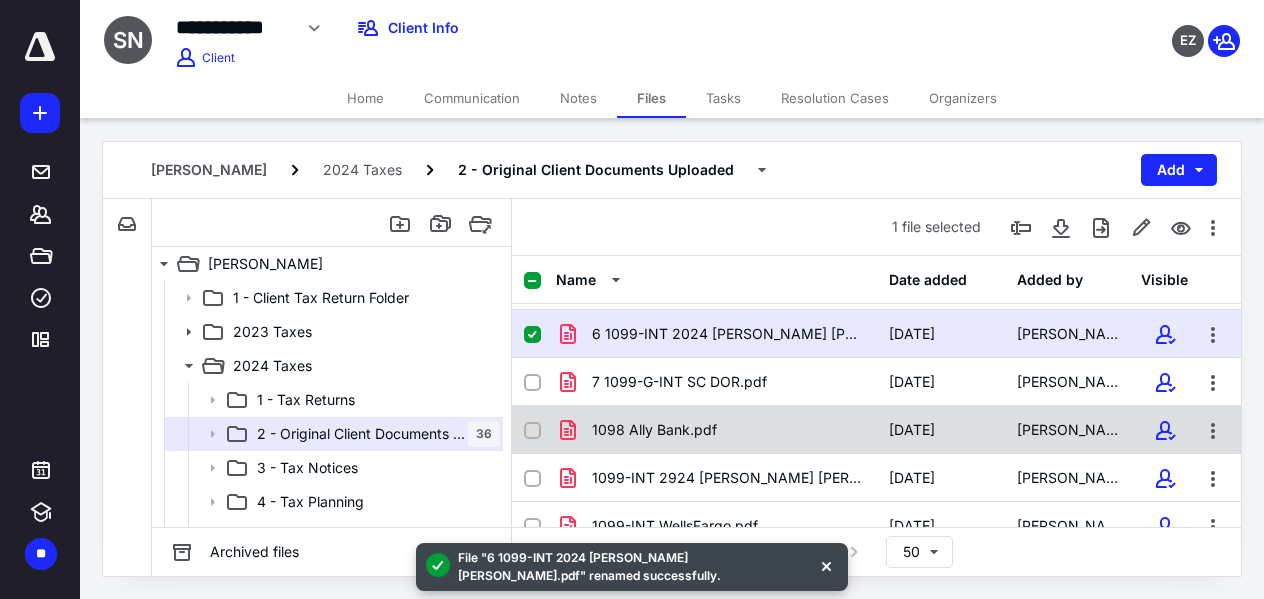 scroll, scrollTop: 585, scrollLeft: 0, axis: vertical 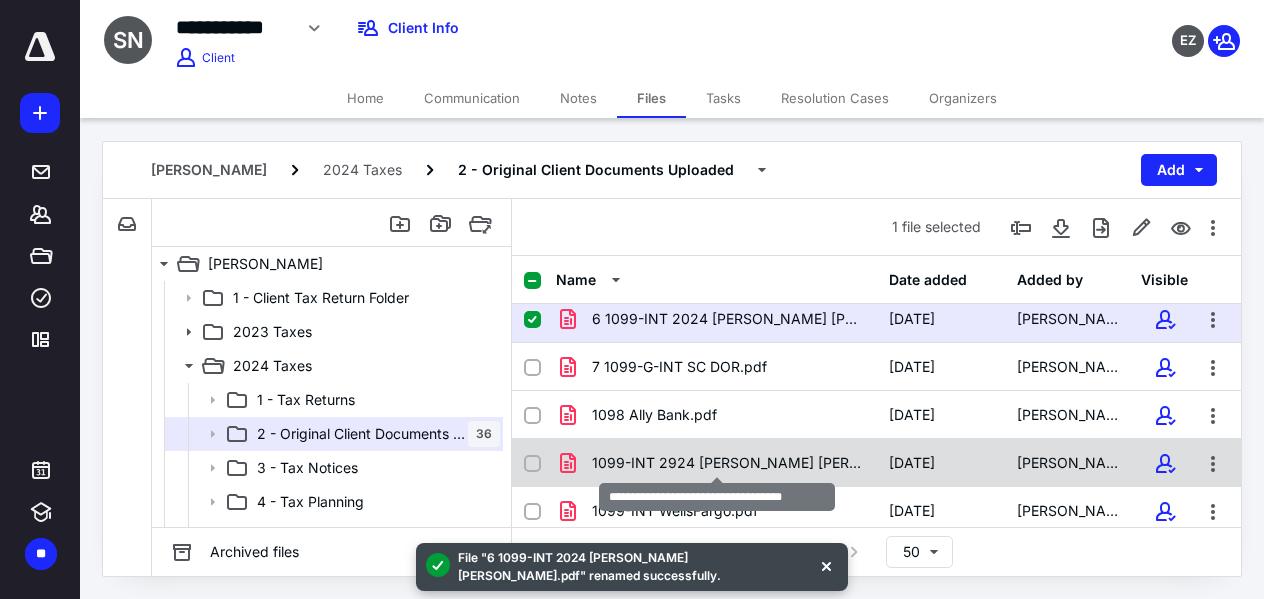 checkbox on "false" 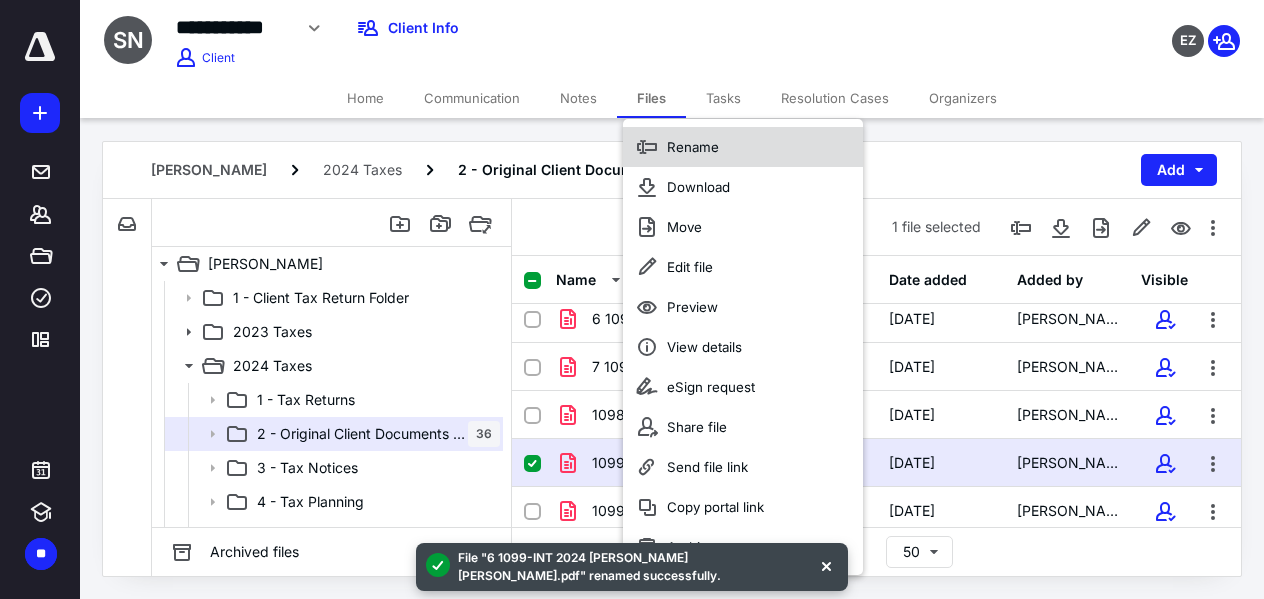 click on "Rename" at bounding box center [743, 147] 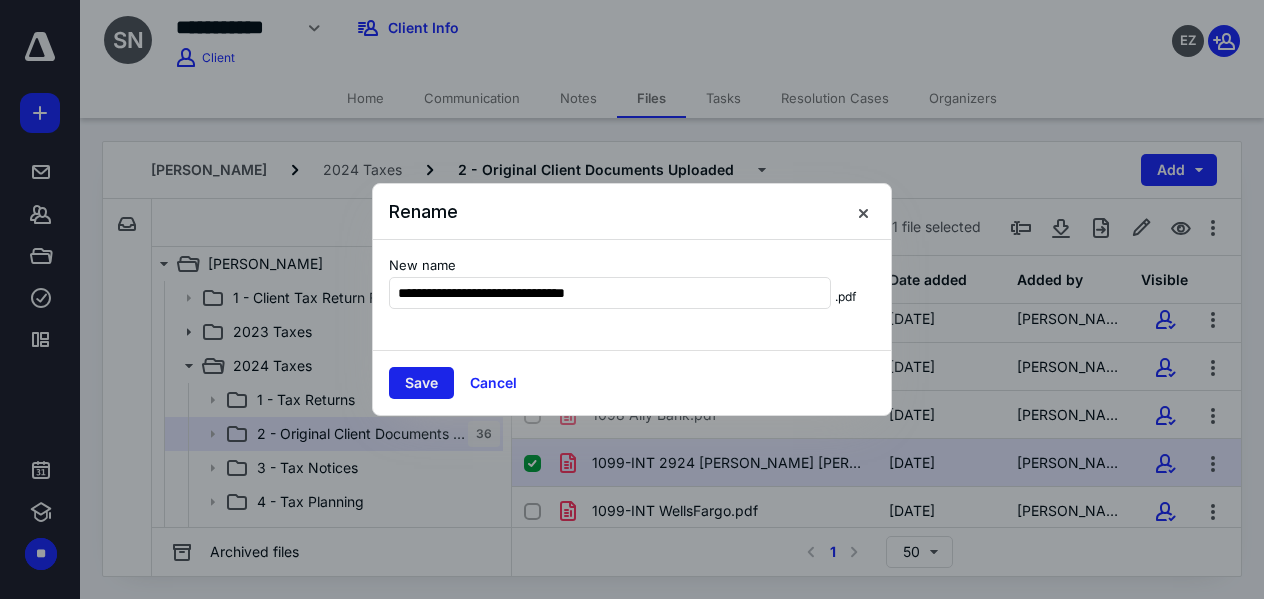 type on "**********" 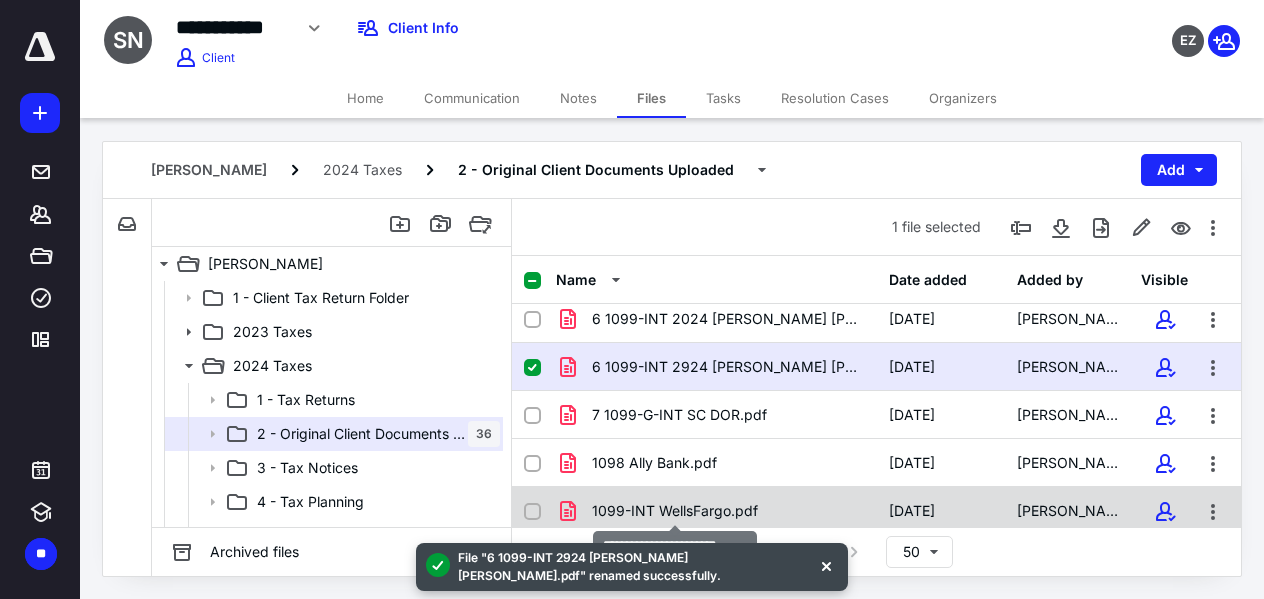 checkbox on "false" 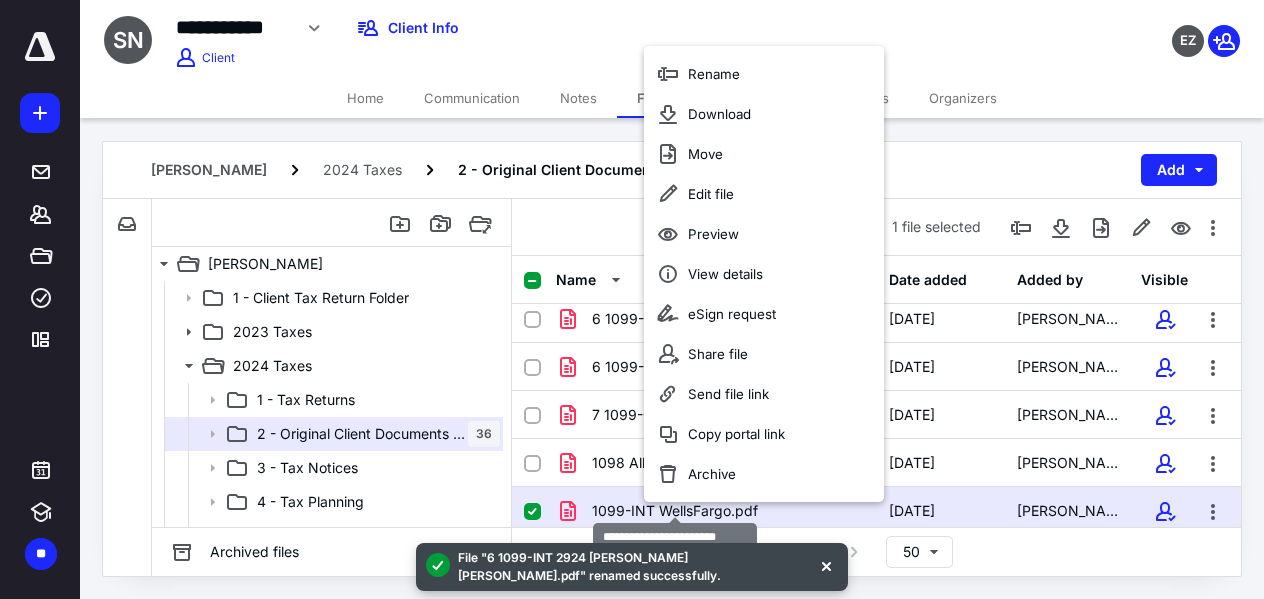 scroll, scrollTop: 593, scrollLeft: 0, axis: vertical 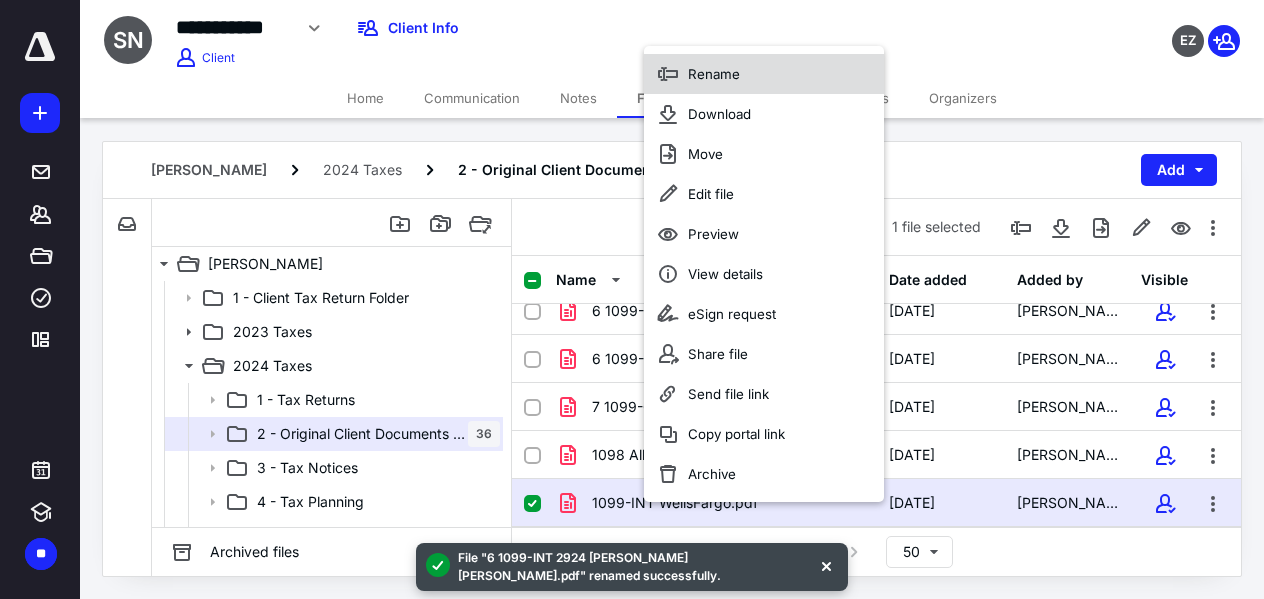 click on "Rename" at bounding box center (764, 74) 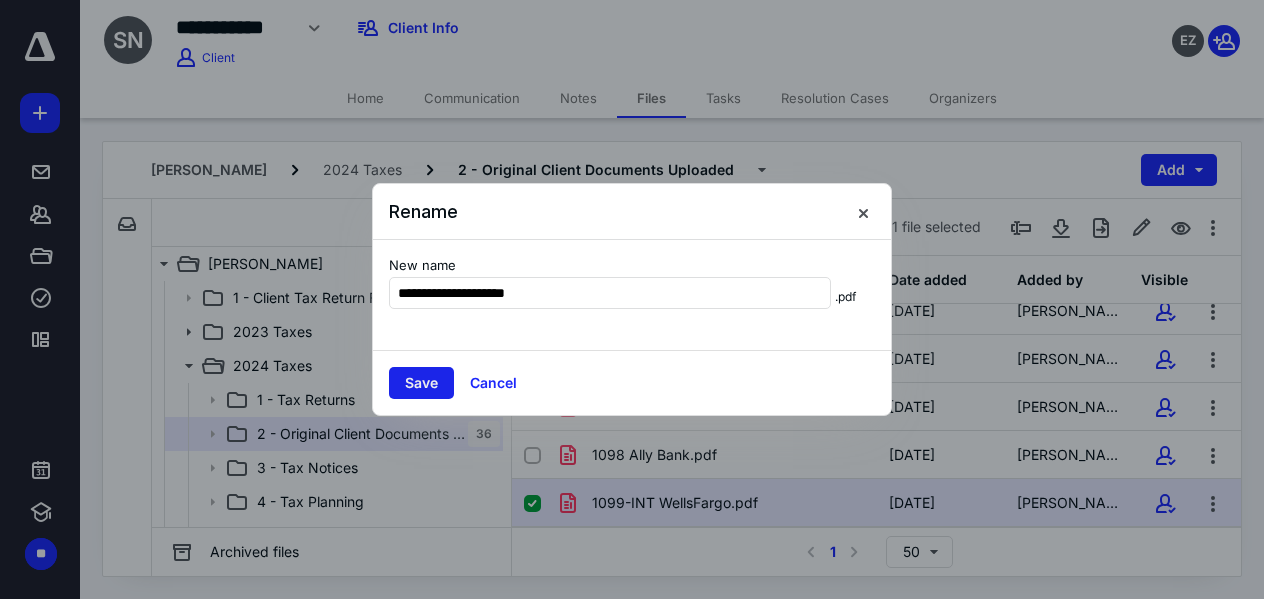 type on "**********" 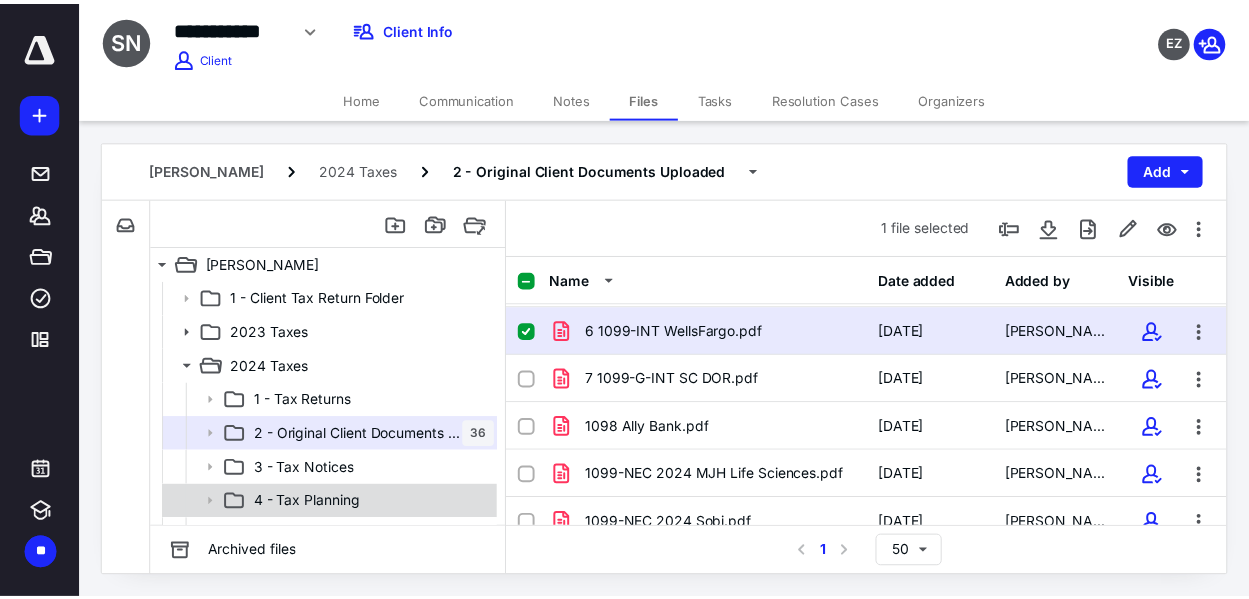 scroll, scrollTop: 673, scrollLeft: 0, axis: vertical 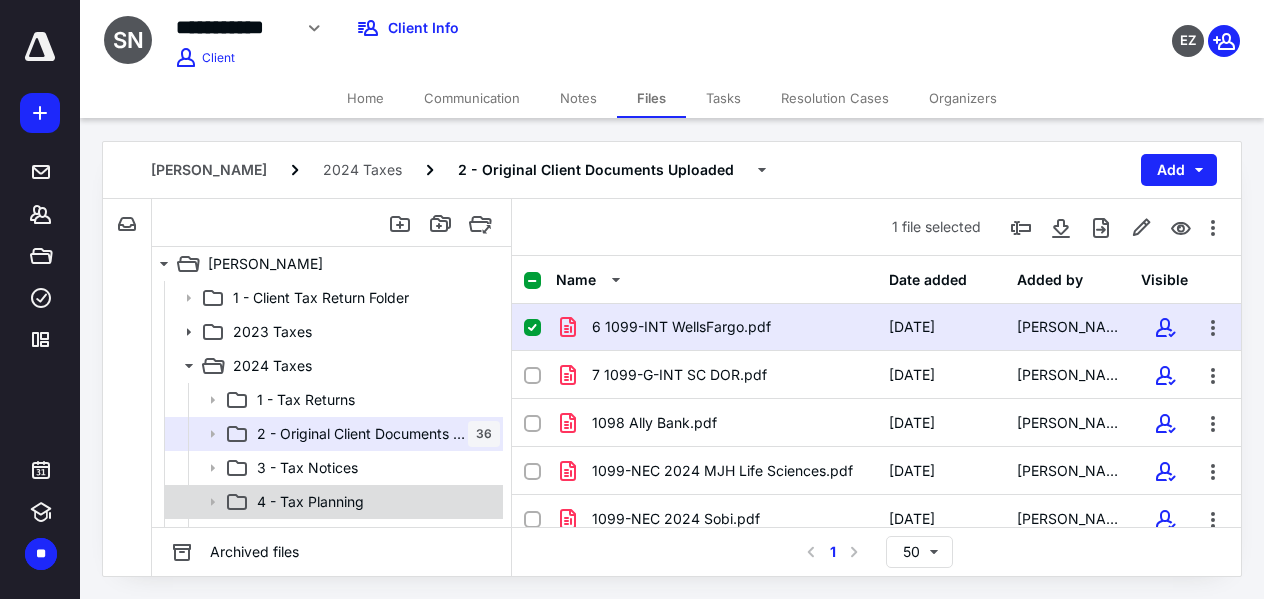checkbox on "false" 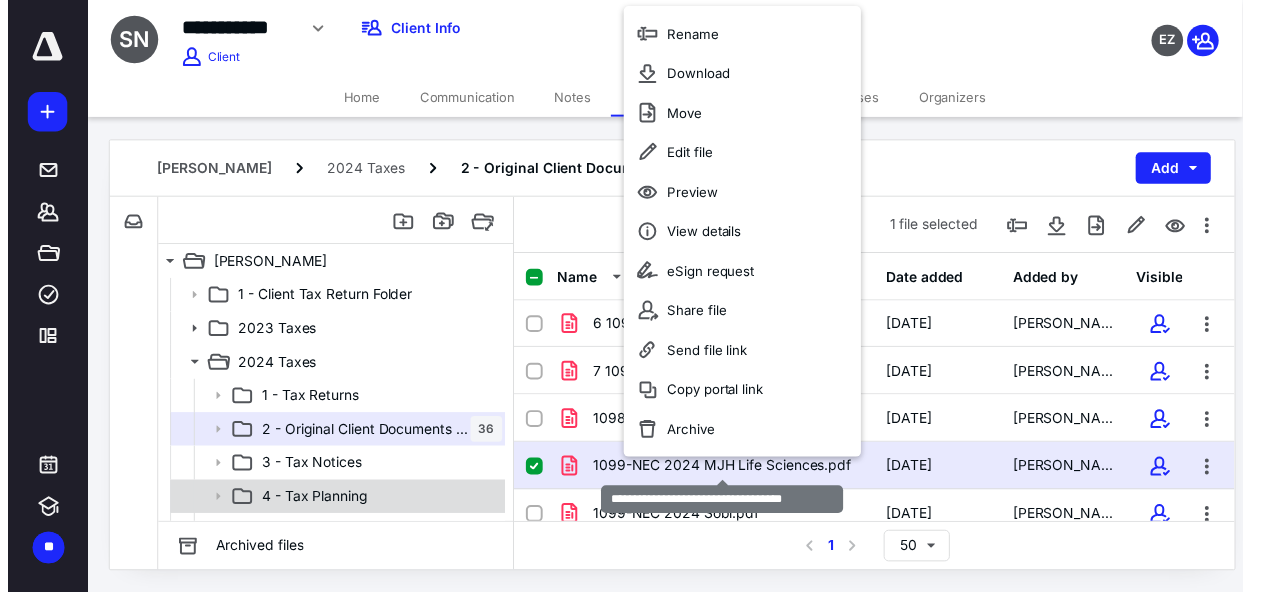 scroll, scrollTop: 729, scrollLeft: 0, axis: vertical 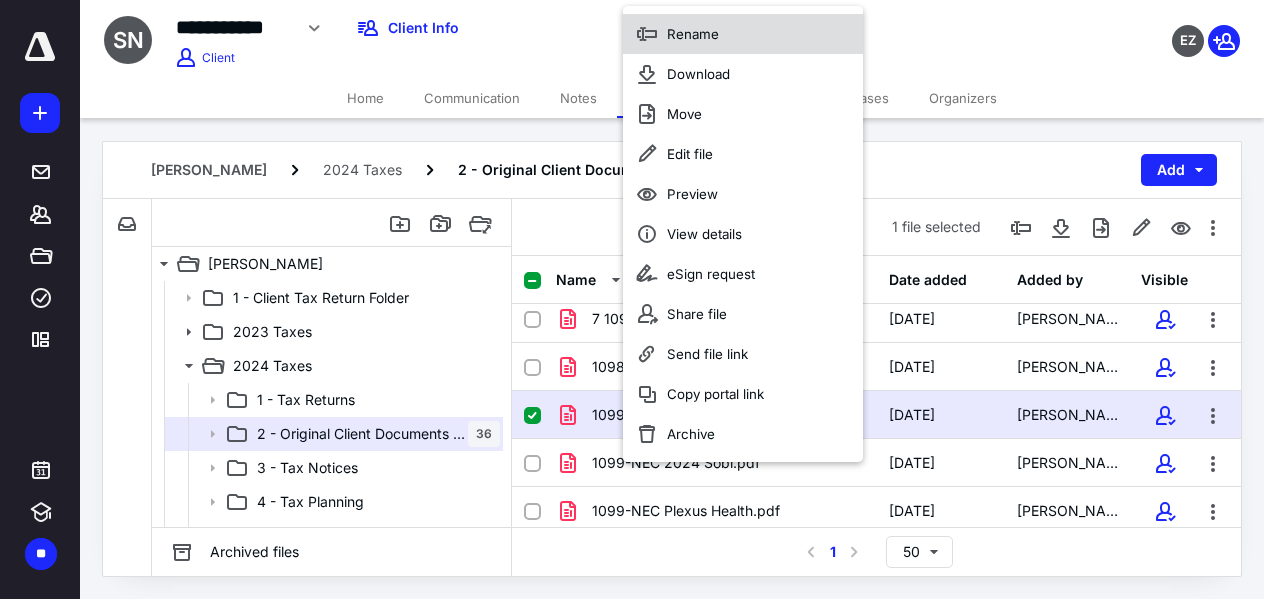 click on "Rename" at bounding box center (693, 34) 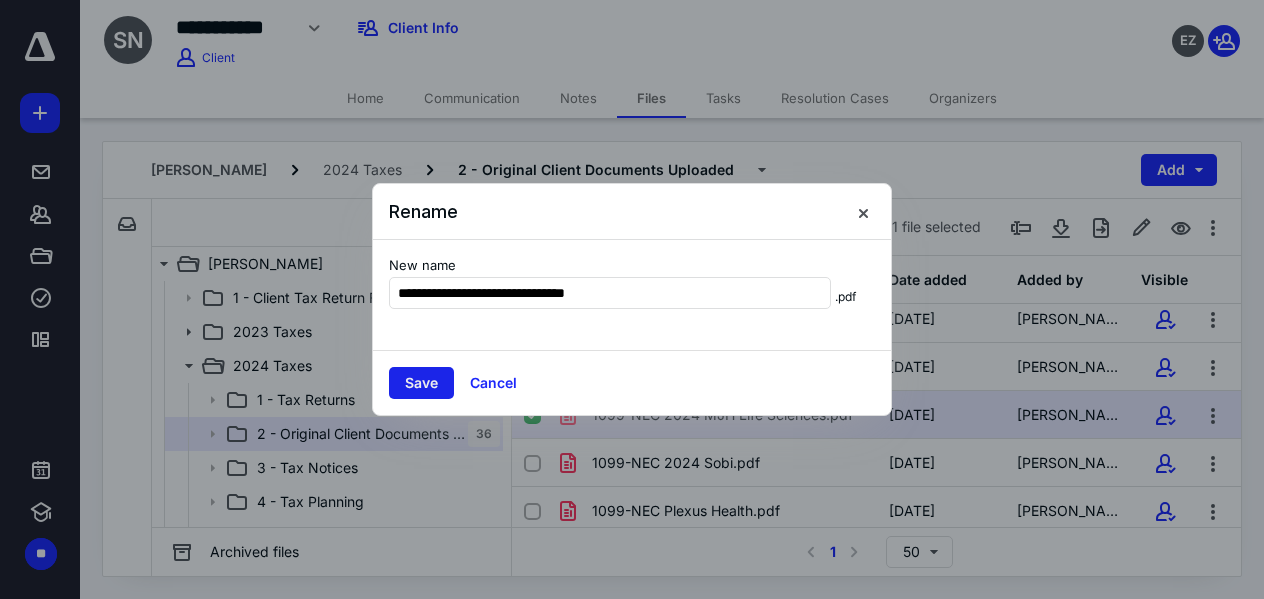 type on "**********" 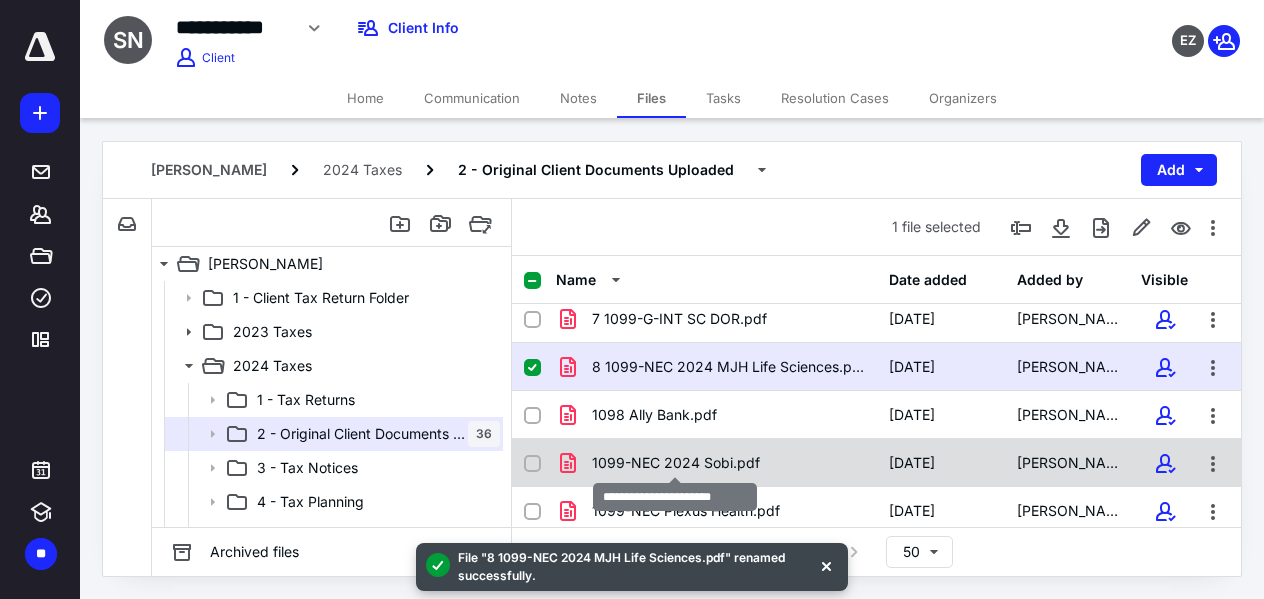 checkbox on "false" 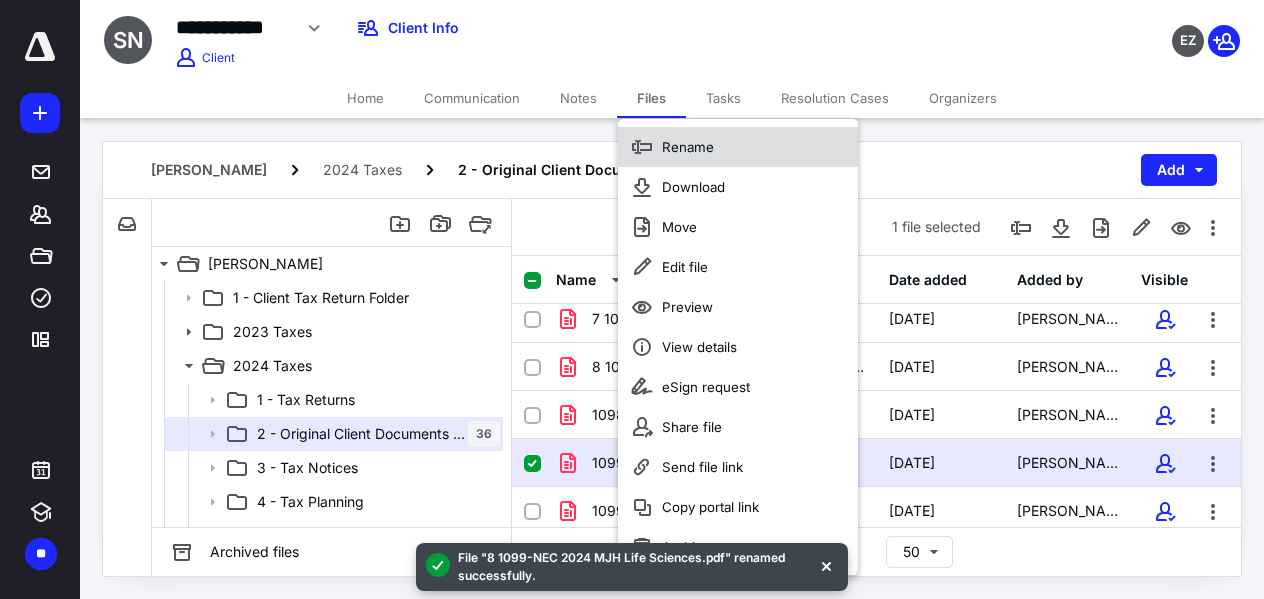 click 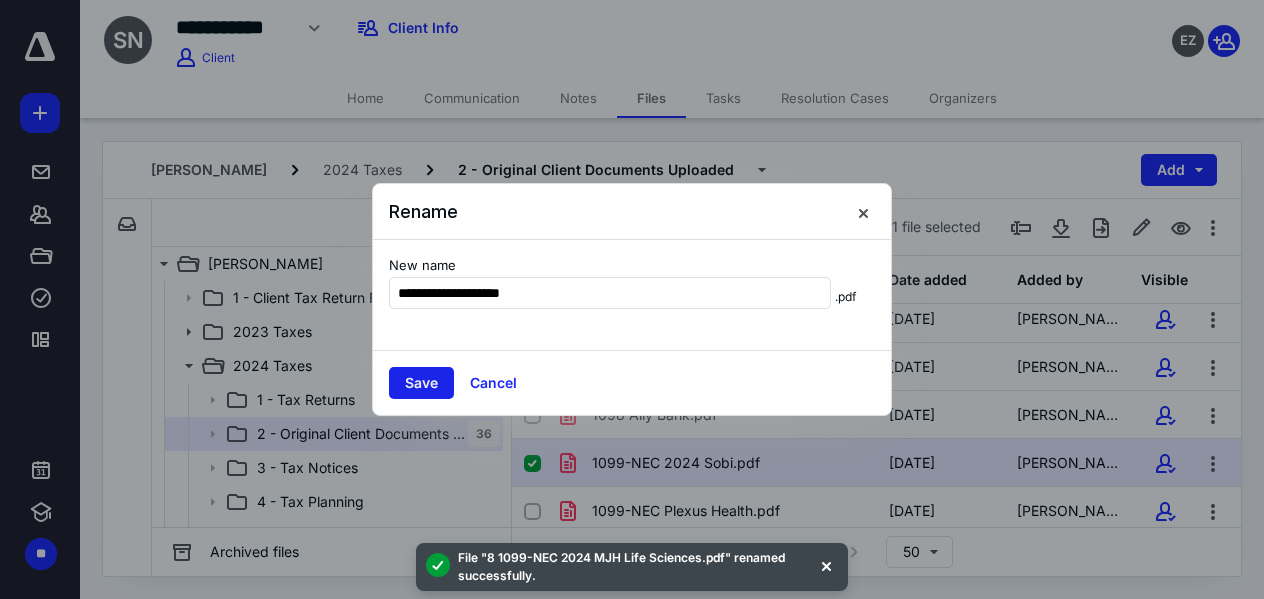 type on "**********" 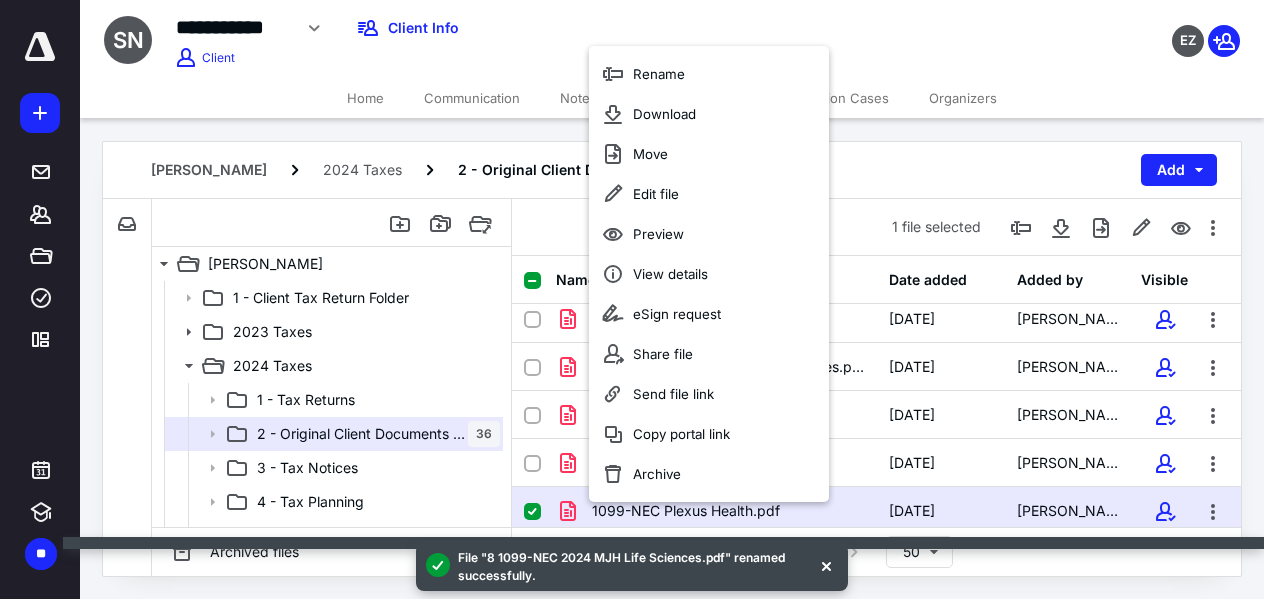 checkbox on "false" 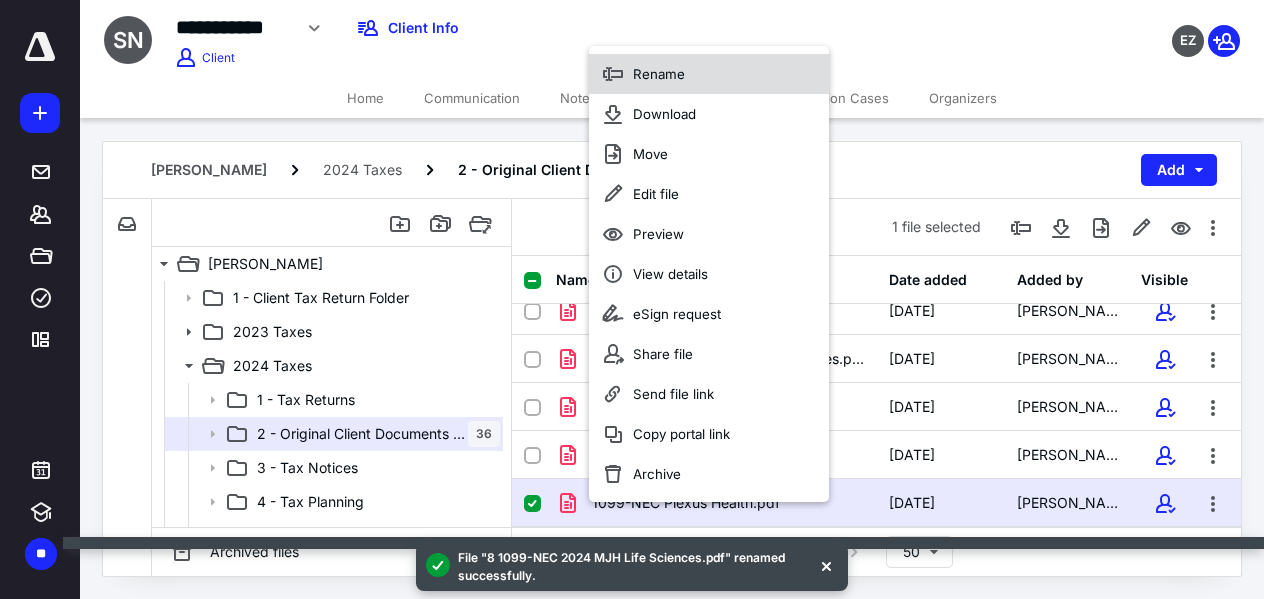 click on "Rename" at bounding box center (659, 74) 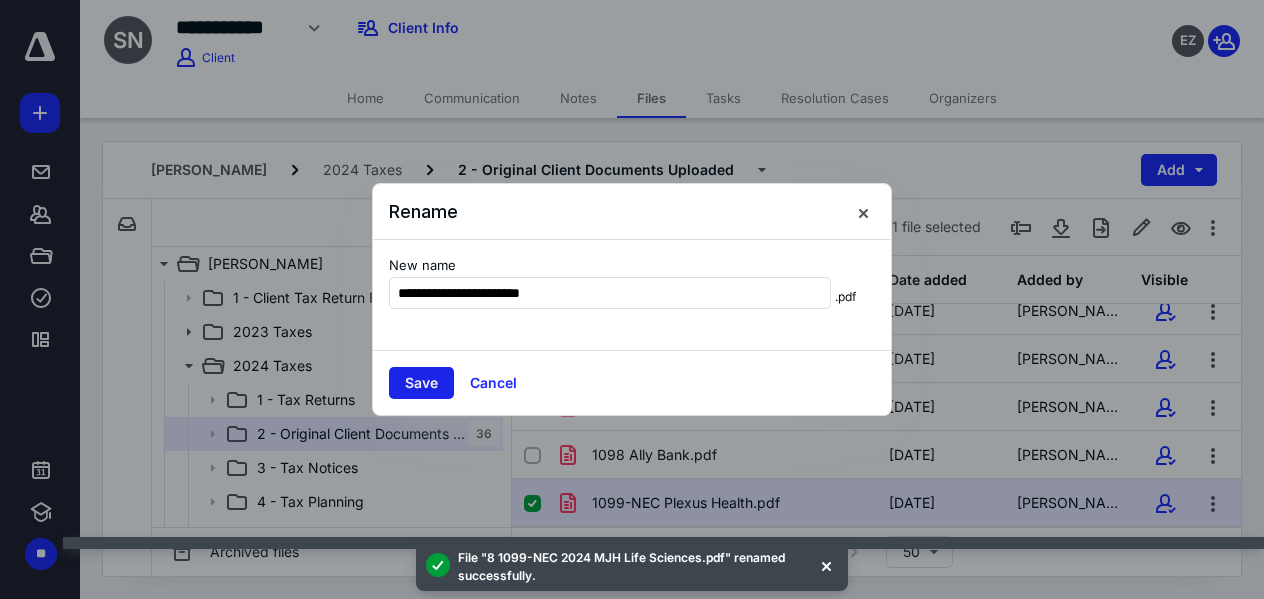 type on "**********" 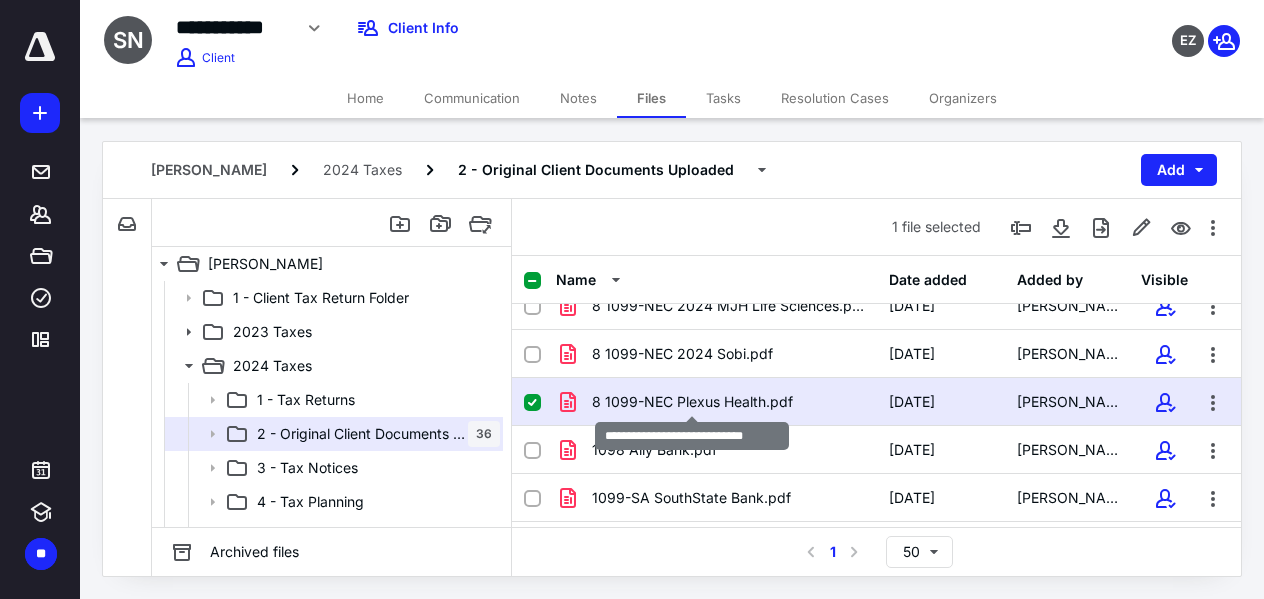 scroll, scrollTop: 815, scrollLeft: 0, axis: vertical 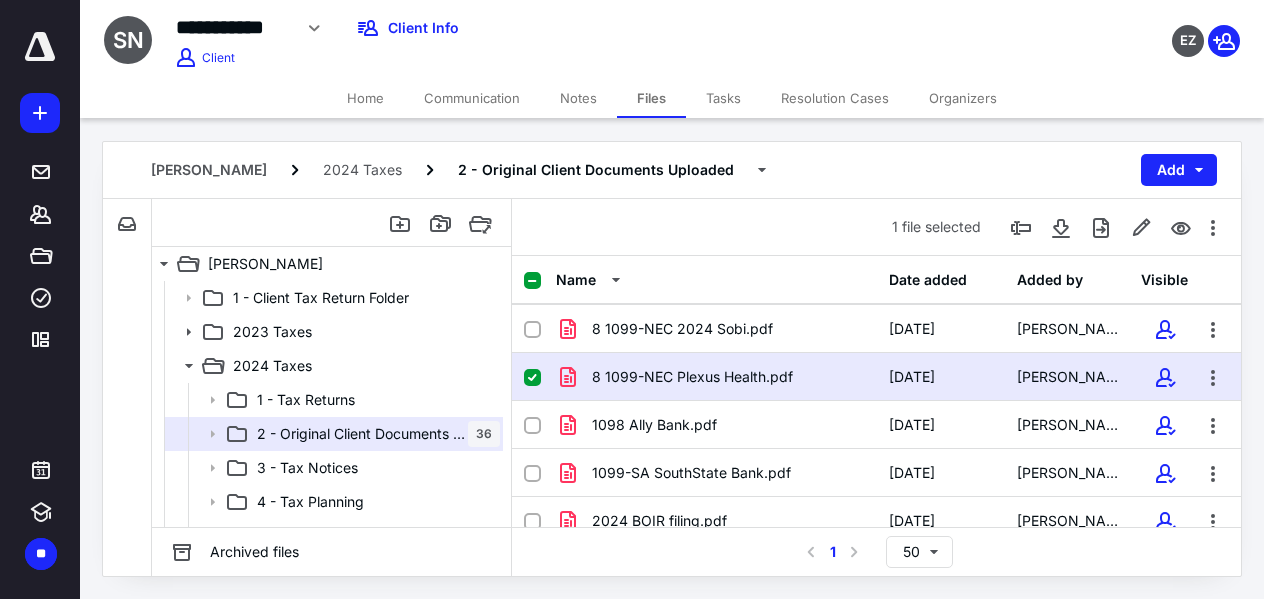 click 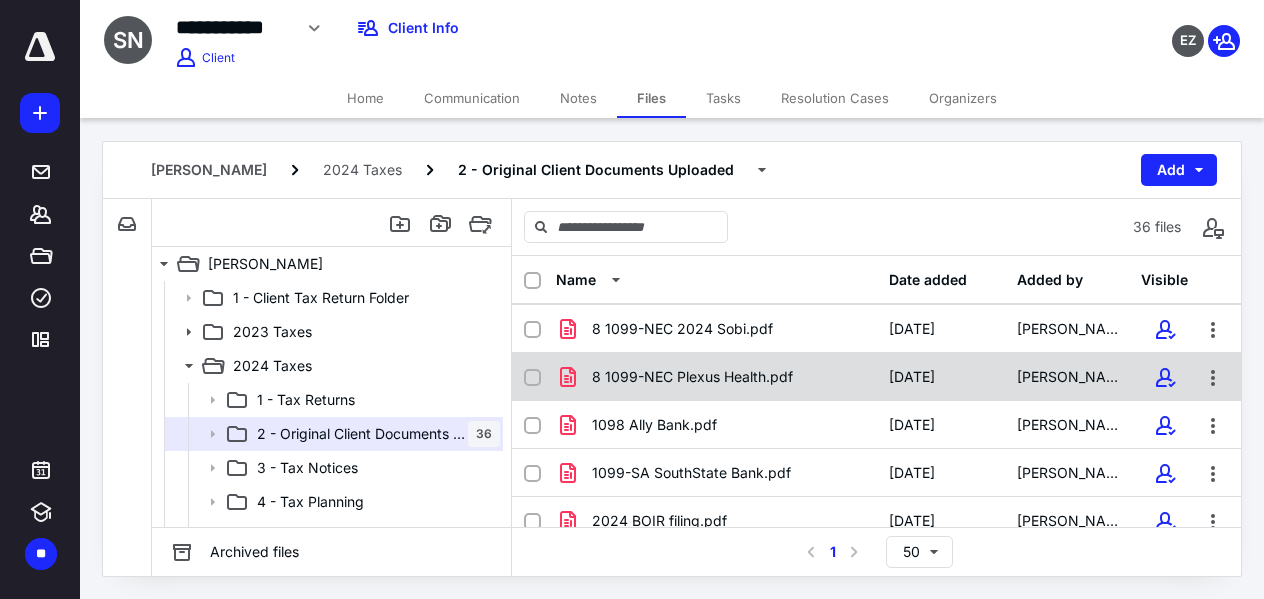 checkbox on "false" 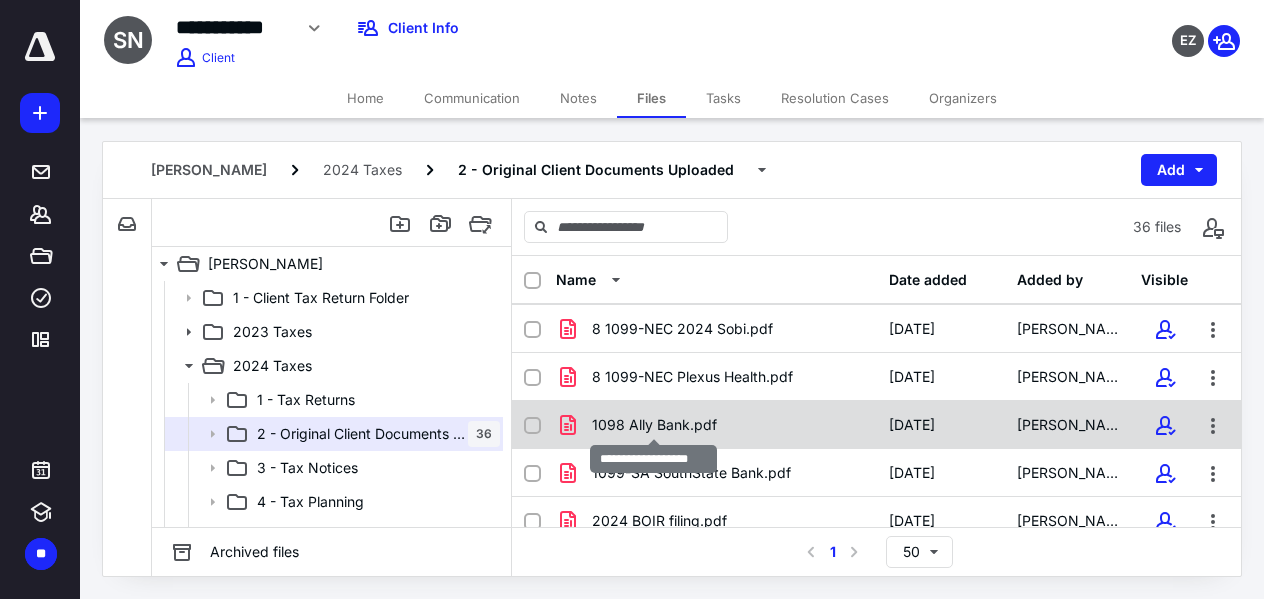 checkbox on "true" 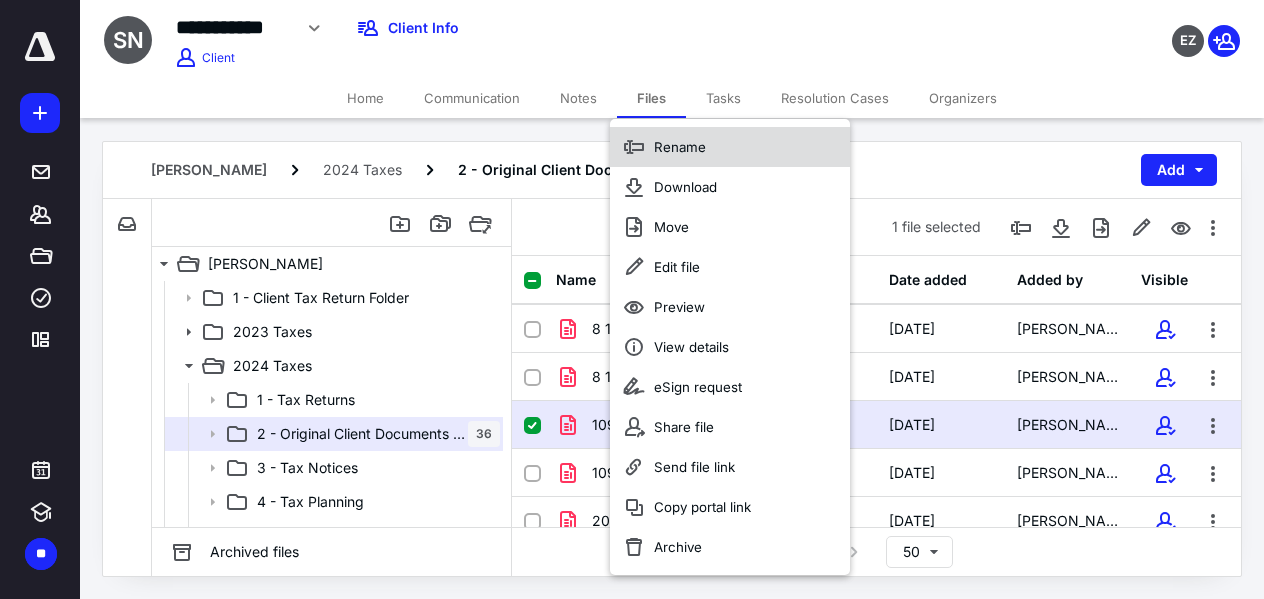 click on "Rename" at bounding box center (680, 147) 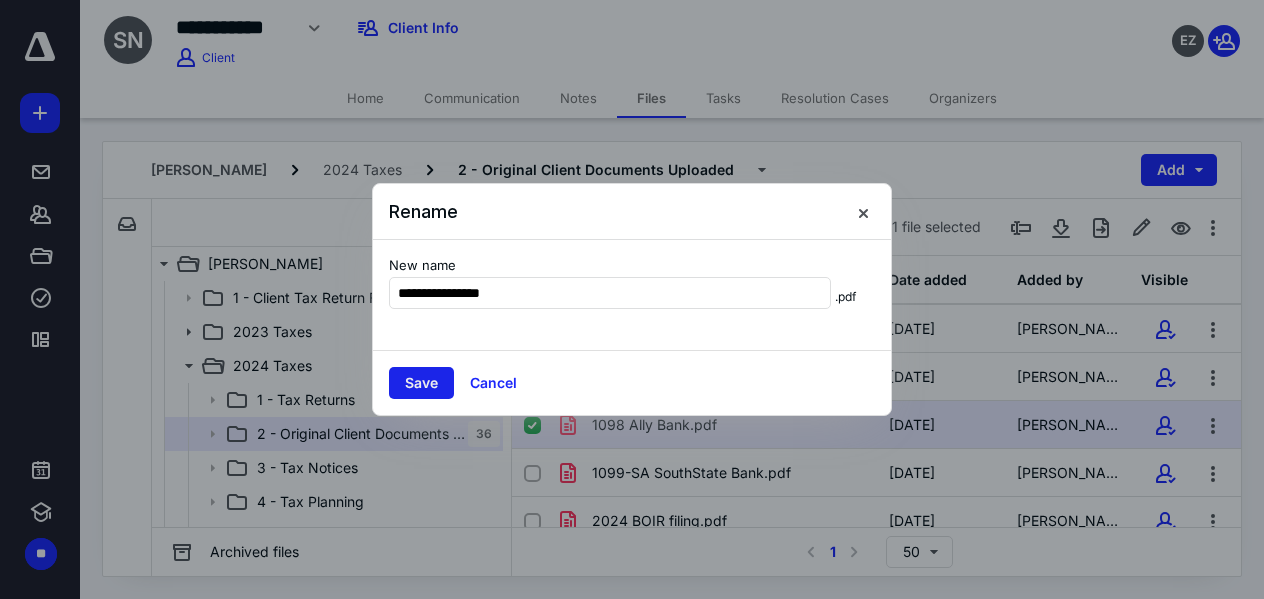 type on "**********" 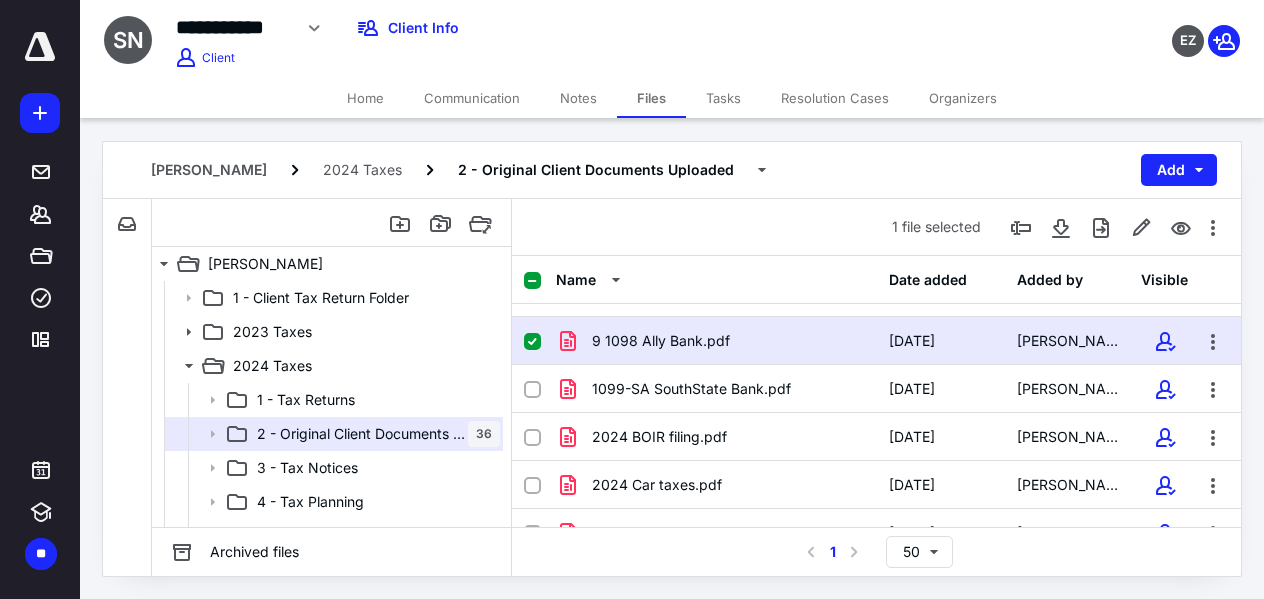 scroll, scrollTop: 903, scrollLeft: 0, axis: vertical 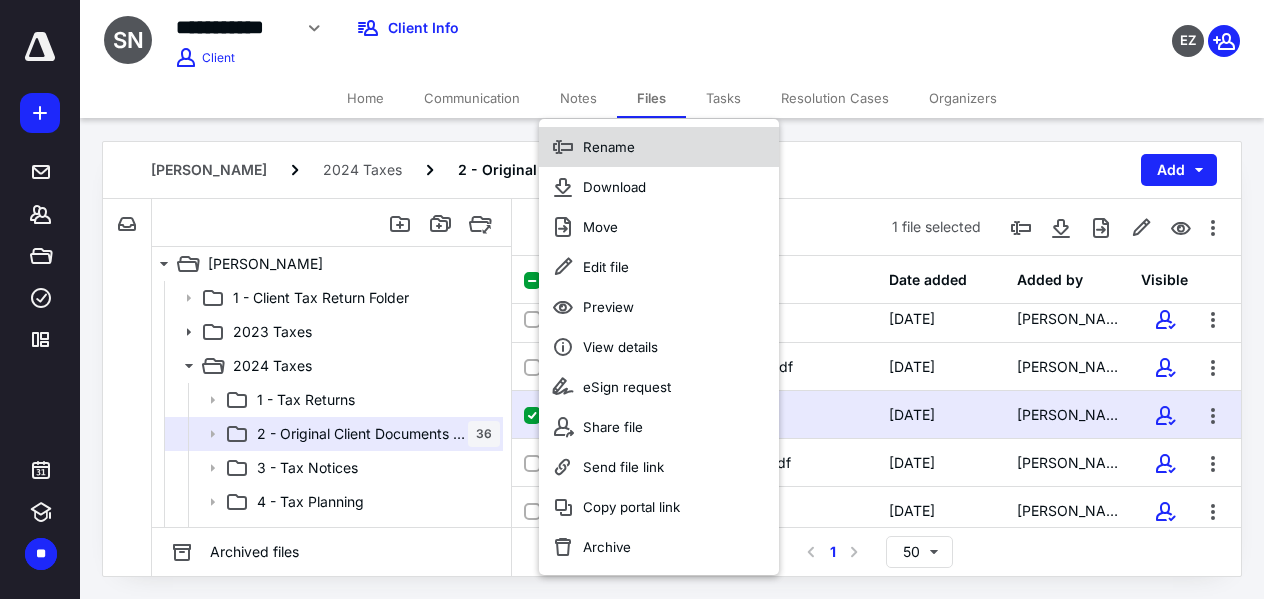 click on "Rename" at bounding box center (609, 147) 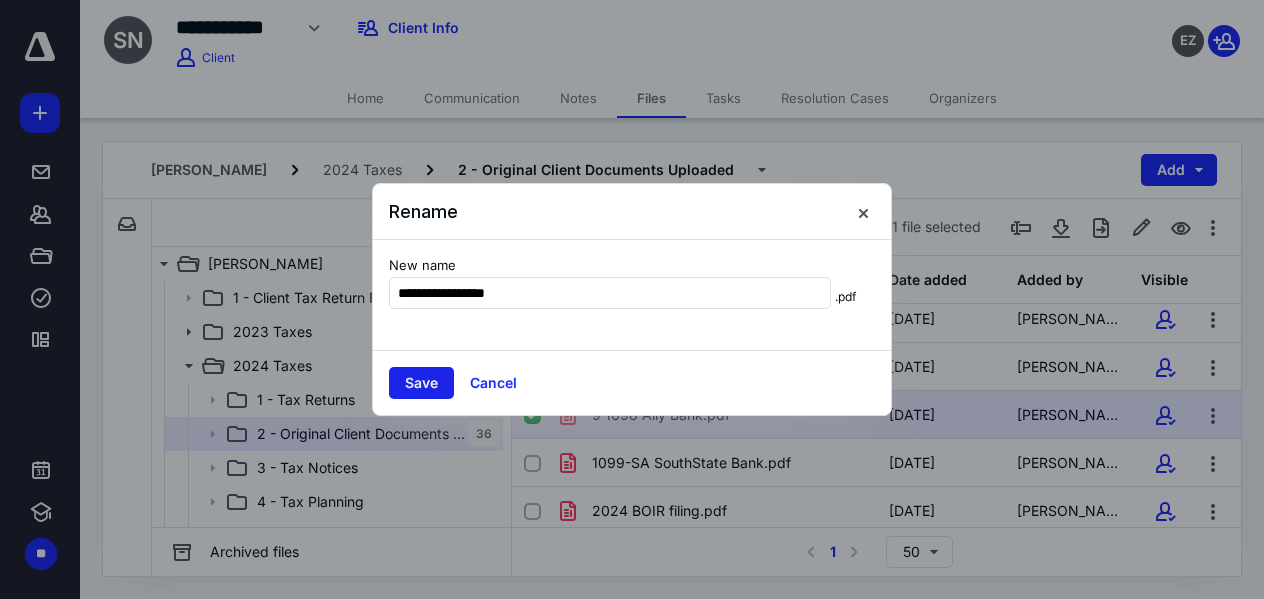 type on "**********" 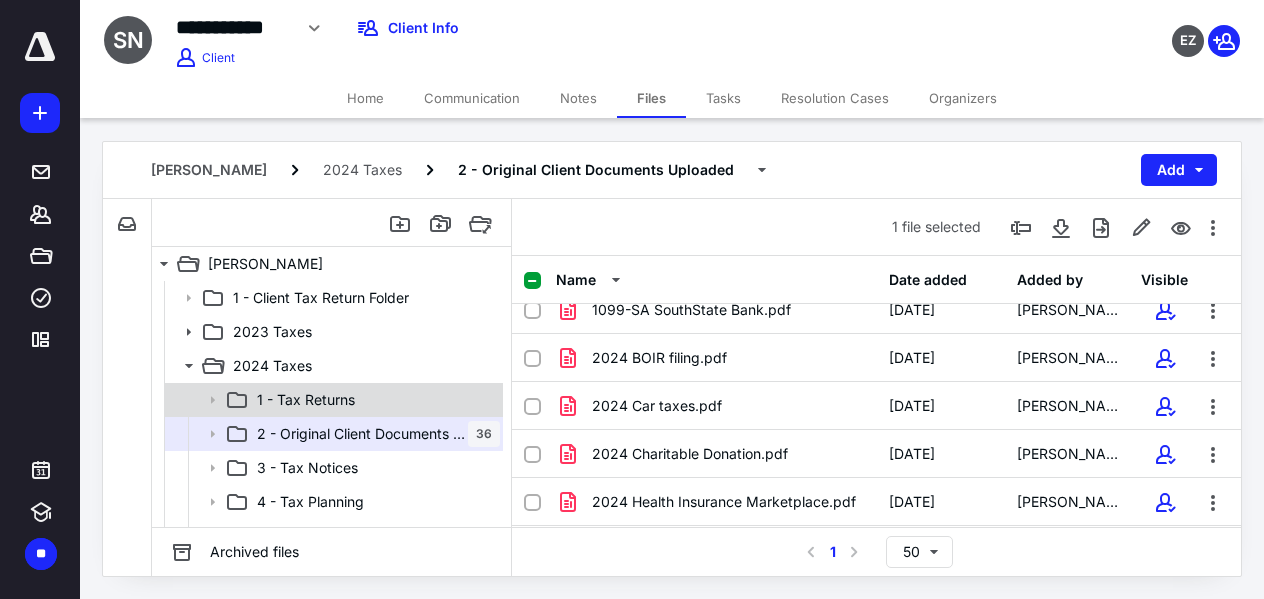 scroll, scrollTop: 982, scrollLeft: 0, axis: vertical 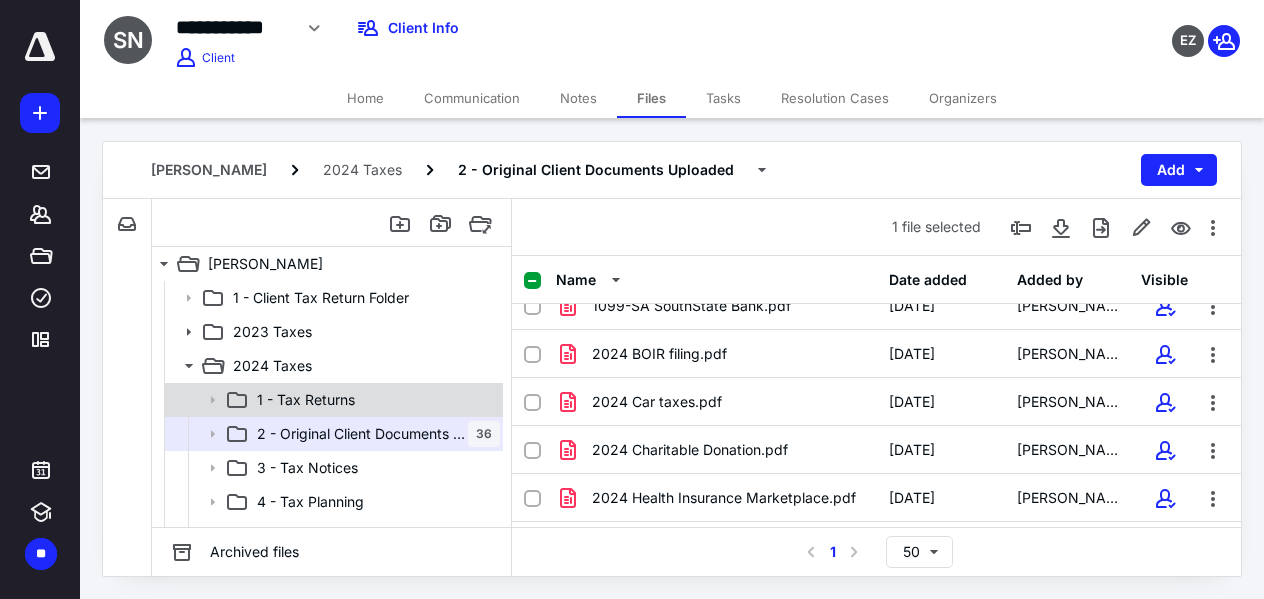 click on "2024 Car taxes.pdf" at bounding box center [657, 402] 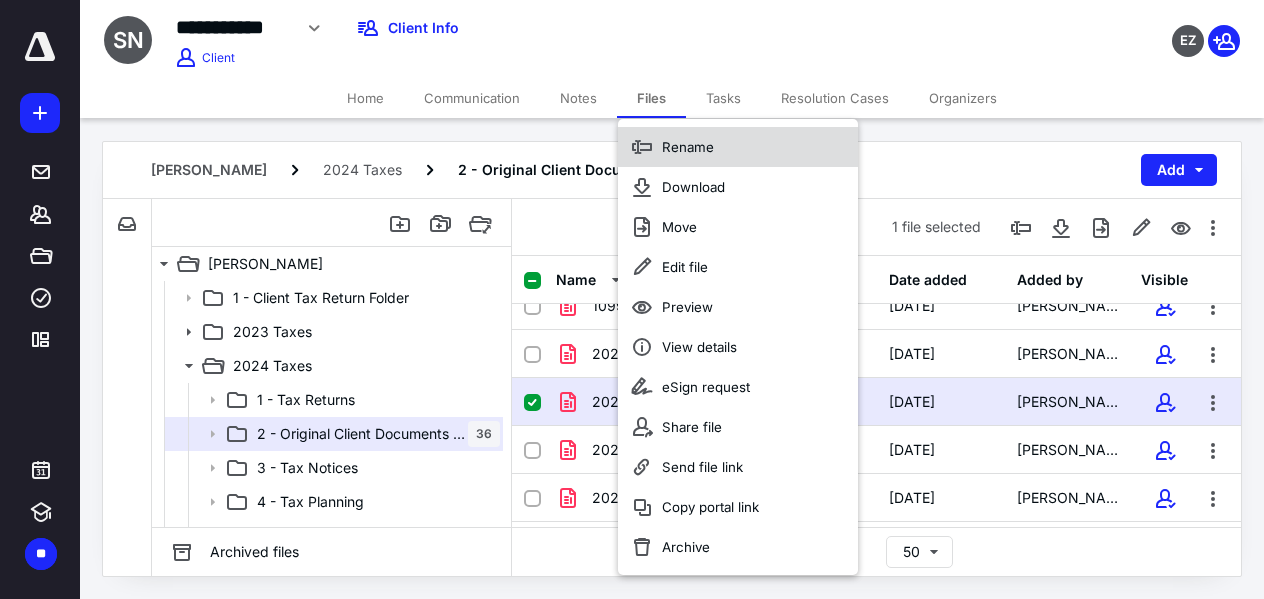 click on "Rename" at bounding box center [738, 147] 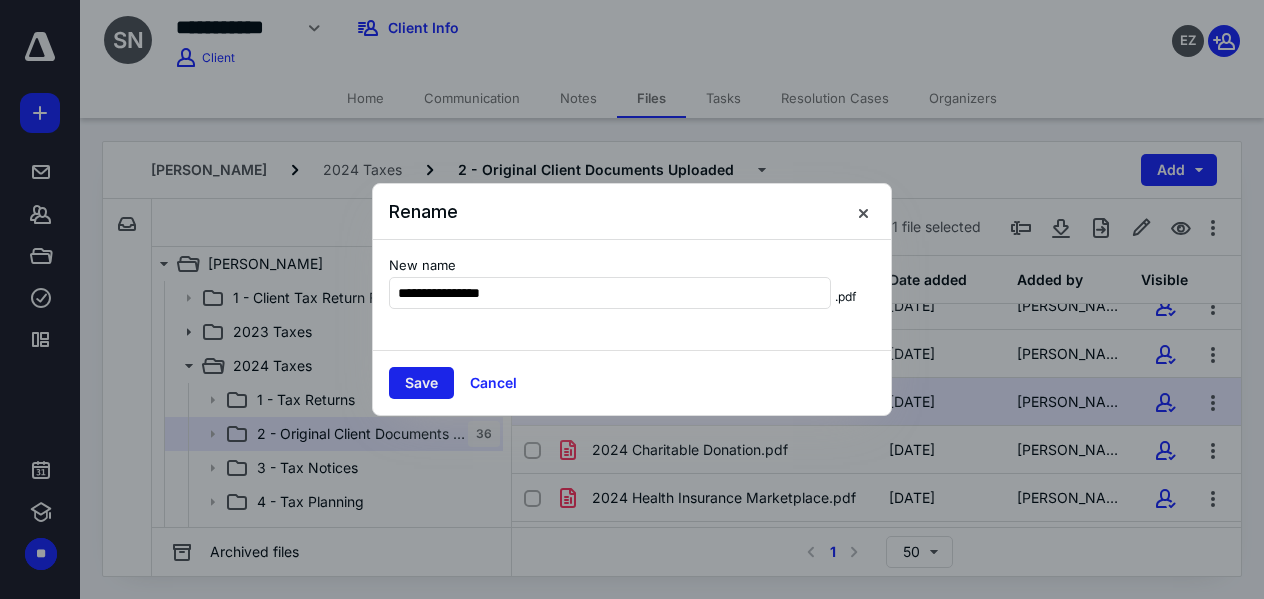 type on "**********" 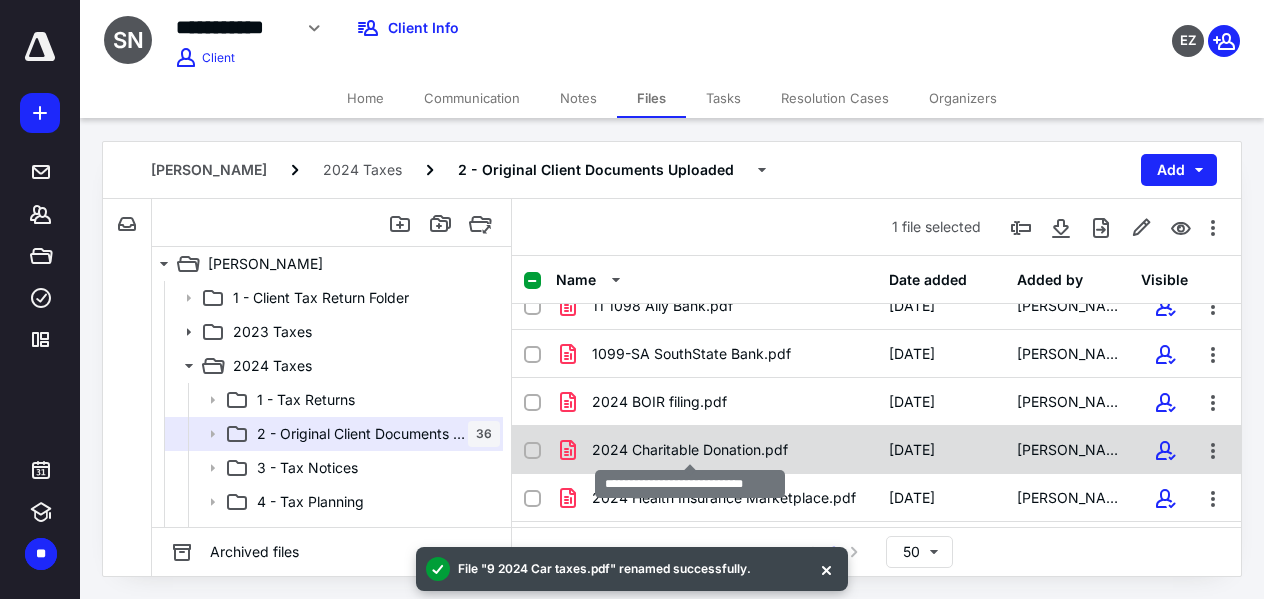 checkbox on "false" 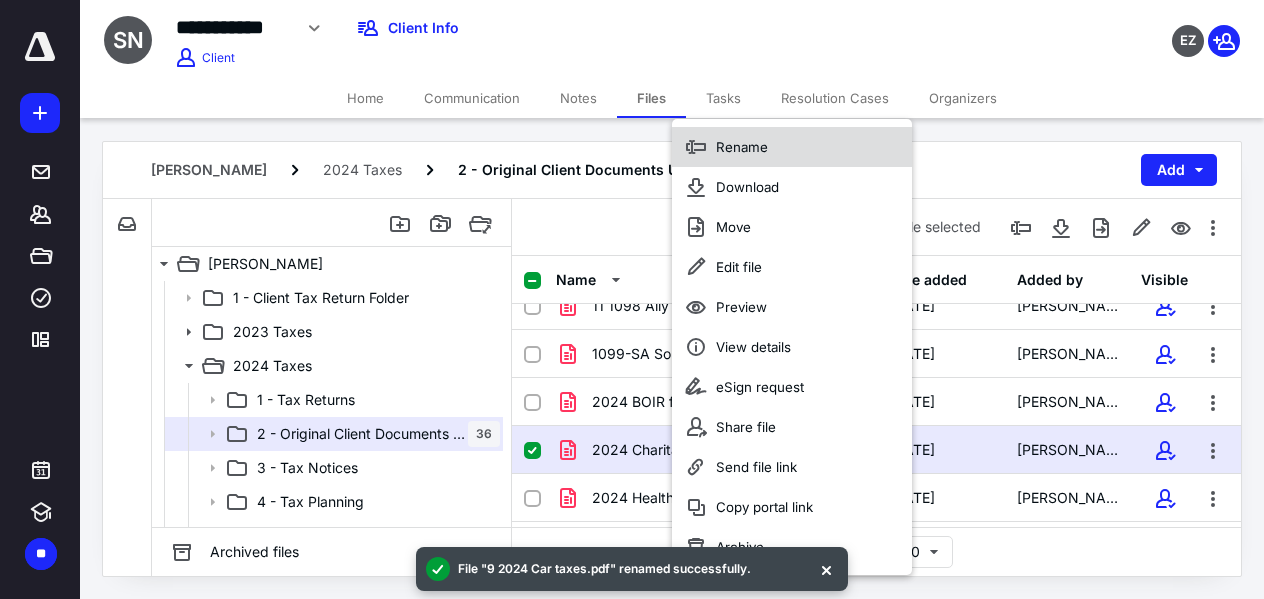 click on "Rename" at bounding box center (792, 147) 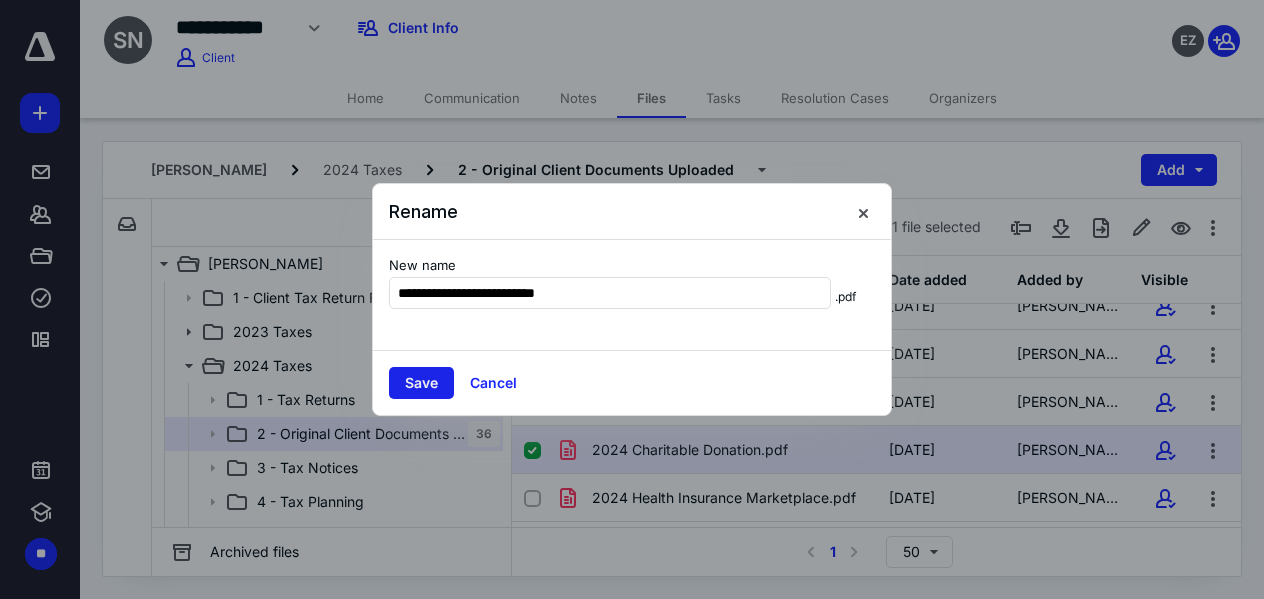 type on "**********" 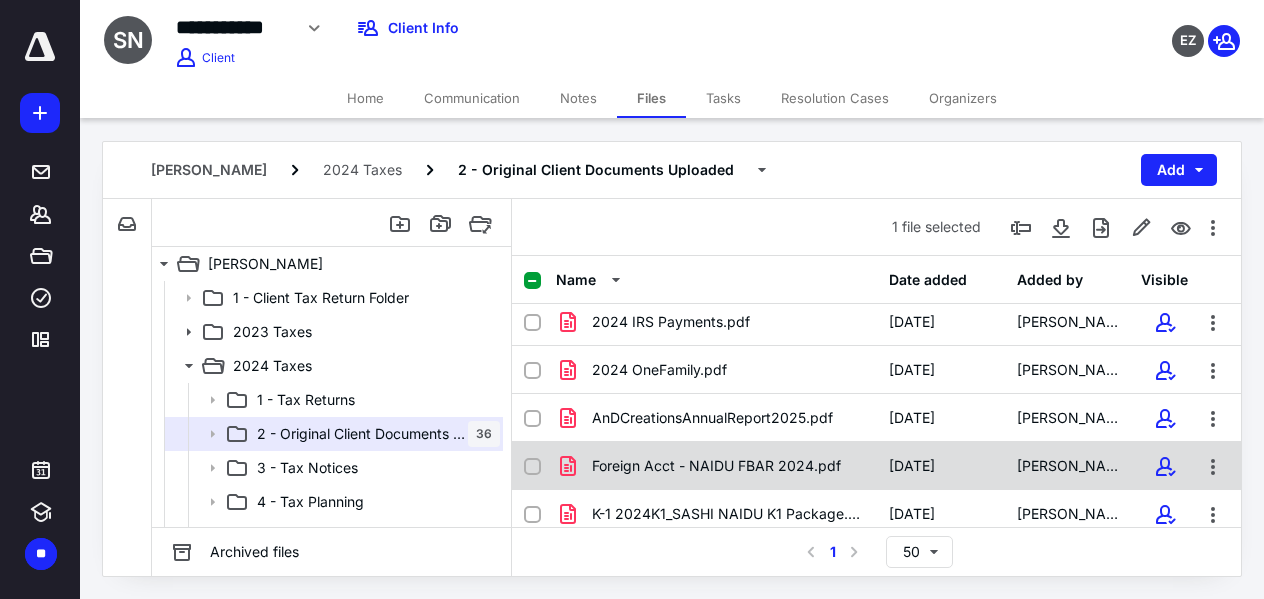scroll, scrollTop: 1356, scrollLeft: 0, axis: vertical 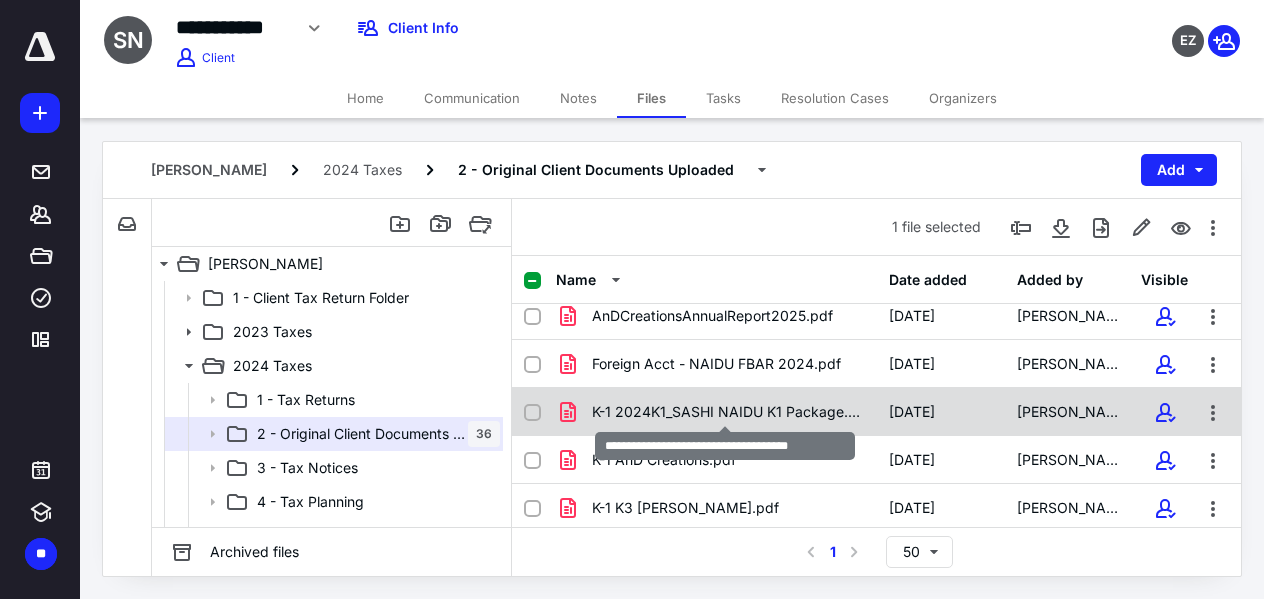 click on "K-1 2024K1_SASHI NAIDU K1 Package.pdf" at bounding box center [728, 412] 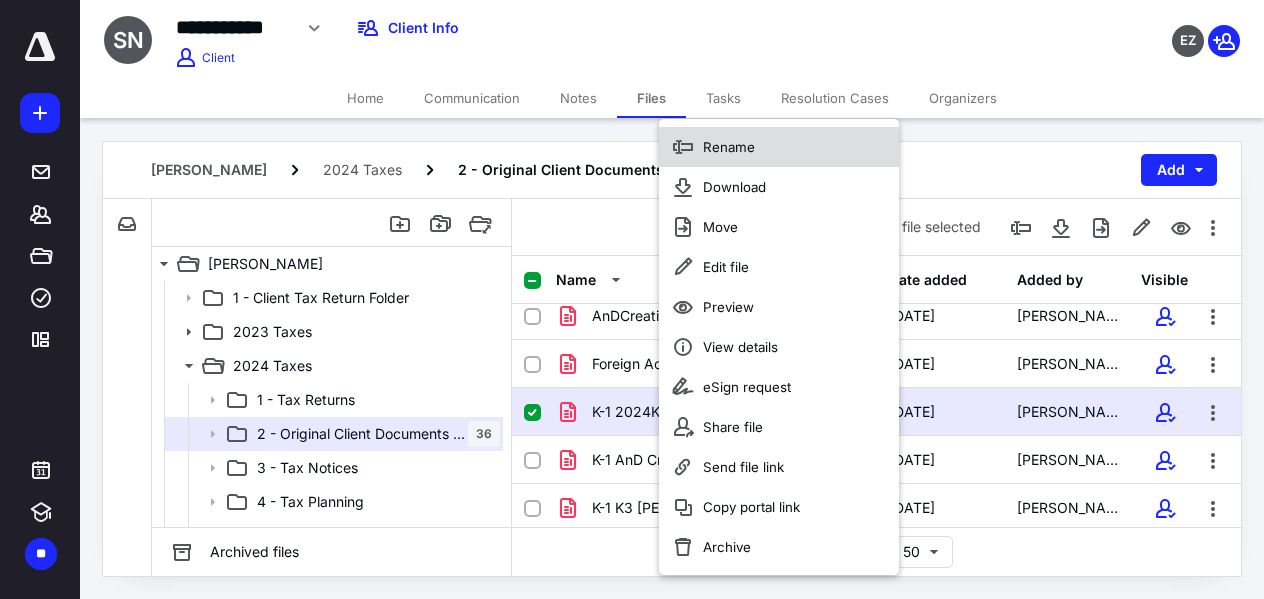 click on "Rename" at bounding box center [779, 147] 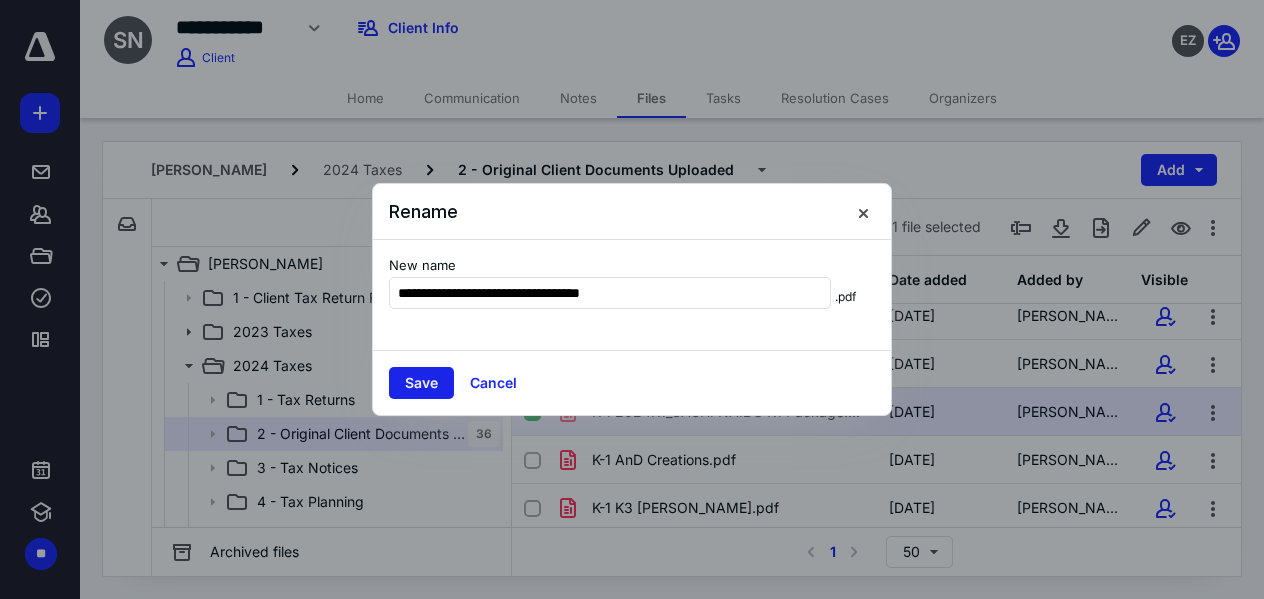 type on "**********" 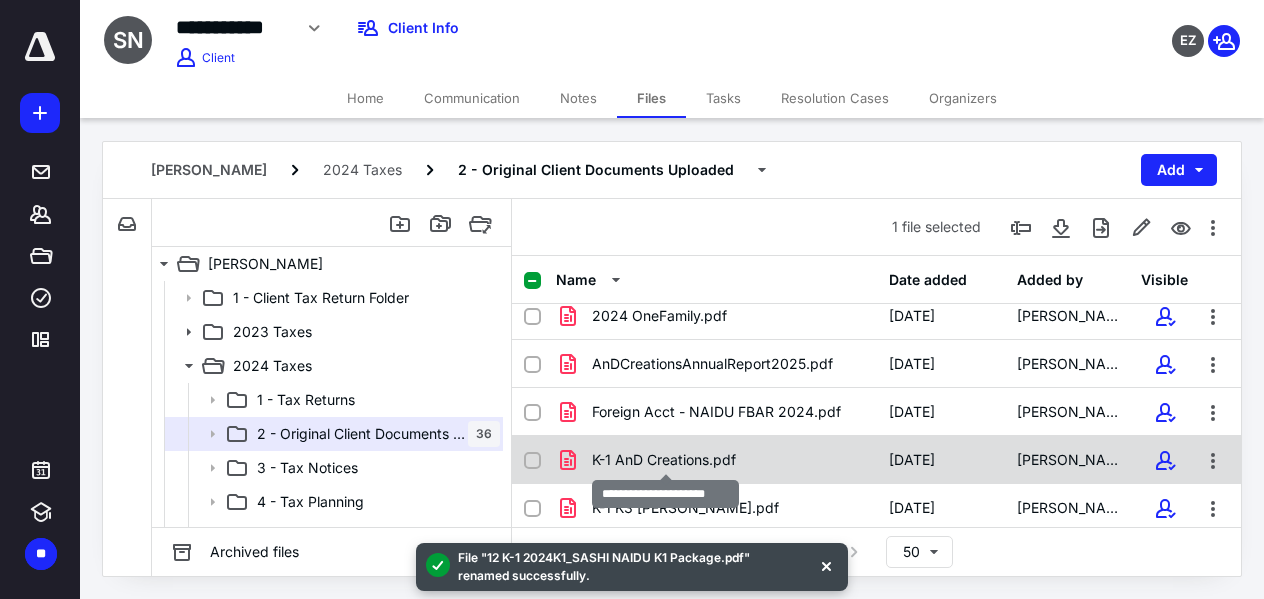 click on "K-1 AnD Creations.pdf" at bounding box center [664, 460] 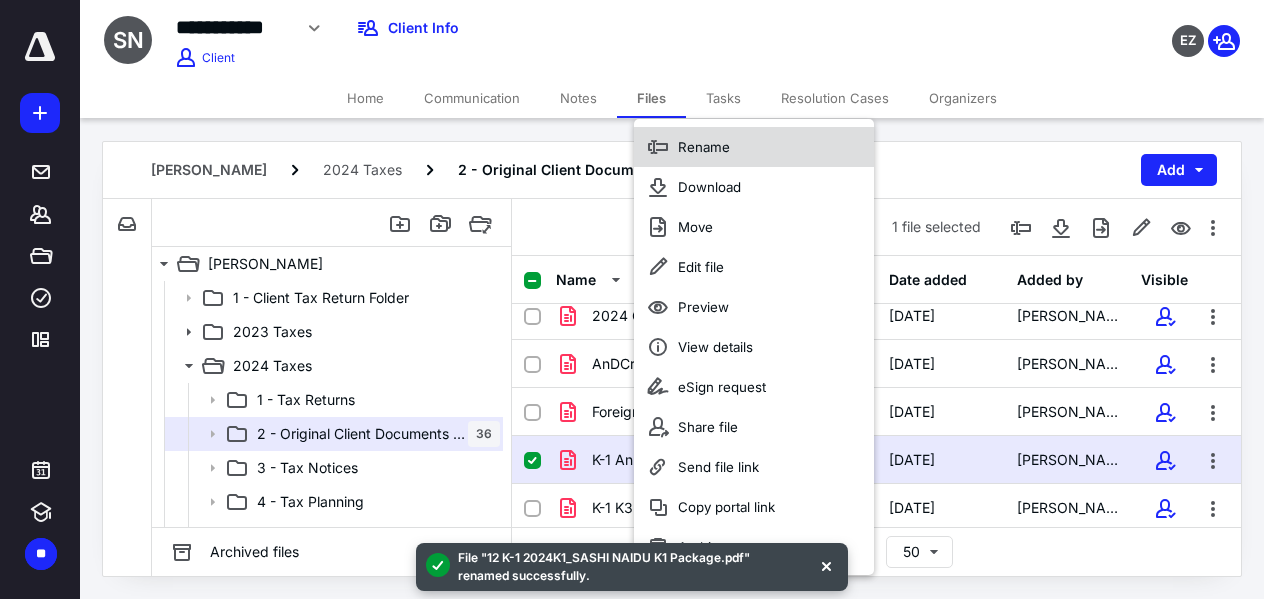 click on "Rename" at bounding box center (754, 147) 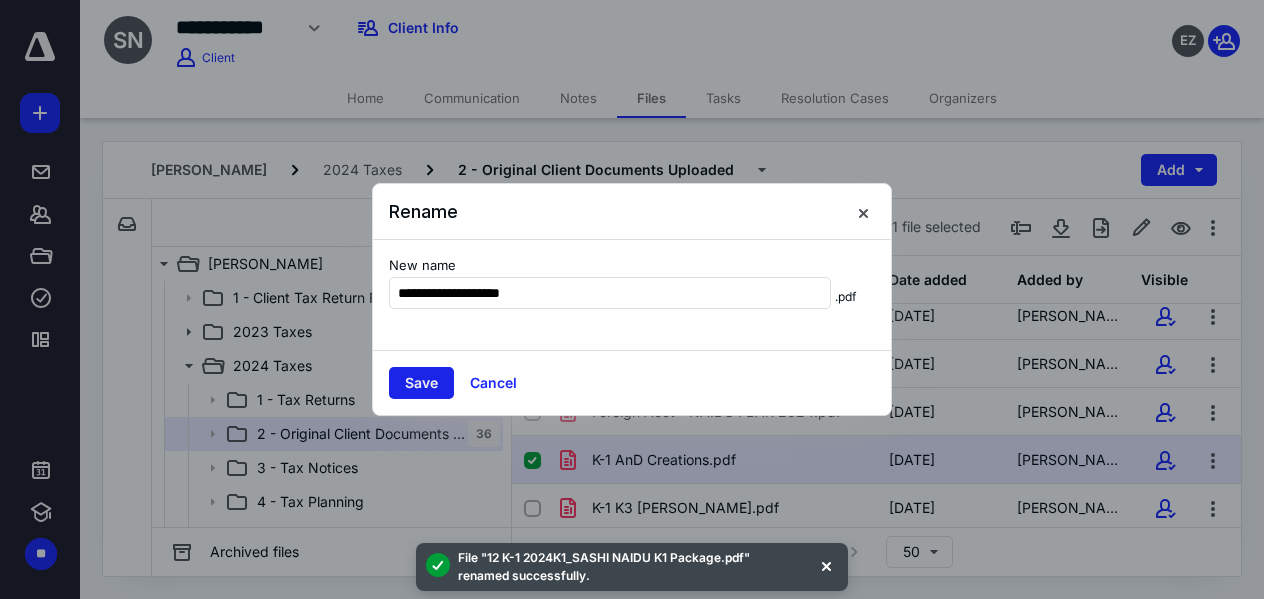type on "**********" 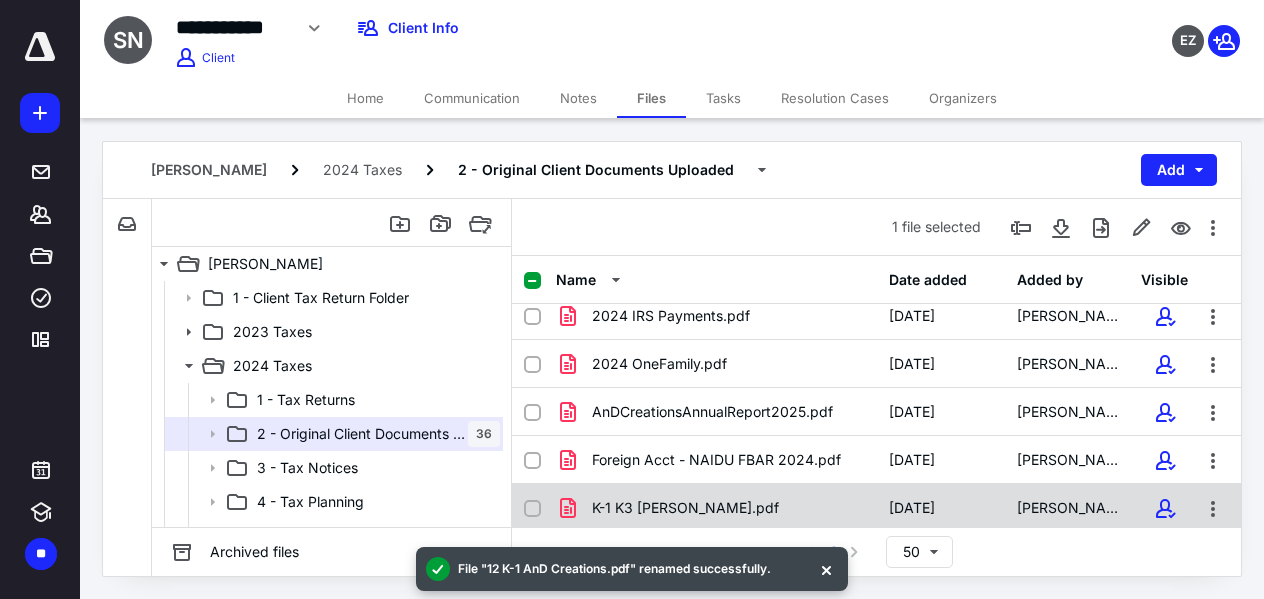 type 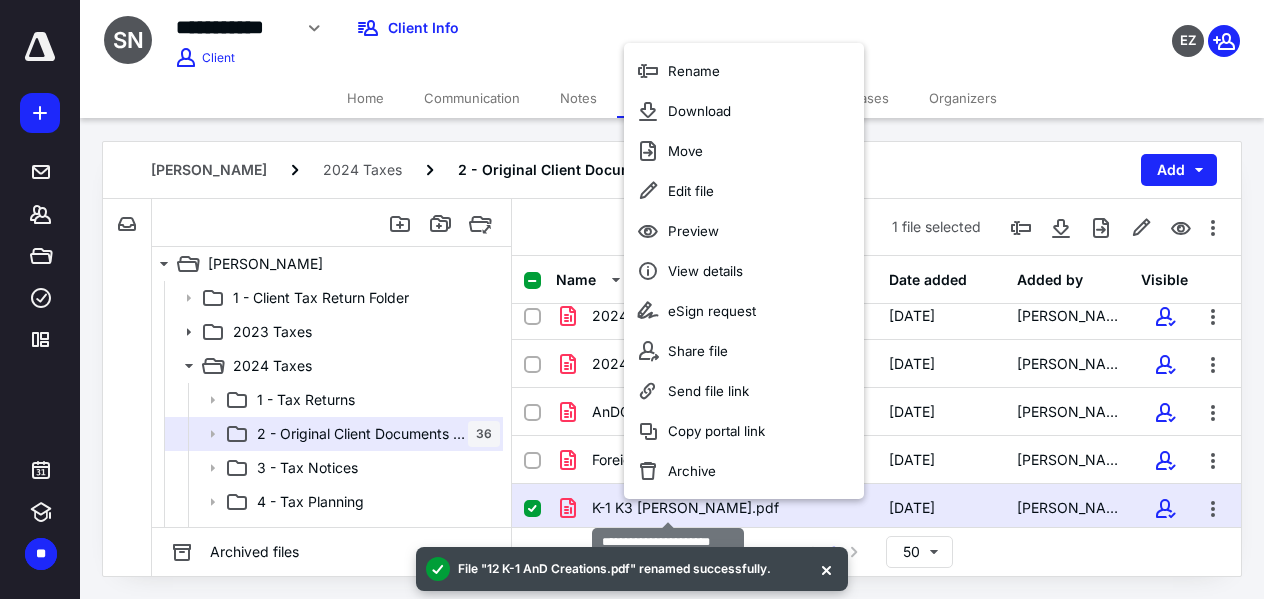 scroll, scrollTop: 1361, scrollLeft: 0, axis: vertical 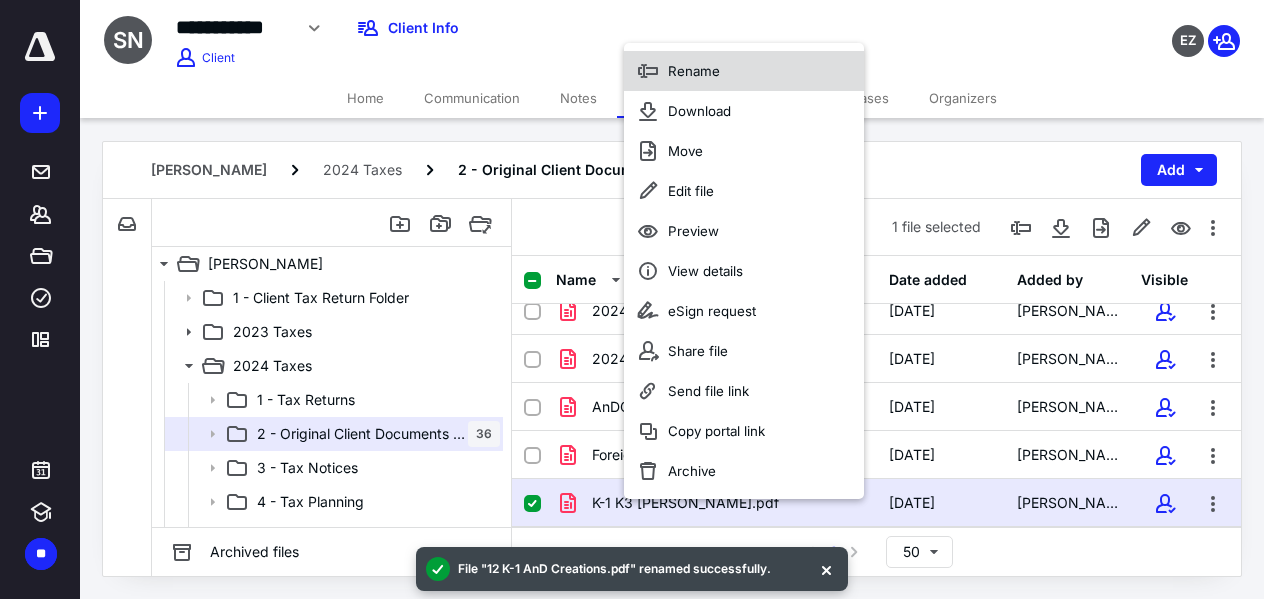 click on "Rename" at bounding box center [744, 71] 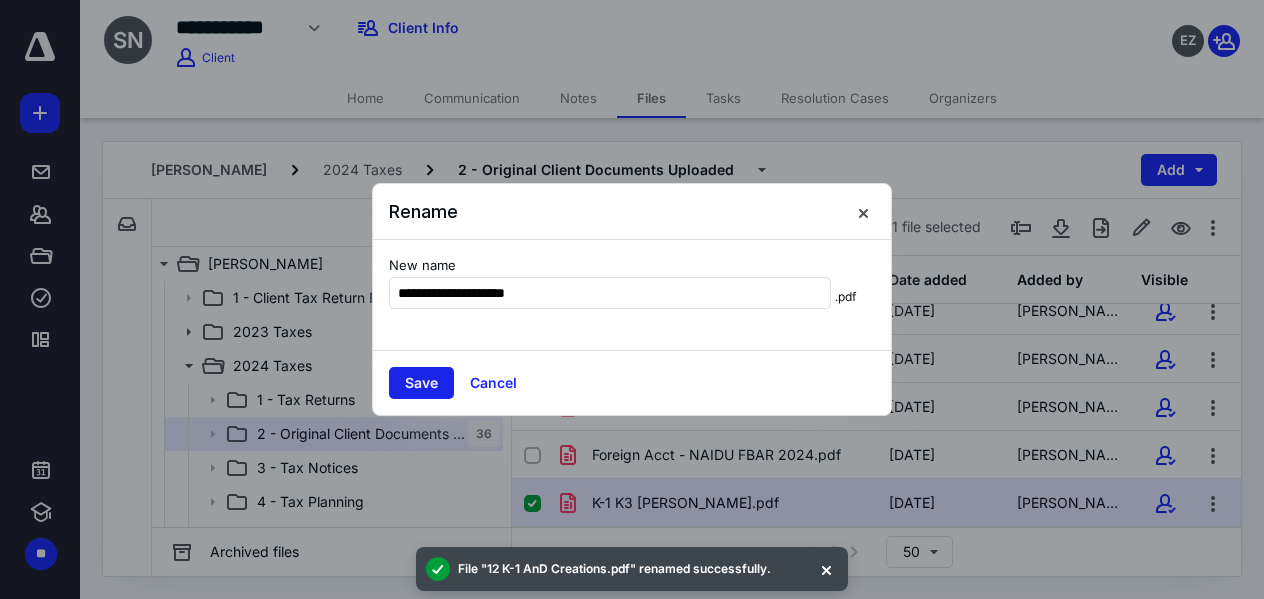 click on "Save" at bounding box center (421, 383) 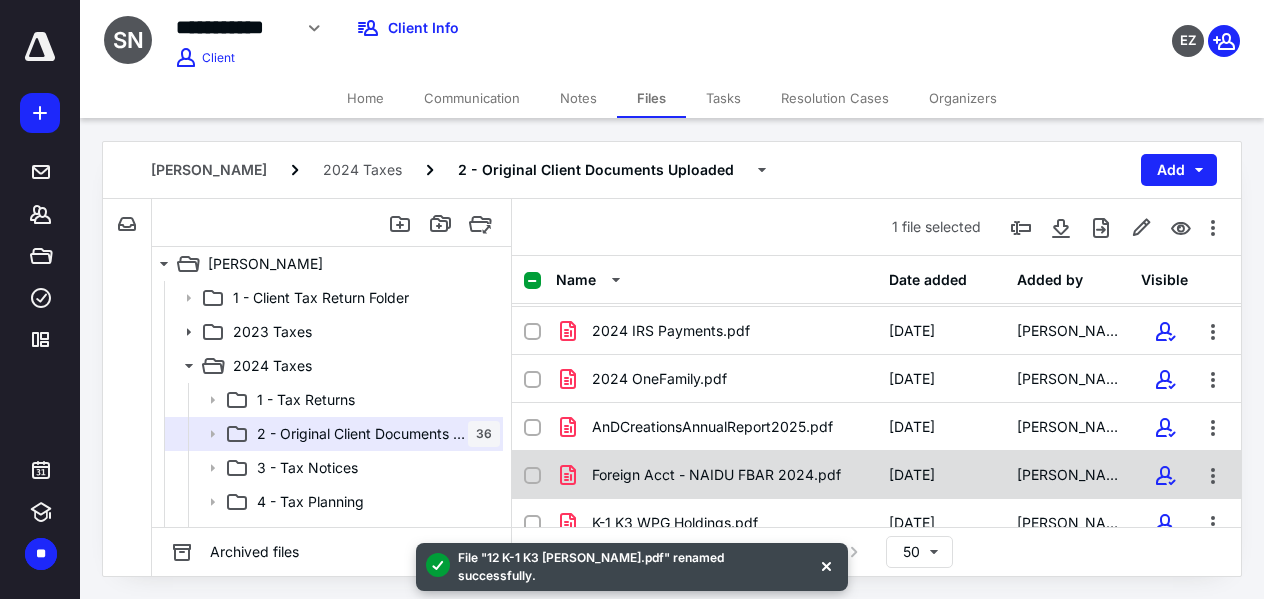 scroll, scrollTop: 1407, scrollLeft: 0, axis: vertical 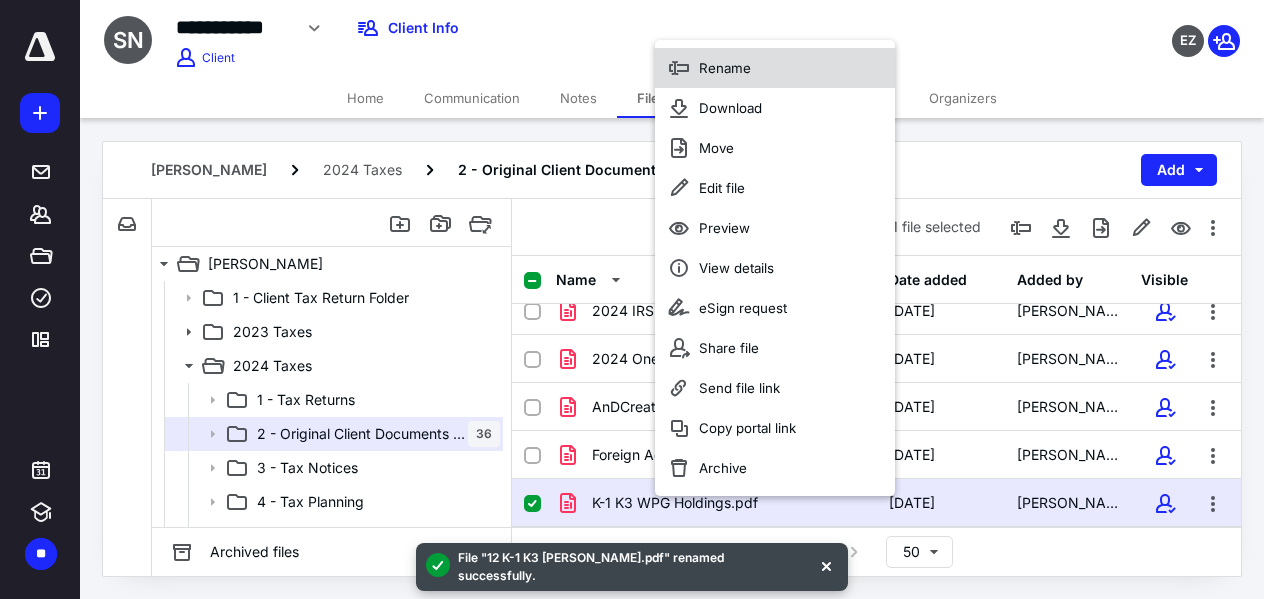 click 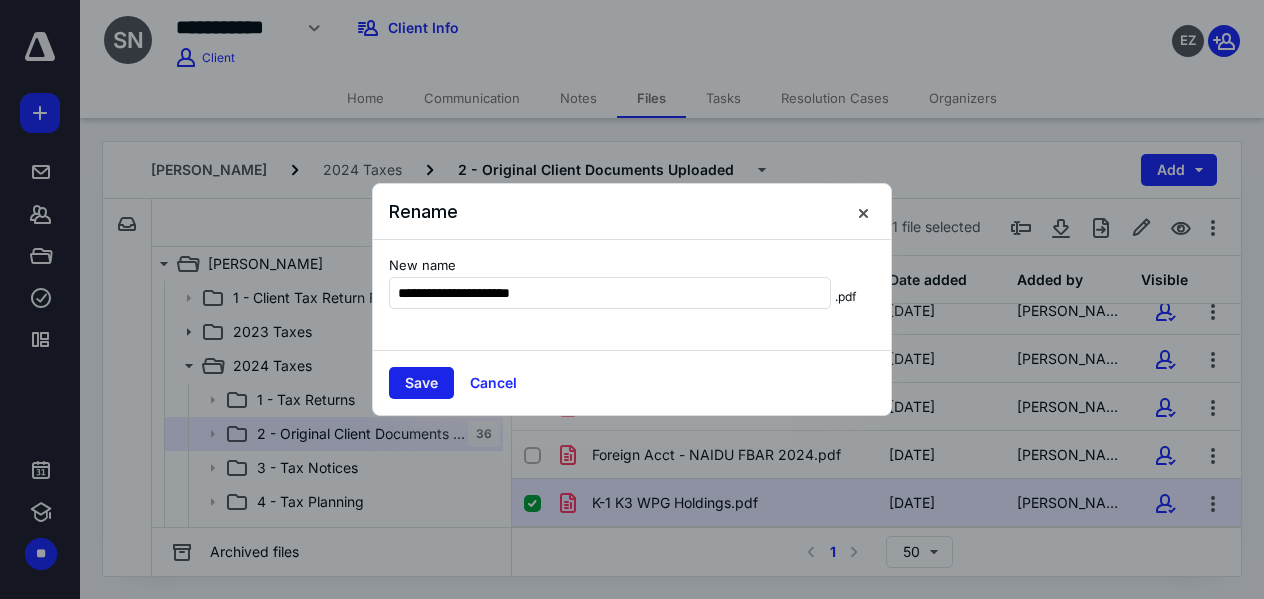 click on "Save" at bounding box center [421, 383] 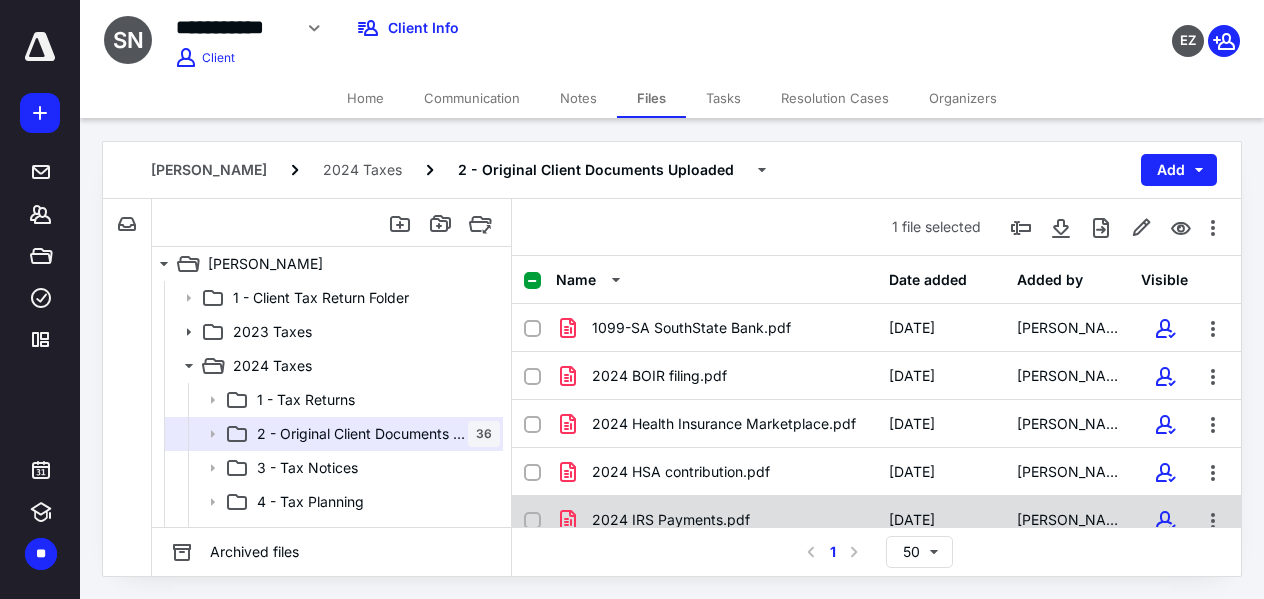 scroll, scrollTop: 1220, scrollLeft: 0, axis: vertical 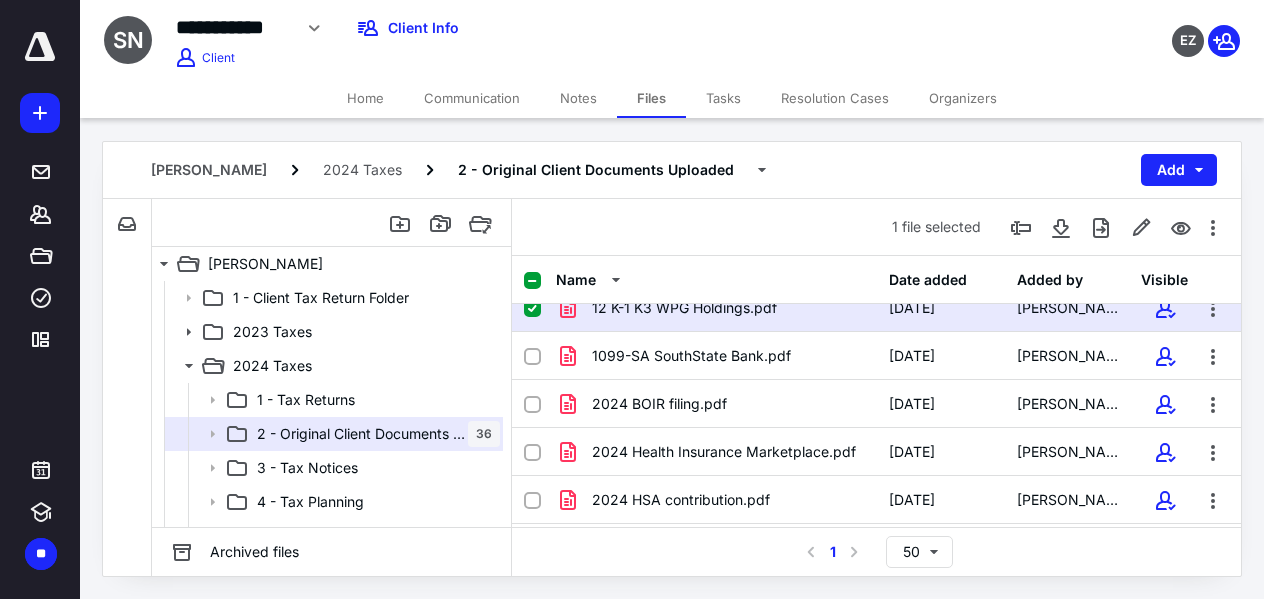 click on "12 K-1 K3 WPG Holdings.pdf [DATE] [PERSON_NAME]" at bounding box center [876, 308] 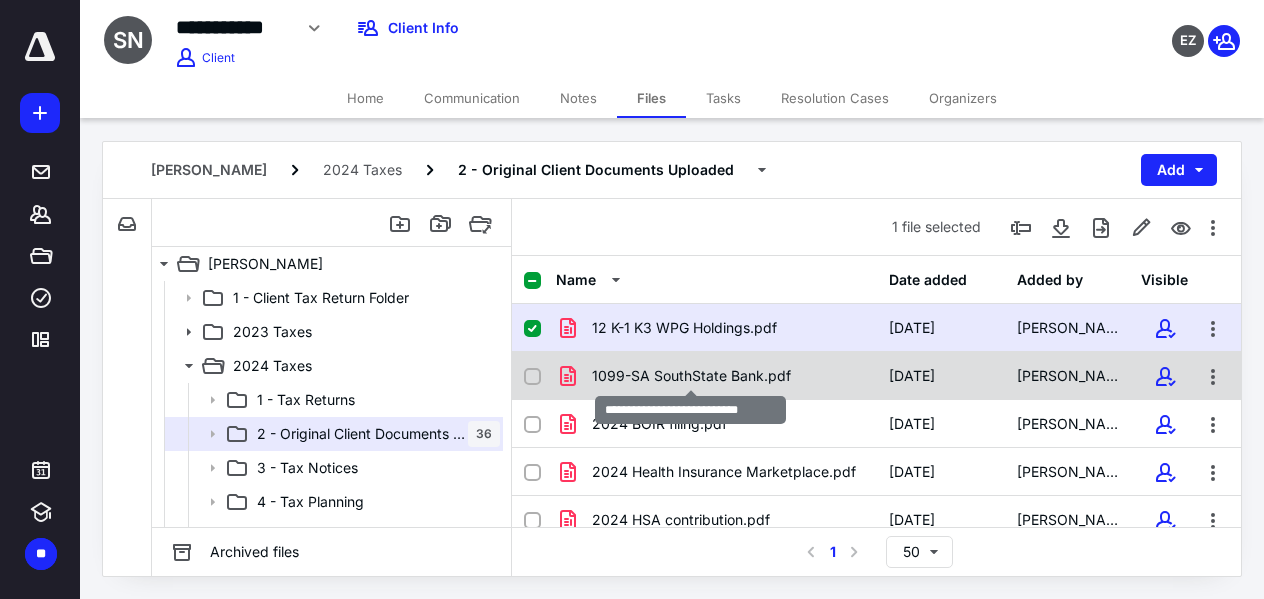 click on "1099-SA SouthState Bank.pdf" at bounding box center [691, 376] 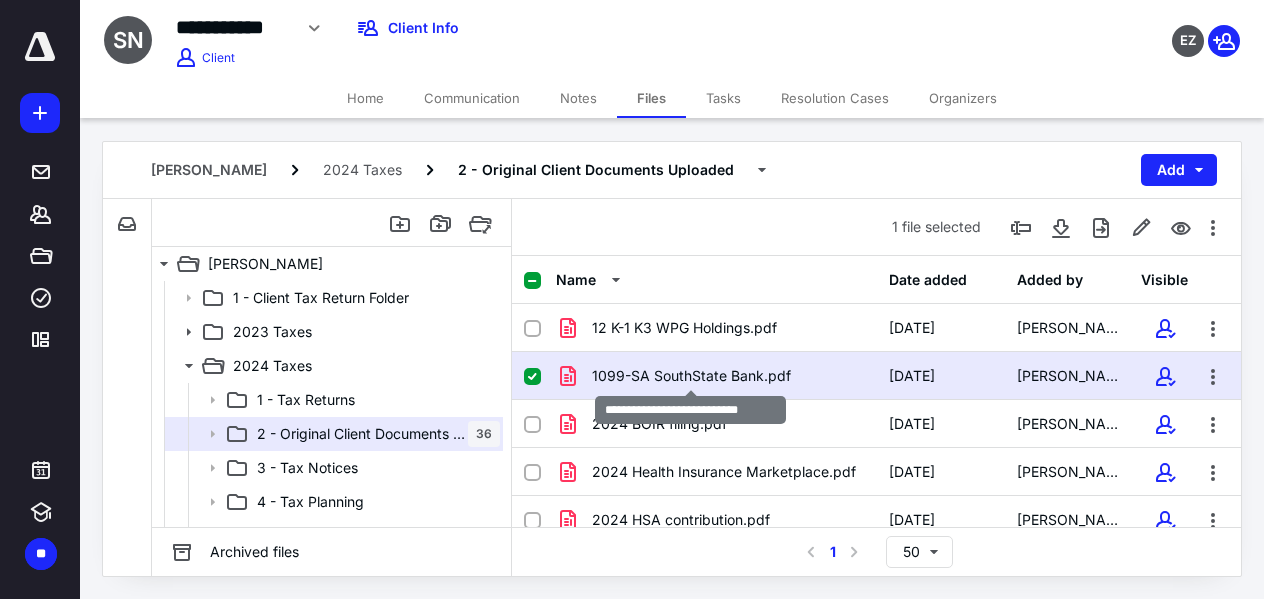 click on "1099-SA SouthState Bank.pdf" at bounding box center [691, 376] 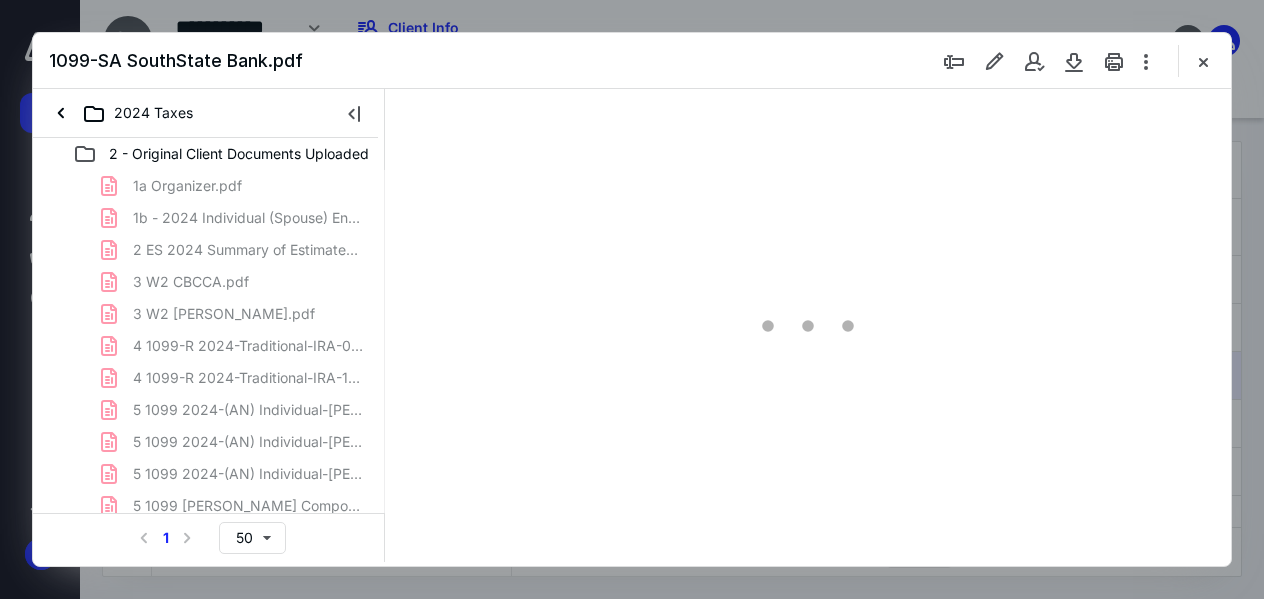 scroll, scrollTop: 0, scrollLeft: 0, axis: both 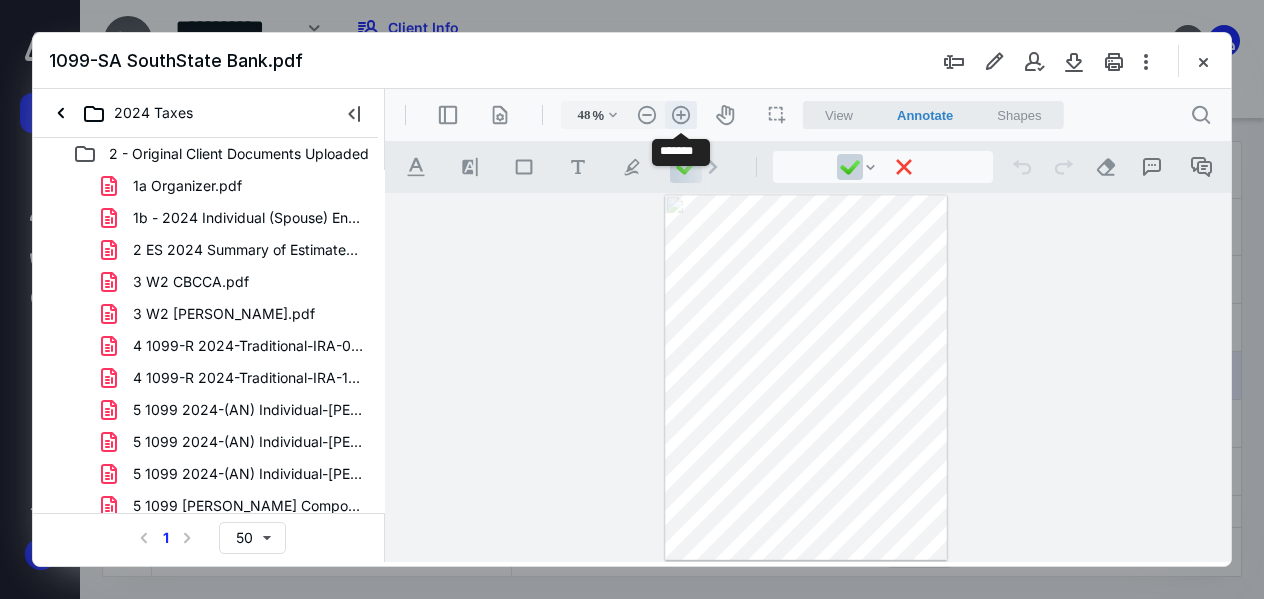 click on ".cls-1{fill:#abb0c4;} icon - header - zoom - in - line" at bounding box center [681, 115] 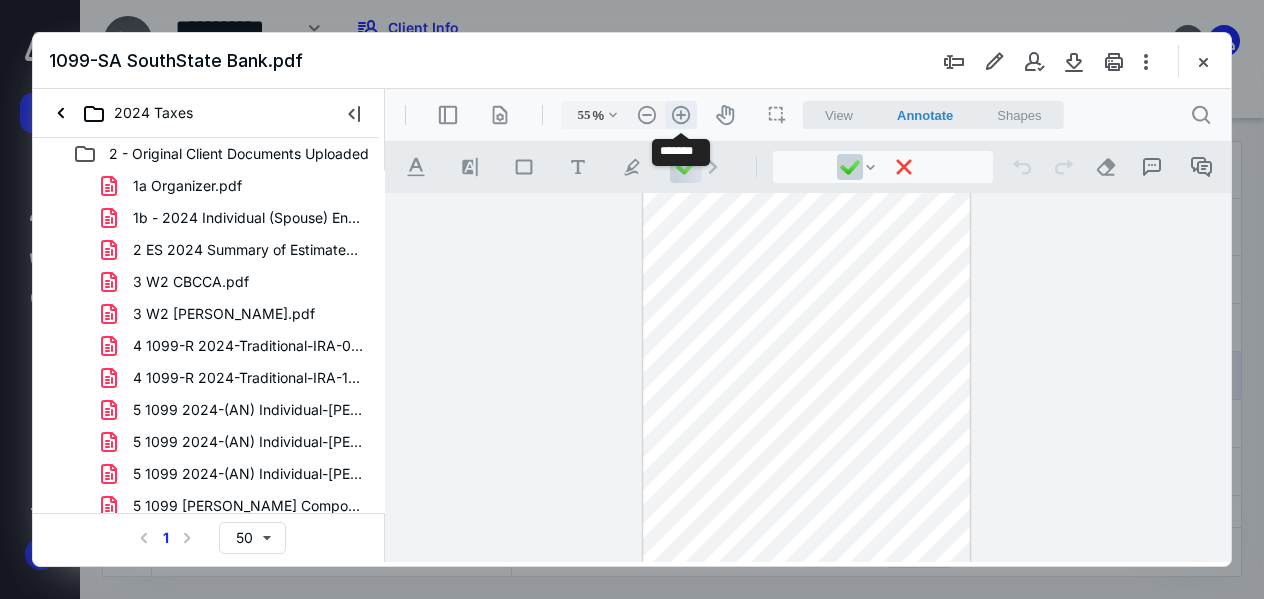 click on ".cls-1{fill:#abb0c4;} icon - header - zoom - in - line" at bounding box center (681, 115) 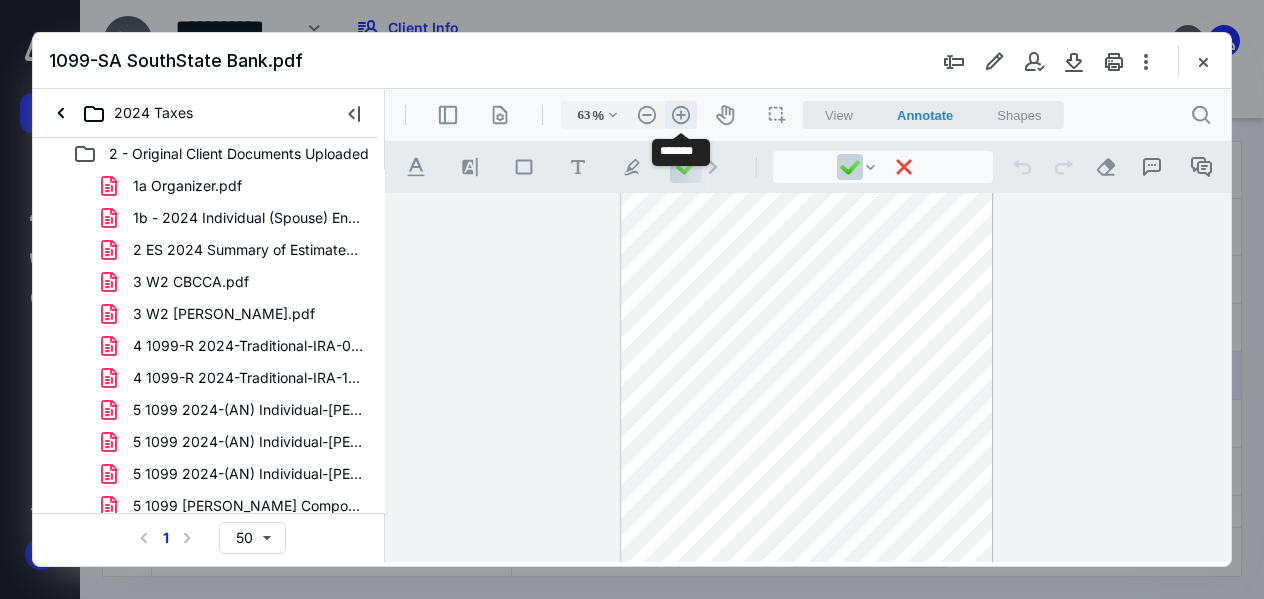 click on ".cls-1{fill:#abb0c4;} icon - header - zoom - in - line" at bounding box center [681, 115] 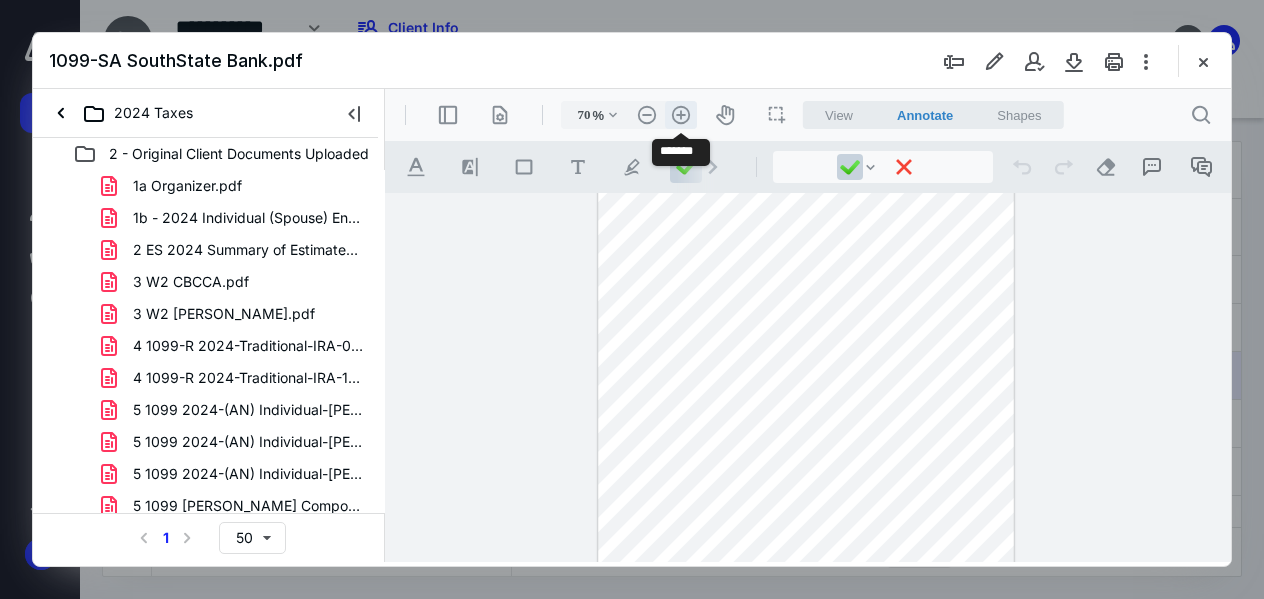 click on ".cls-1{fill:#abb0c4;} icon - header - zoom - in - line" at bounding box center [681, 115] 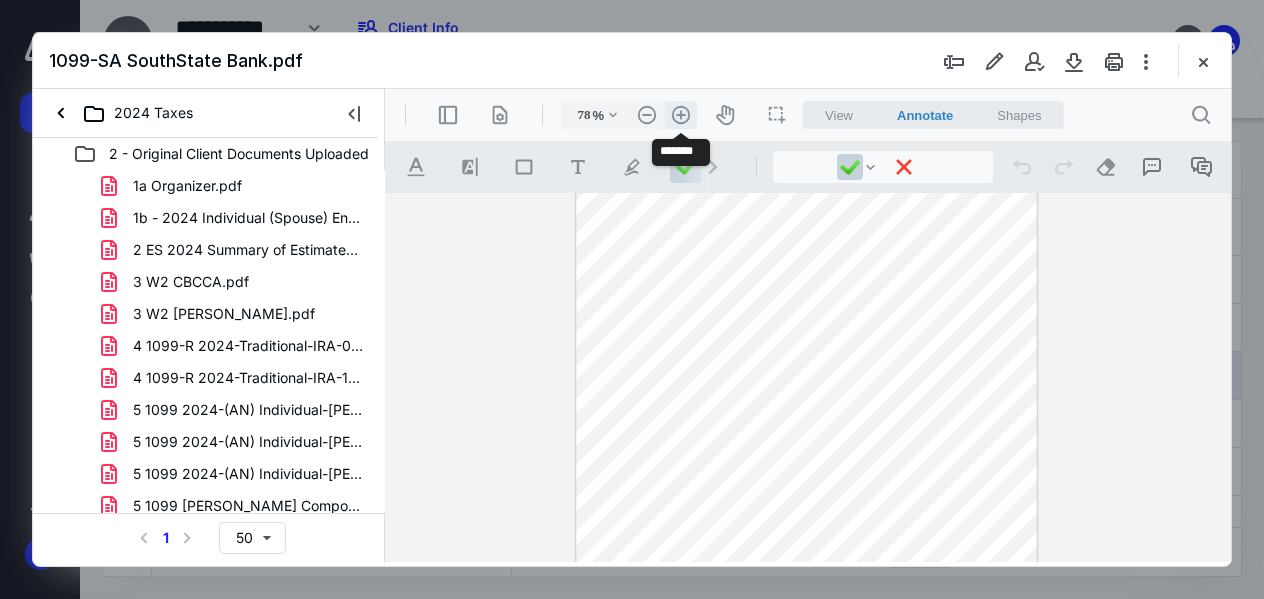 click on ".cls-1{fill:#abb0c4;} icon - header - zoom - in - line" at bounding box center [681, 115] 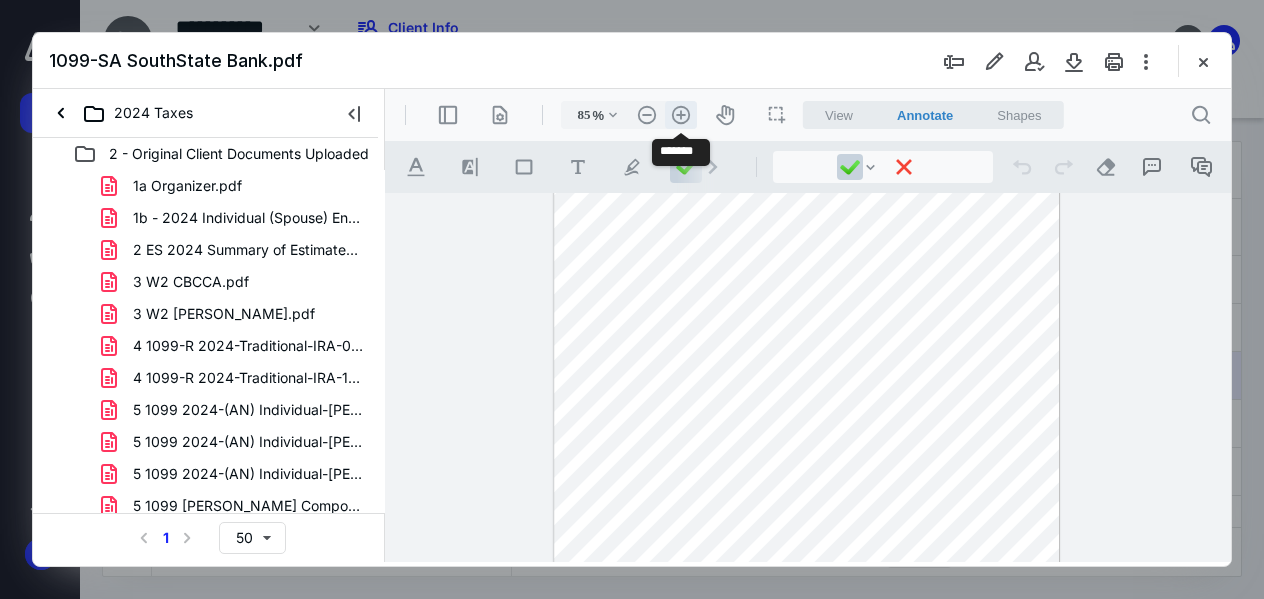click on ".cls-1{fill:#abb0c4;} icon - header - zoom - in - line" at bounding box center (681, 115) 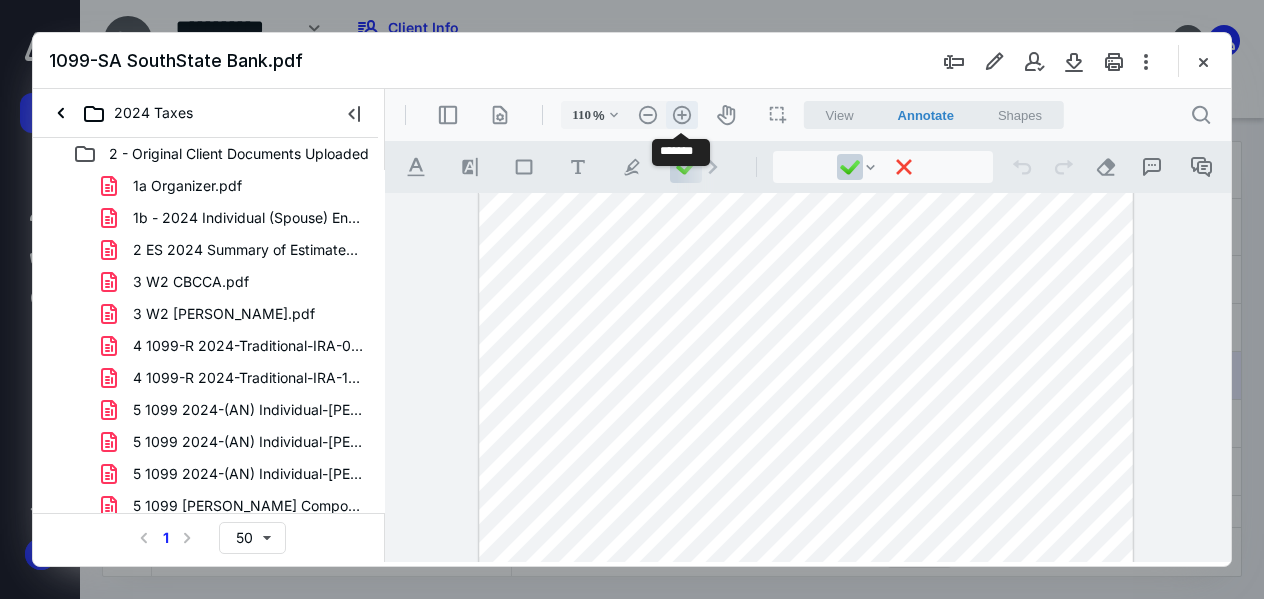 click on ".cls-1{fill:#abb0c4;} icon - header - zoom - in - line" at bounding box center [682, 115] 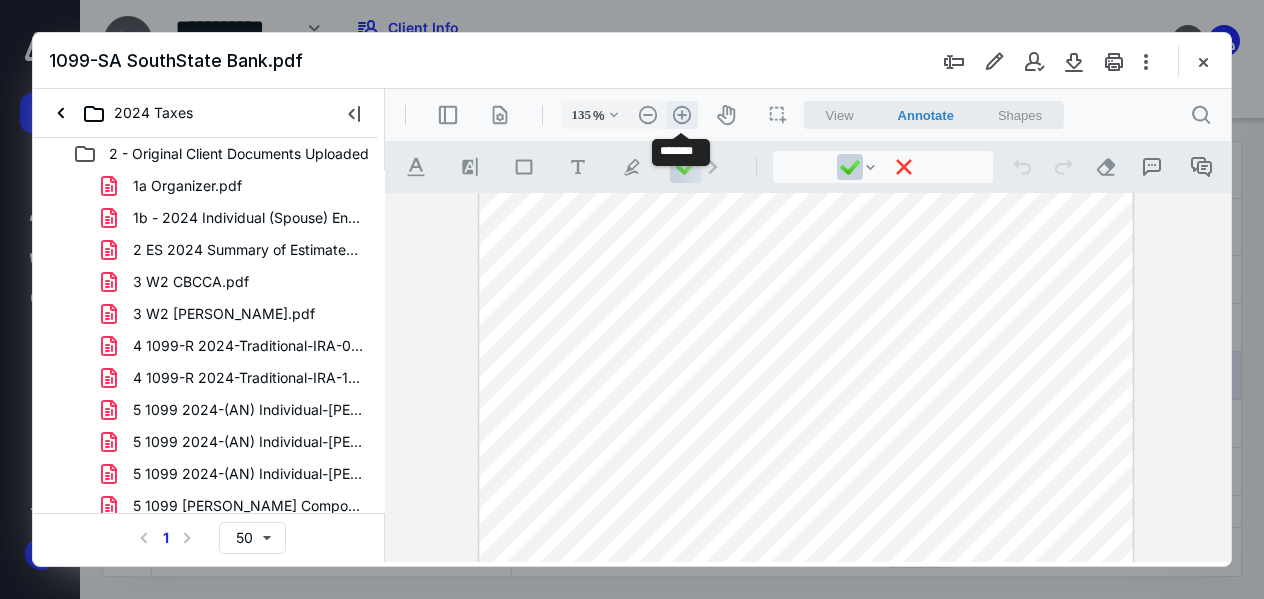 scroll, scrollTop: 236, scrollLeft: 0, axis: vertical 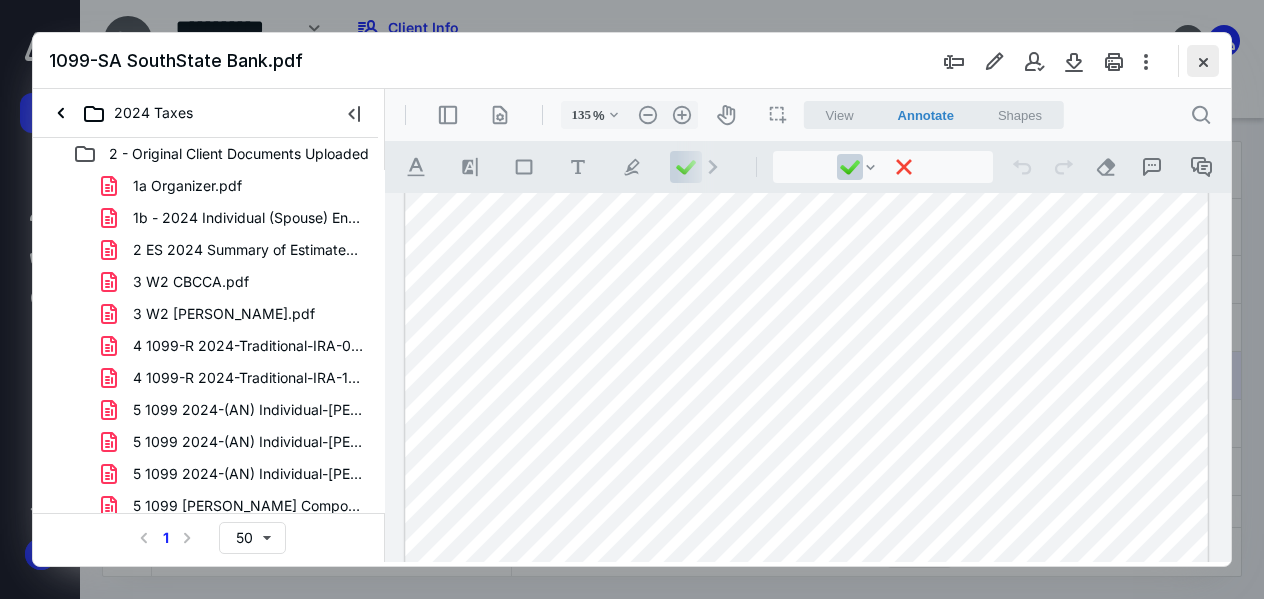 click at bounding box center [1203, 61] 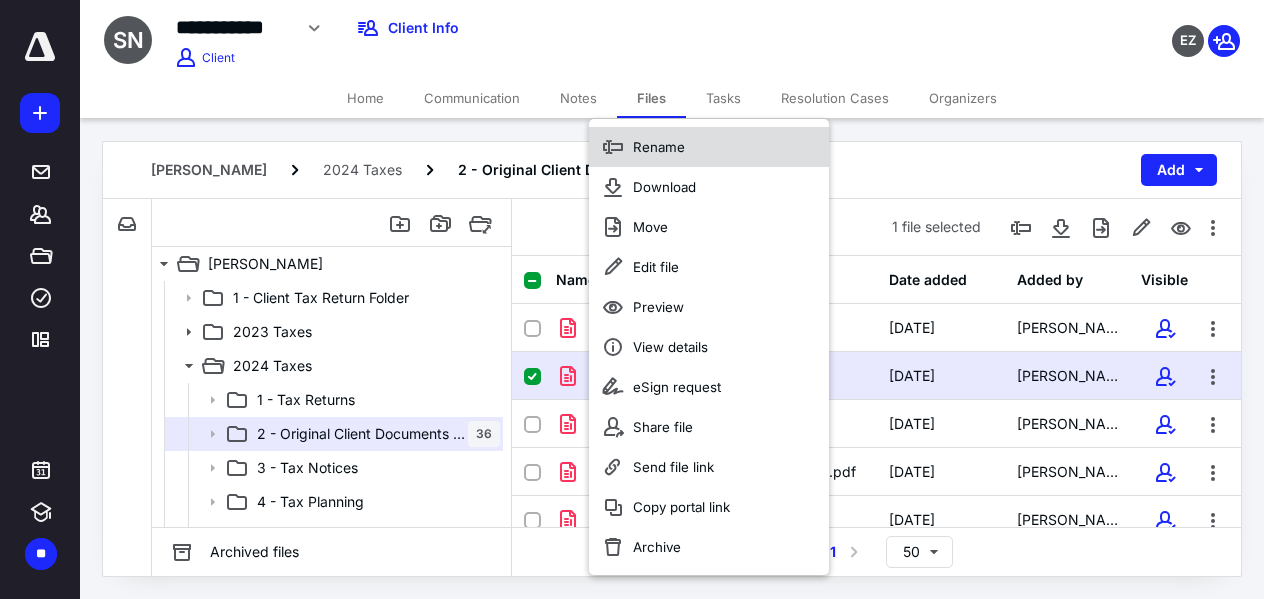 click 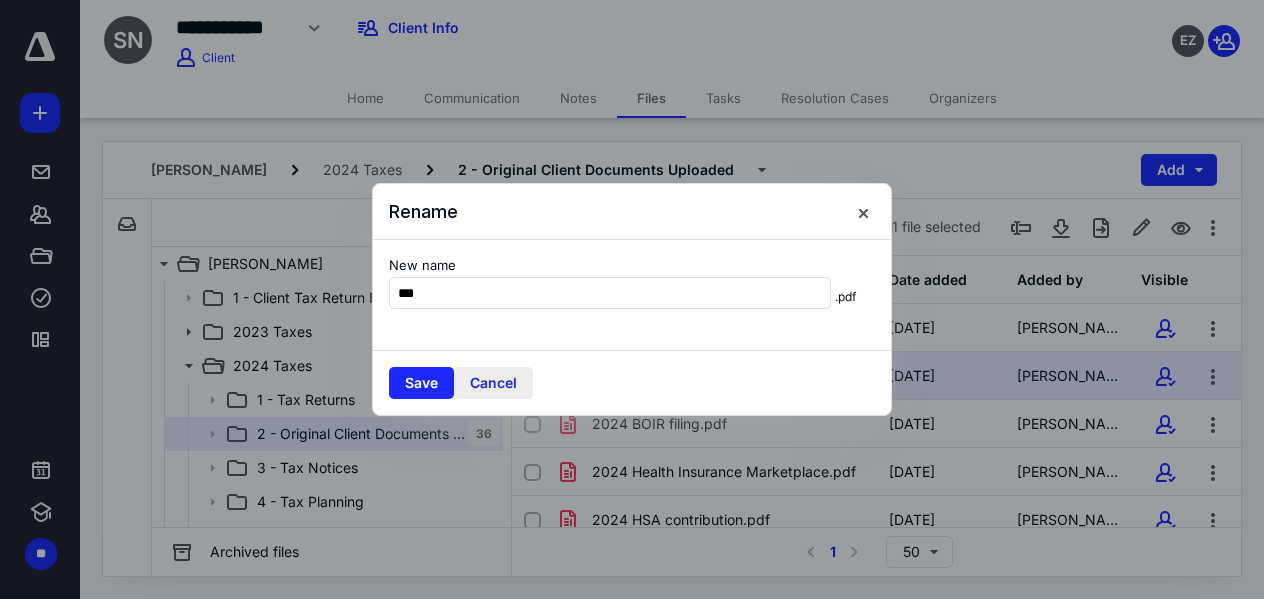 click on "Cancel" at bounding box center (493, 383) 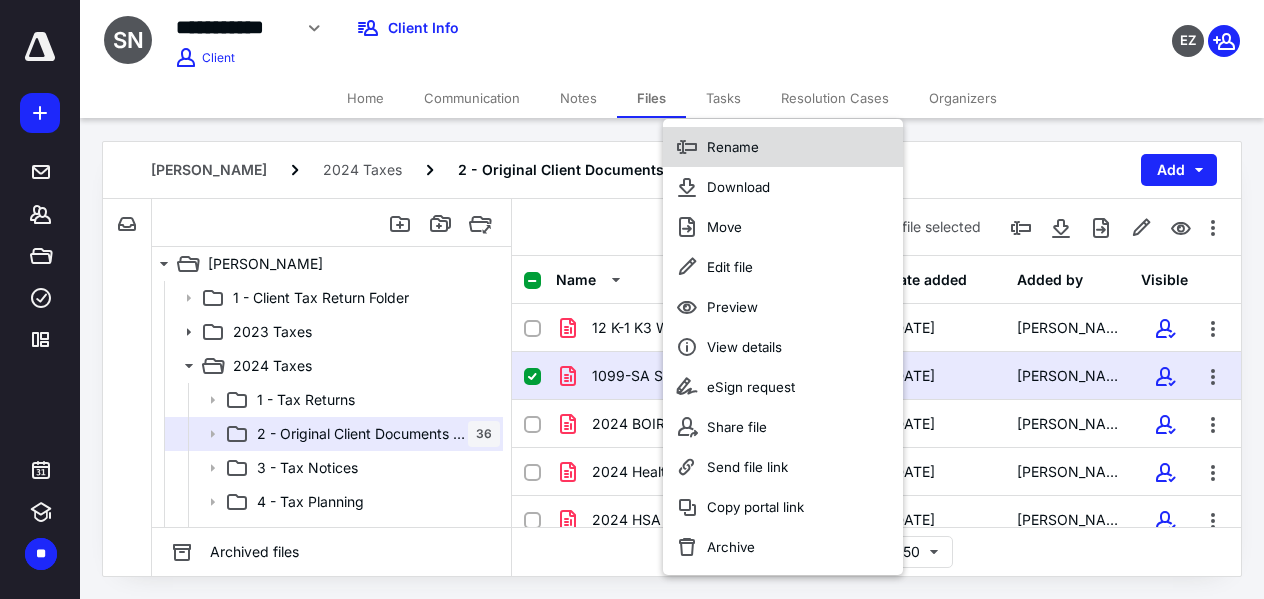 click on "Rename" at bounding box center [733, 147] 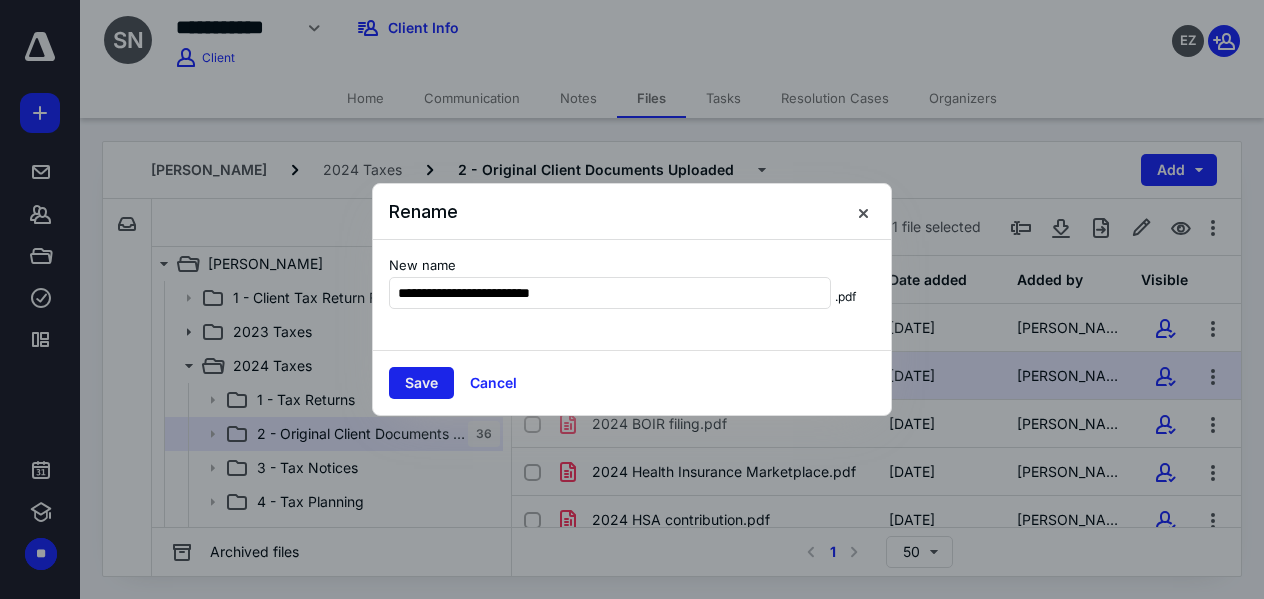 click on "Save" at bounding box center [421, 383] 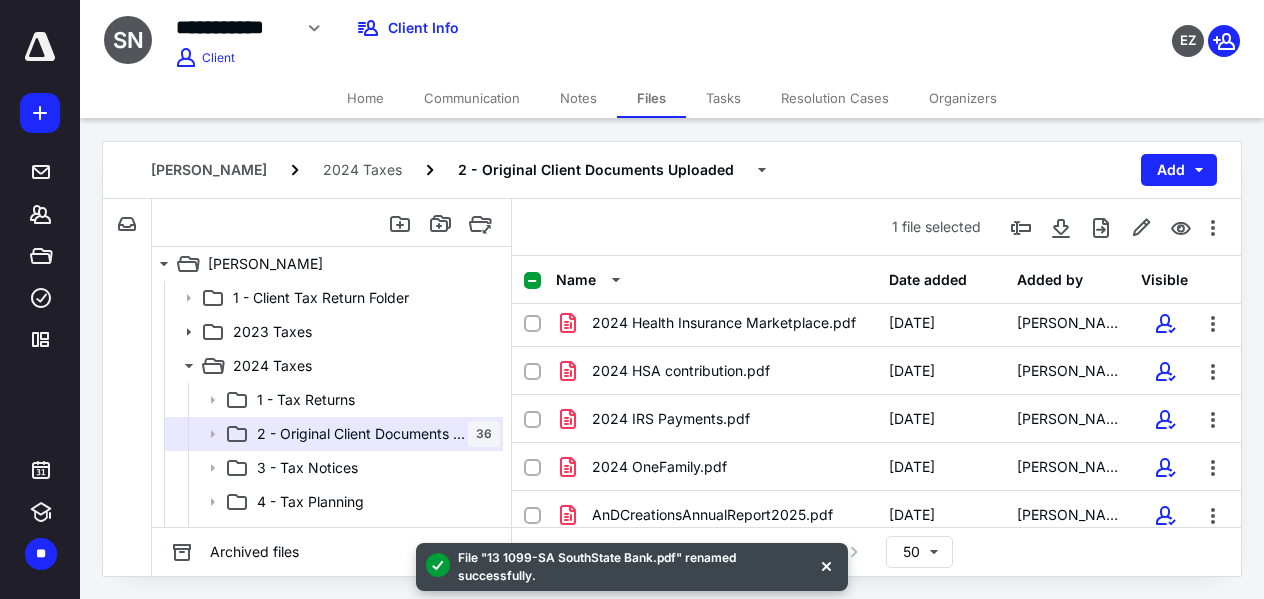 scroll, scrollTop: 1349, scrollLeft: 0, axis: vertical 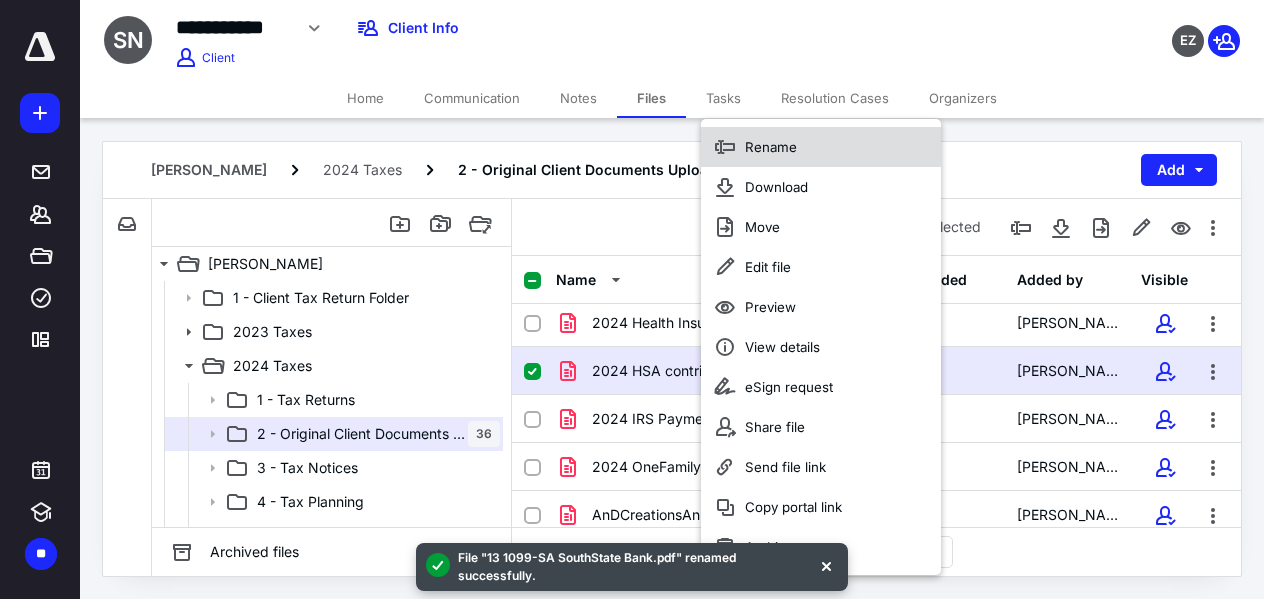 click on "Rename" at bounding box center [821, 147] 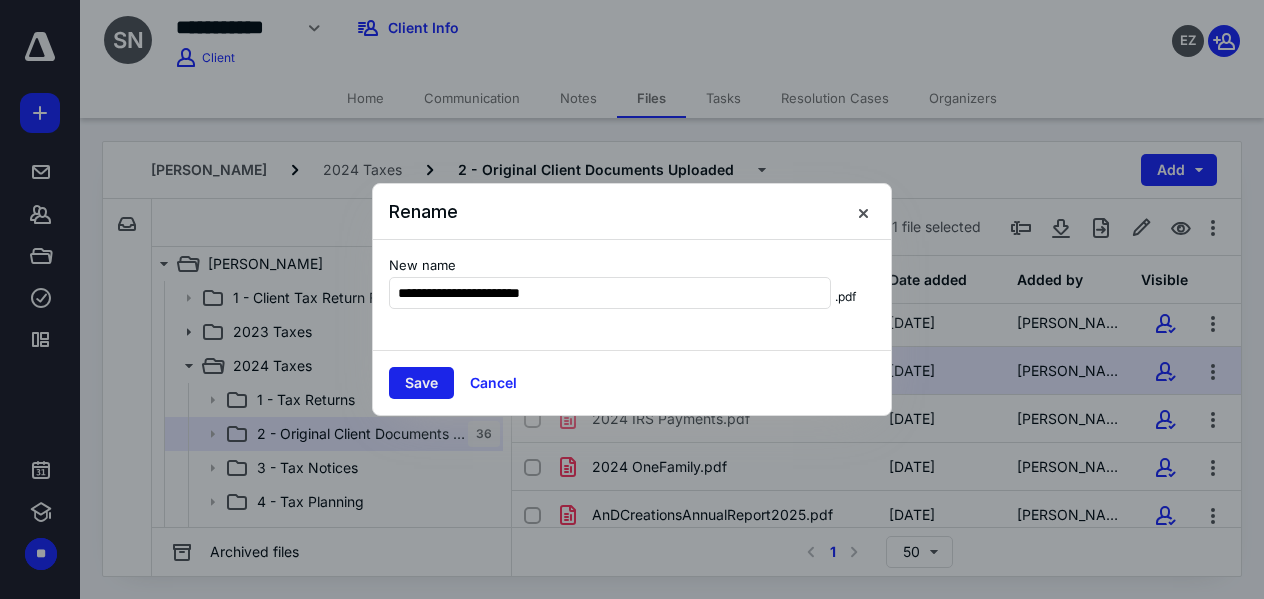 click on "Save" at bounding box center [421, 383] 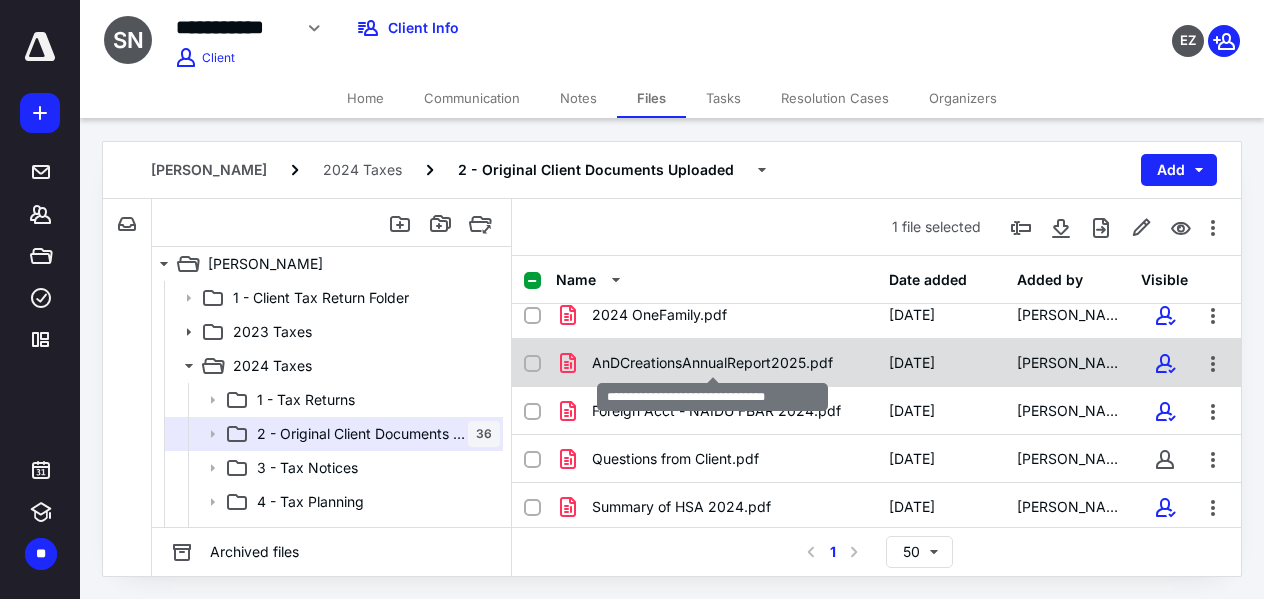 scroll, scrollTop: 1505, scrollLeft: 0, axis: vertical 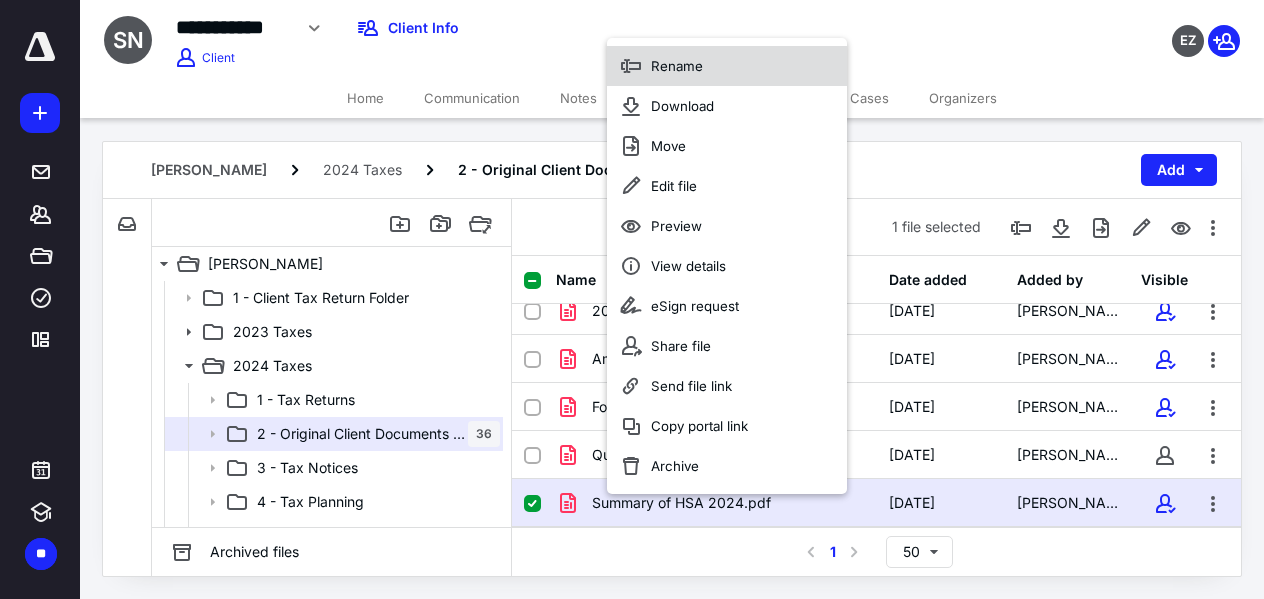 click on "Rename" at bounding box center [677, 66] 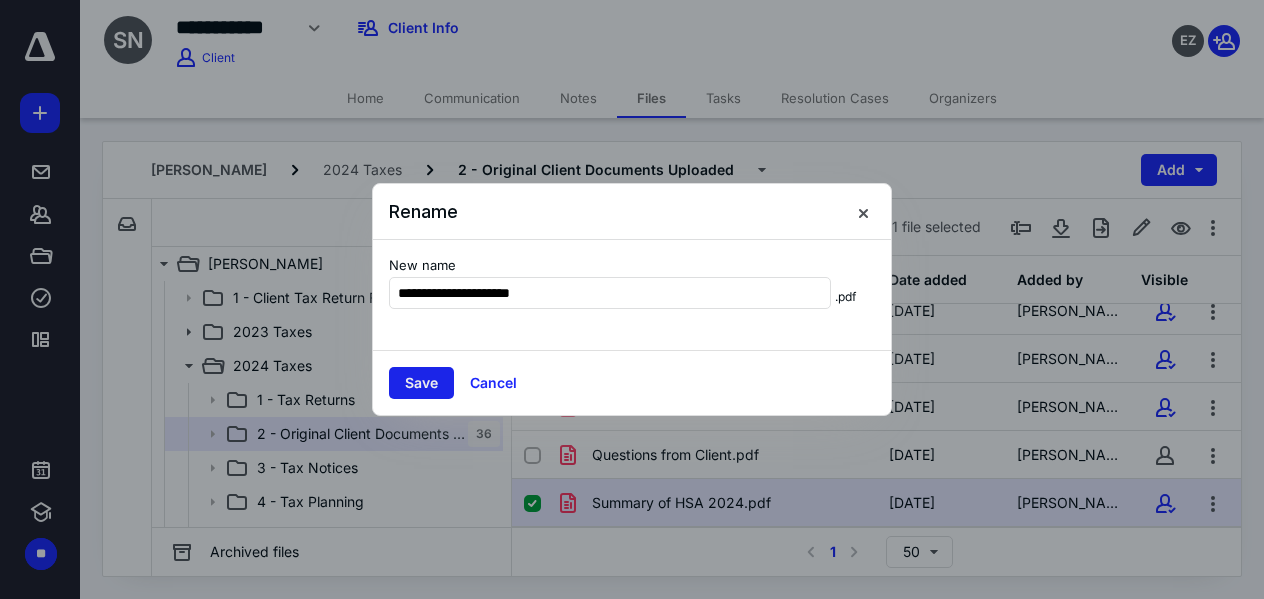 click on "Save" at bounding box center (421, 383) 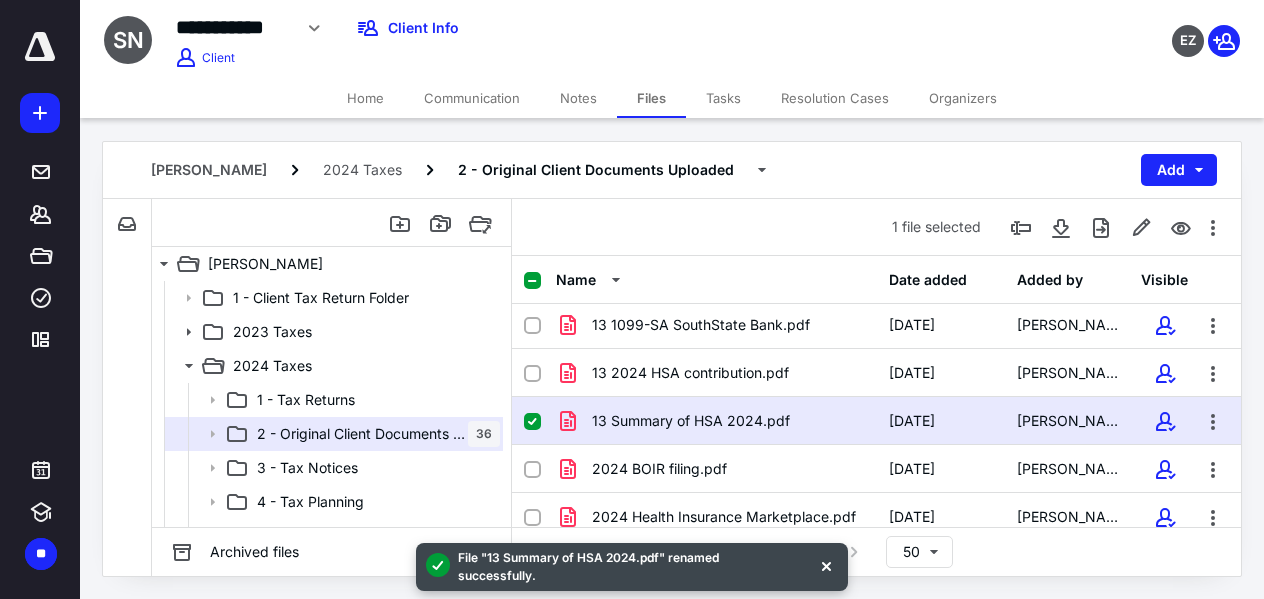 scroll, scrollTop: 1276, scrollLeft: 0, axis: vertical 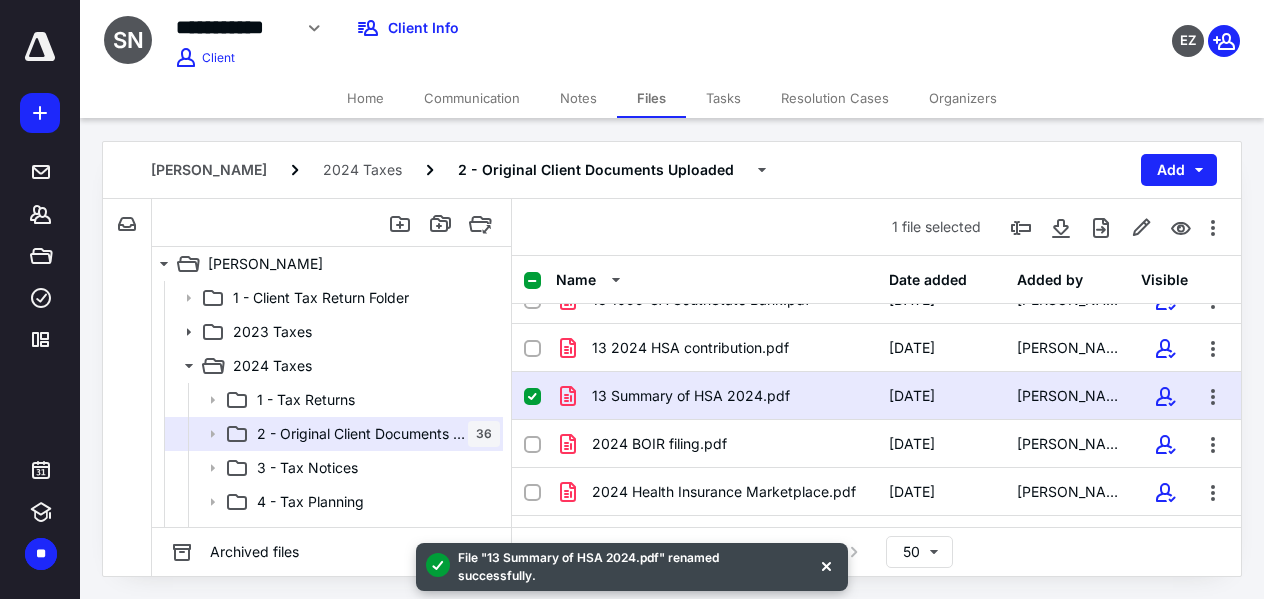 click 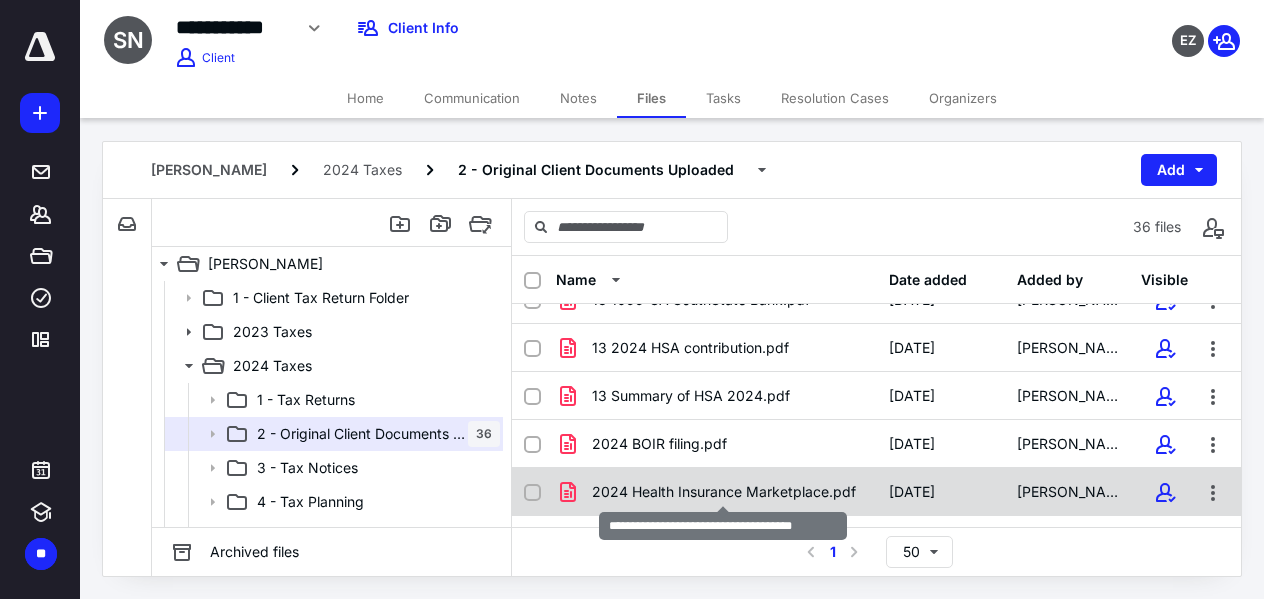 scroll, scrollTop: 1280, scrollLeft: 0, axis: vertical 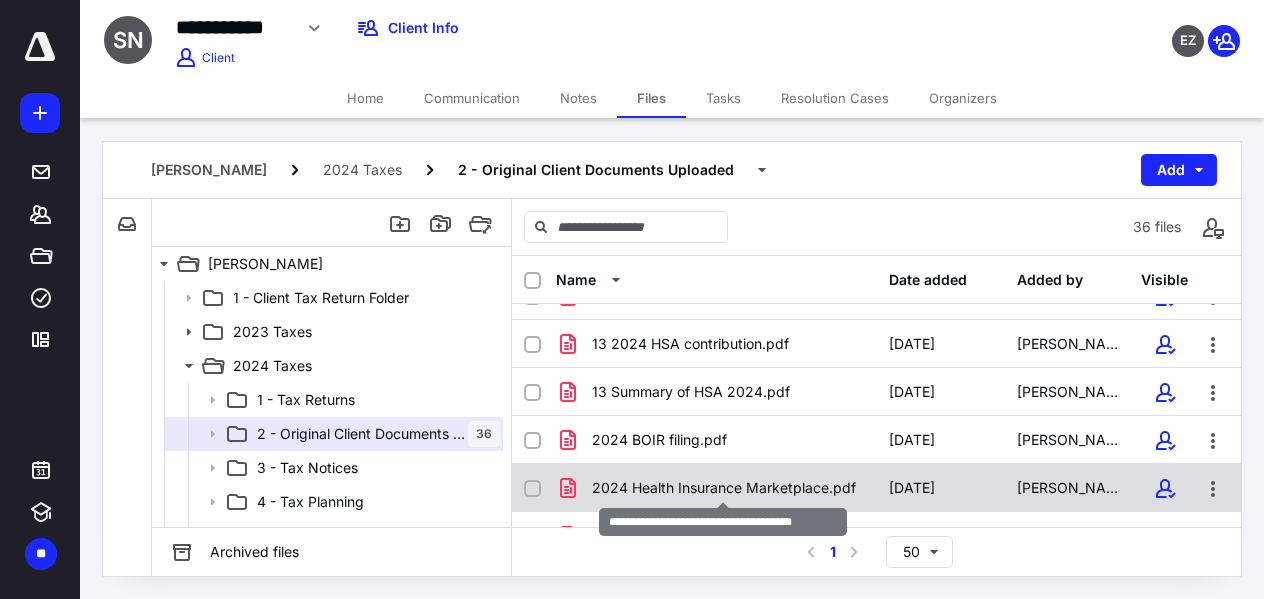 click on "2024 Health Insurance Marketplace.pdf" at bounding box center (724, 488) 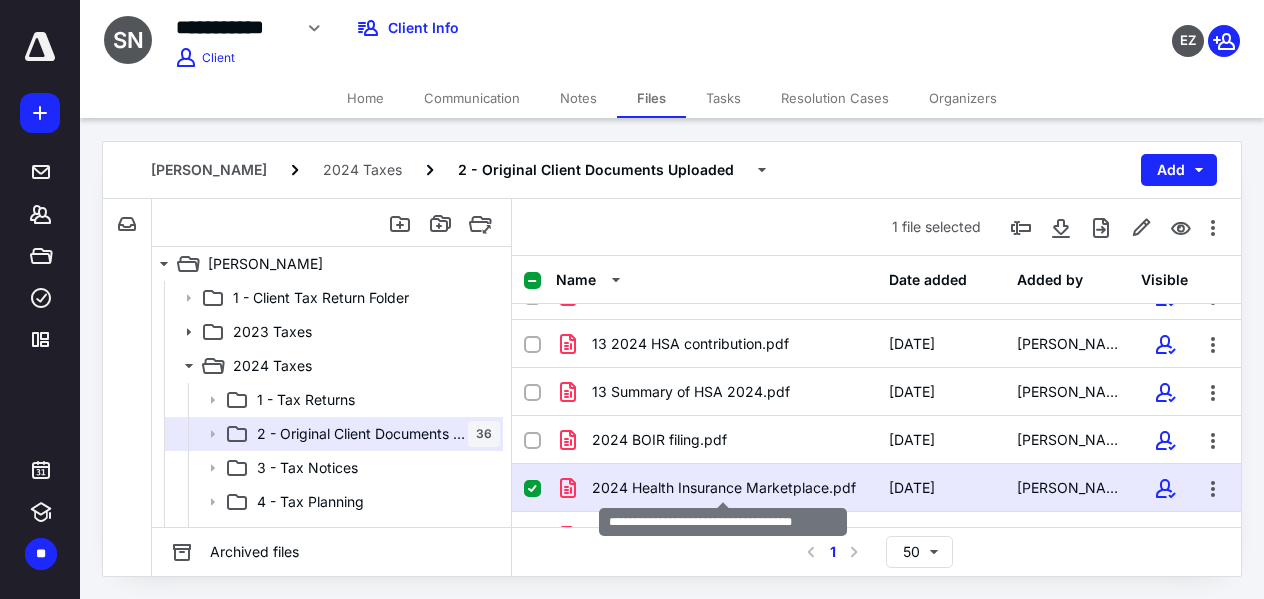 click on "2024 Health Insurance Marketplace.pdf" at bounding box center (724, 488) 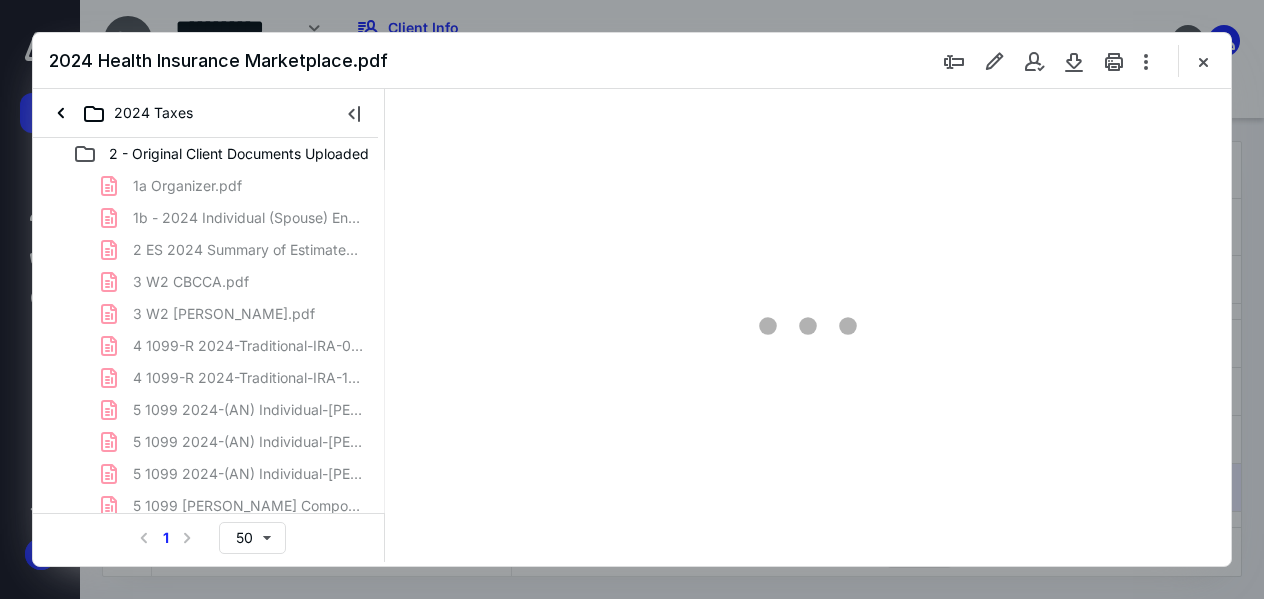 scroll, scrollTop: 0, scrollLeft: 0, axis: both 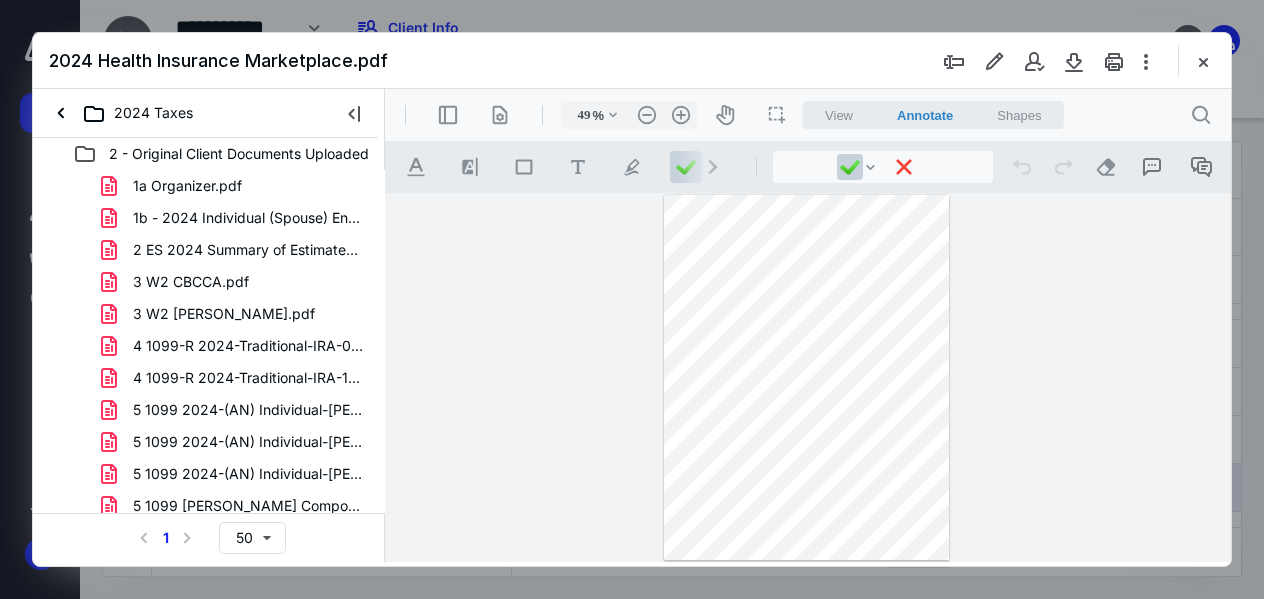 click on ".cls-1{fill:#abb0c4;} icon - header - zoom - in - line" at bounding box center [681, 115] 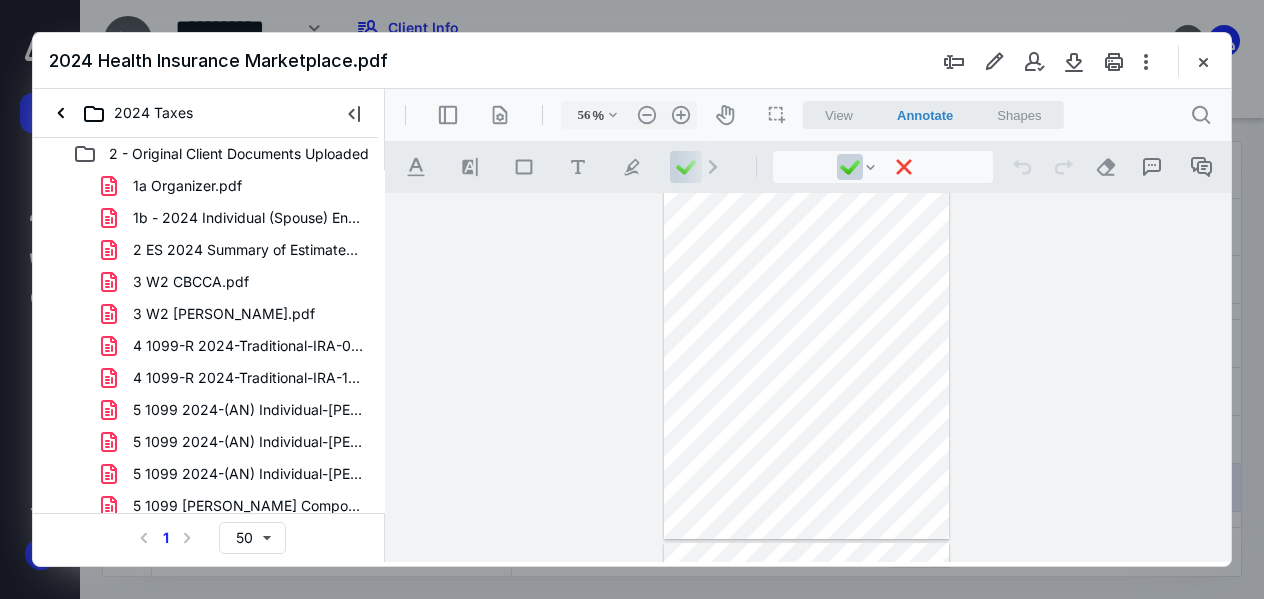 click on ".cls-1{fill:#abb0c4;} icon - header - zoom - in - line" at bounding box center (681, 115) 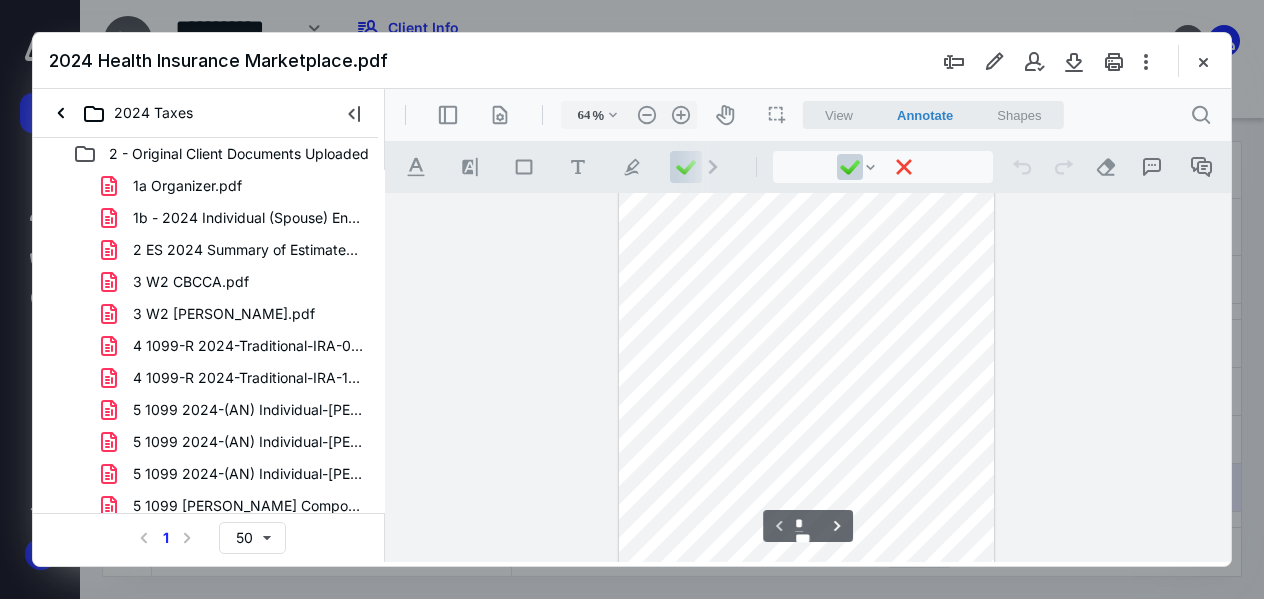 click on ".cls-1{fill:#abb0c4;} icon - header - zoom - in - line" at bounding box center (681, 115) 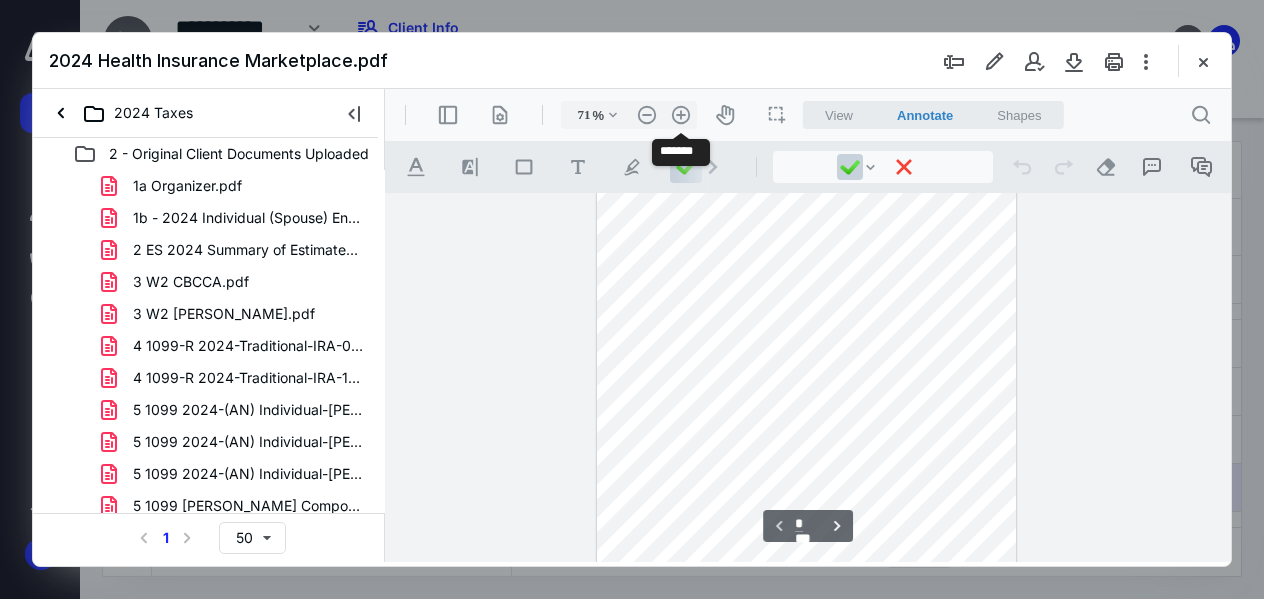click on ".cls-1{fill:#abb0c4;} icon - header - zoom - in - line" at bounding box center [681, 115] 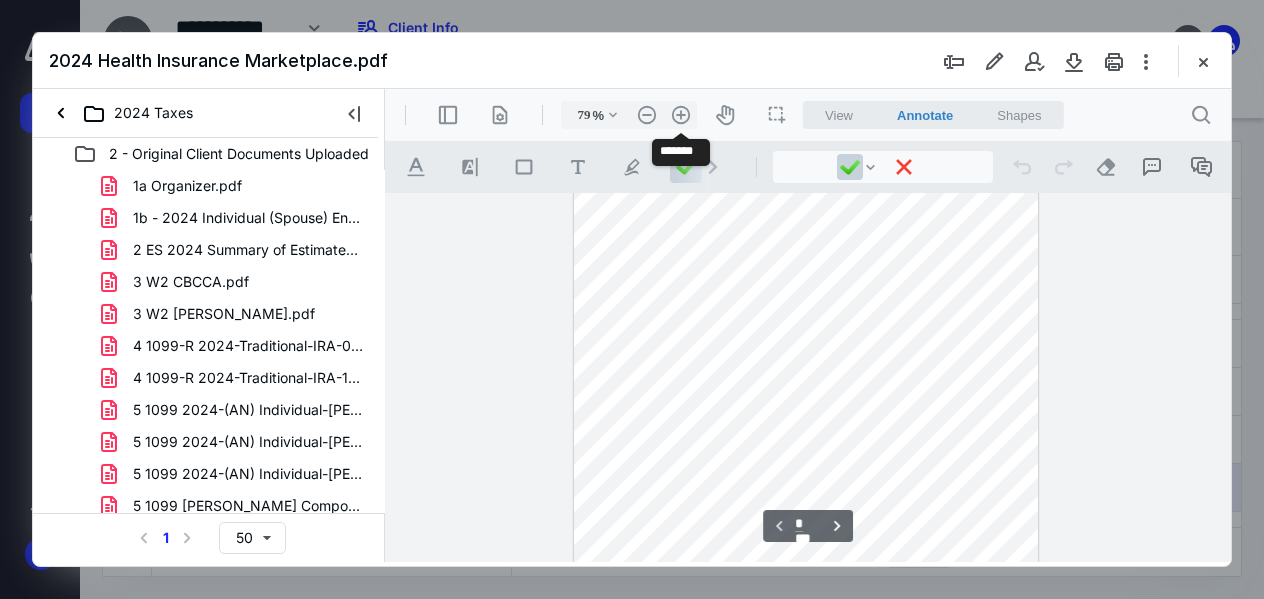 click on ".cls-1{fill:#abb0c4;} icon - header - zoom - in - line" at bounding box center [681, 115] 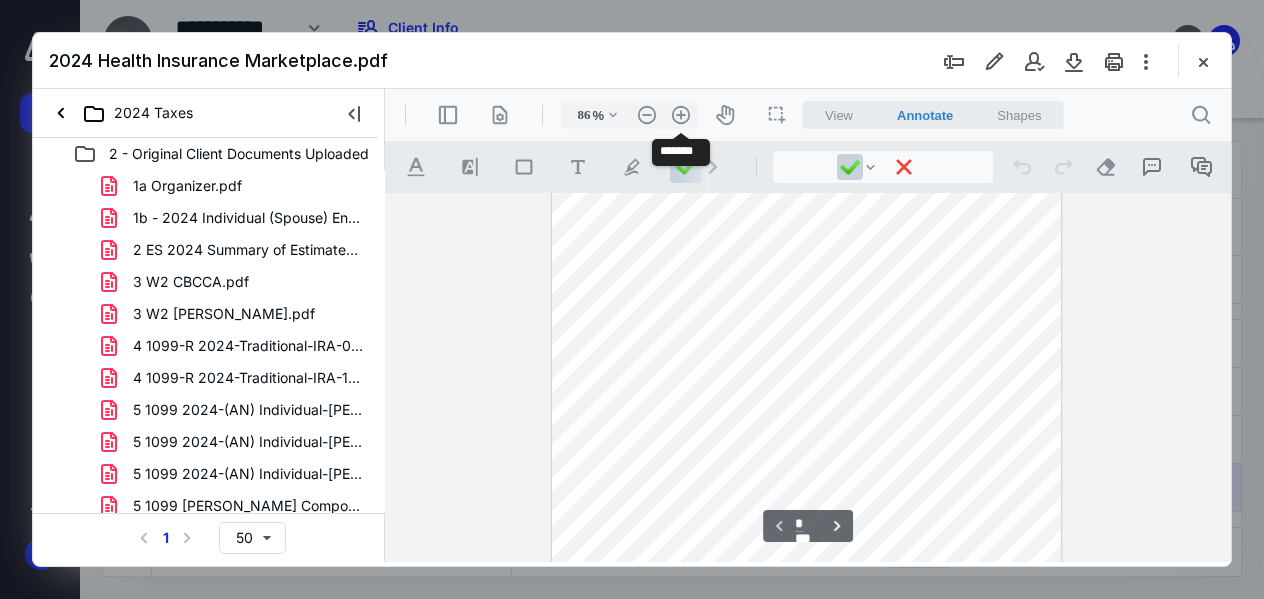 click on ".cls-1{fill:#abb0c4;} icon - header - zoom - in - line" at bounding box center [681, 115] 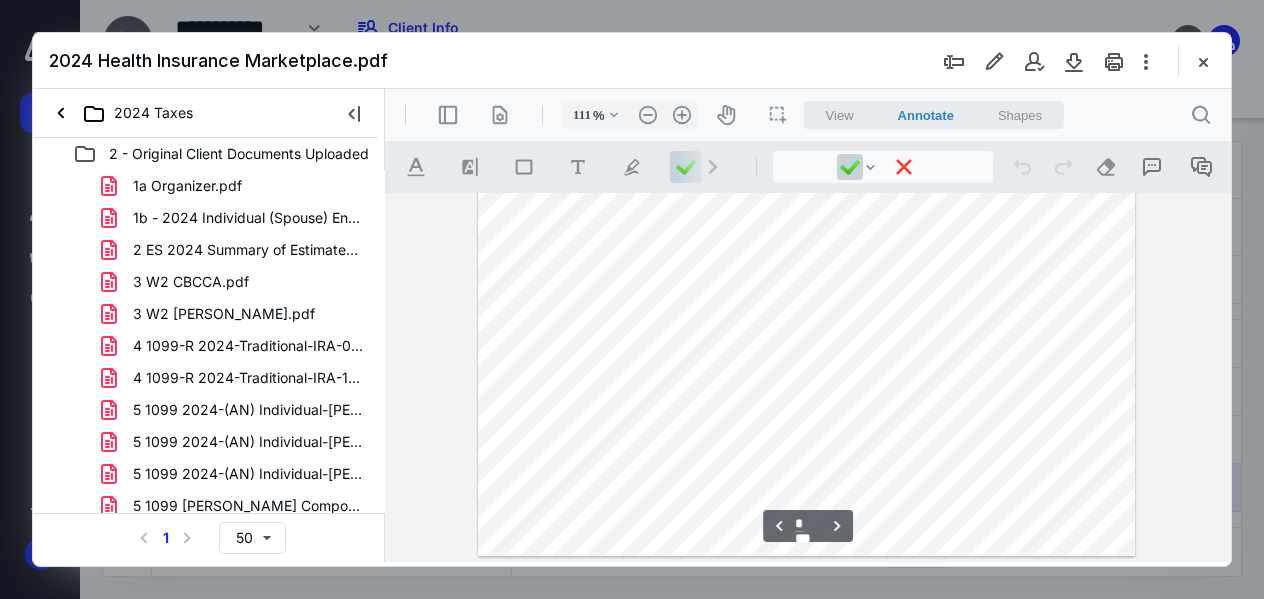 scroll, scrollTop: 3770, scrollLeft: 0, axis: vertical 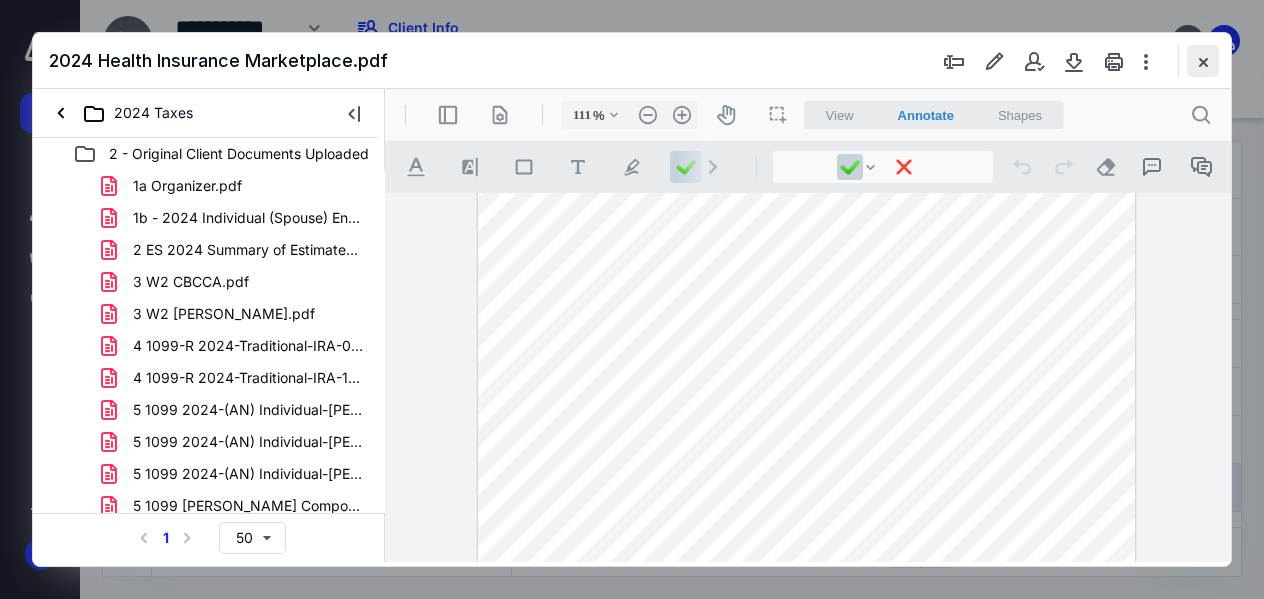 click at bounding box center (1203, 61) 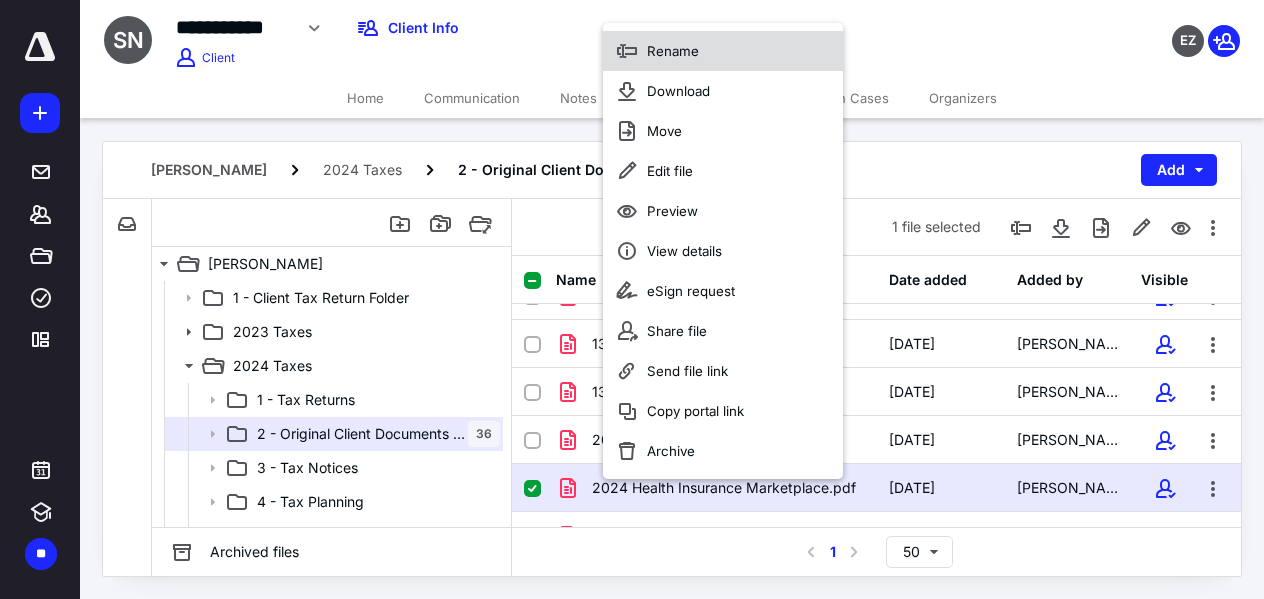 click on "Rename" at bounding box center (723, 51) 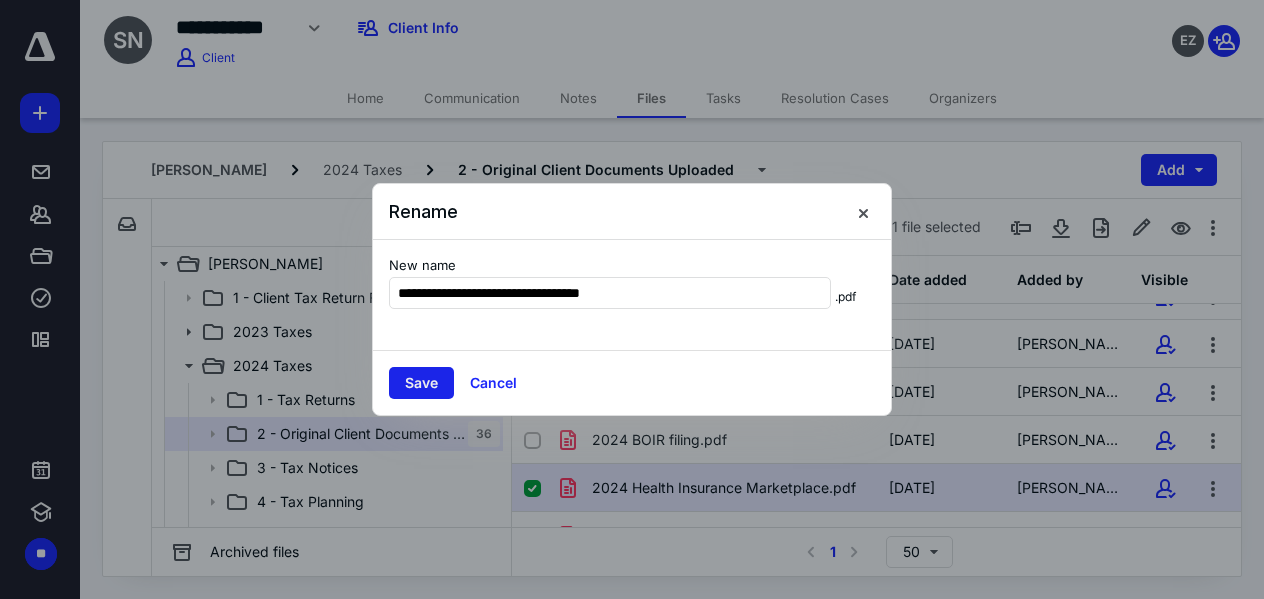 click on "Save" at bounding box center [421, 383] 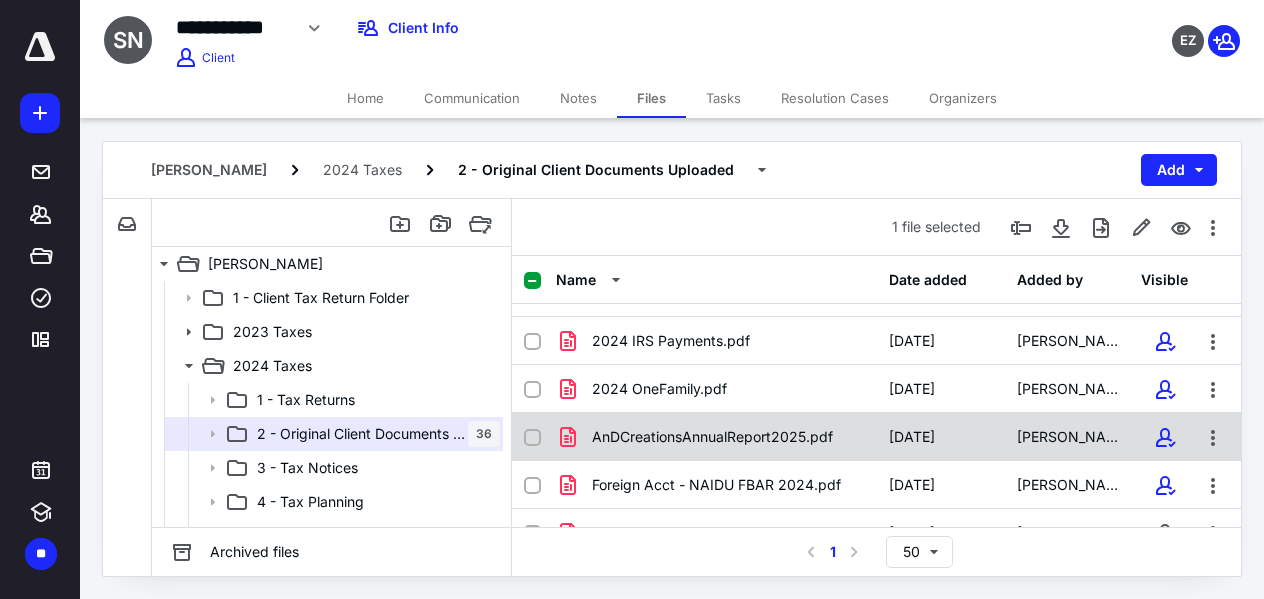 scroll, scrollTop: 1505, scrollLeft: 0, axis: vertical 